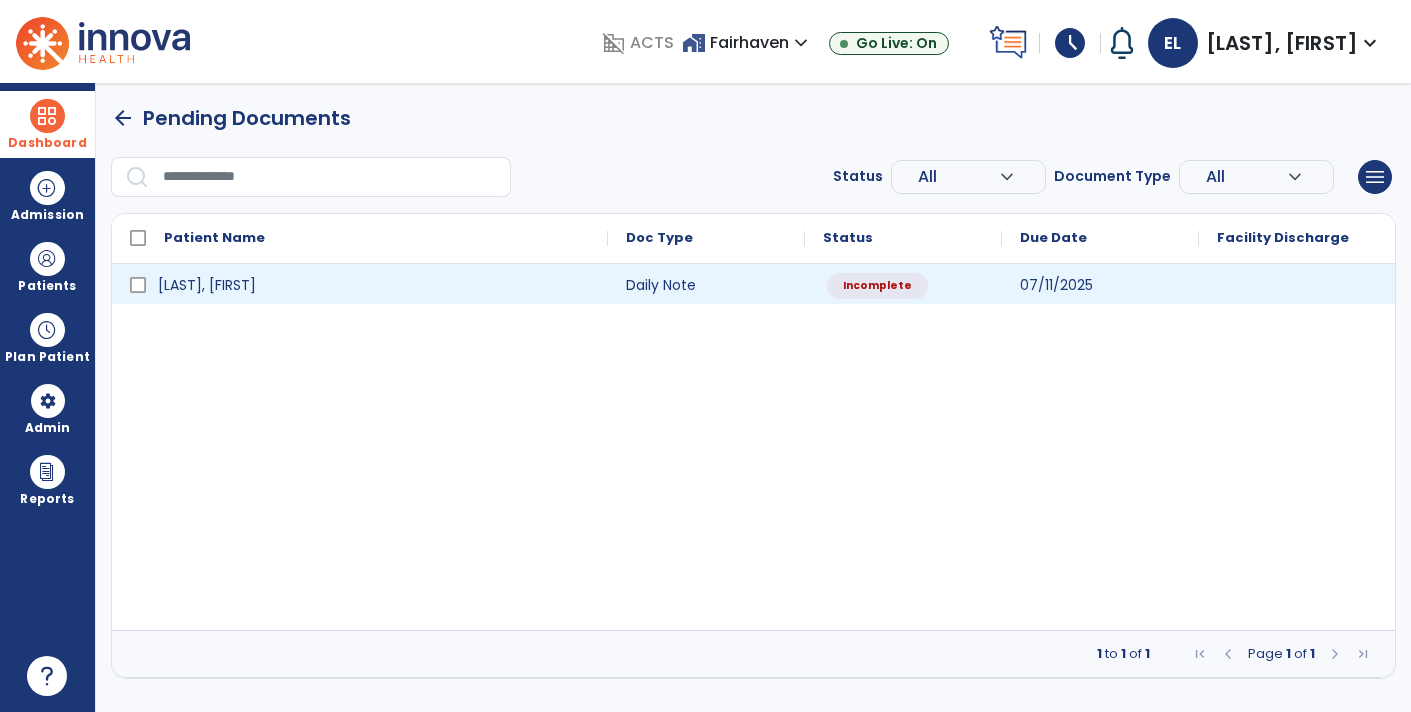 scroll, scrollTop: 0, scrollLeft: 0, axis: both 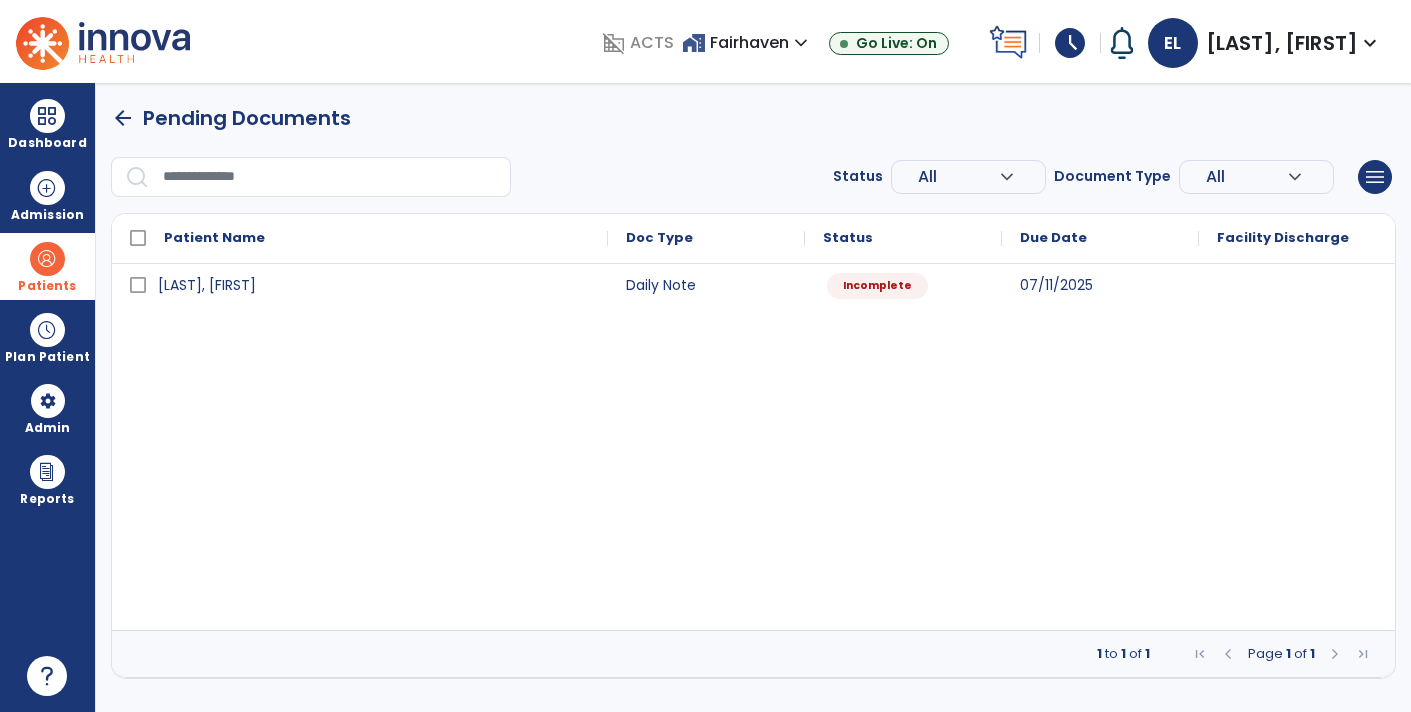 click on "Patients" at bounding box center [47, 286] 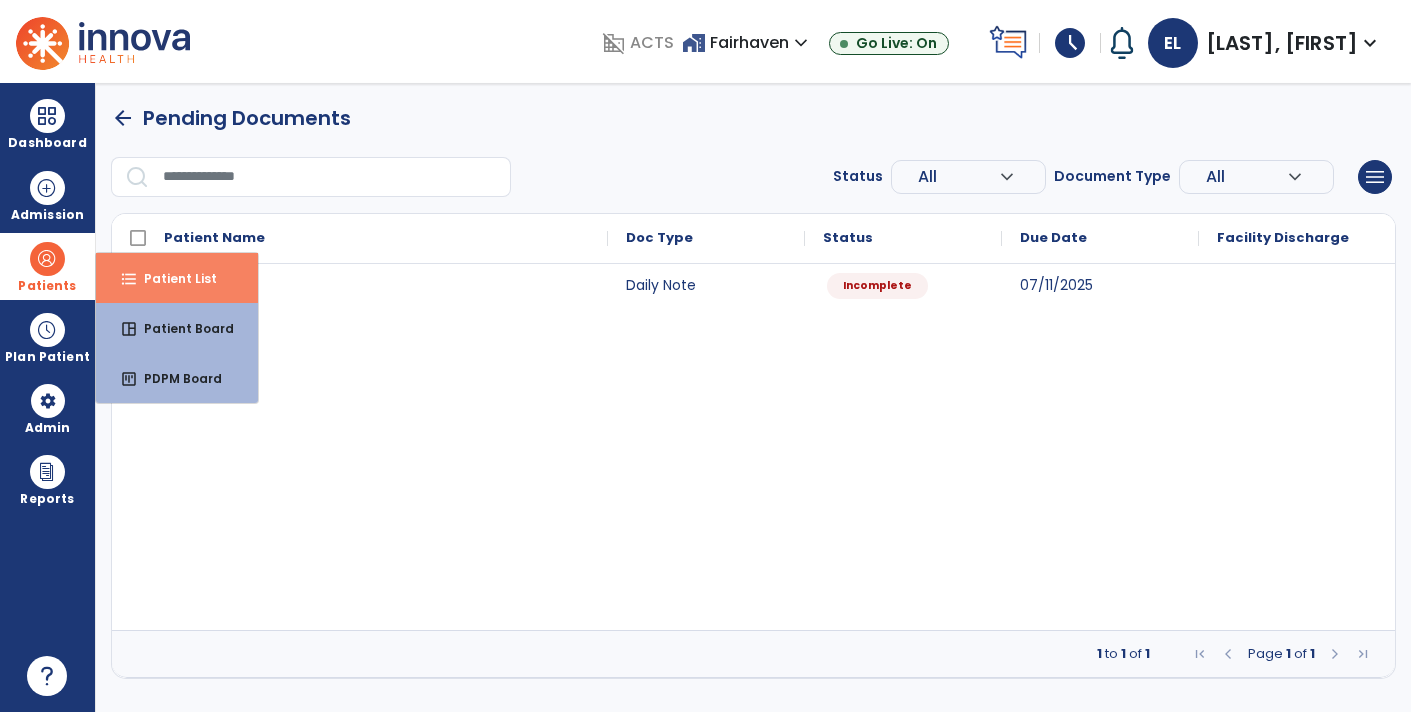 click on "Patient List" at bounding box center [172, 278] 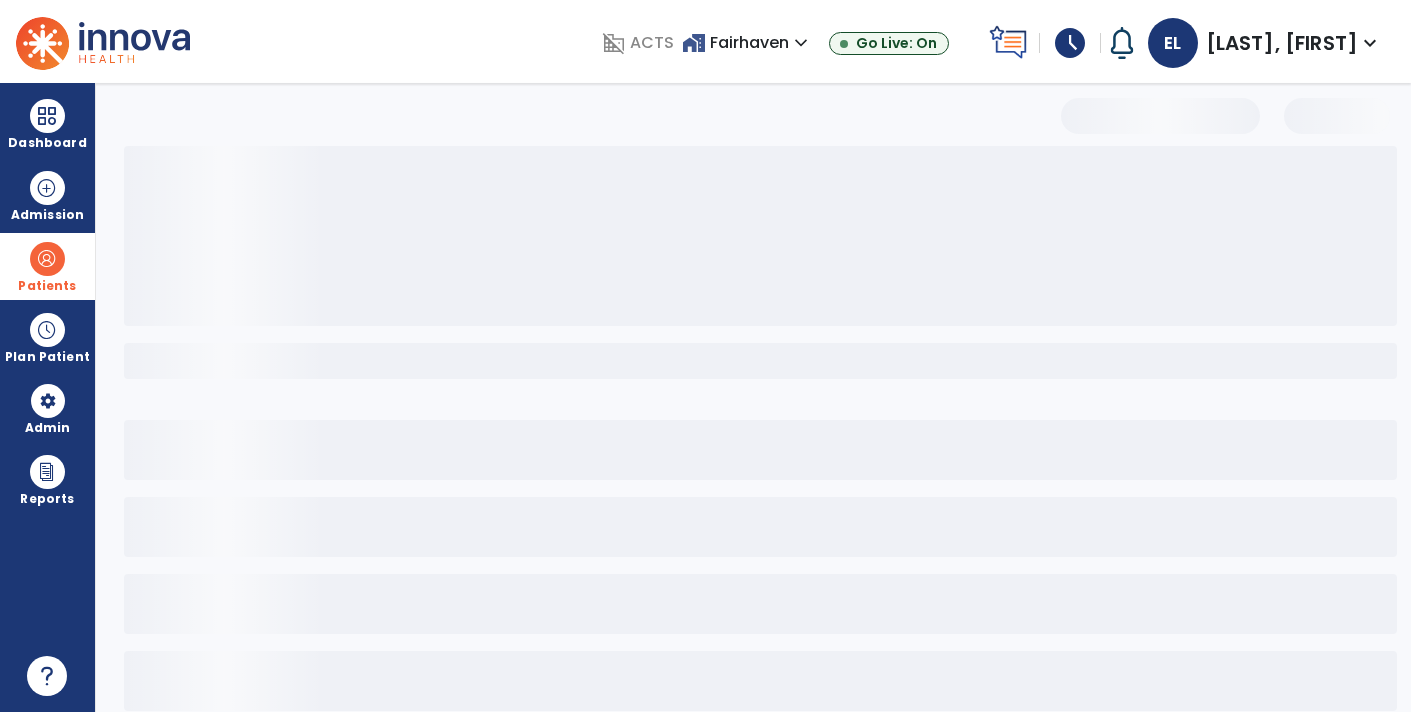 select on "***" 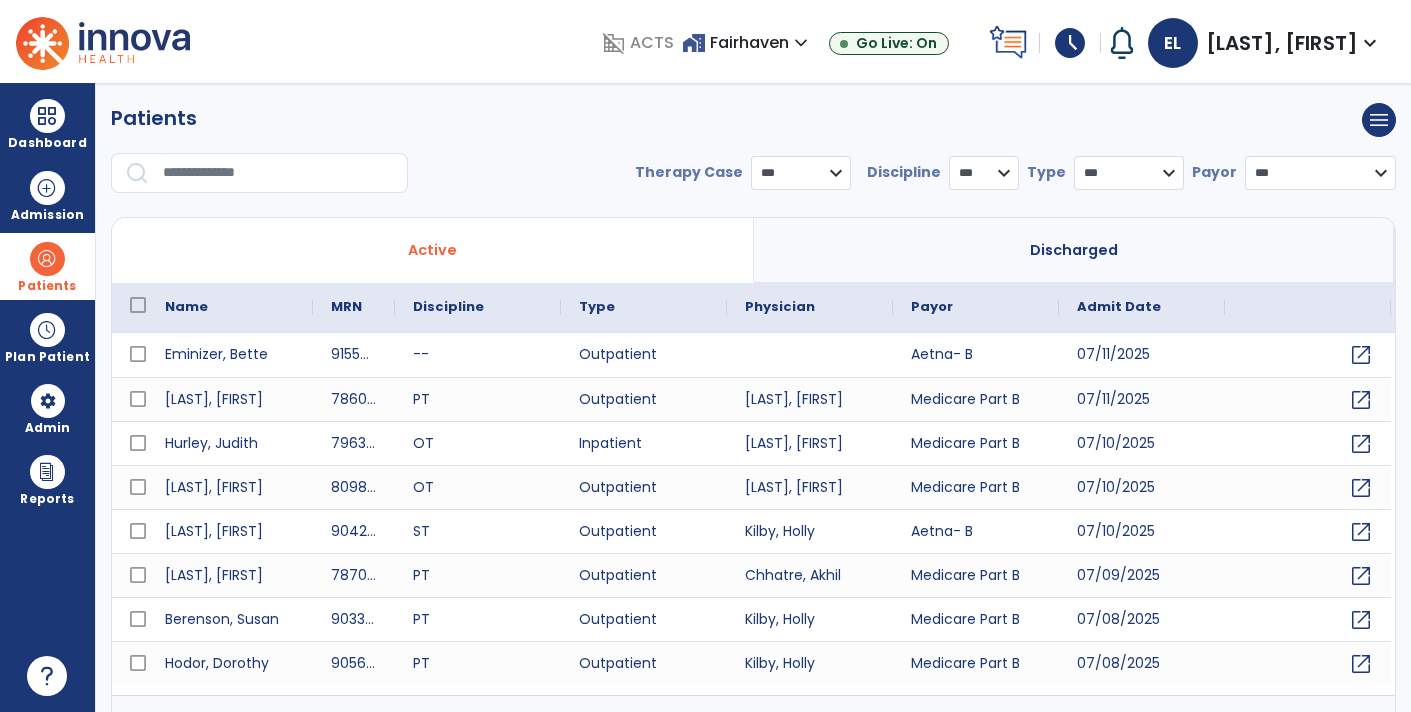 click on "Patients" at bounding box center (47, 266) 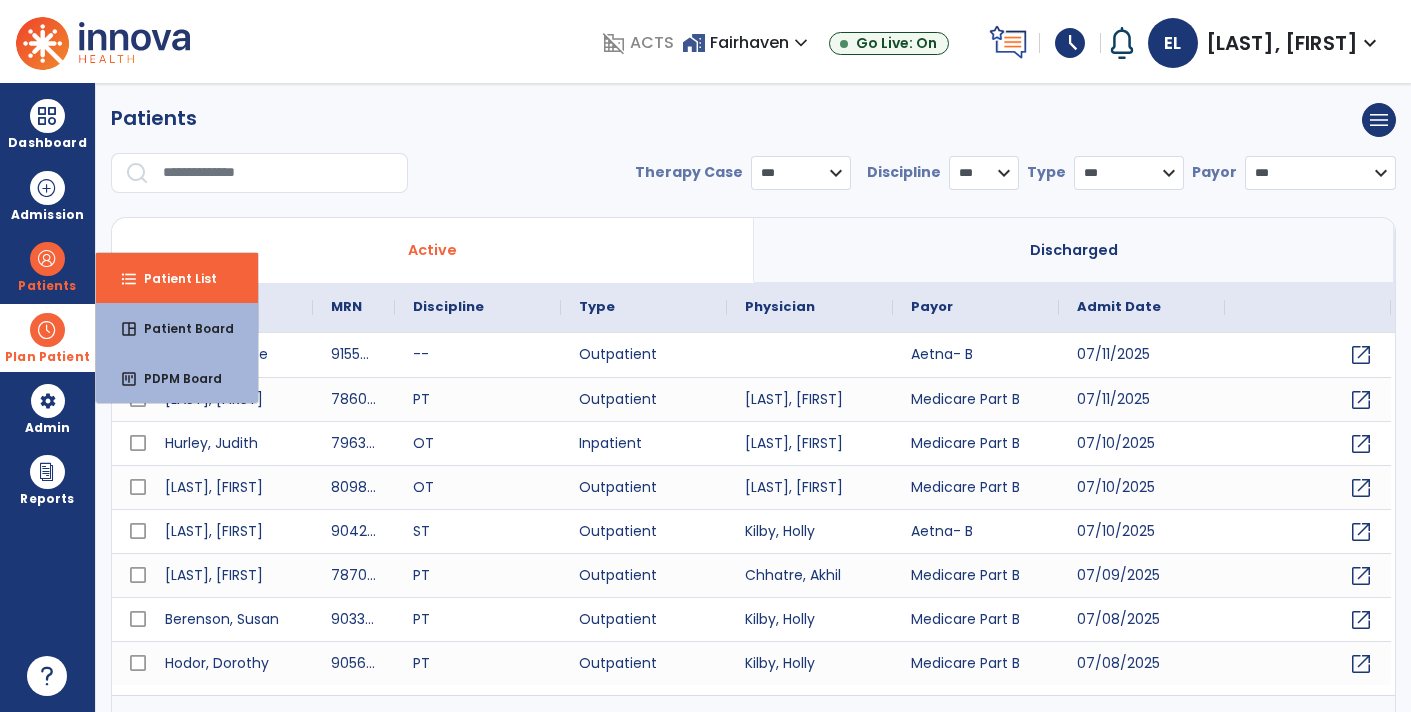 click on "Plan Patient" at bounding box center [47, 266] 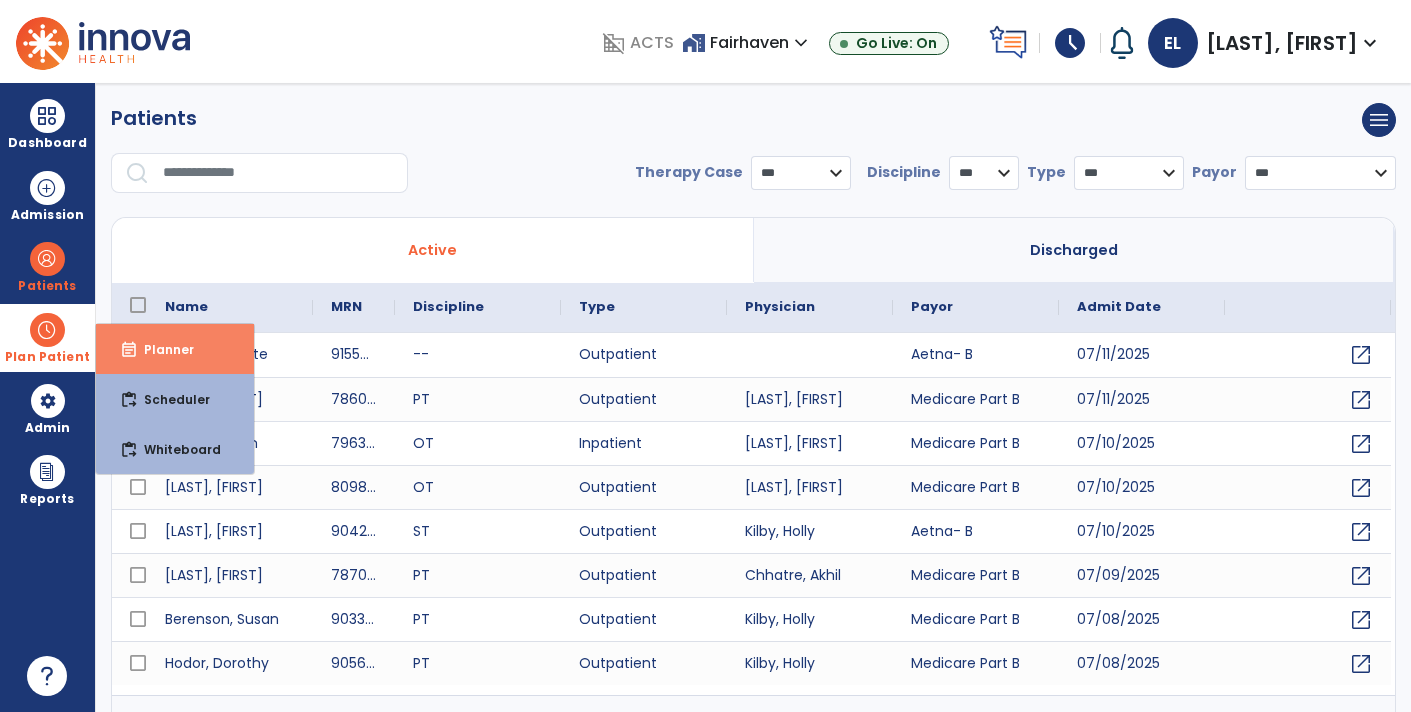 click on "Planner" at bounding box center (161, 349) 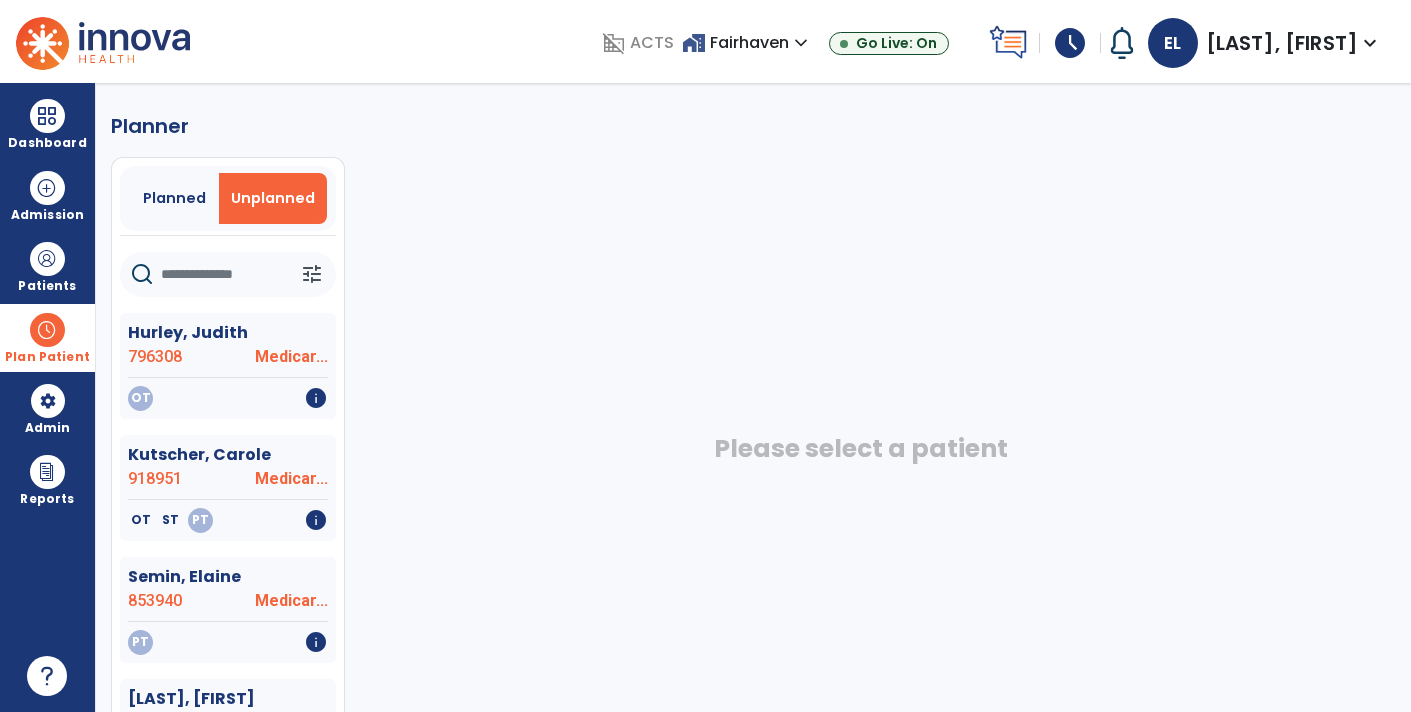 click on "Plan Patient" at bounding box center [47, 357] 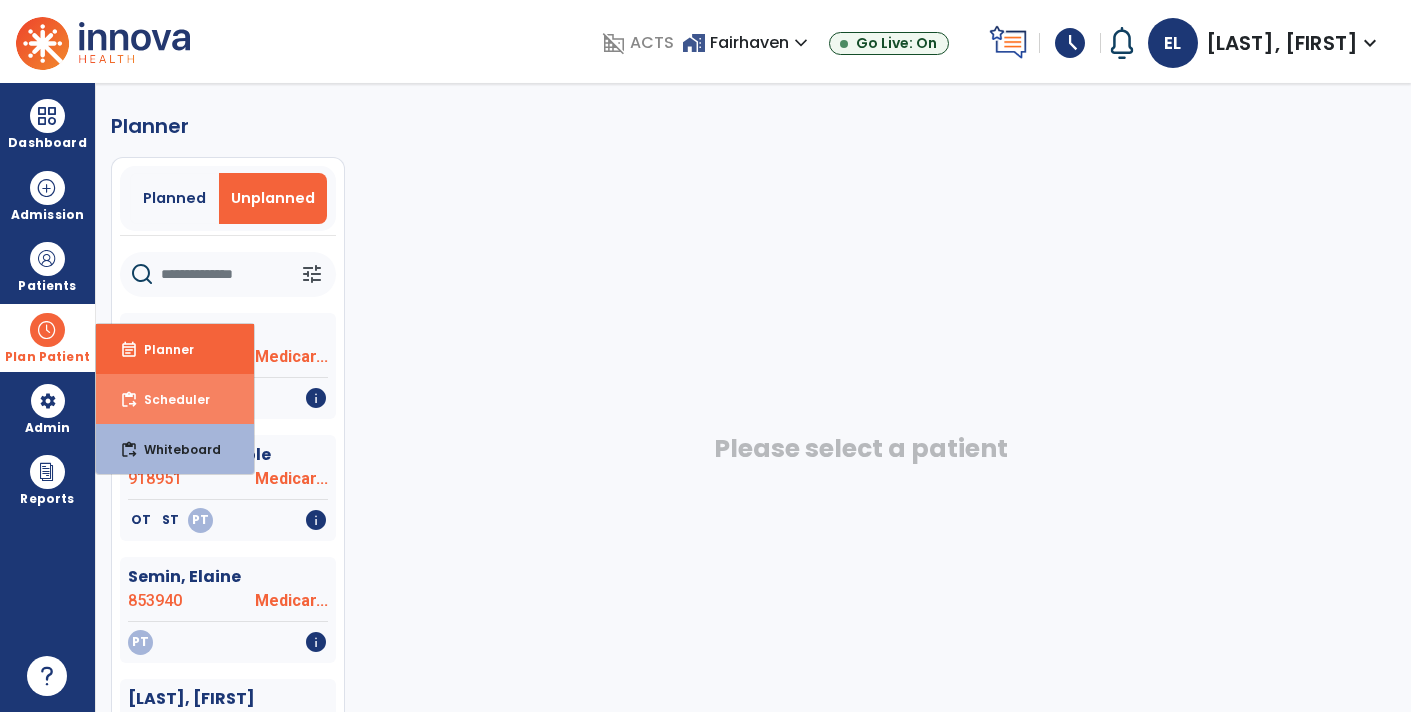 click on "content_paste_go  Scheduler" at bounding box center (175, 399) 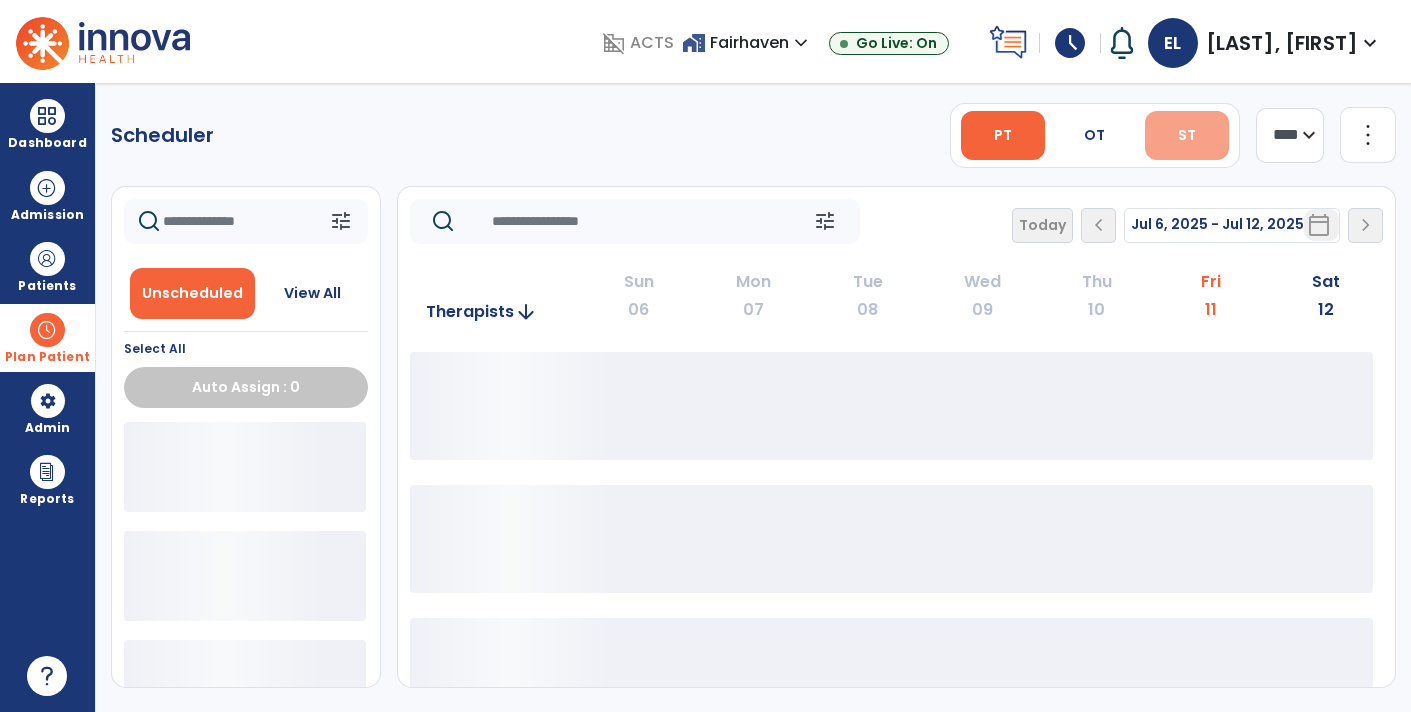 click on "ST" at bounding box center [1187, 135] 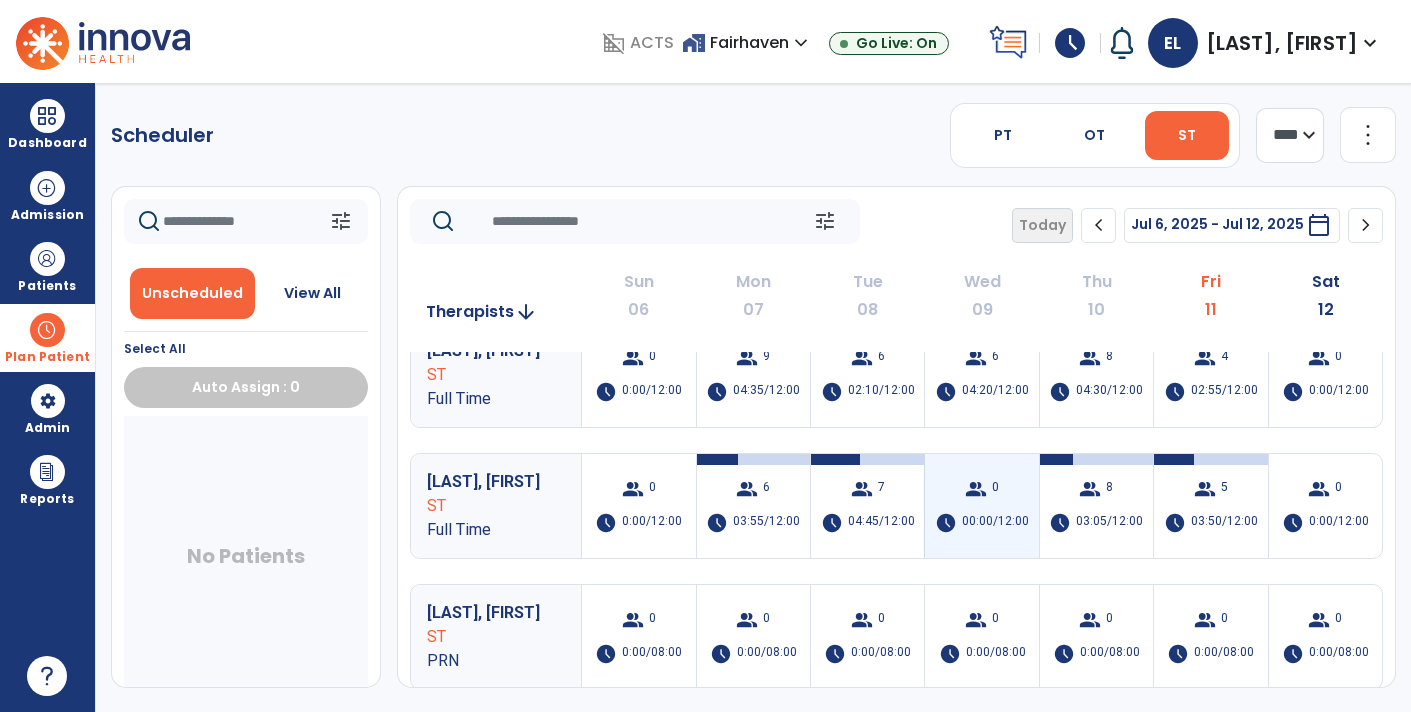 scroll, scrollTop: 30, scrollLeft: 0, axis: vertical 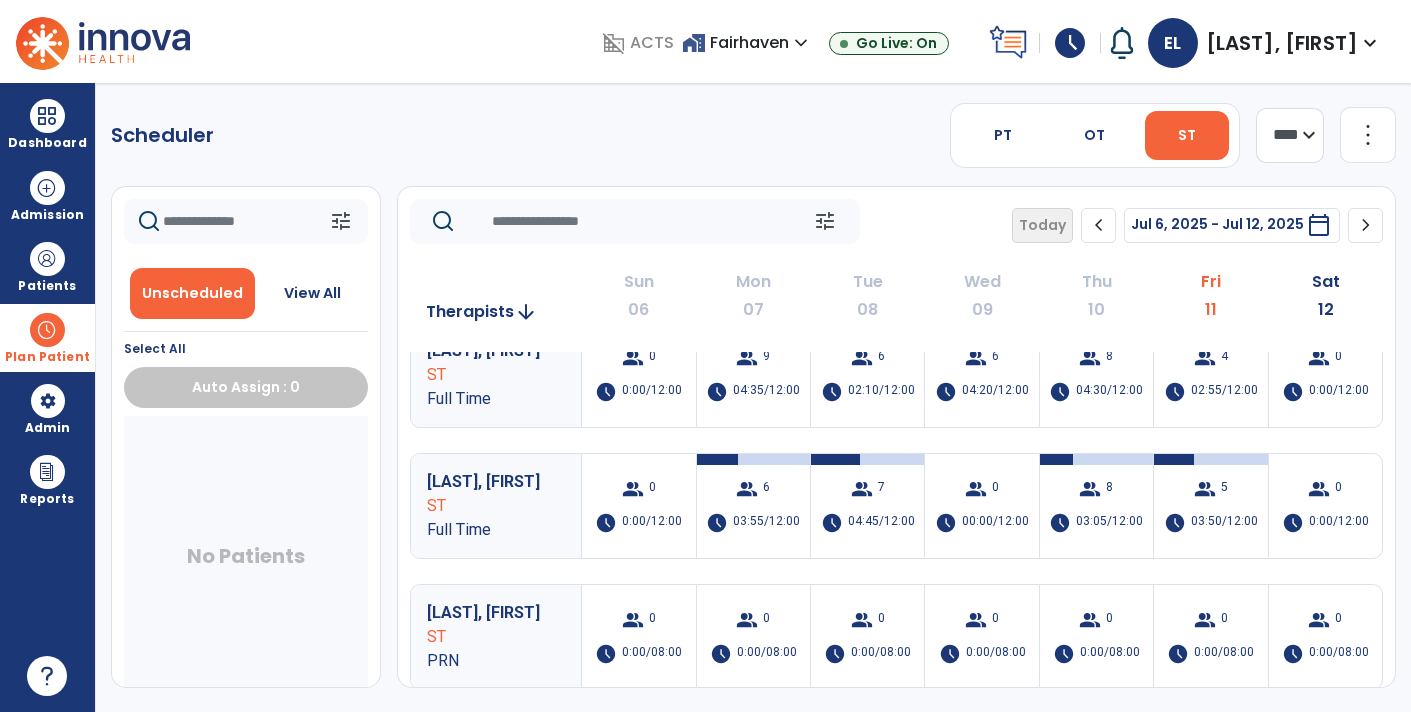 click on "chevron_right" 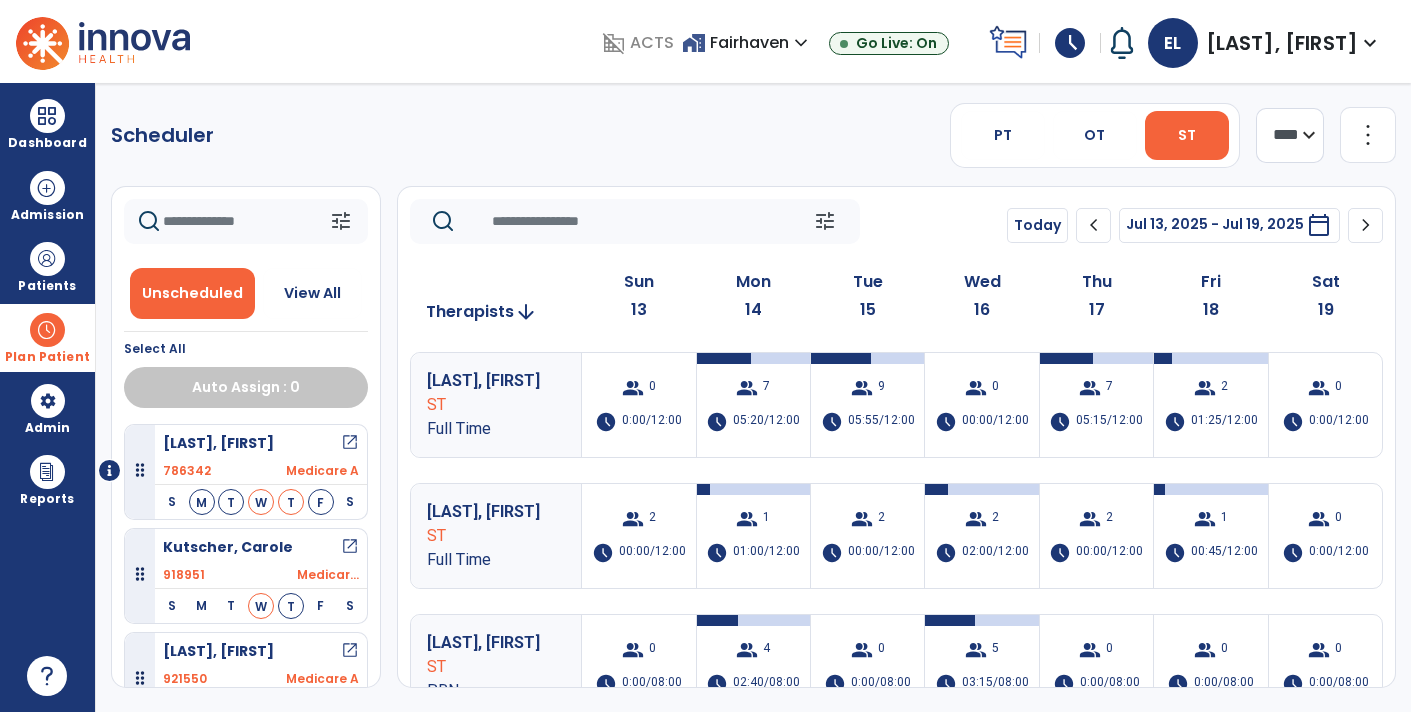 scroll, scrollTop: 30, scrollLeft: 0, axis: vertical 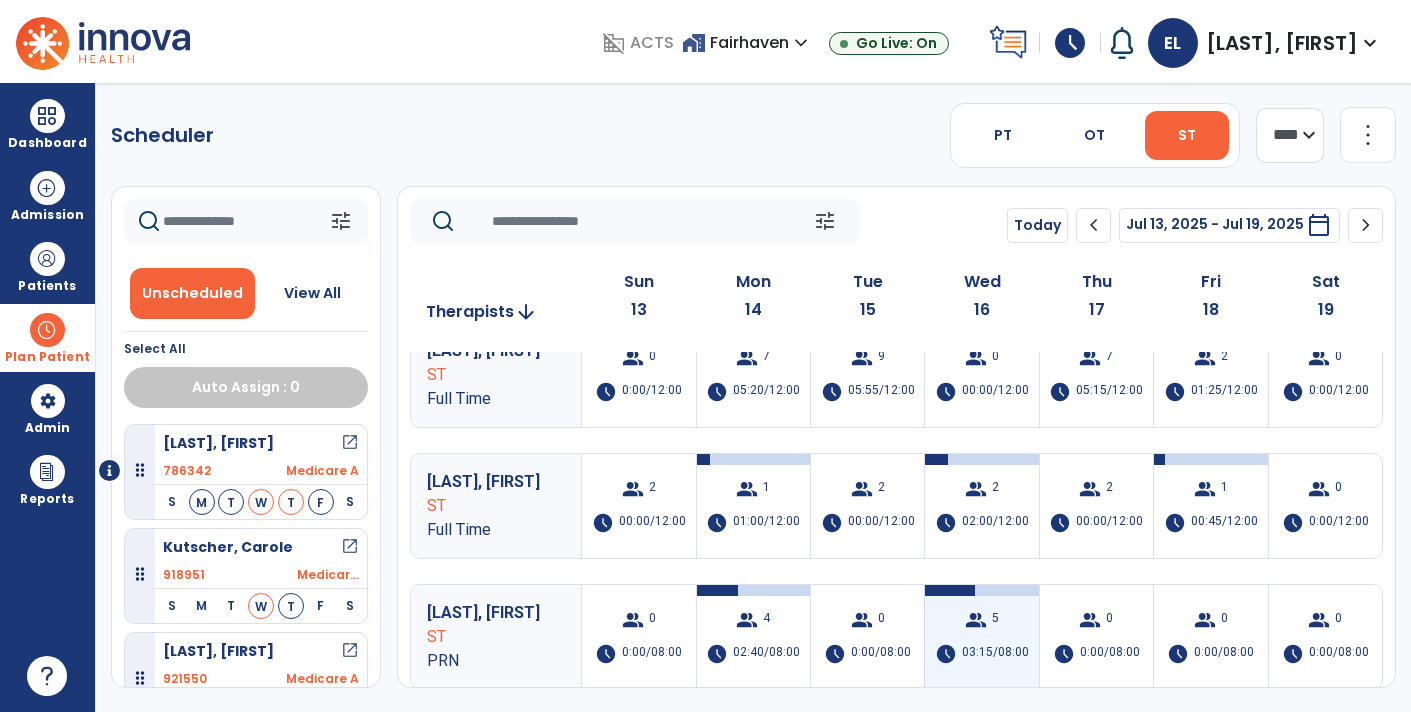 click on "group" at bounding box center (976, 620) 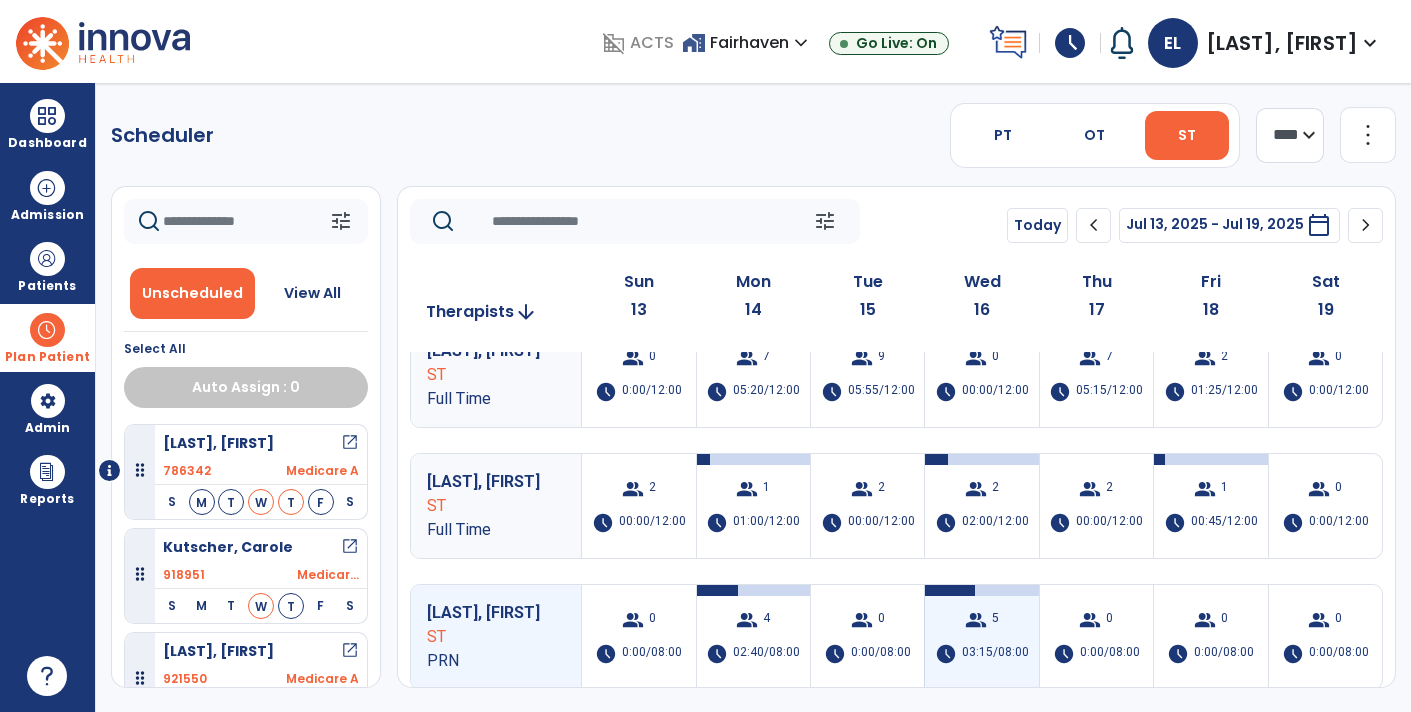 click on "group" at bounding box center [976, 620] 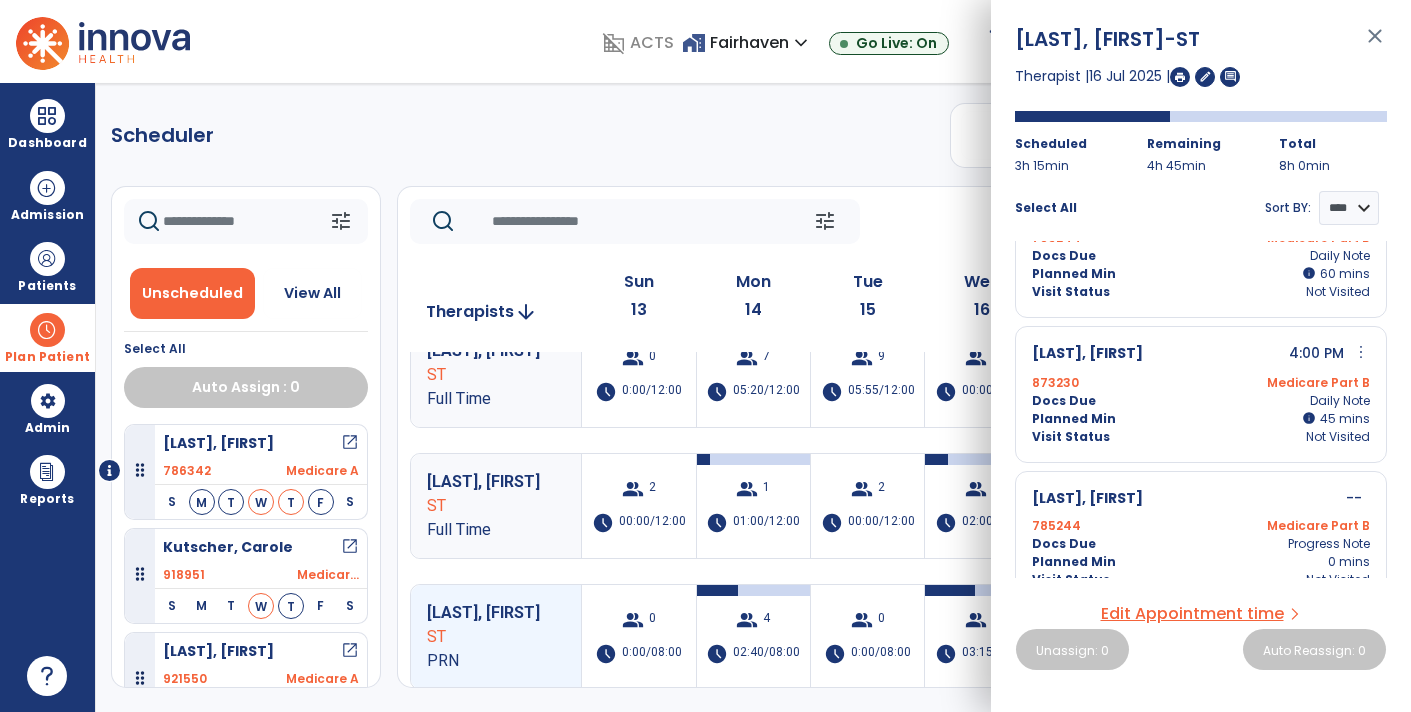 scroll, scrollTop: 0, scrollLeft: 0, axis: both 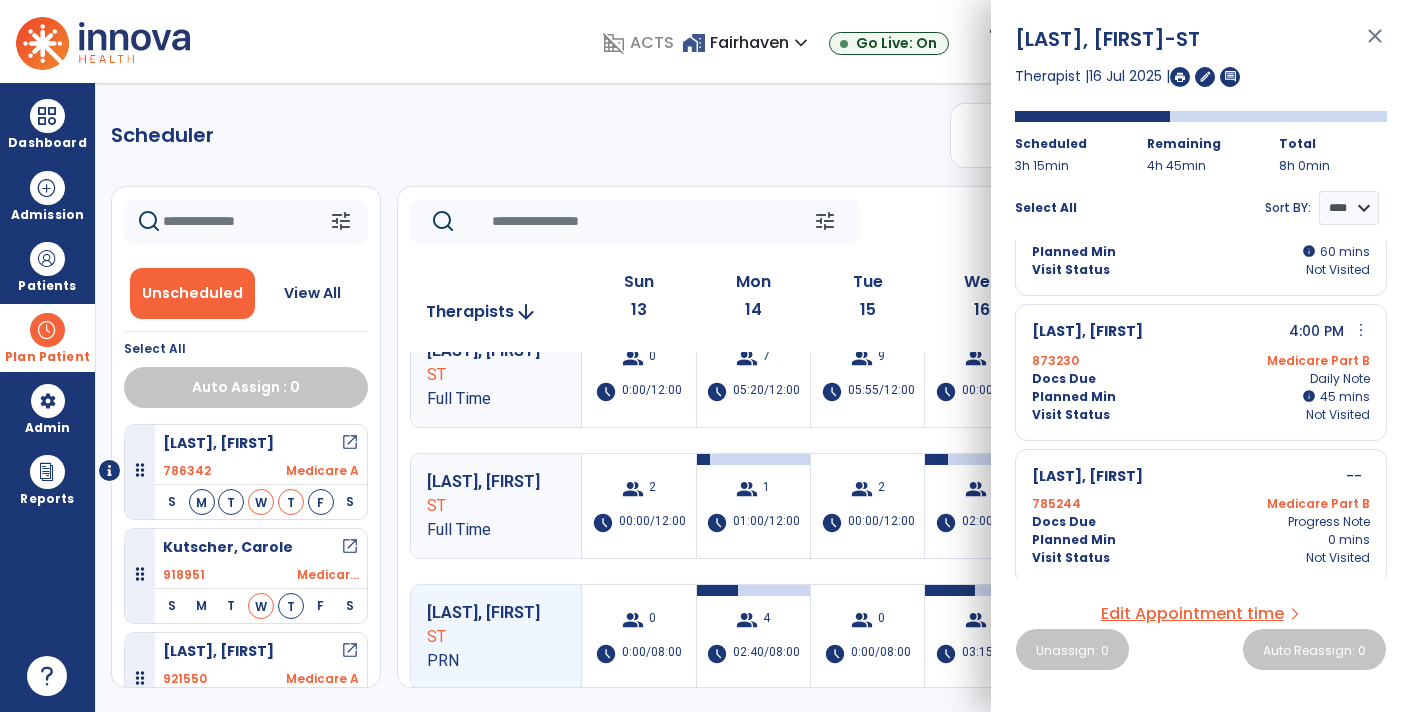 click on "[LAST], [FIRST]  4:00 PM  more_vert  edit   Edit Session   alt_route   Split Minutes  873230 Medicare Part B  Docs Due Daily Note   Planned Min  info   45 I 45 mins  Visit Status  Not Visited" at bounding box center (1201, 372) 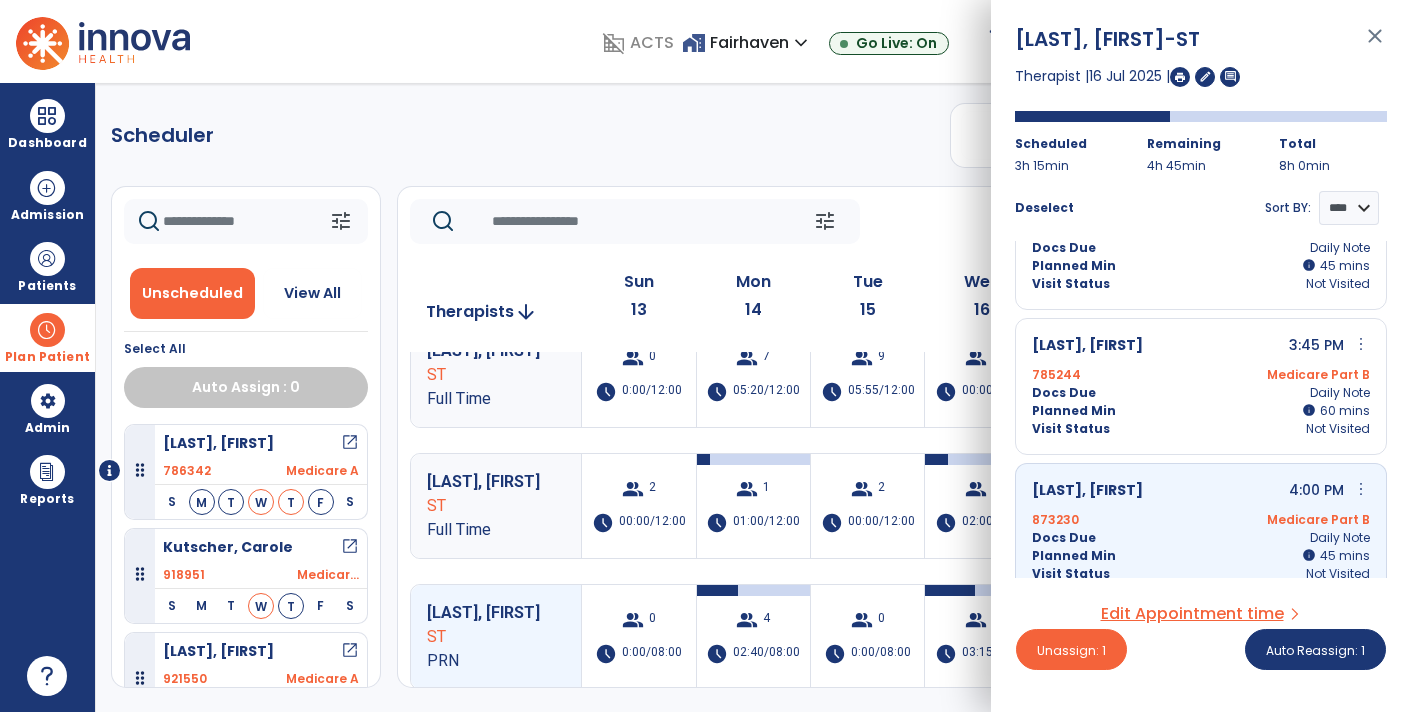 scroll, scrollTop: 215, scrollLeft: 0, axis: vertical 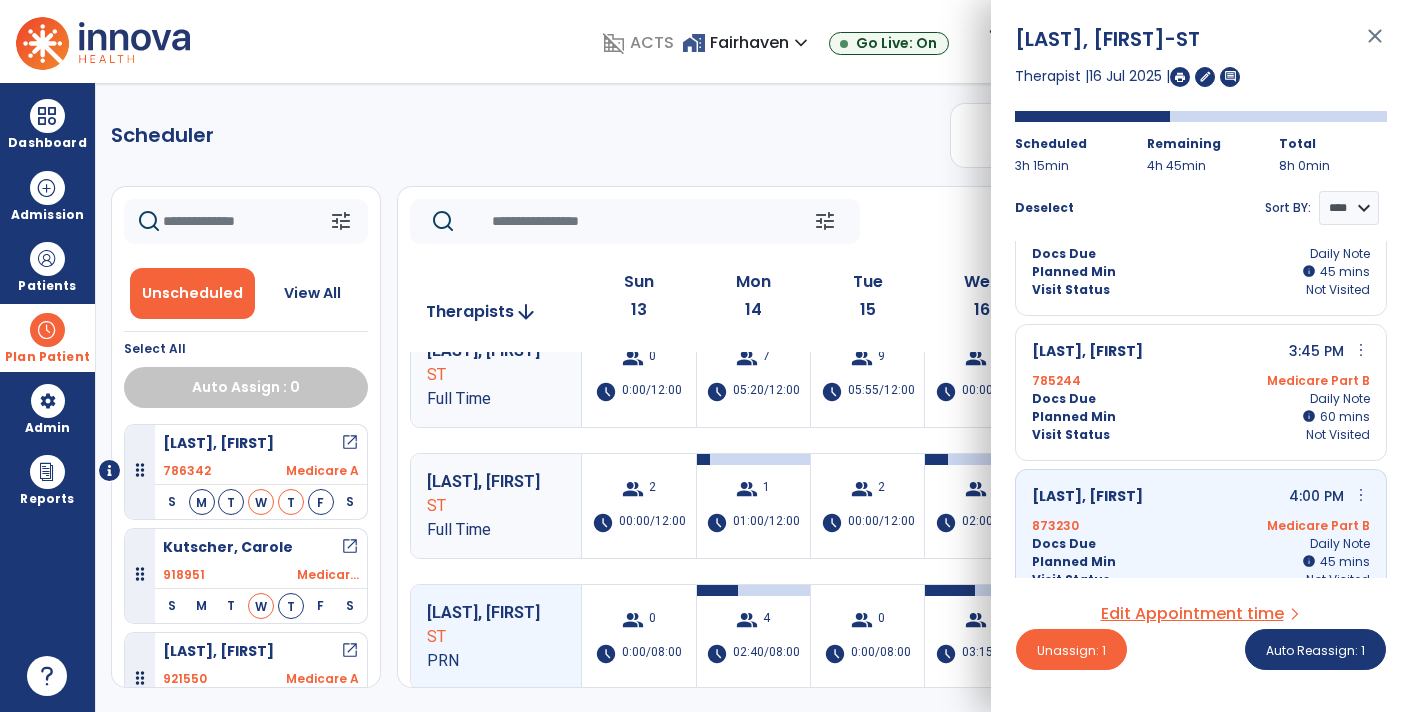 click on "[NUMBER] Medicare Part B" at bounding box center (1201, 381) 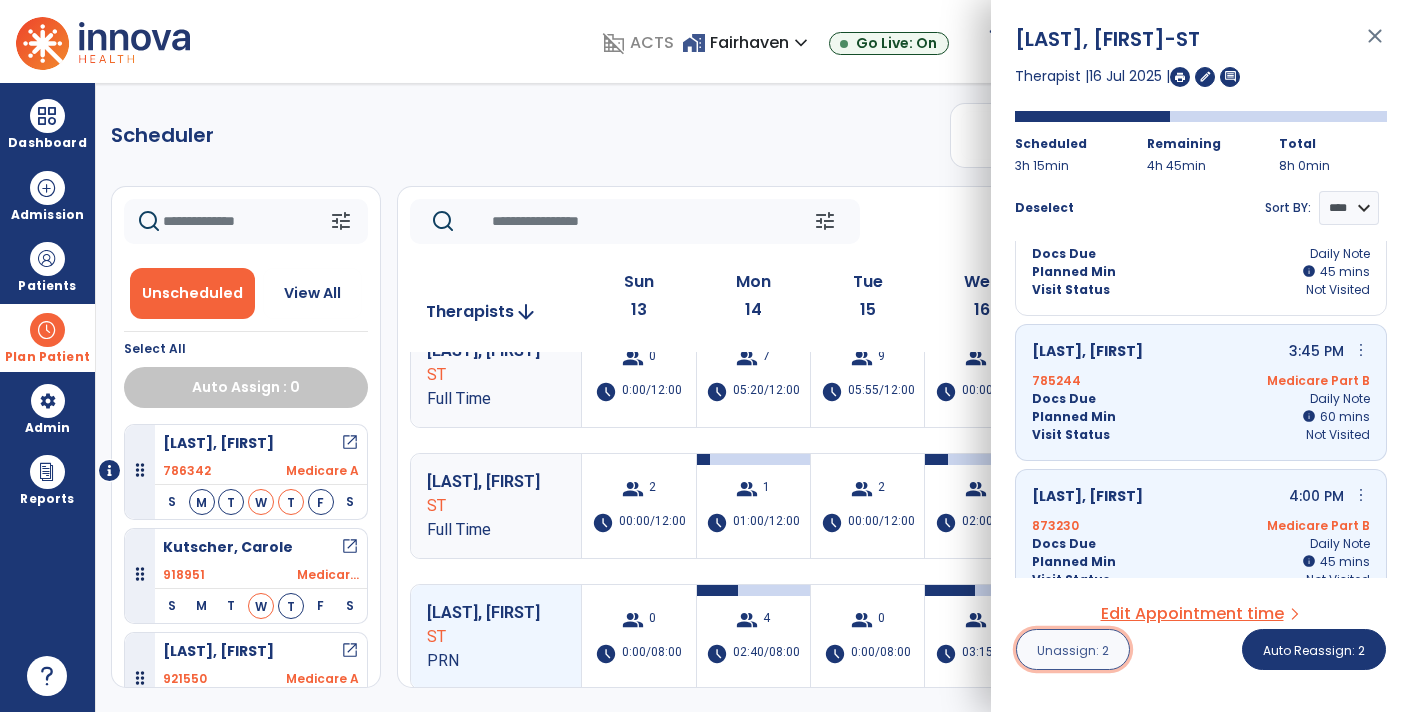 click on "Unassign: 2" at bounding box center (1073, 650) 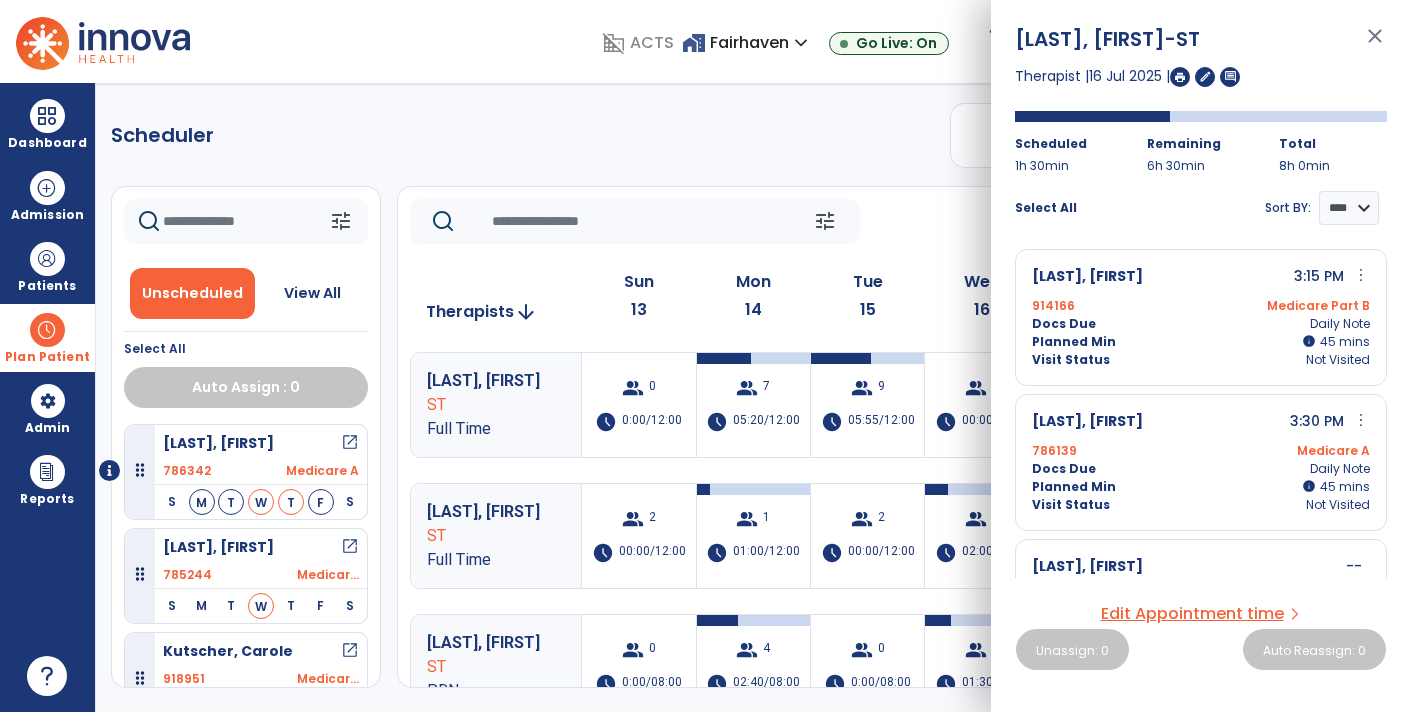 click on "close" at bounding box center [1375, 45] 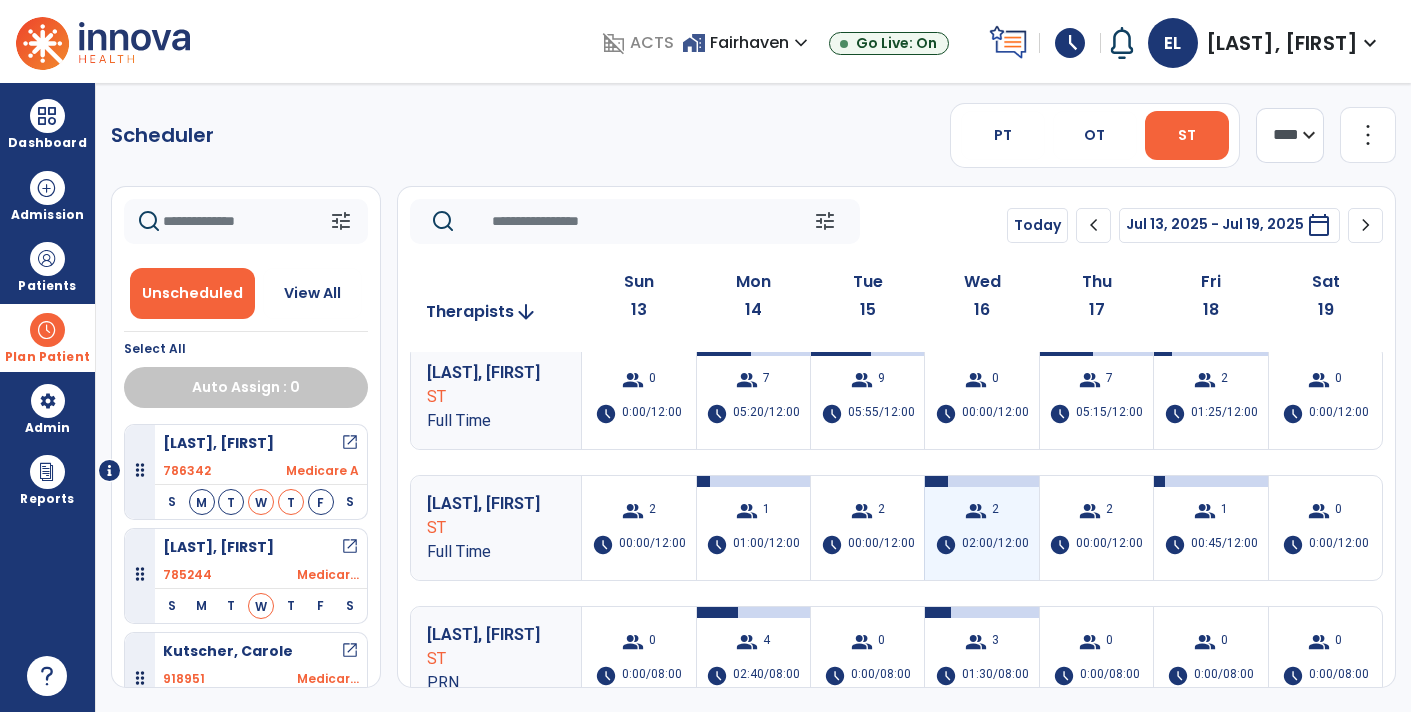 scroll, scrollTop: 0, scrollLeft: 0, axis: both 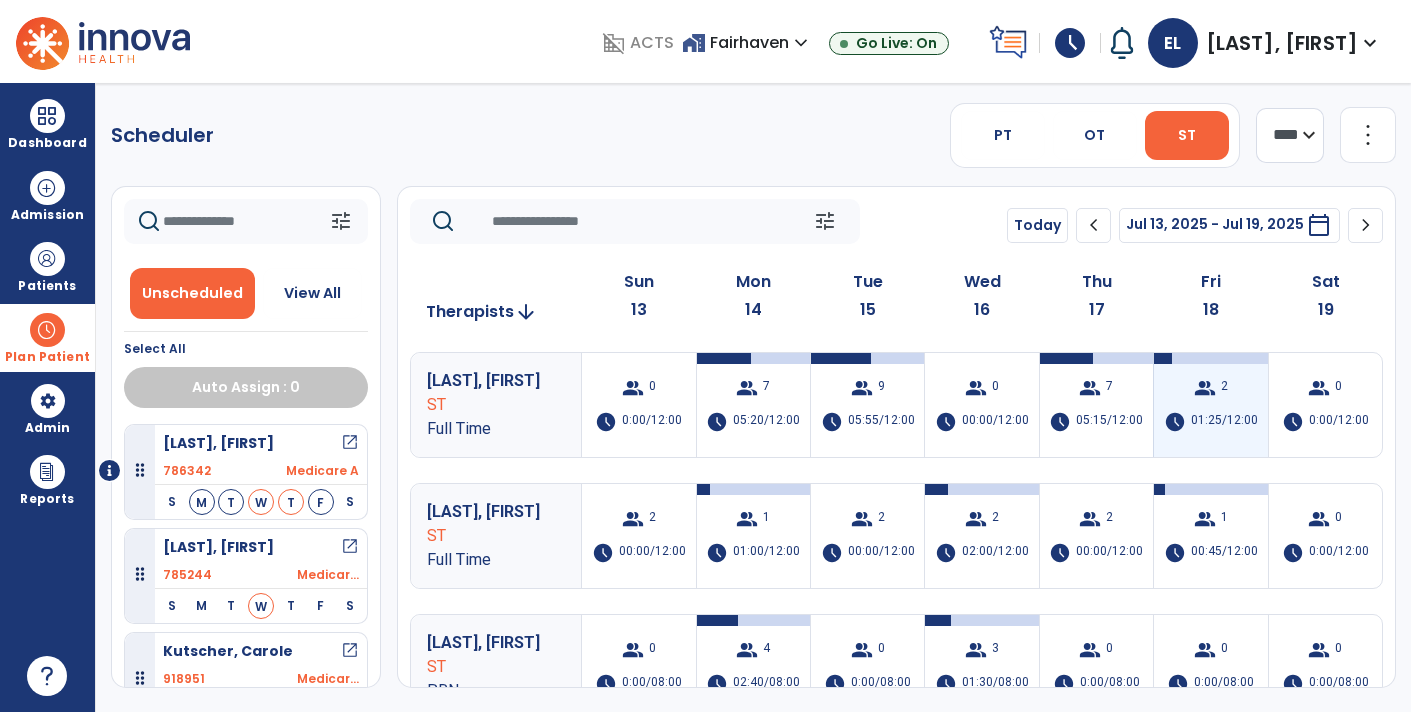click on "group  2  schedule  01:25/12:00" at bounding box center [1210, 405] 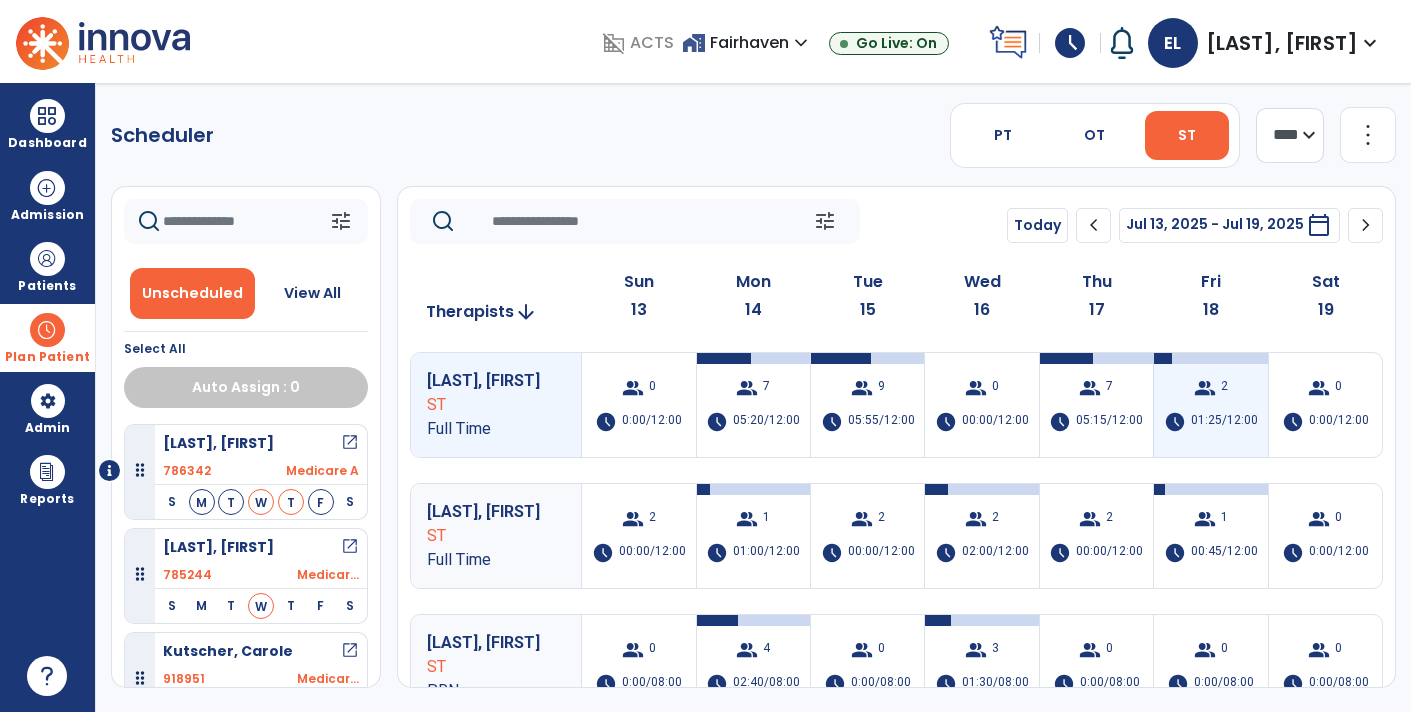 click on "group  2  schedule  01:25/12:00" at bounding box center (1210, 405) 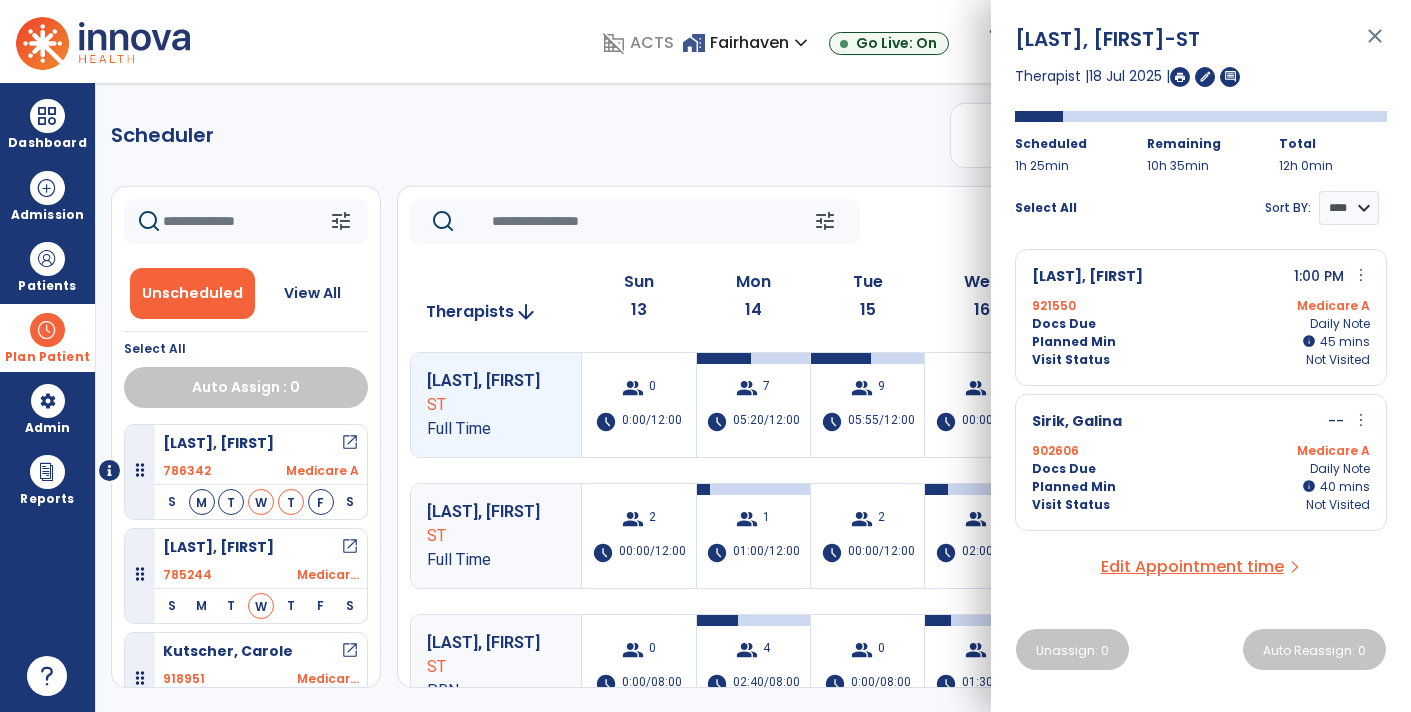 click on "close" at bounding box center [1375, 45] 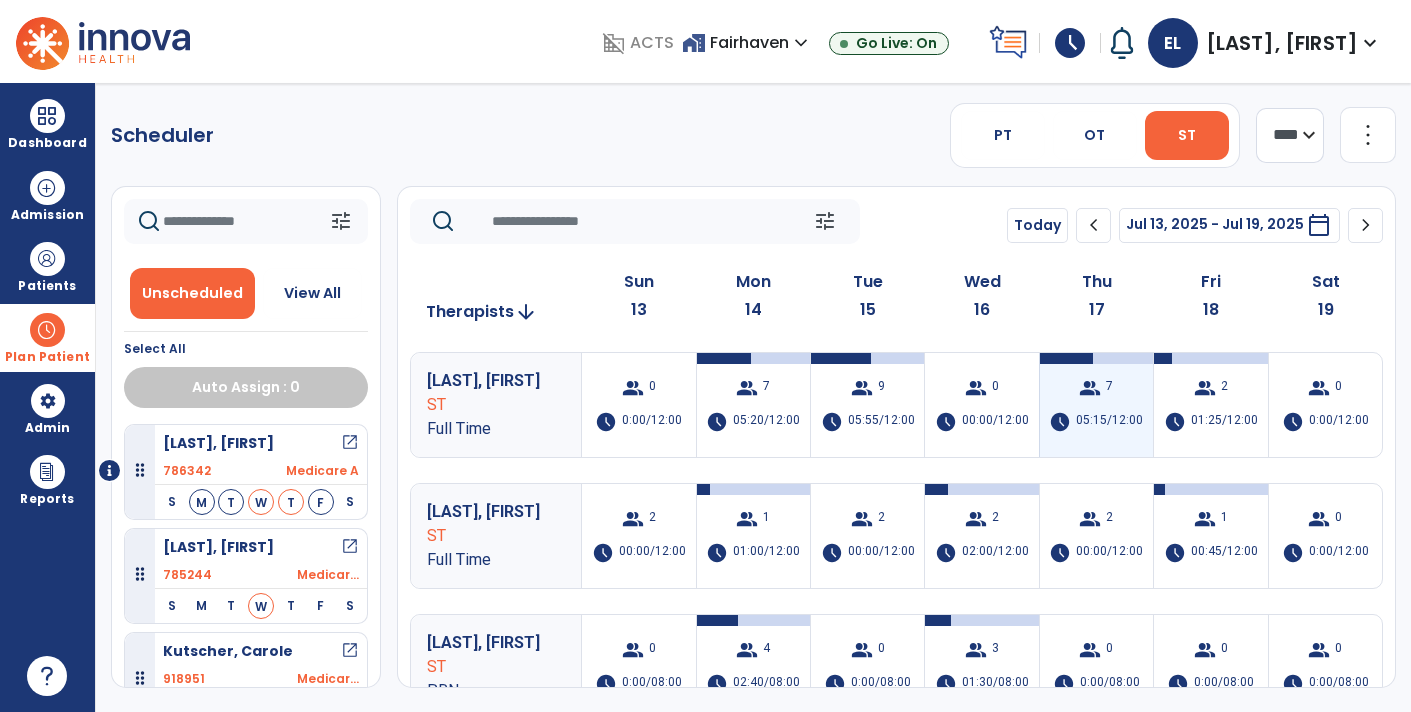 click on "group" at bounding box center [1090, 388] 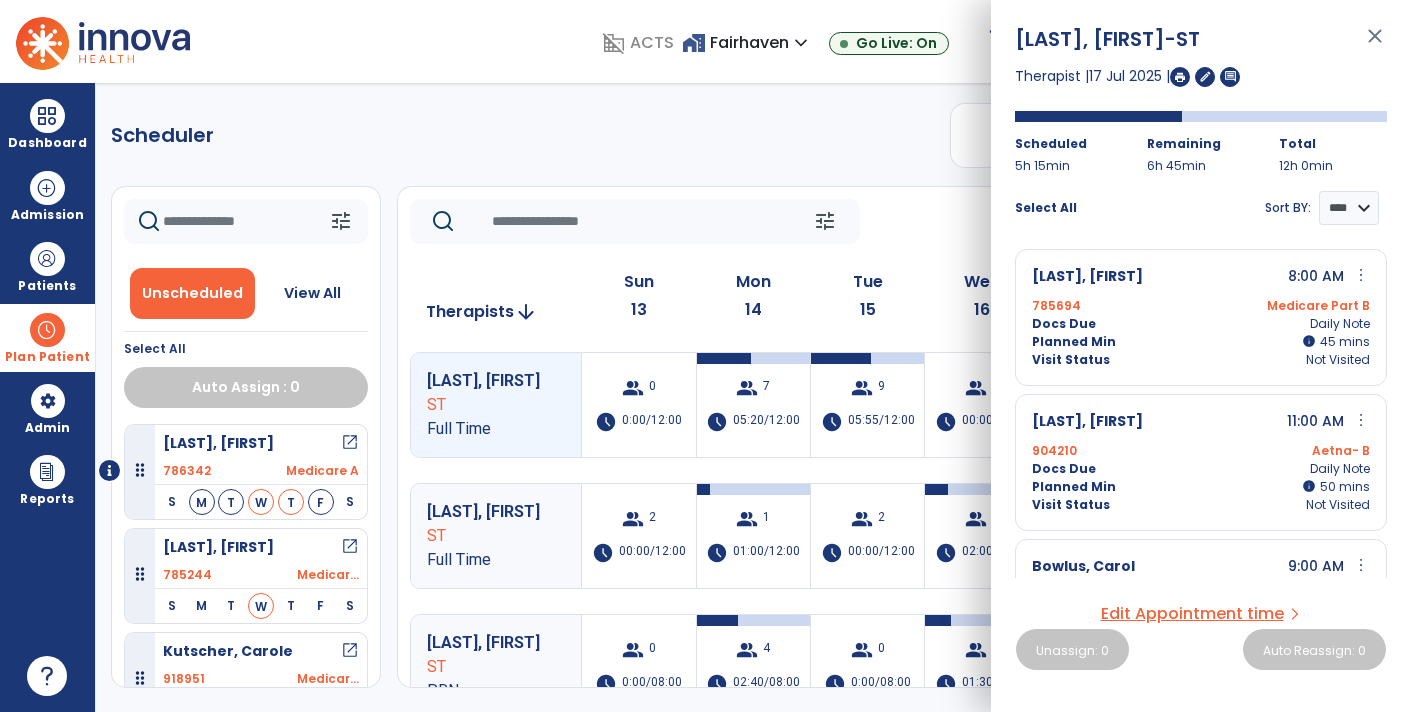 click on "more_vert" at bounding box center (1361, 275) 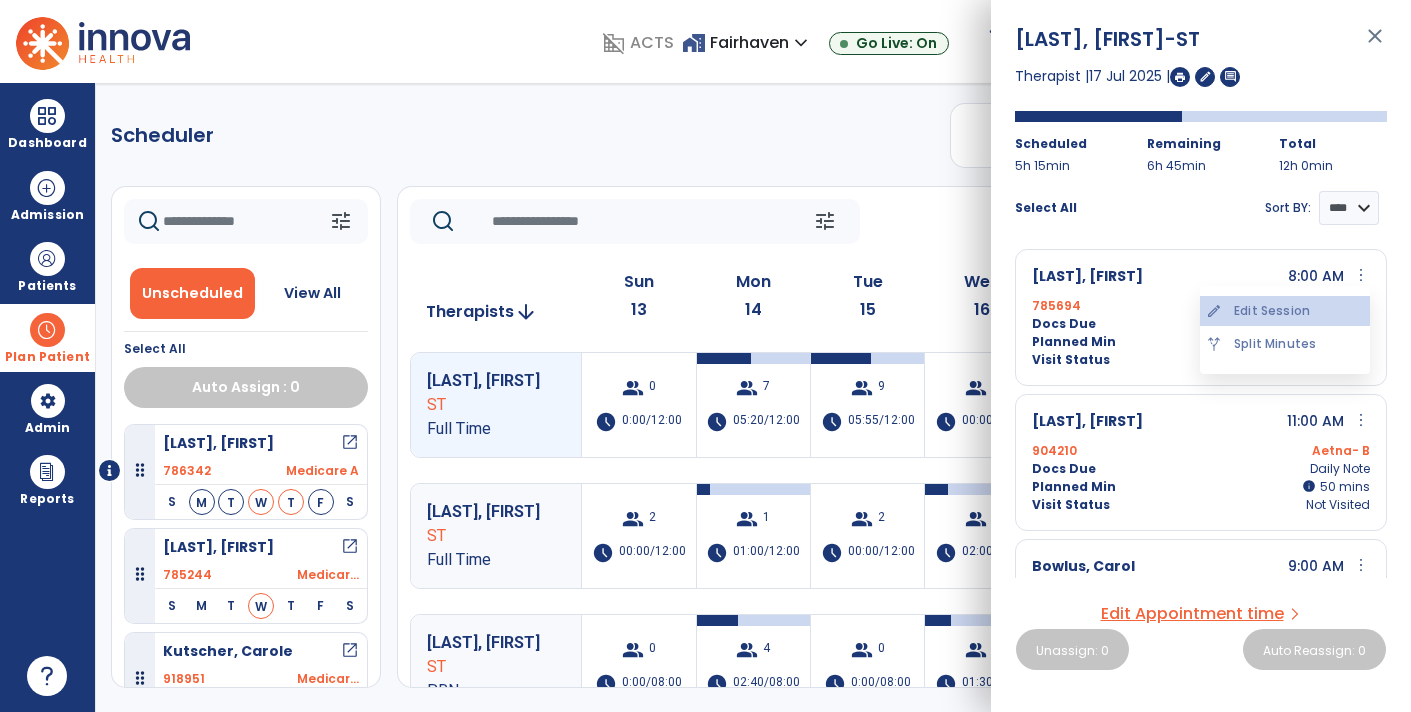 click on "edit   Edit Session" at bounding box center (1285, 311) 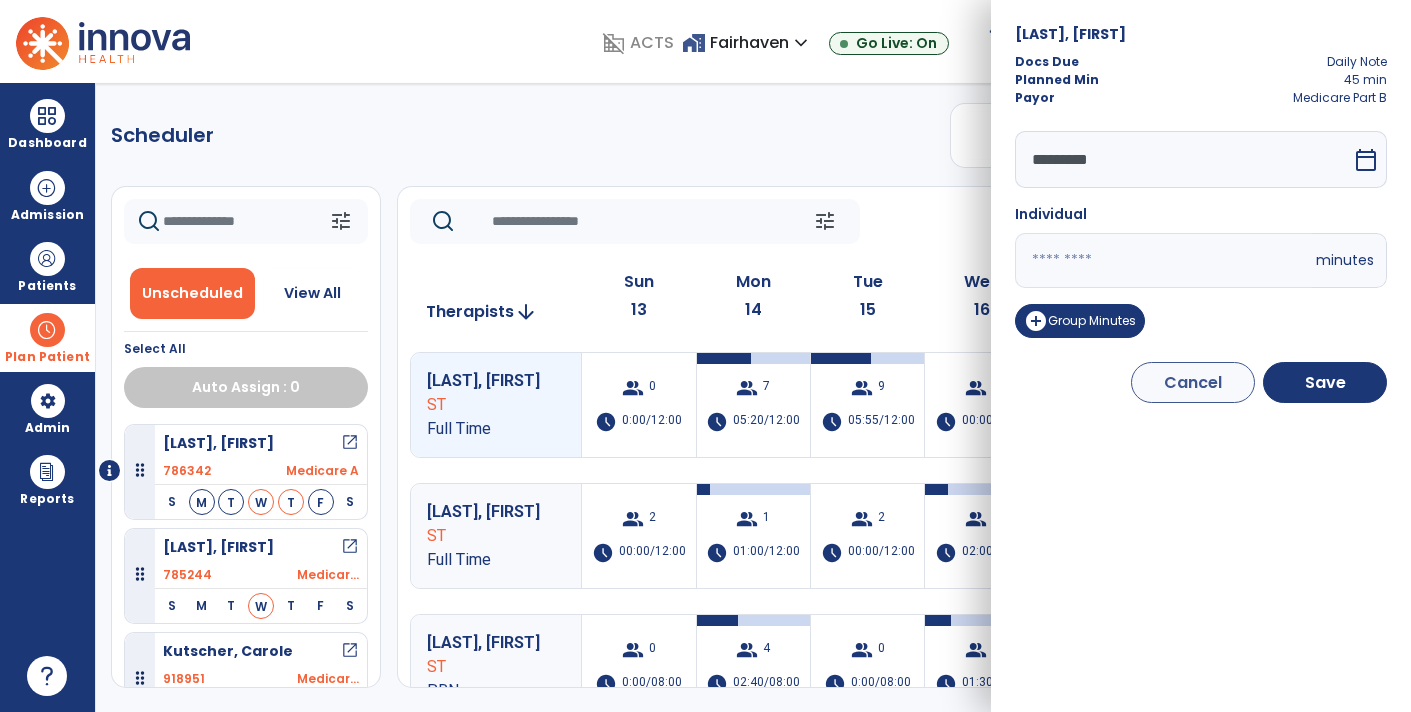 click on "*********" at bounding box center (1183, 159) 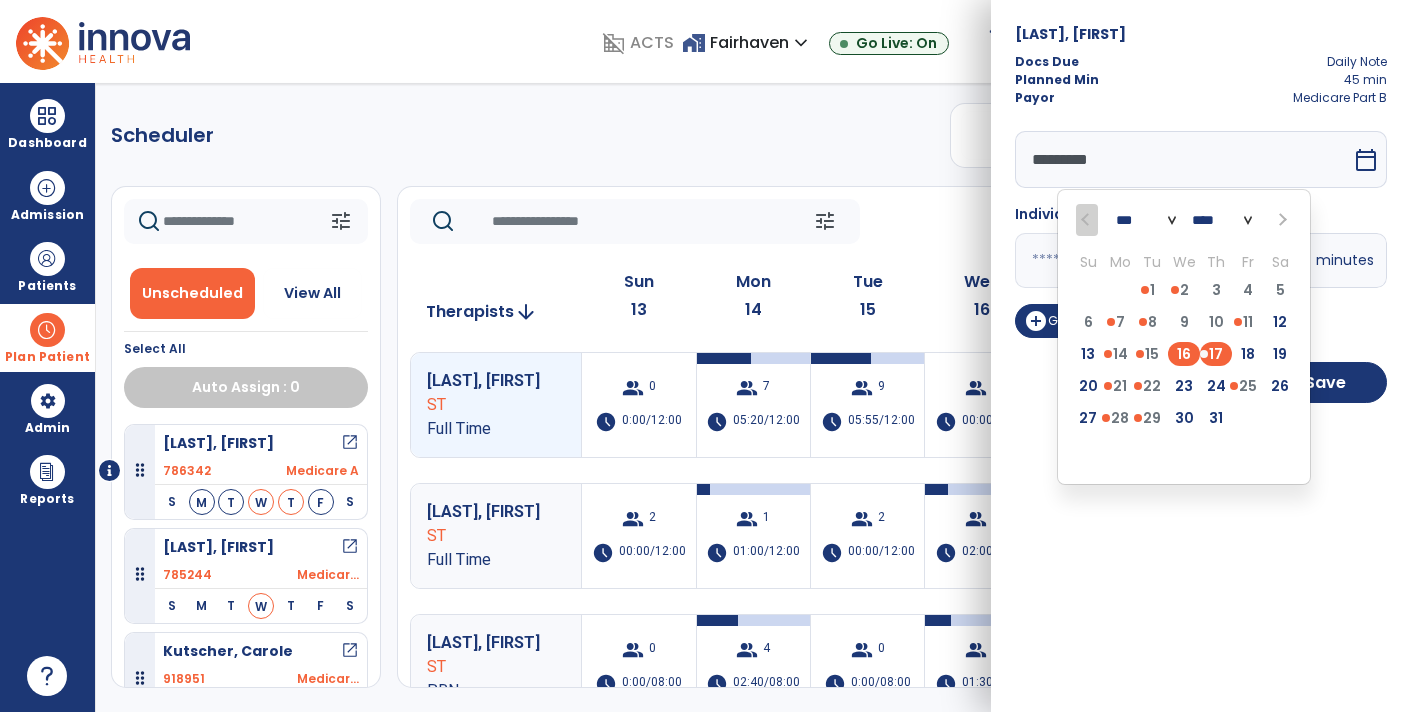 click on "16" at bounding box center [1184, 354] 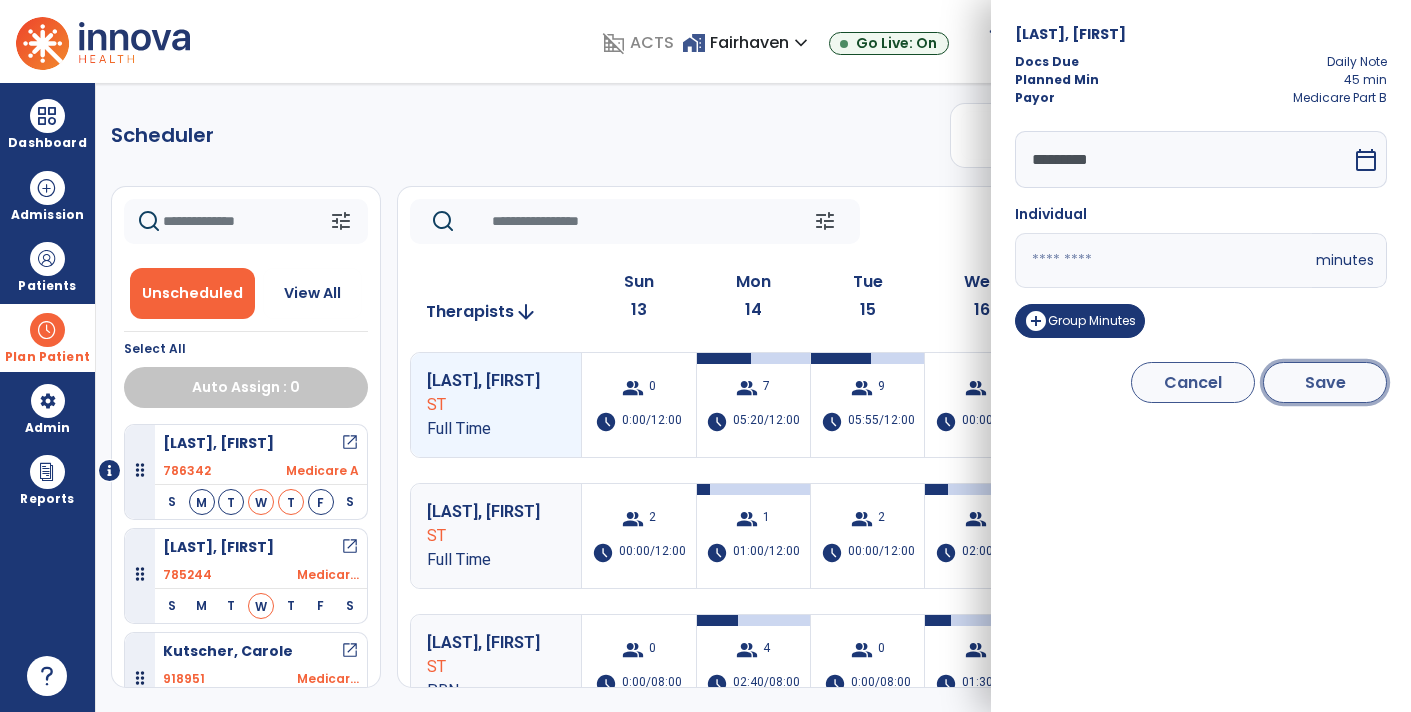 click on "Save" at bounding box center (1325, 382) 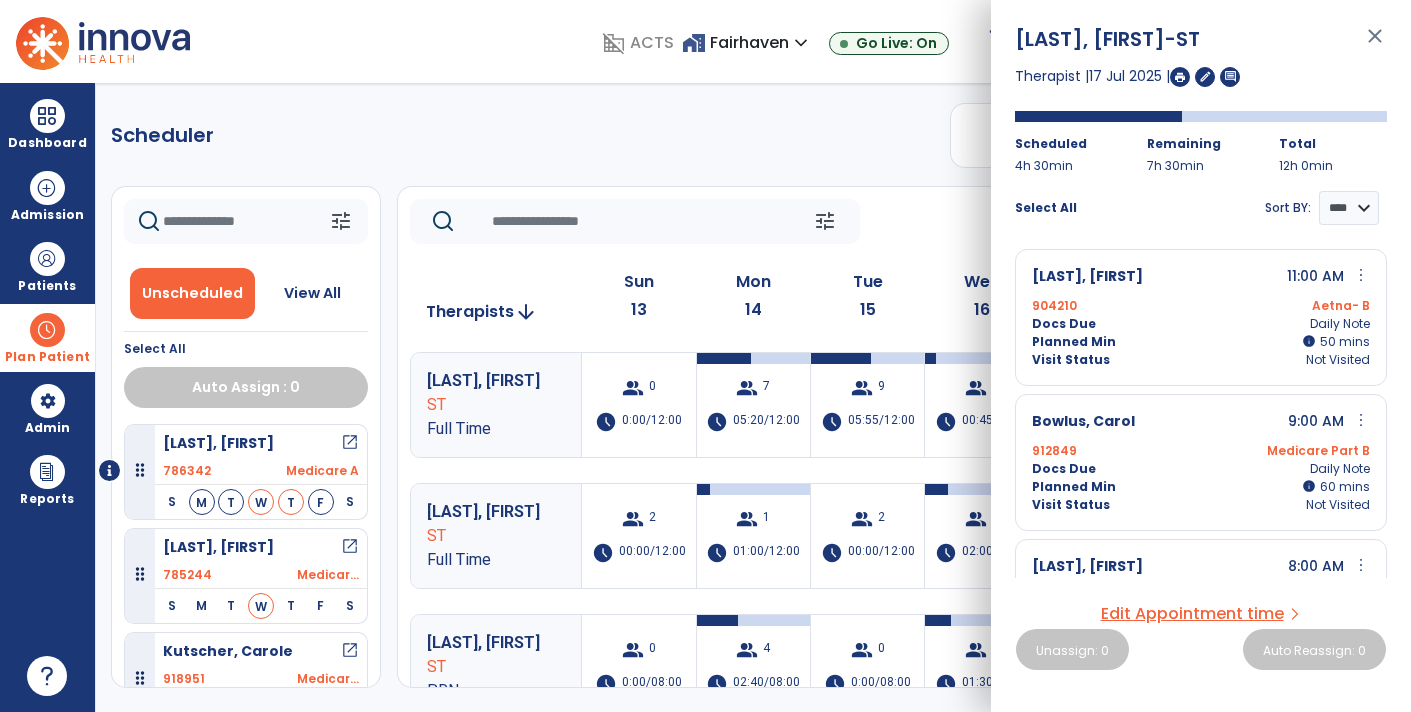 click on "close" at bounding box center (1375, 45) 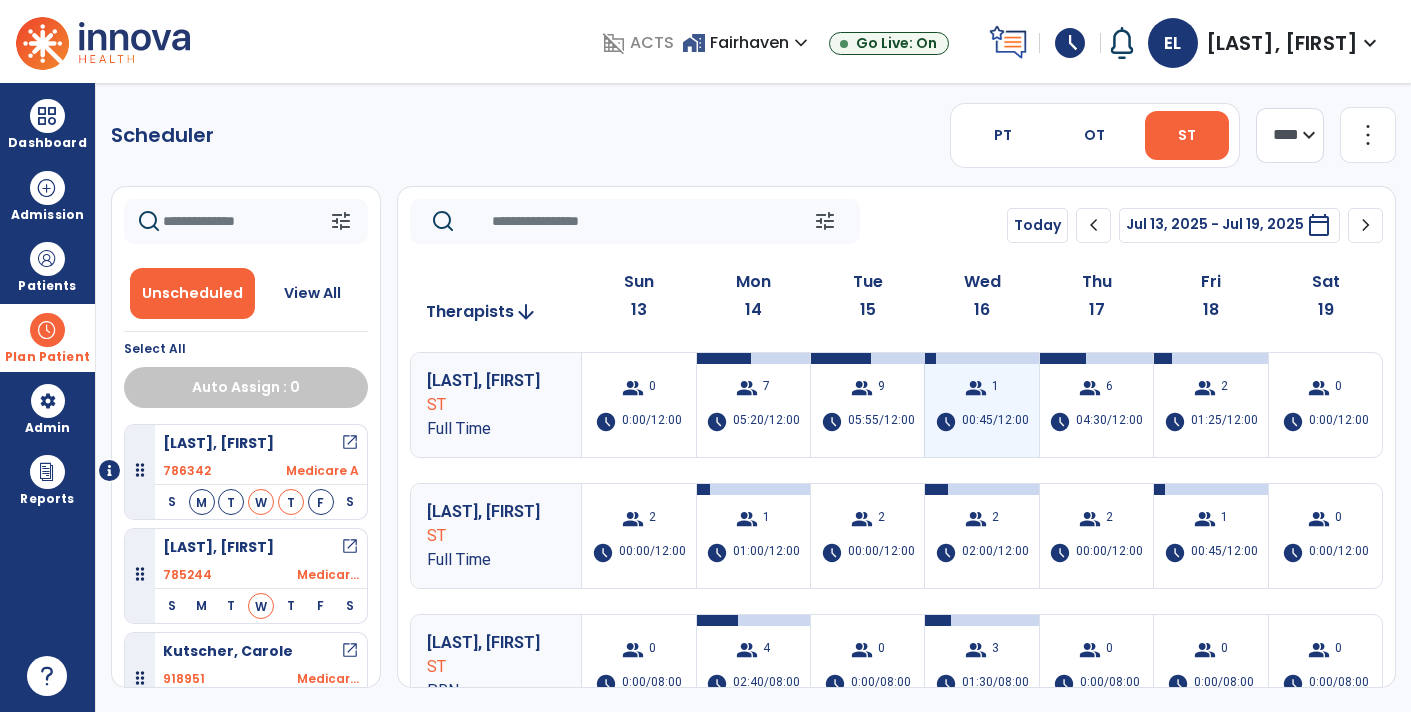 click on "group" at bounding box center (976, 388) 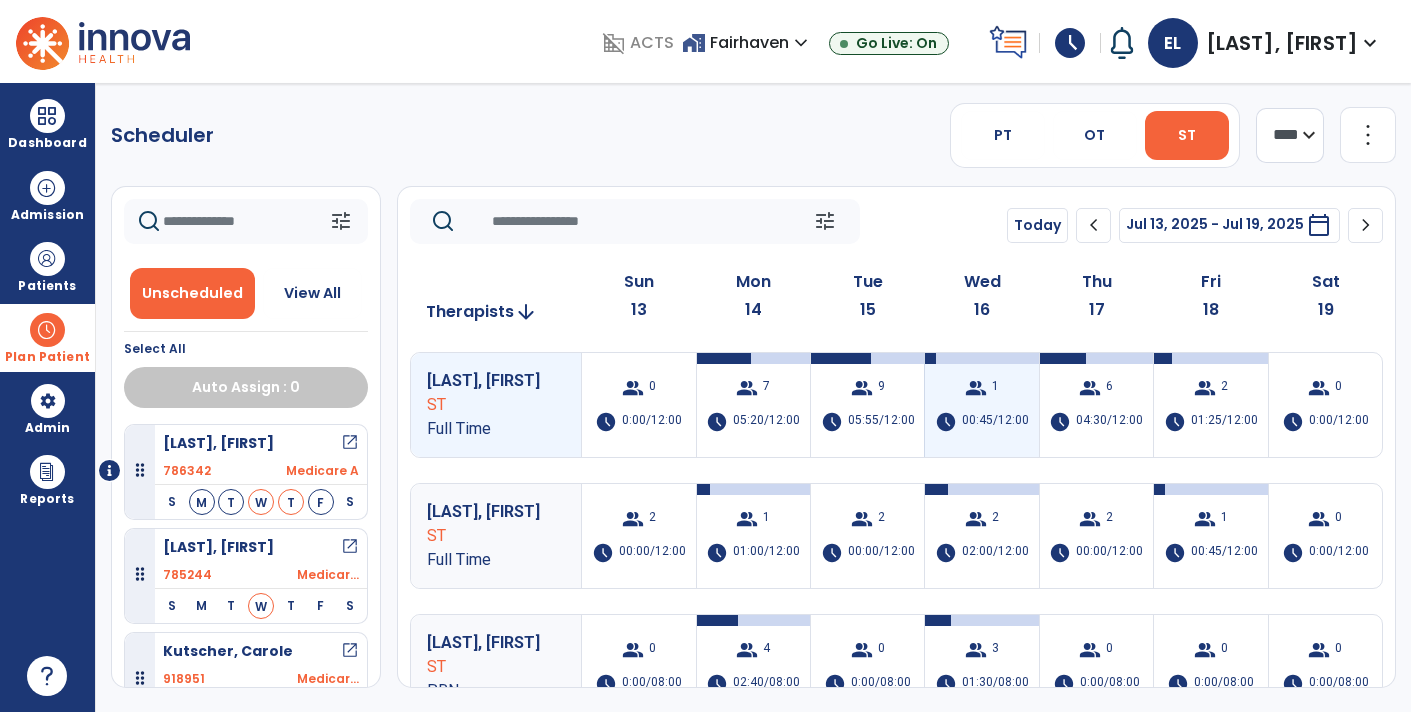 click on "group" at bounding box center (976, 388) 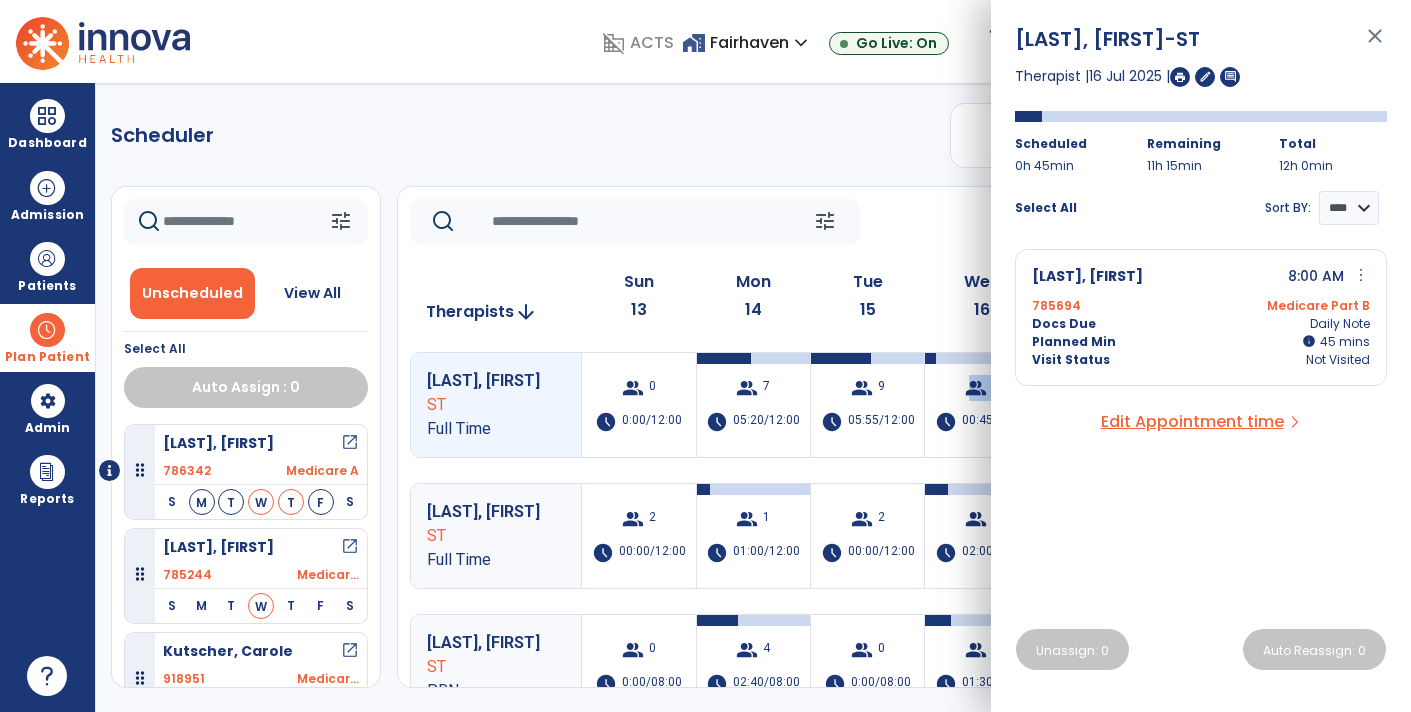 click on "[LAST], [FIRST]  8:00 AM  more_vert  edit   Edit Session   alt_route   Split Minutes" at bounding box center [1201, 277] 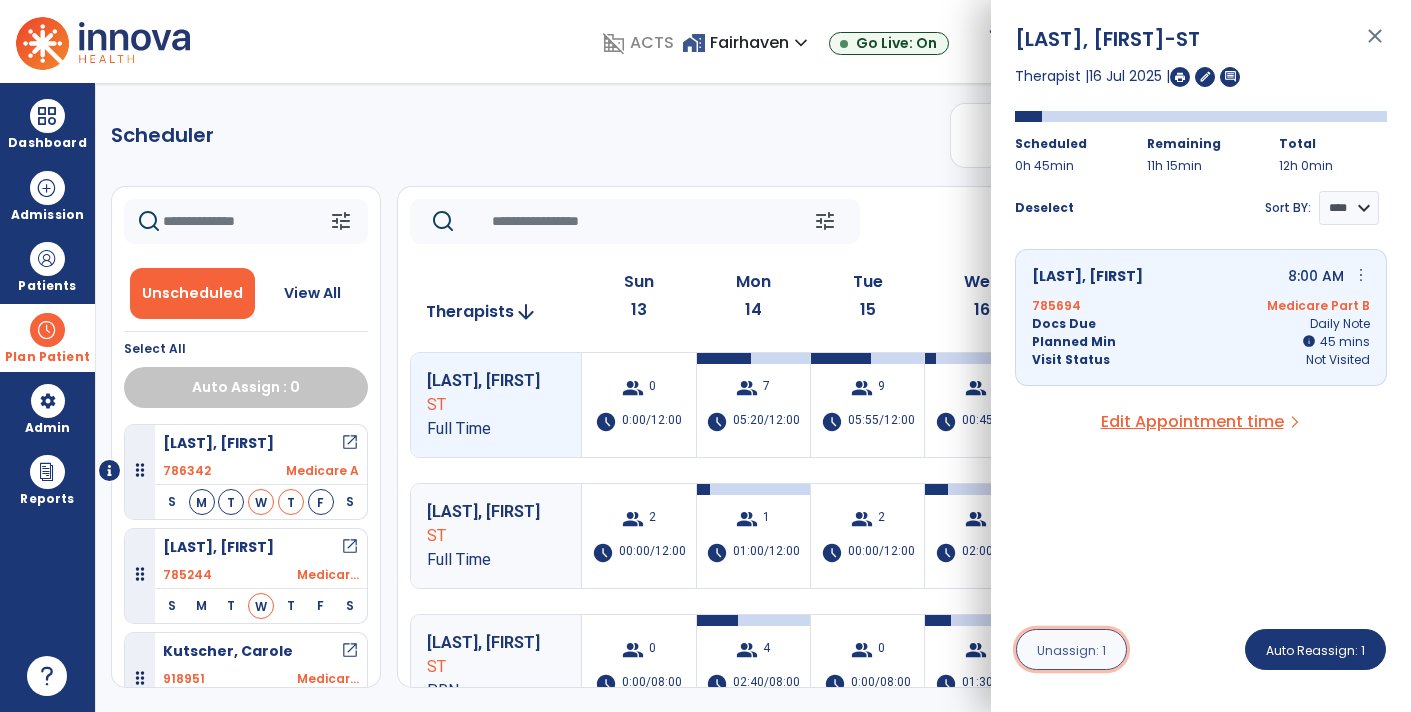 click on "Unassign: 1" at bounding box center [1071, 649] 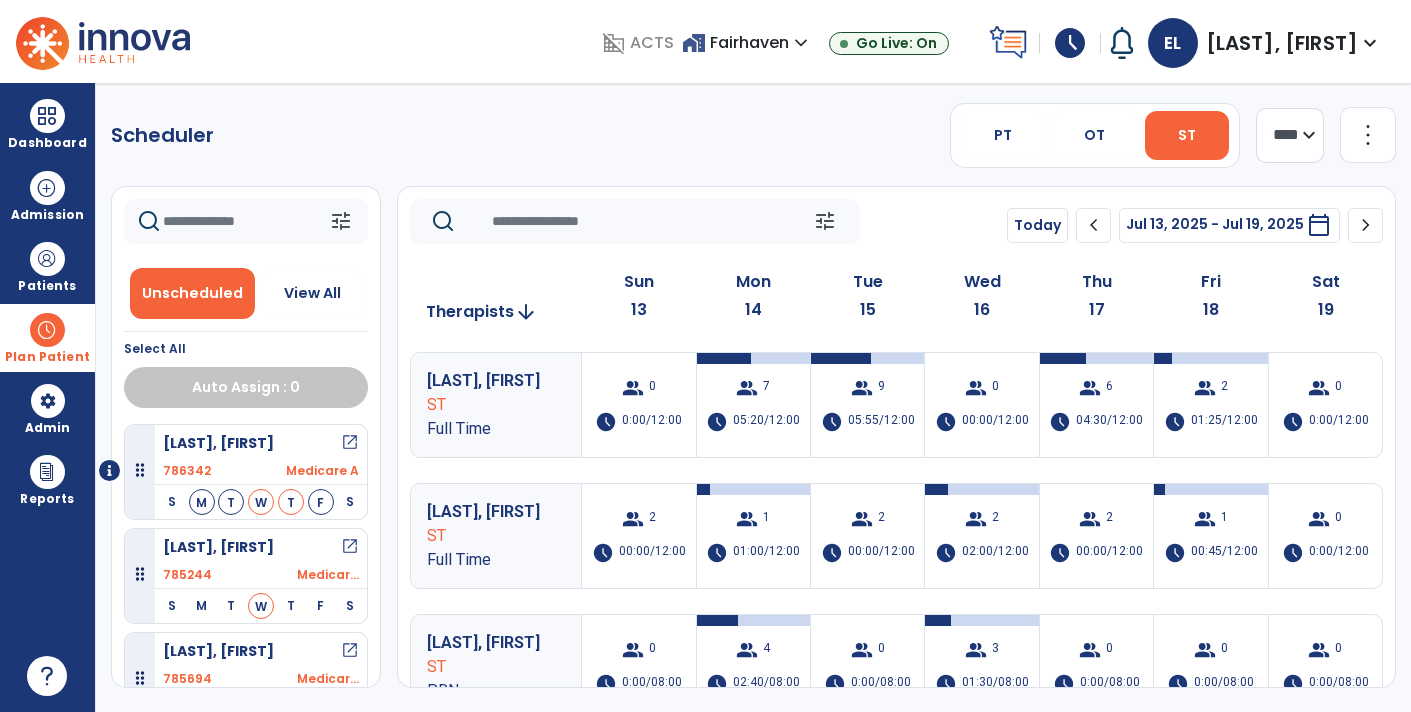 click on "open_in_new" at bounding box center [350, 547] 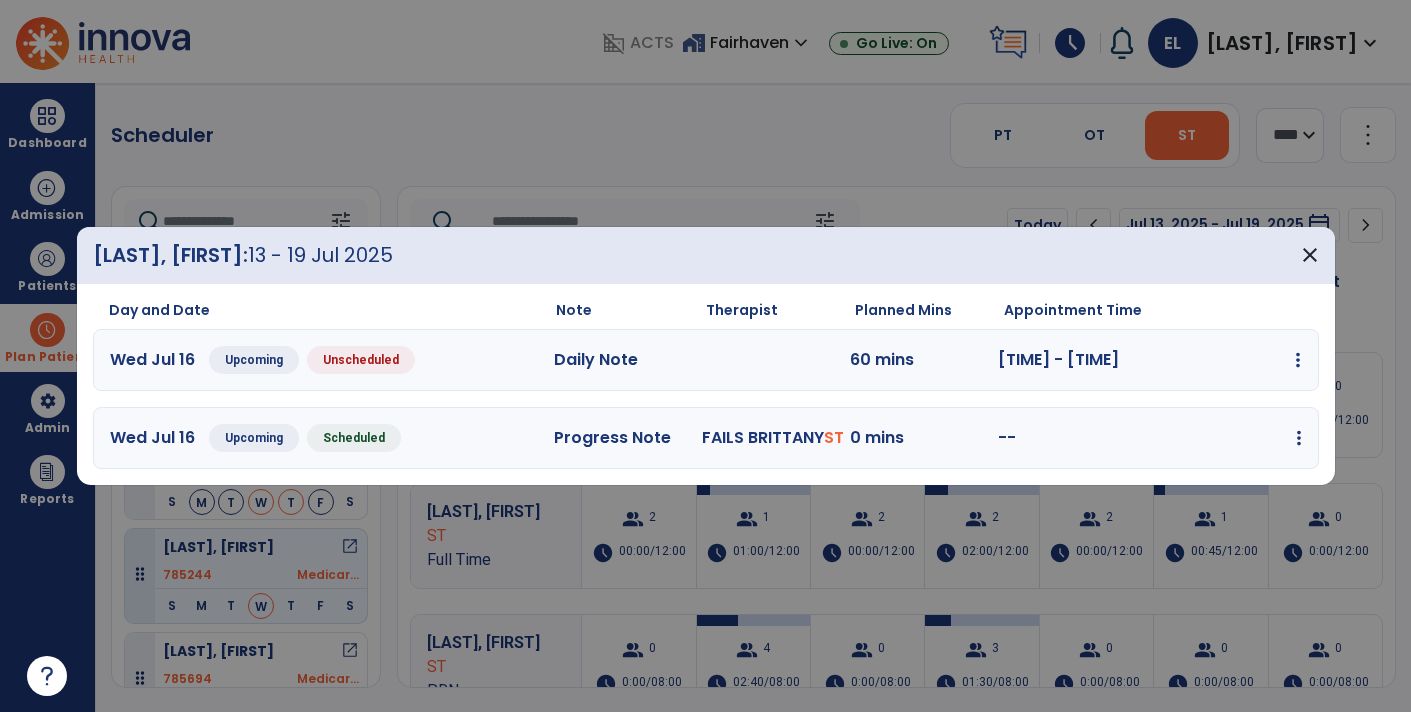 click at bounding box center [1298, 360] 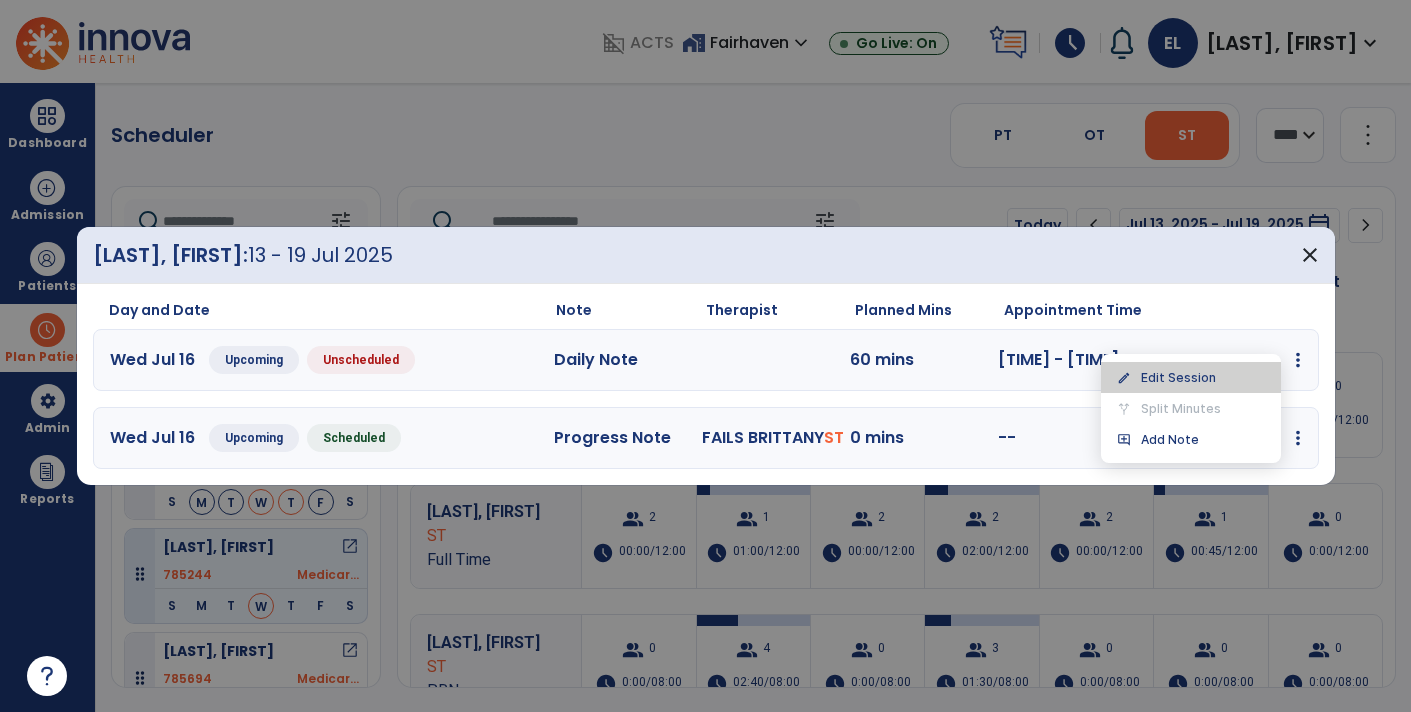 click on "edit   Edit Session" at bounding box center [1191, 377] 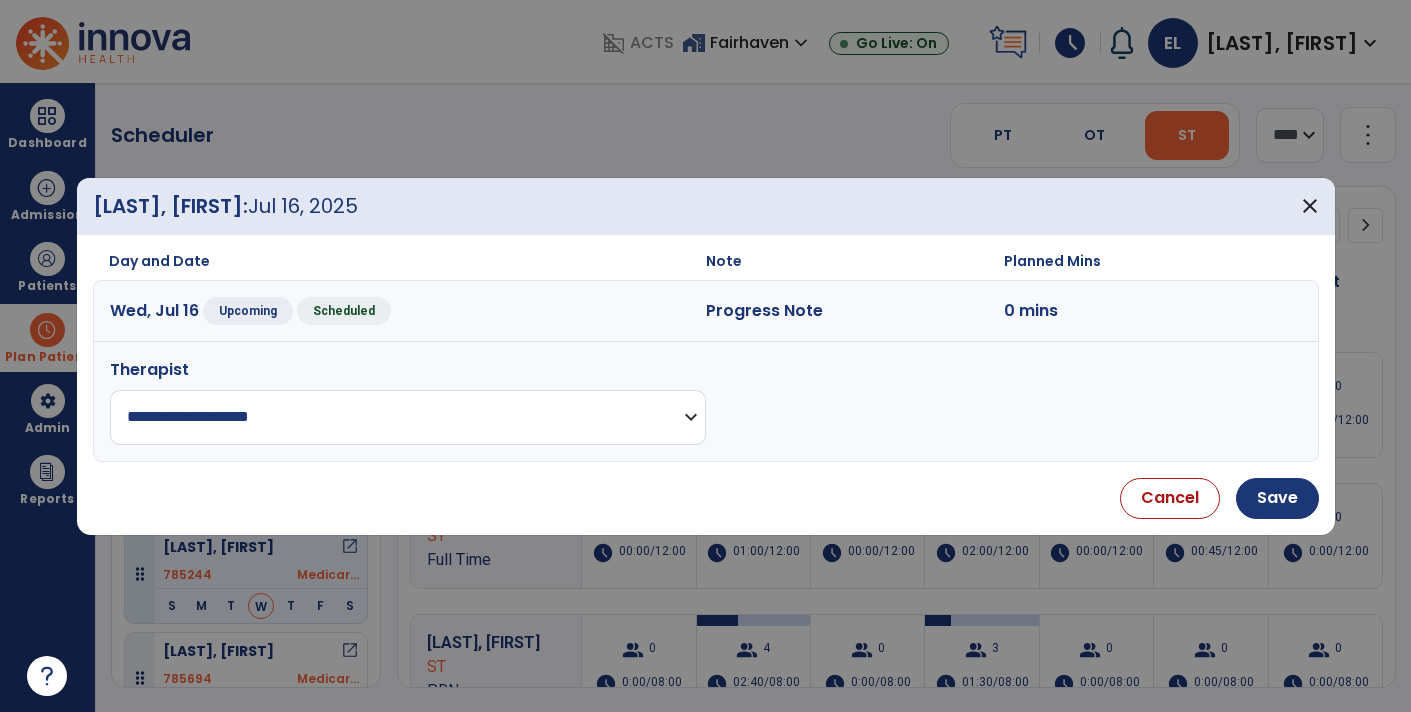 click on "**********" at bounding box center [408, 417] 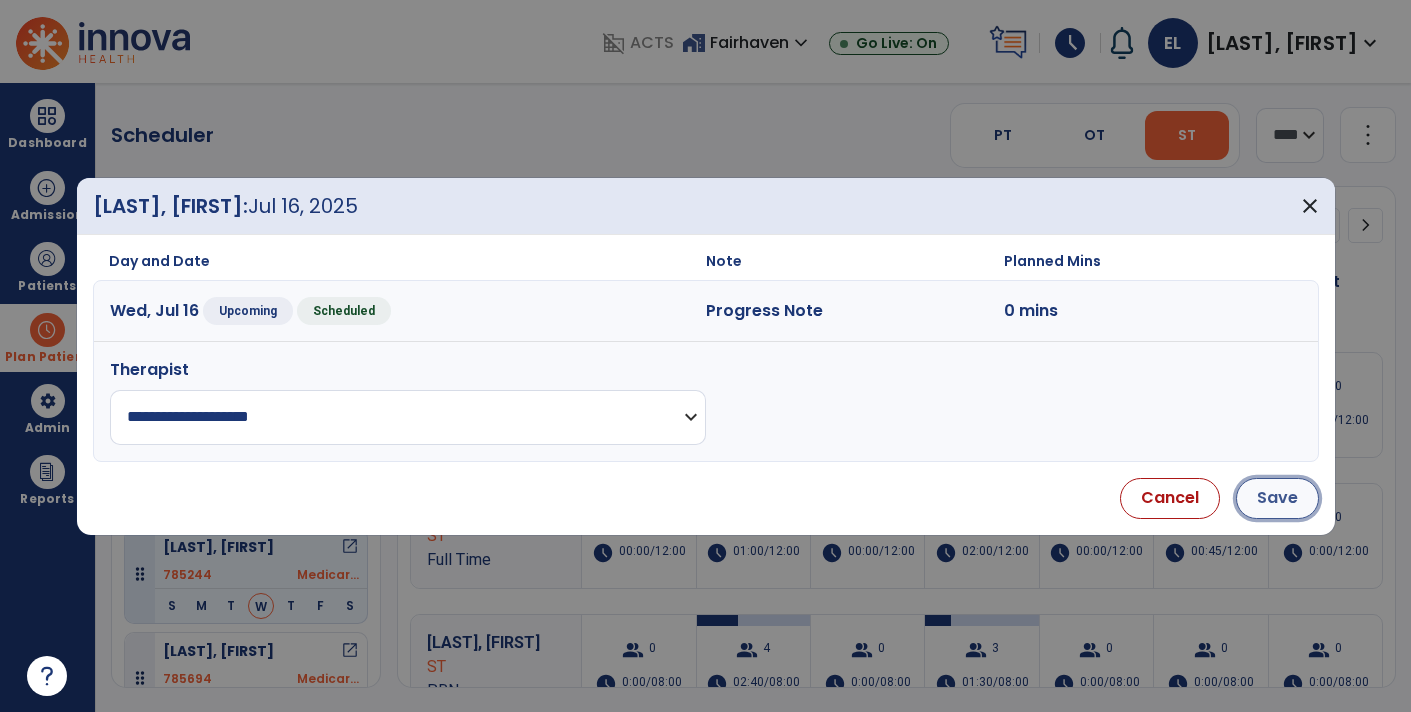 click on "Save" at bounding box center (1277, 498) 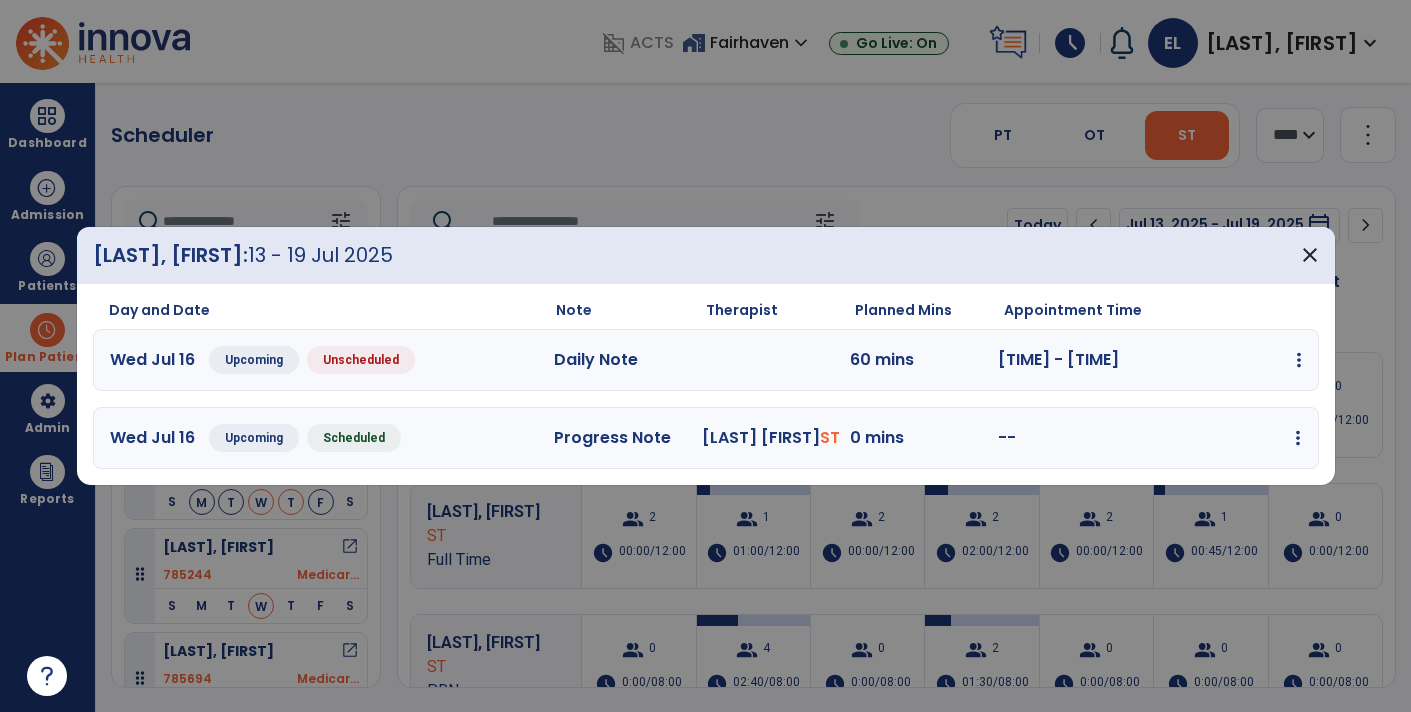 click at bounding box center [1299, 360] 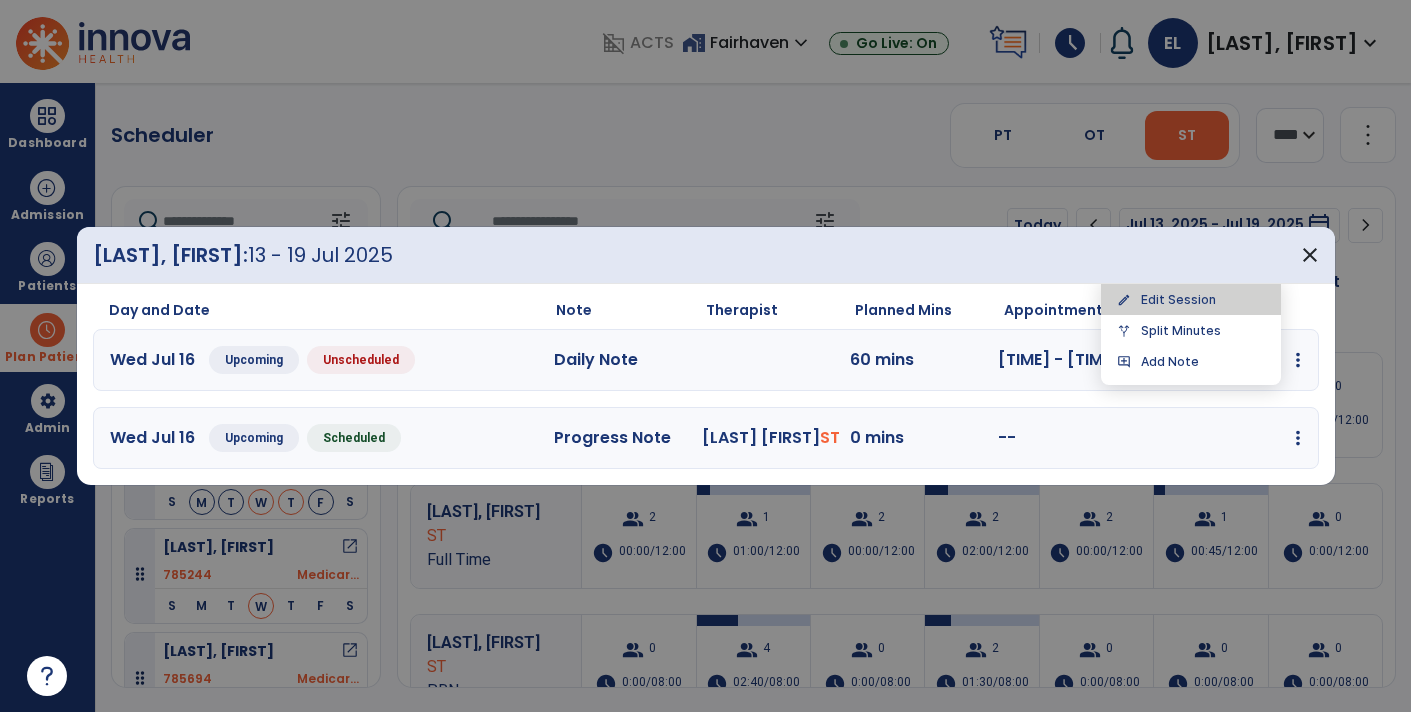 click on "edit   Edit Session" at bounding box center [1191, 299] 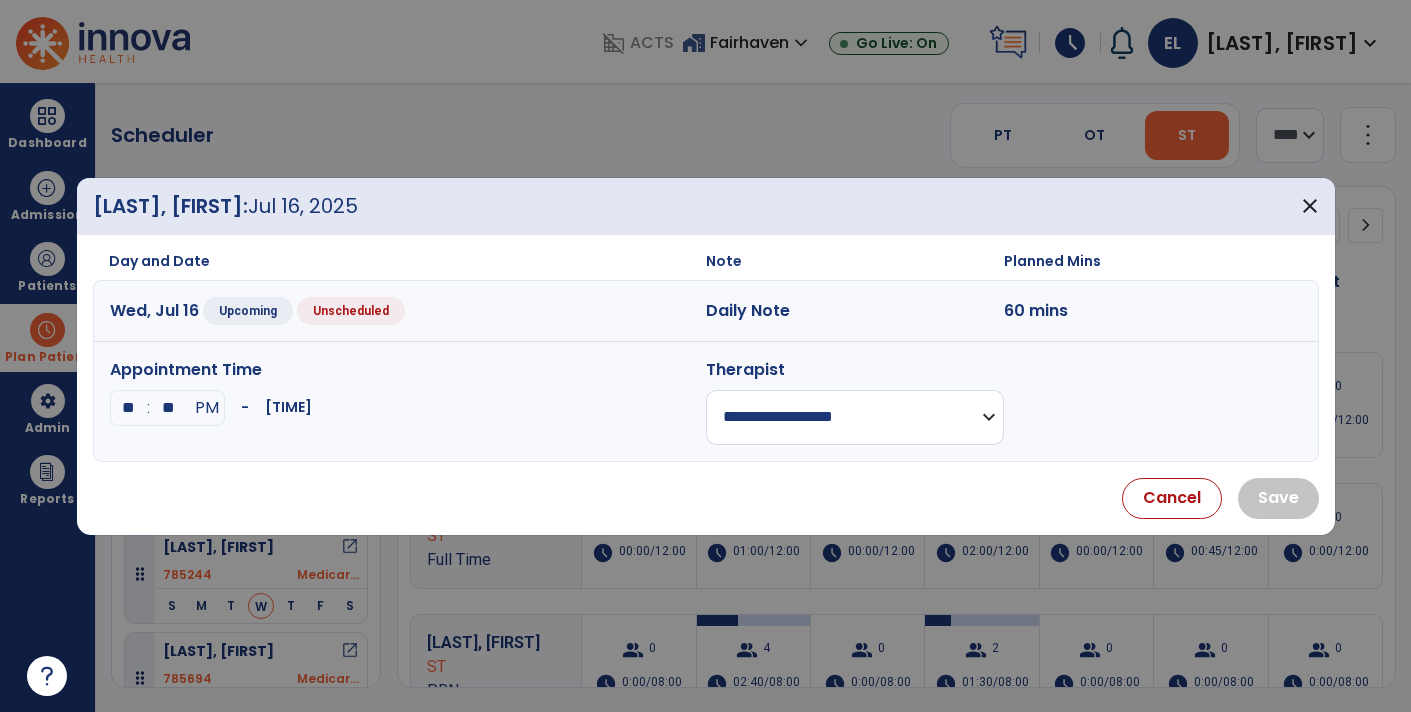 click on "**********" at bounding box center [855, 417] 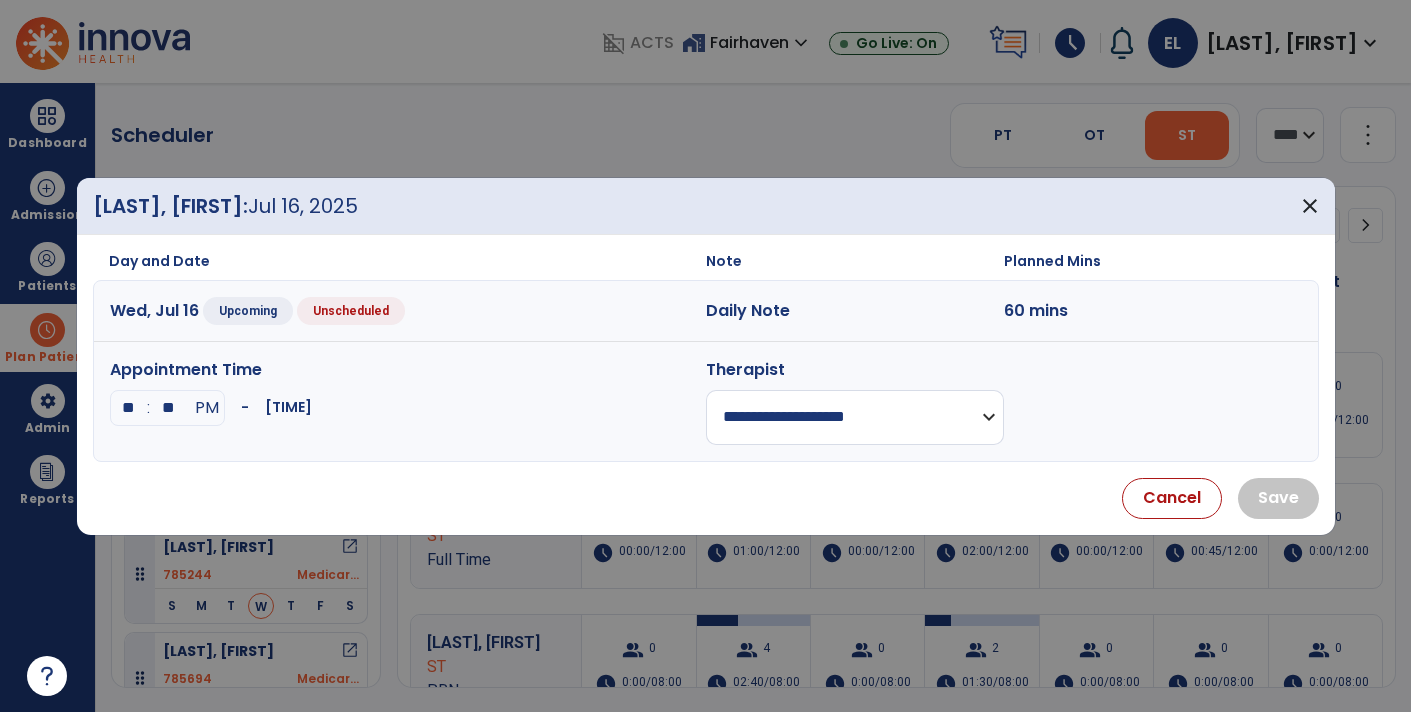 click on "**********" at bounding box center (855, 417) 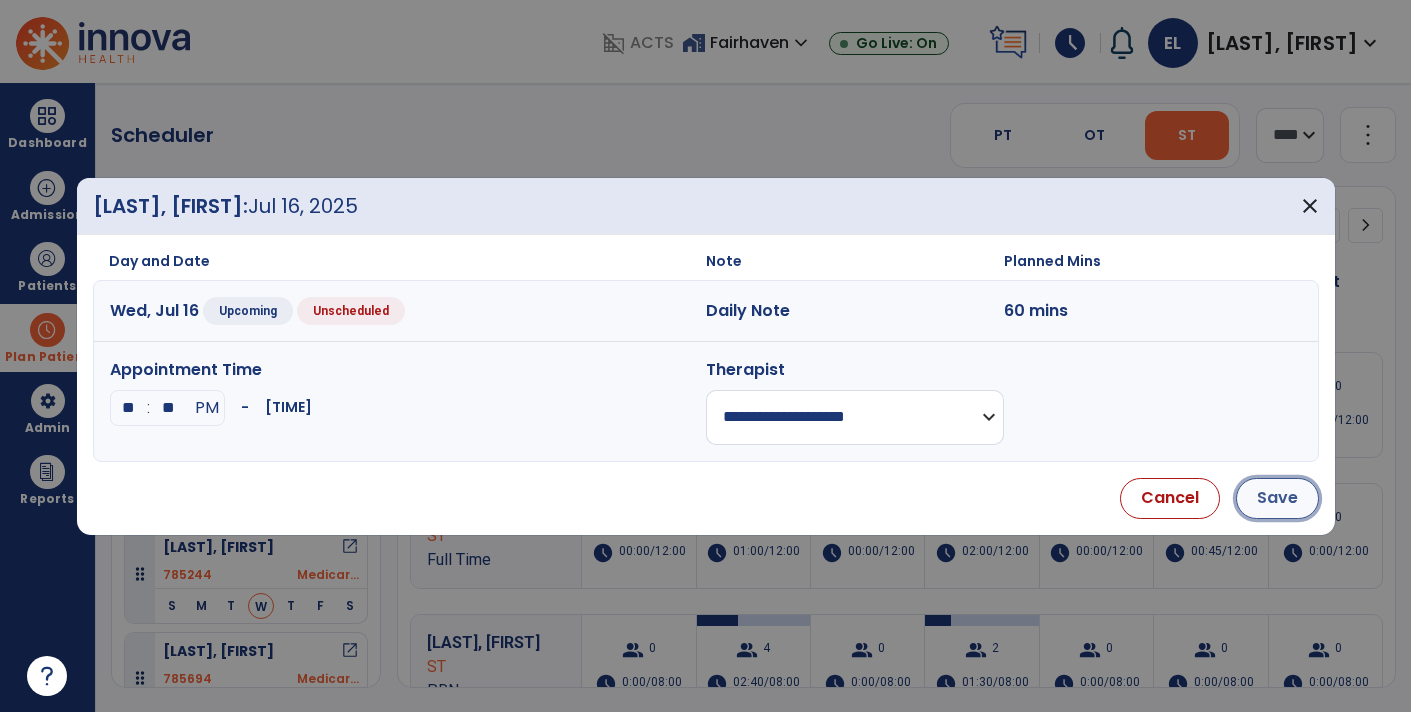 click on "Save" at bounding box center (1277, 498) 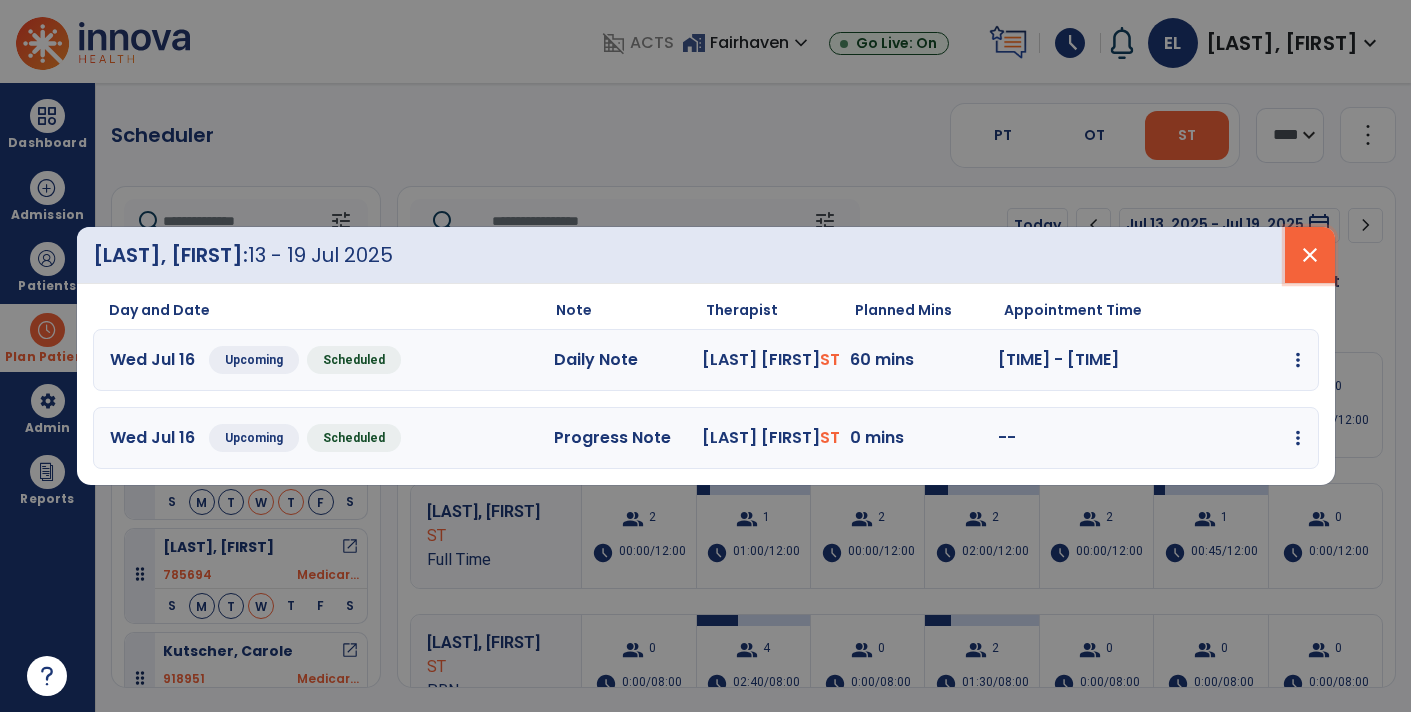 click on "close" at bounding box center (1310, 255) 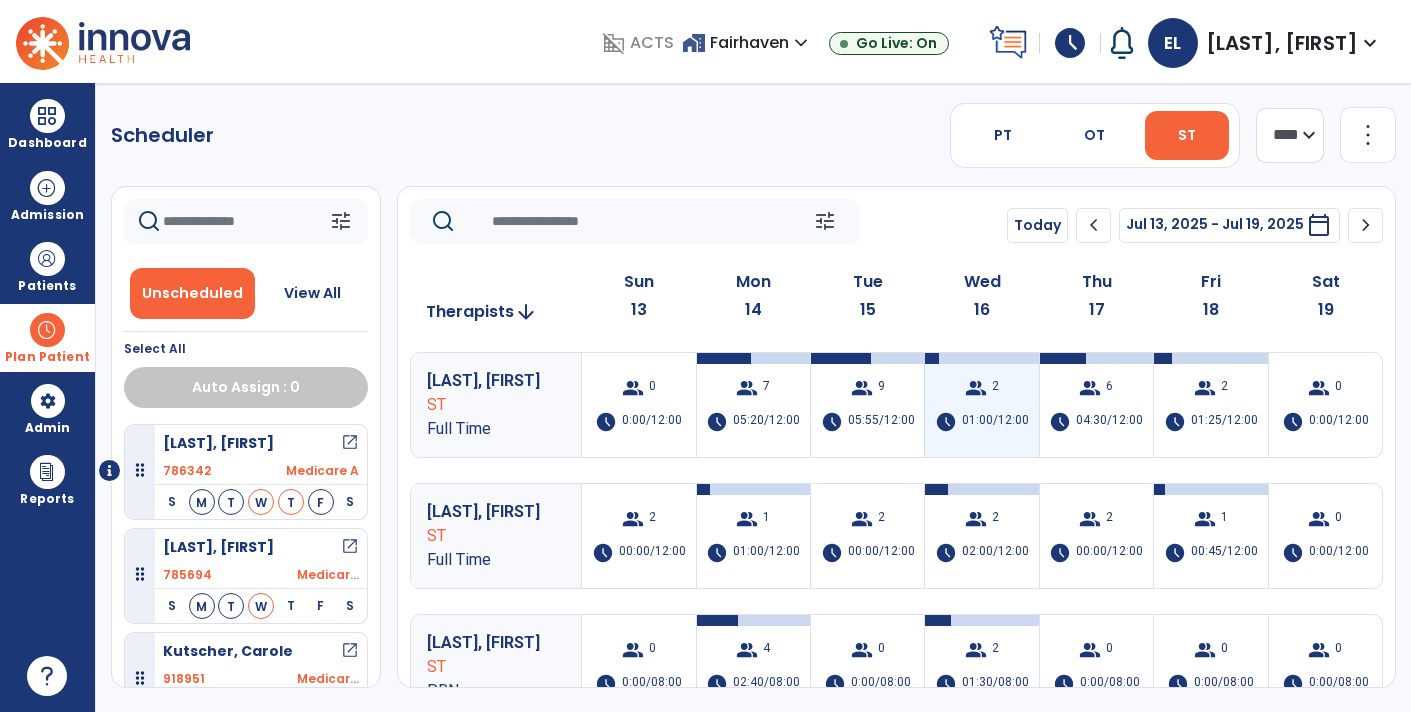 click on "group  2  schedule  01:00/12:00" at bounding box center (981, 405) 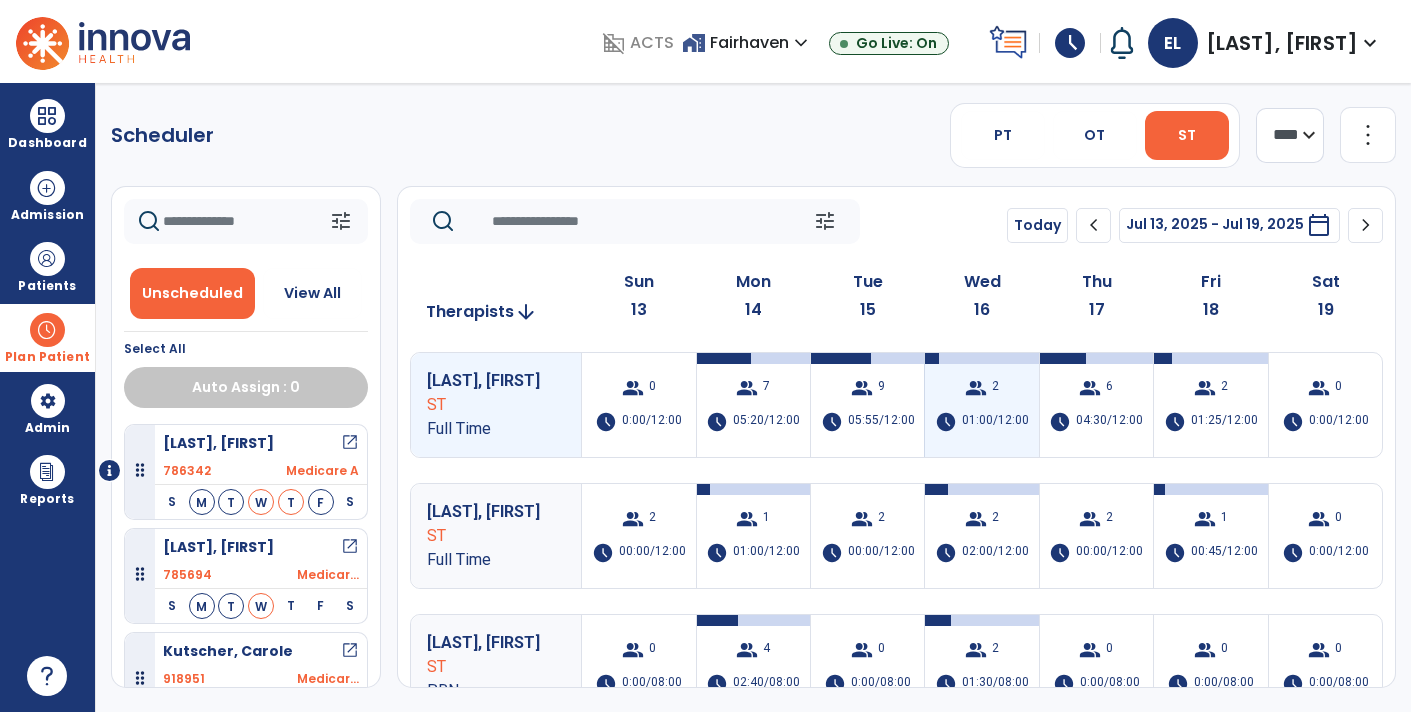 click on "group  2  schedule  01:00/12:00" at bounding box center [981, 405] 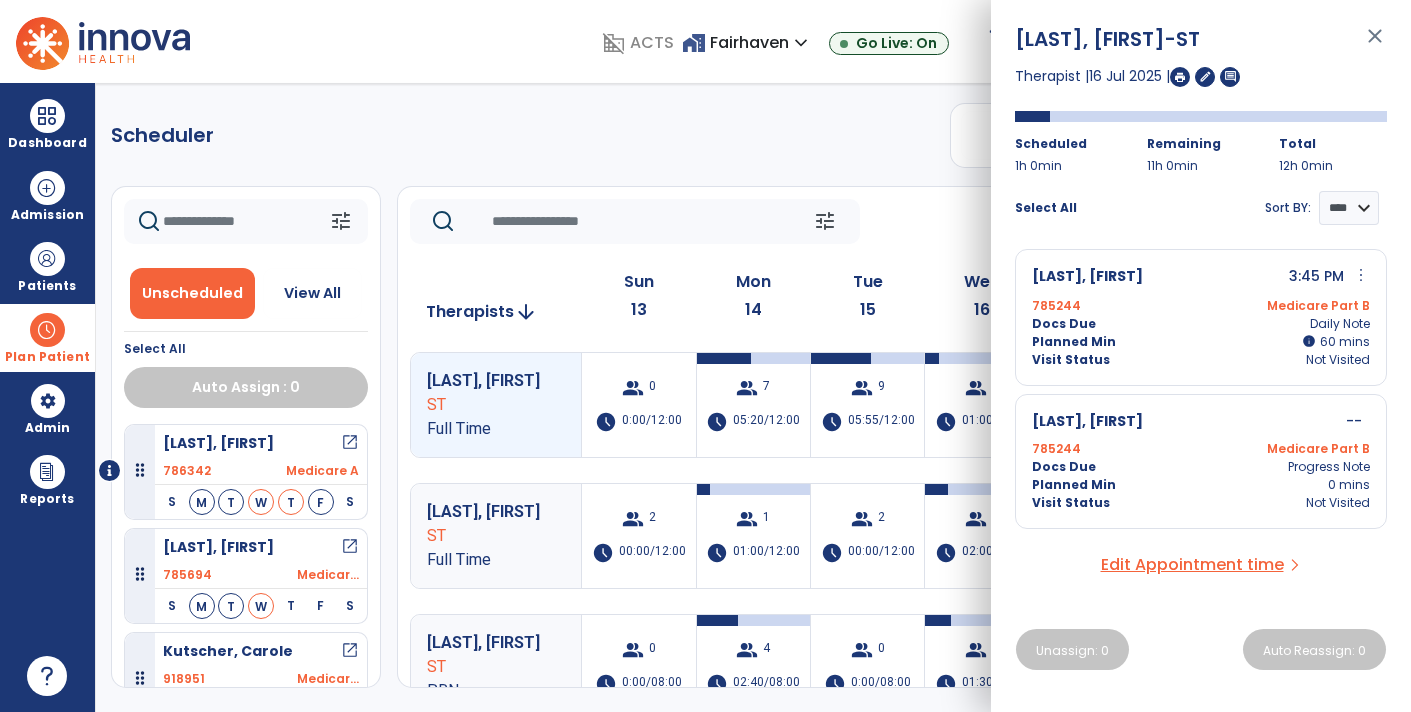 click on "more_vert" at bounding box center [1361, 275] 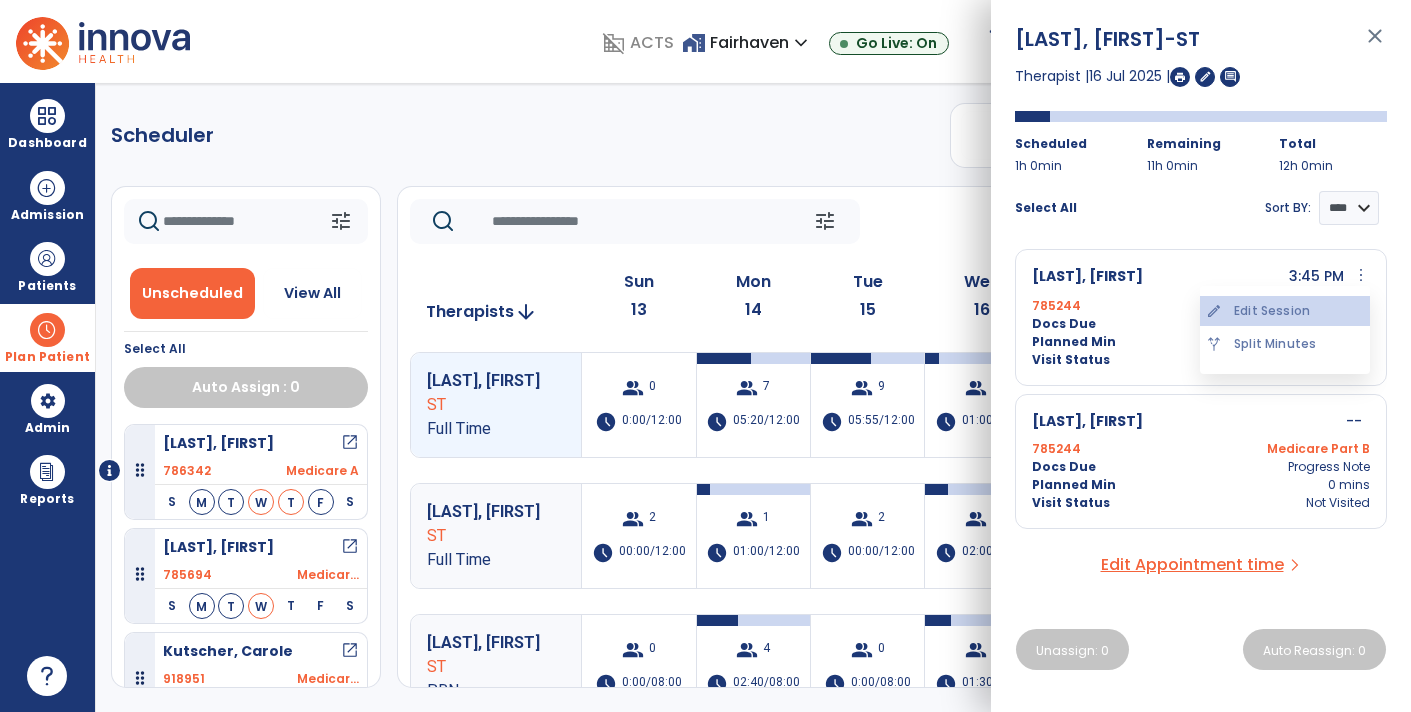 click on "edit   Edit Session" at bounding box center (1285, 311) 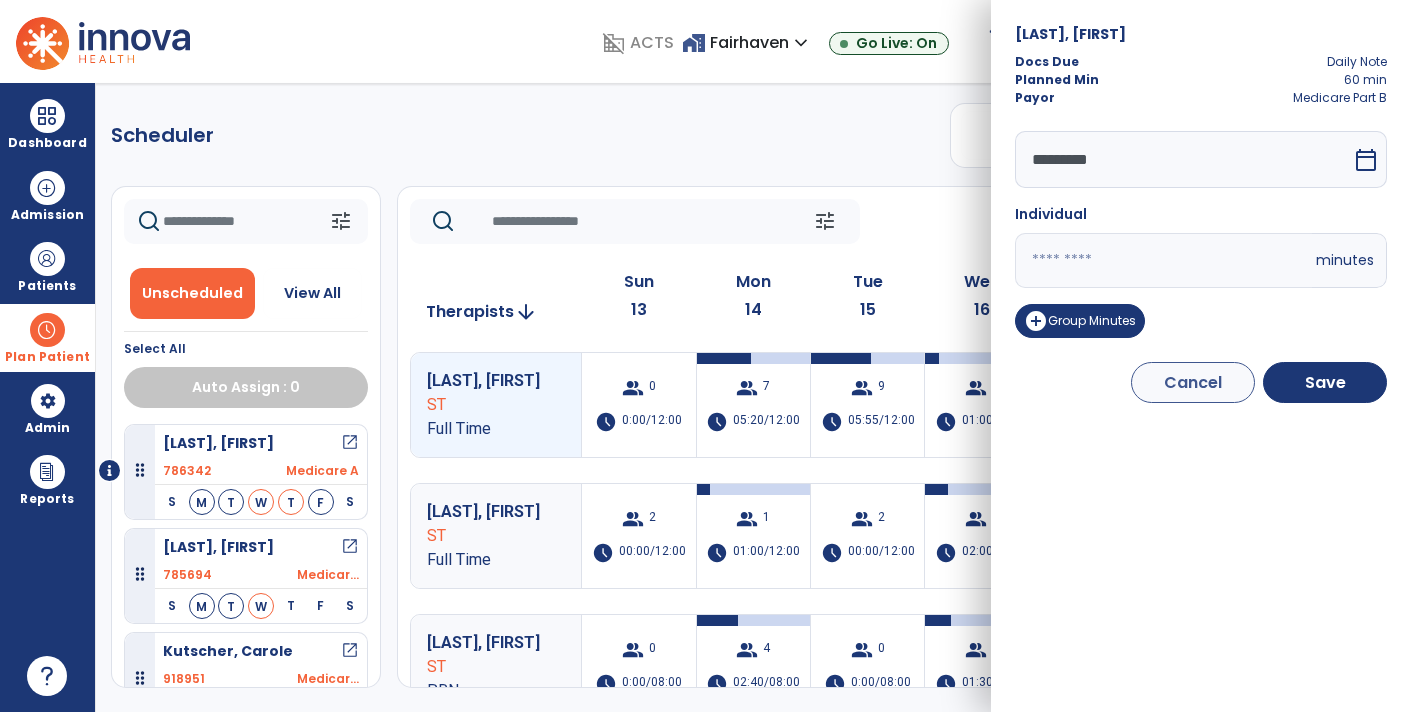 click on "*********" at bounding box center (1183, 159) 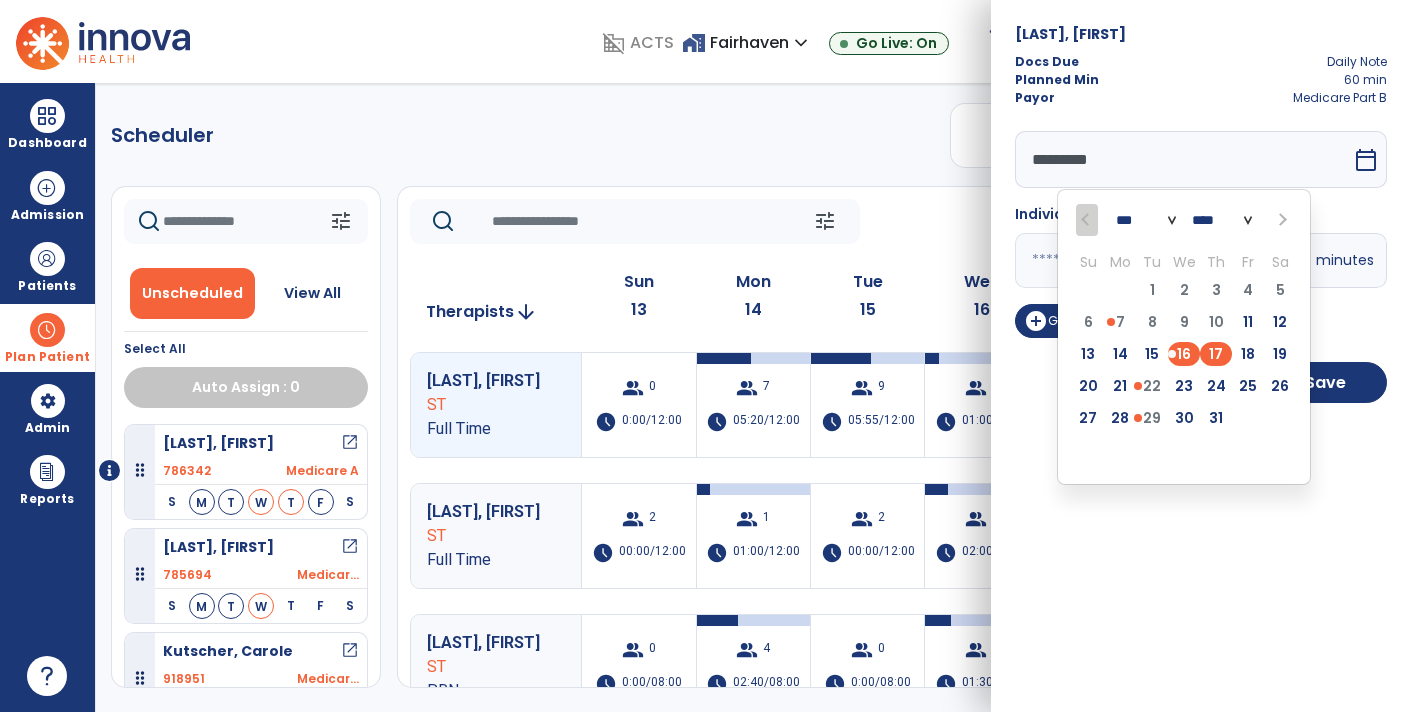 click on "17" at bounding box center (1216, 354) 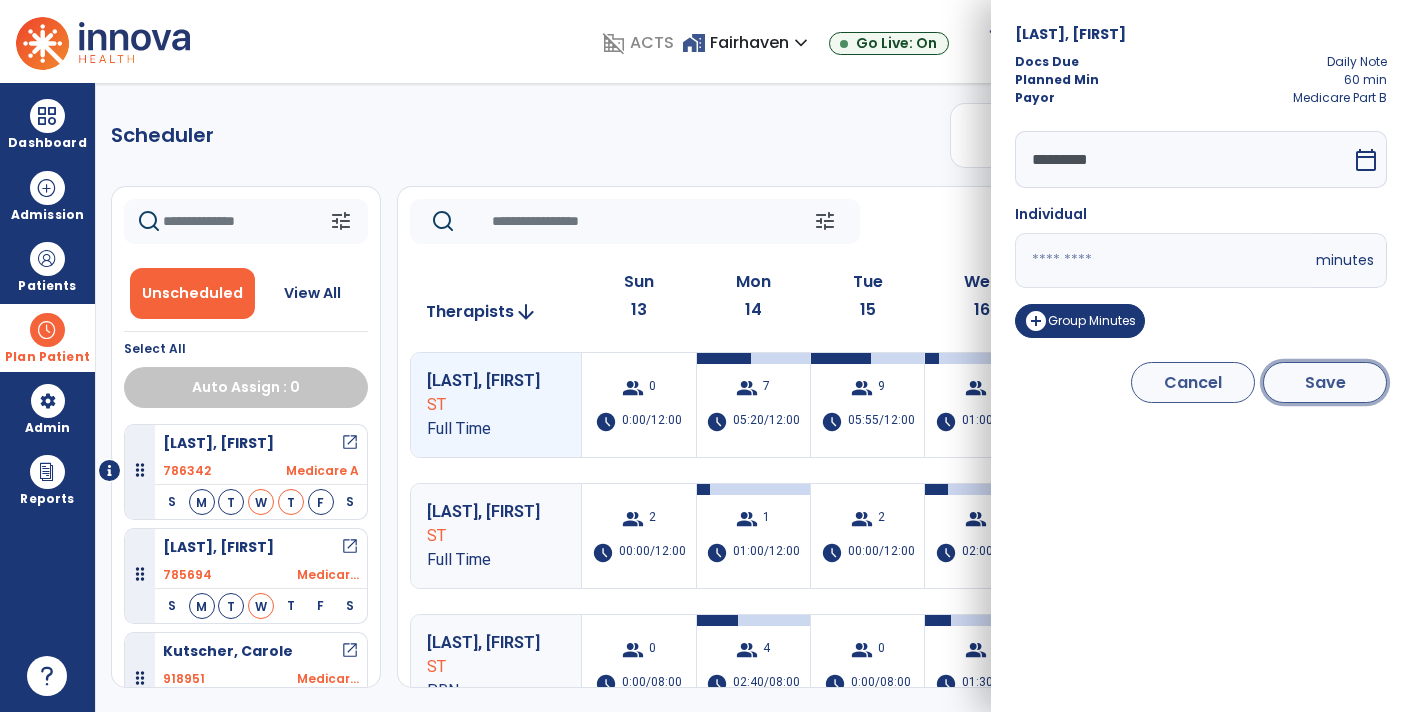 click on "Save" at bounding box center [1325, 382] 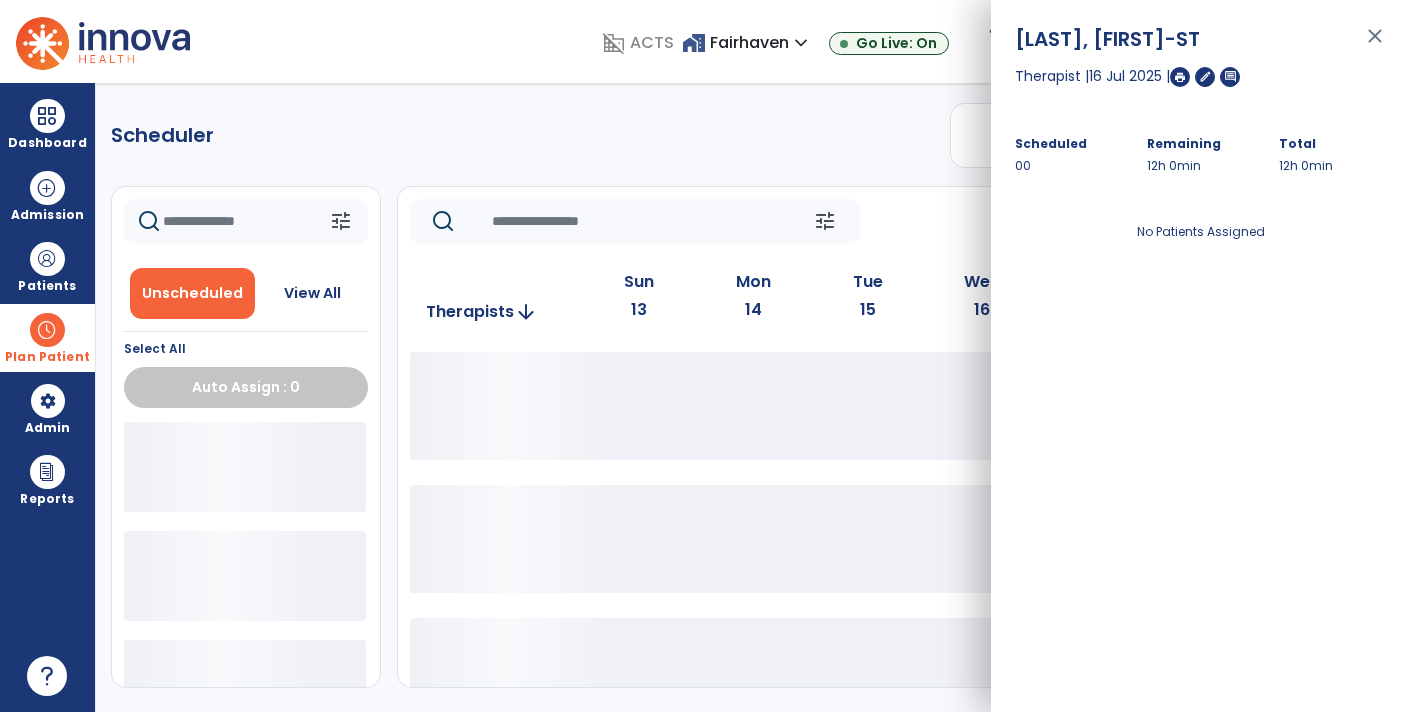 click on "close" at bounding box center [1375, 45] 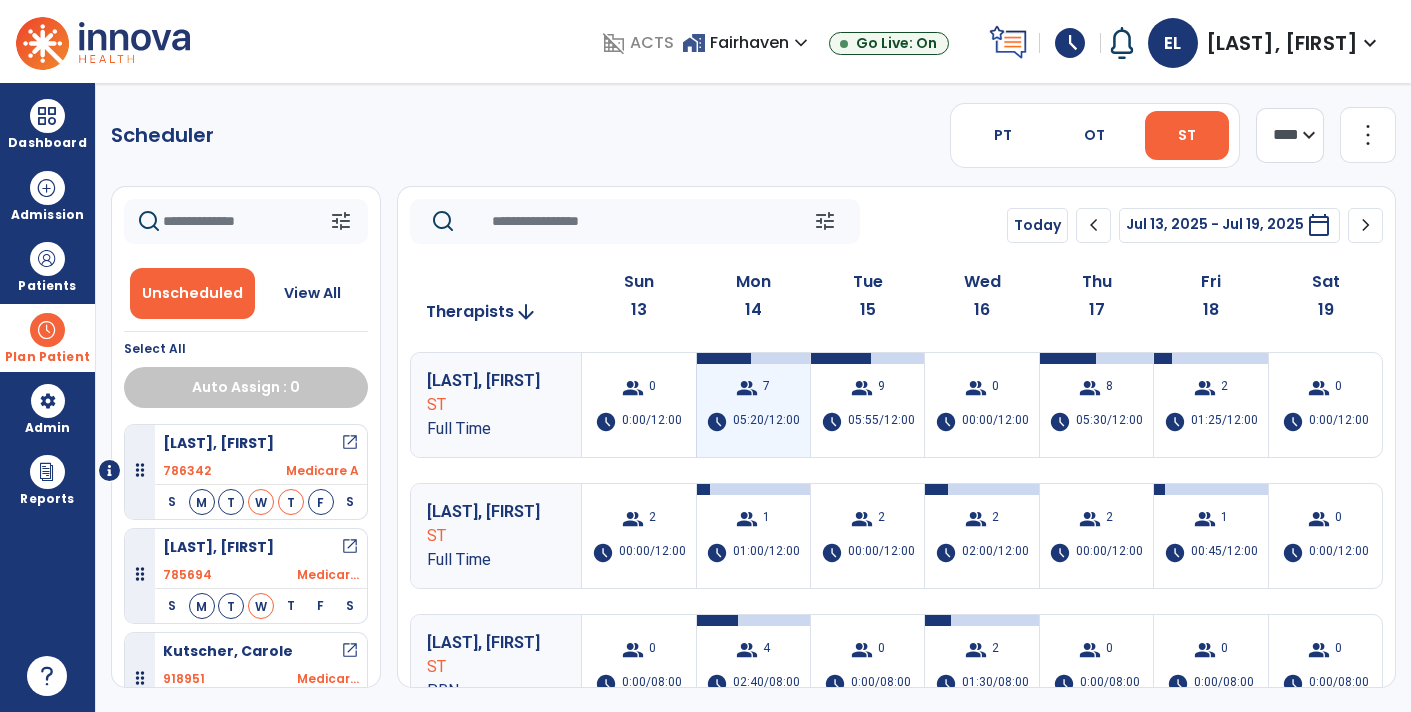 scroll, scrollTop: 30, scrollLeft: 0, axis: vertical 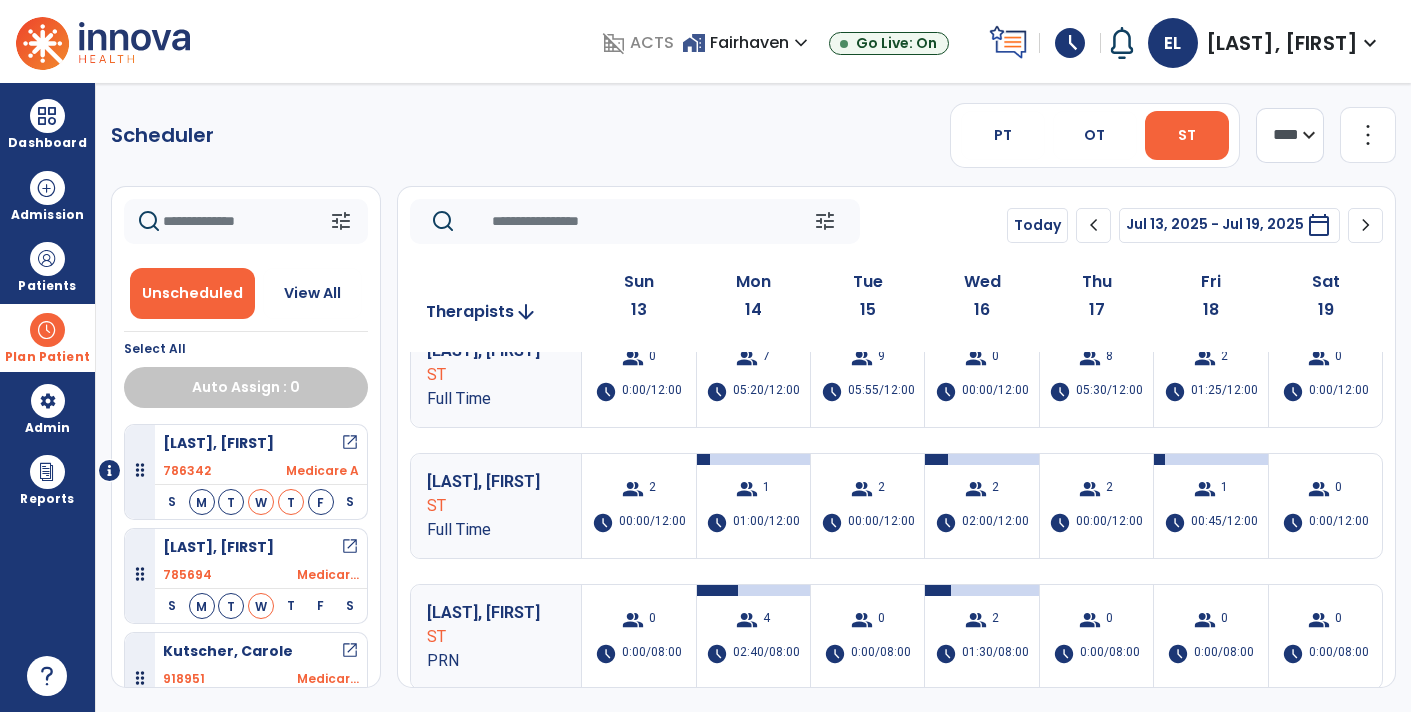 click on "open_in_new" at bounding box center (350, 443) 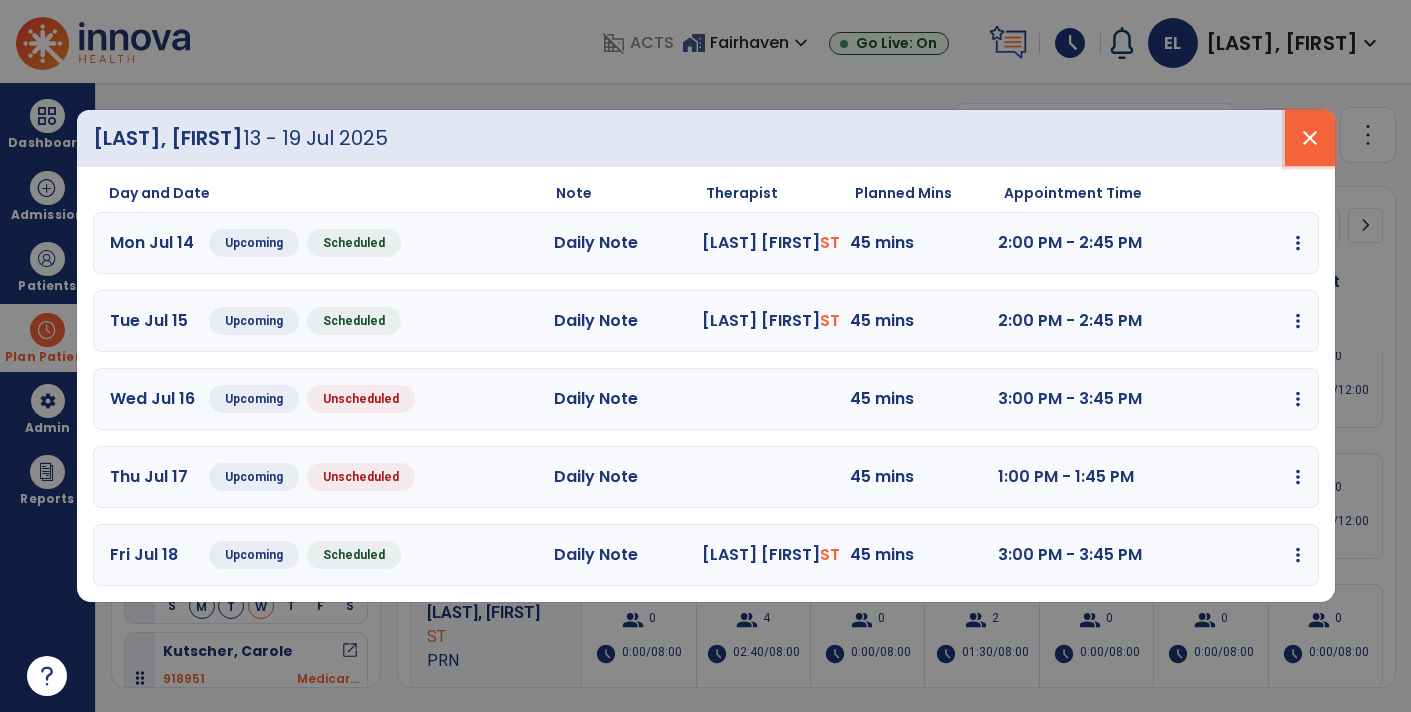 click on "close" at bounding box center (1310, 138) 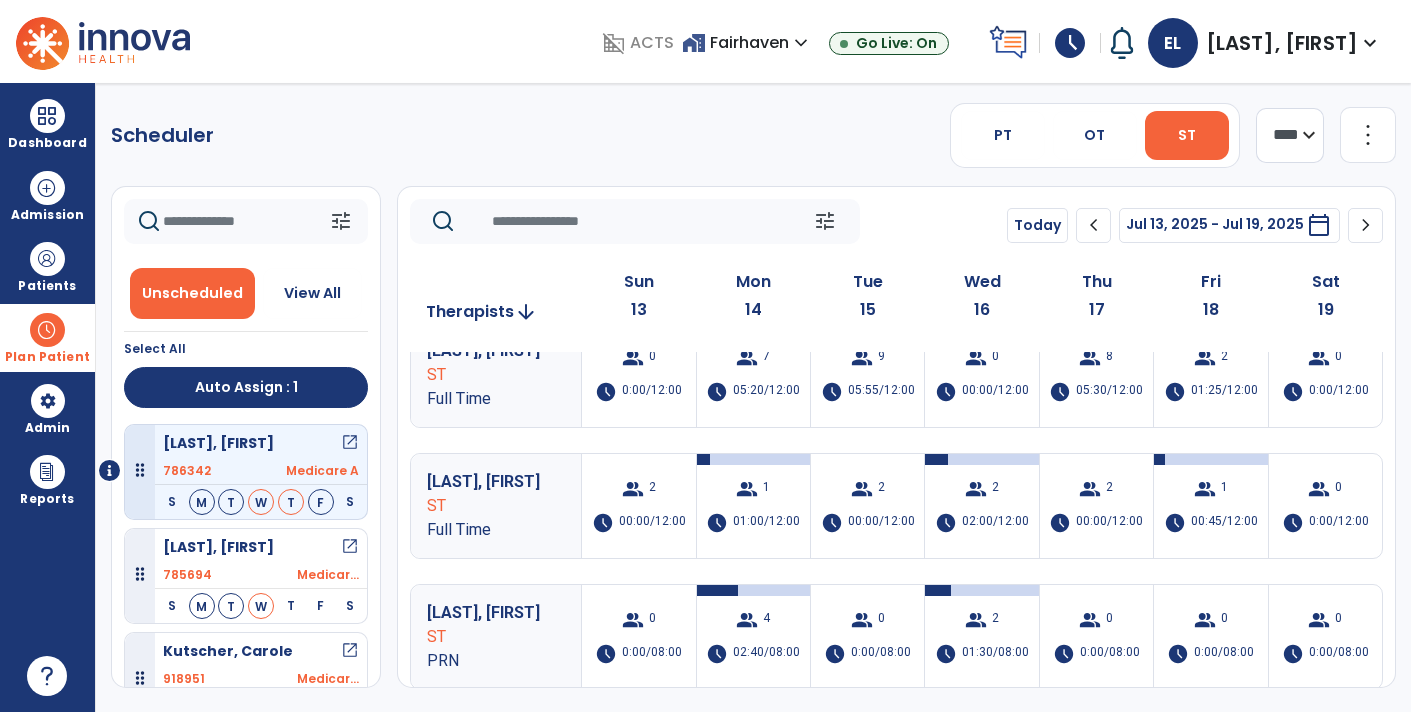 click on "open_in_new" at bounding box center (350, 547) 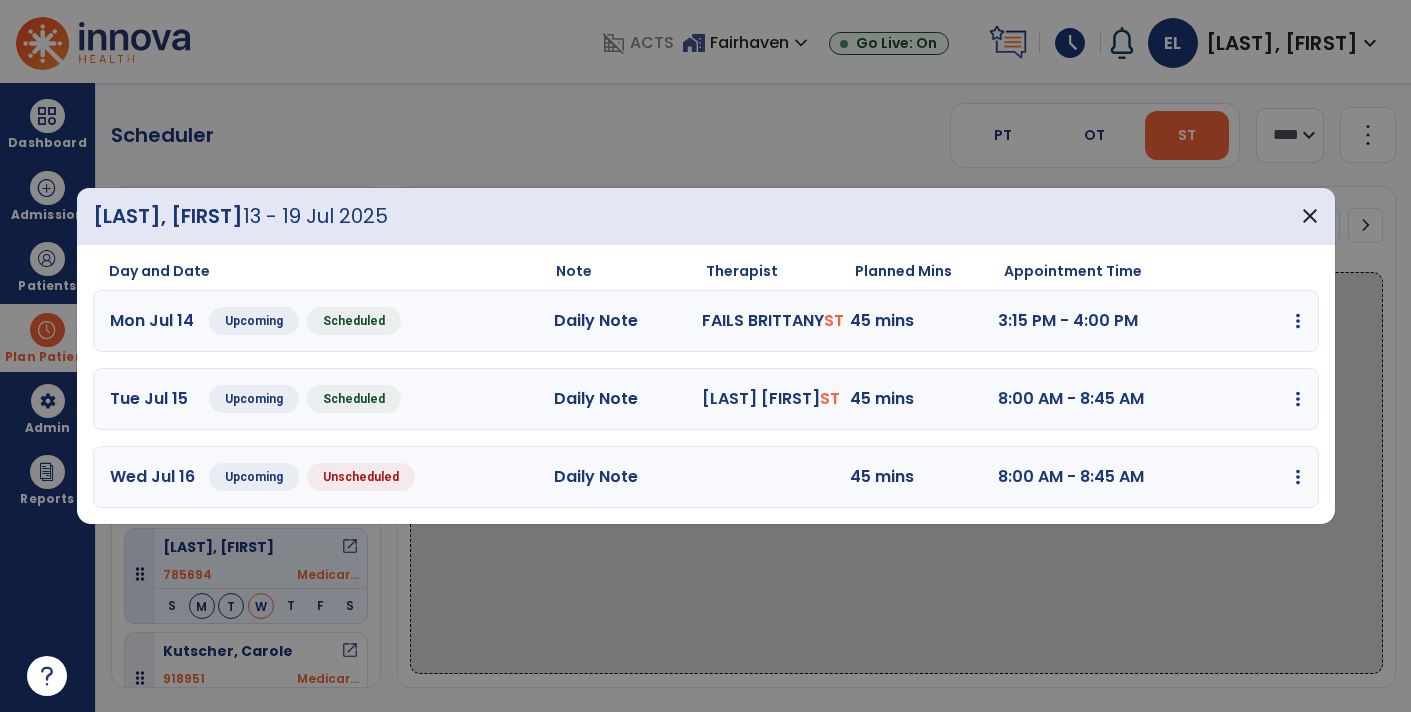 click on "Wed Jul 16 Upcoming Unscheduled Daily Note     45 mins   8:00 AM - 8:45 AM   edit   Edit Session   alt_route   Split Minutes  add_comment  Add Note" at bounding box center (706, 477) 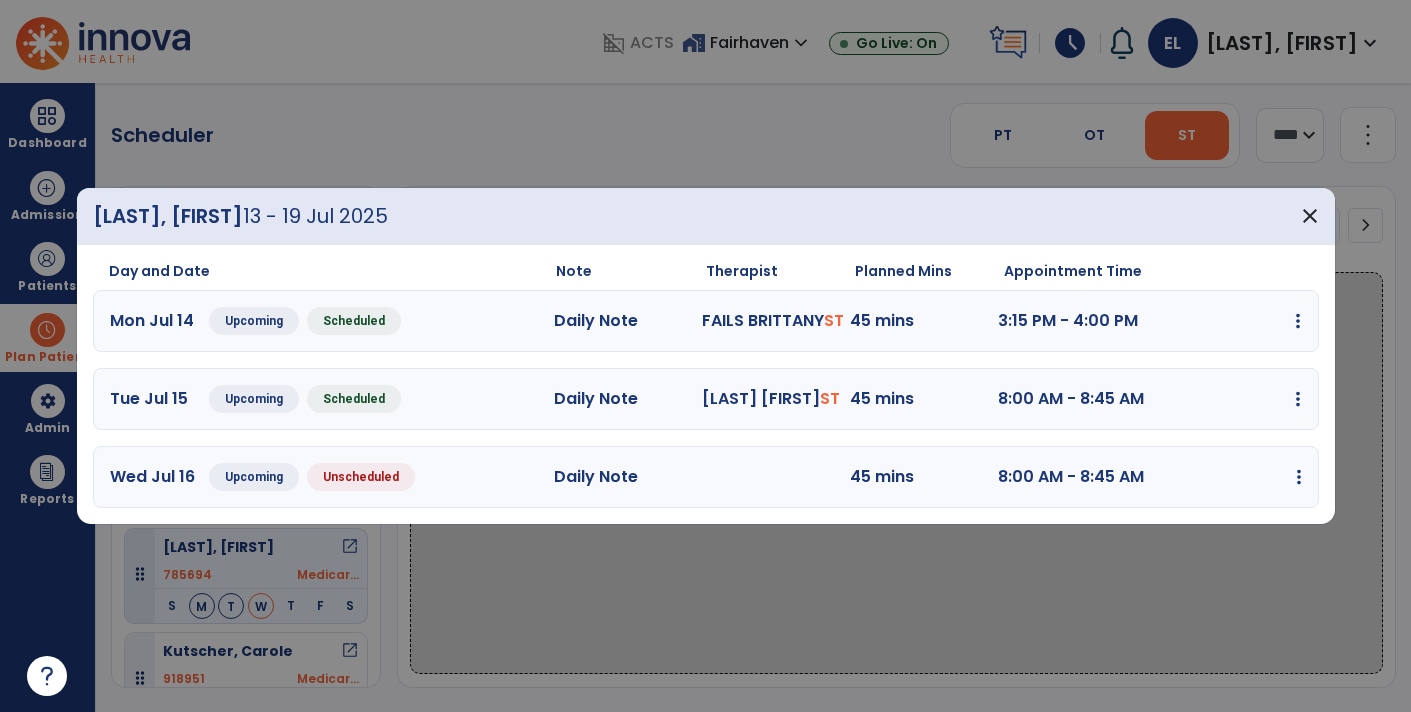 click at bounding box center [1298, 321] 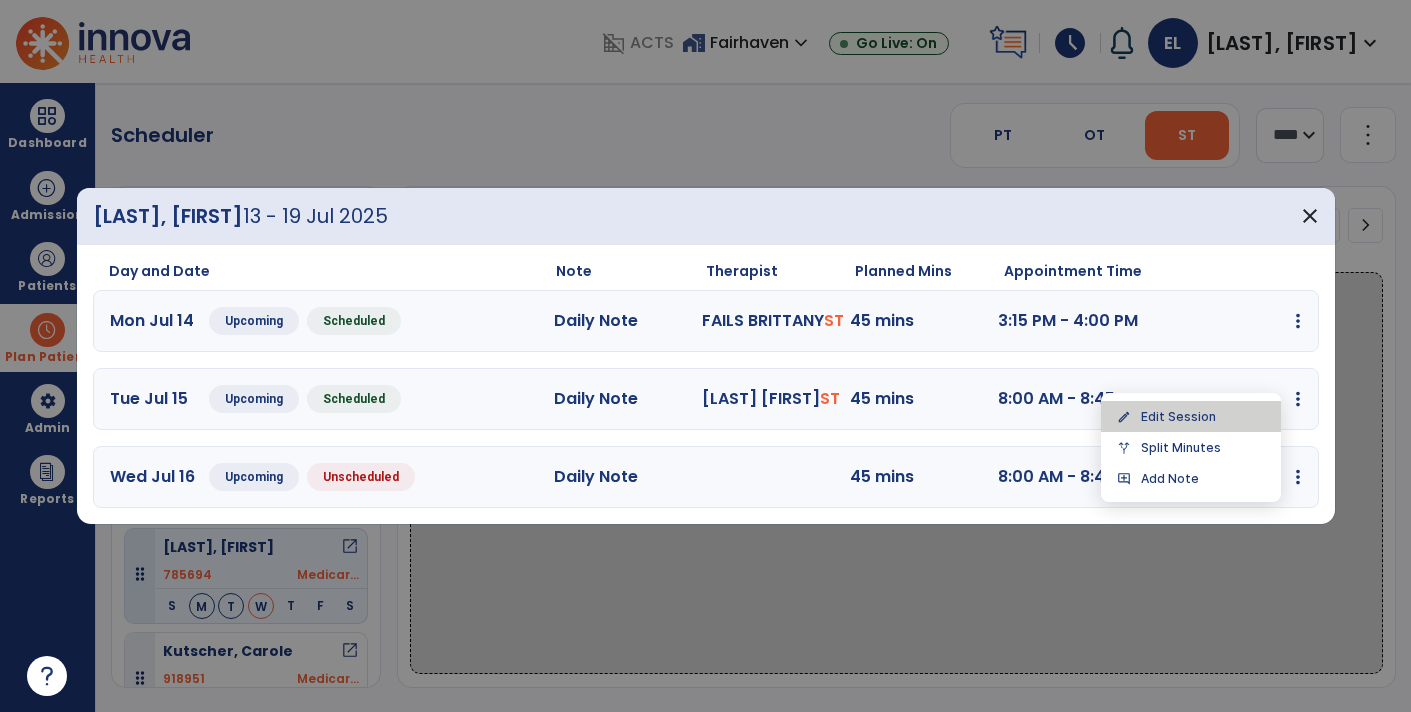 click on "edit   Edit Session" at bounding box center (1191, 416) 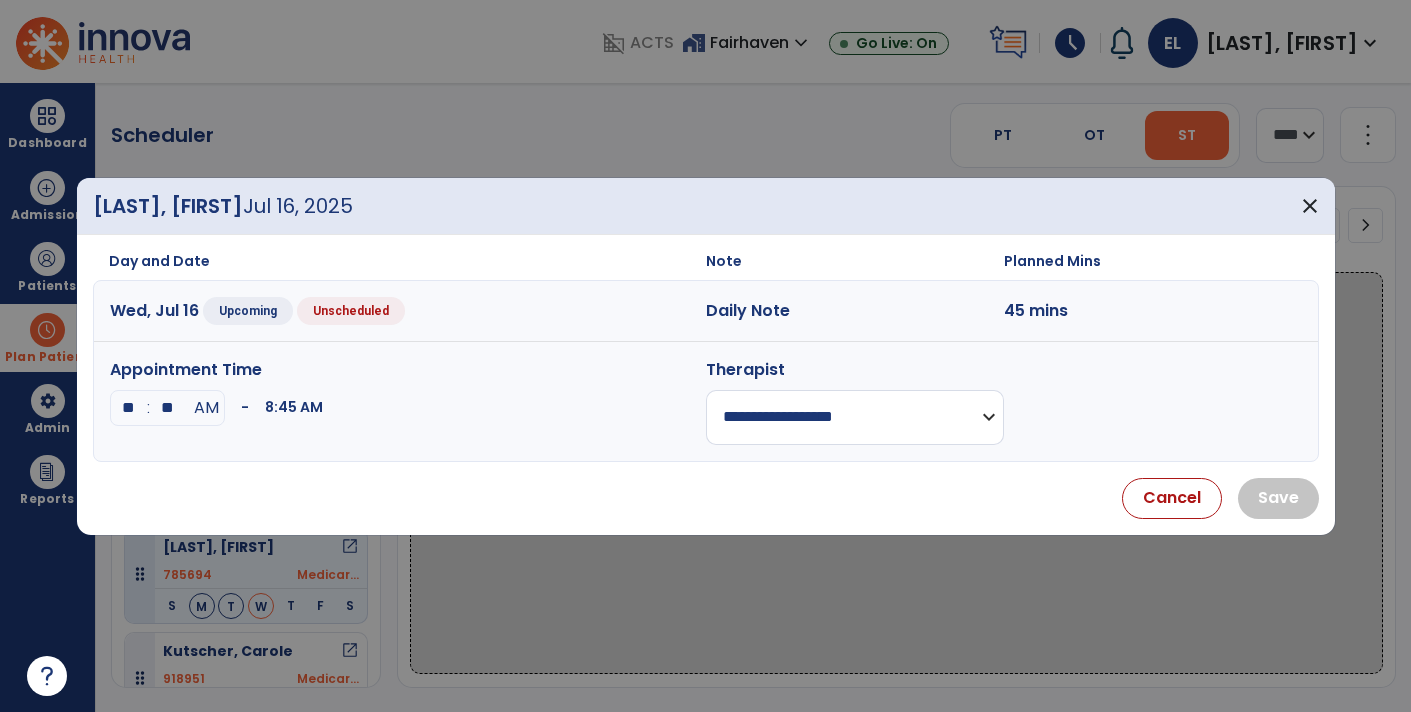 click on "**********" at bounding box center (855, 417) 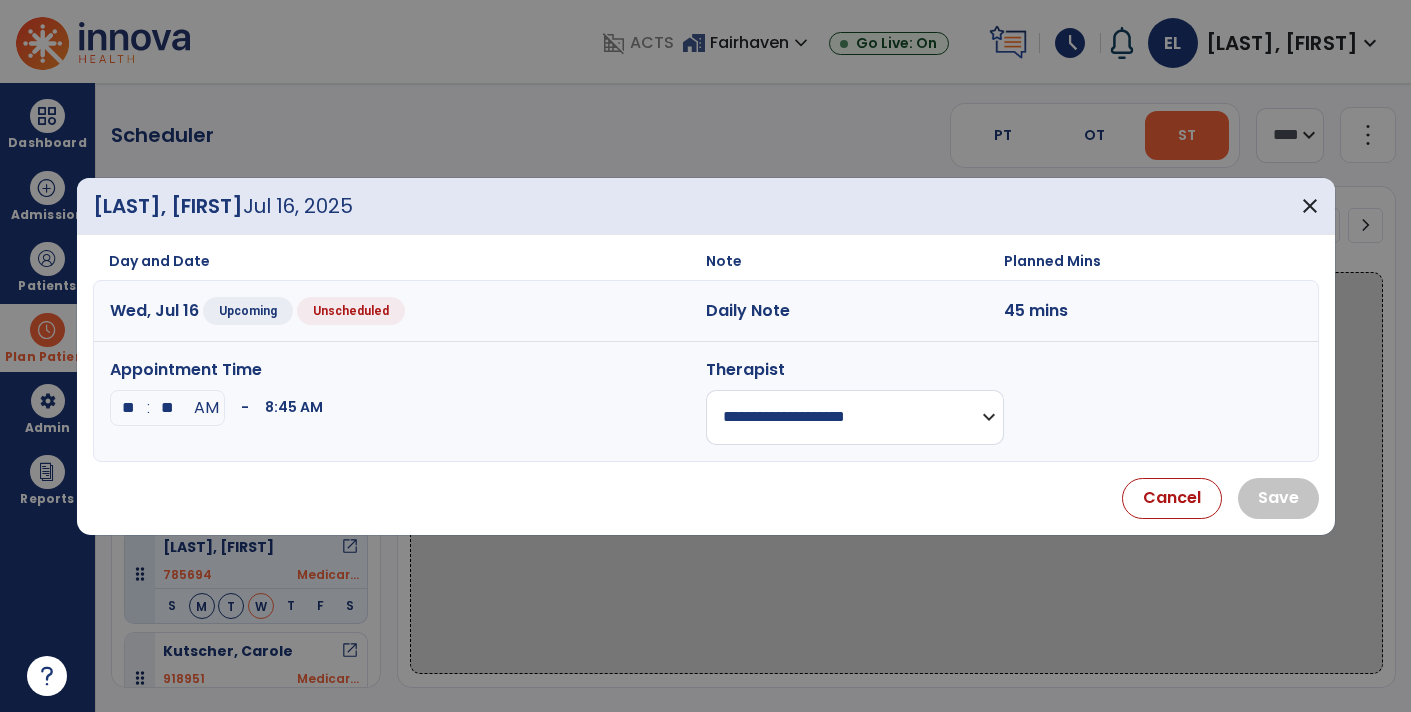 click on "**********" at bounding box center (855, 417) 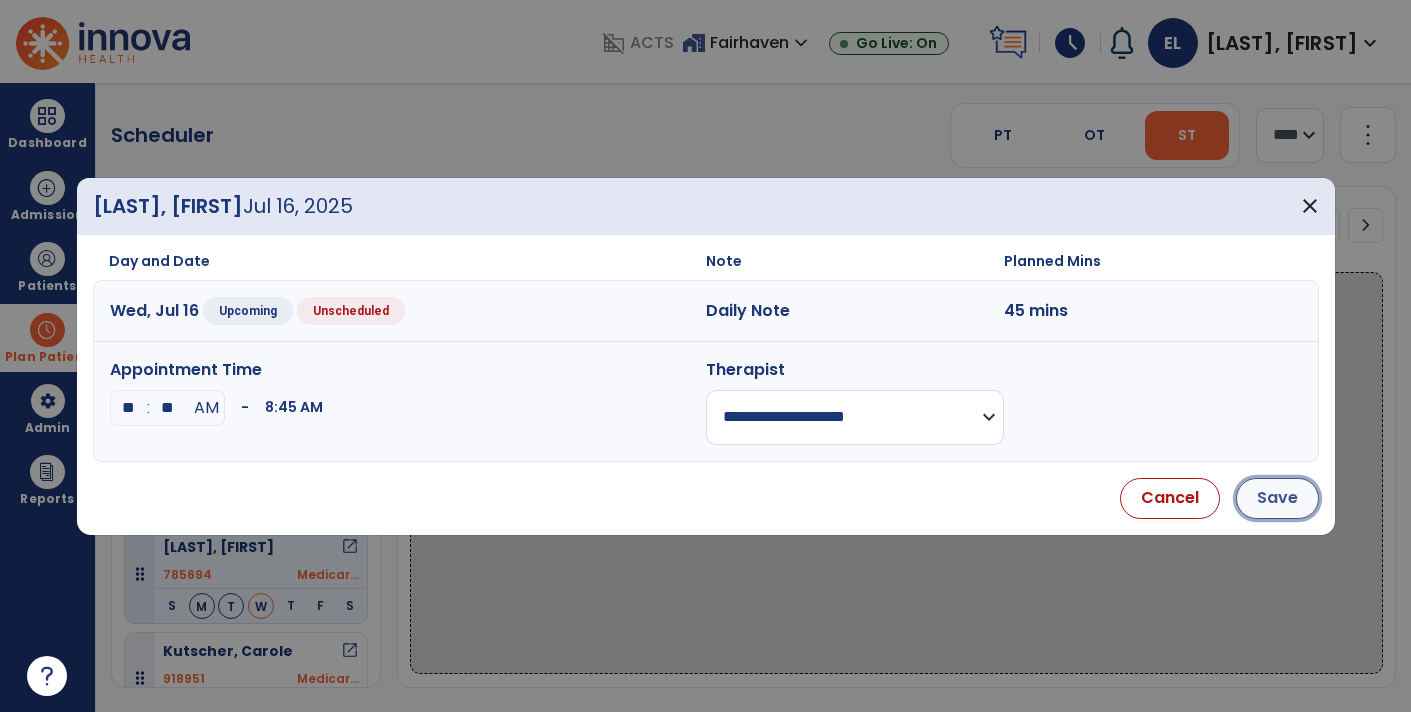 click on "Save" at bounding box center (1277, 498) 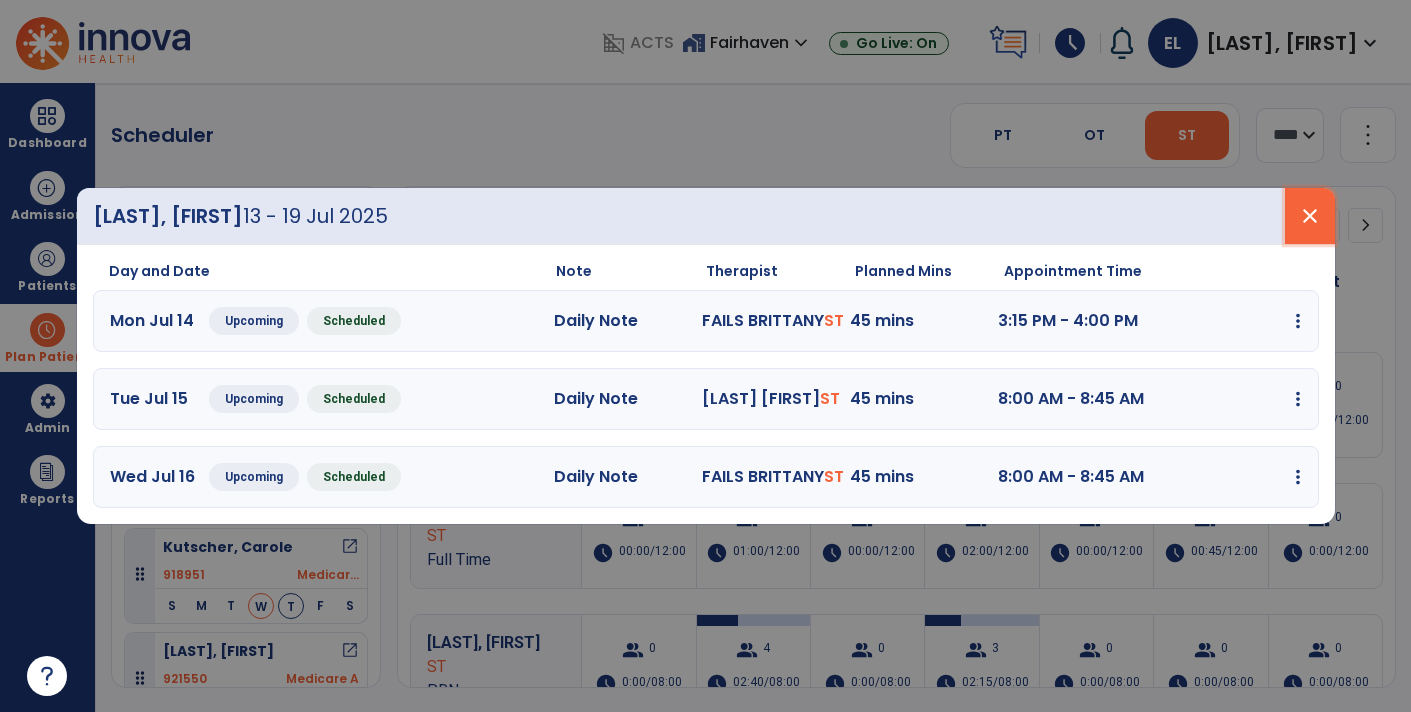 click on "close" at bounding box center [1310, 216] 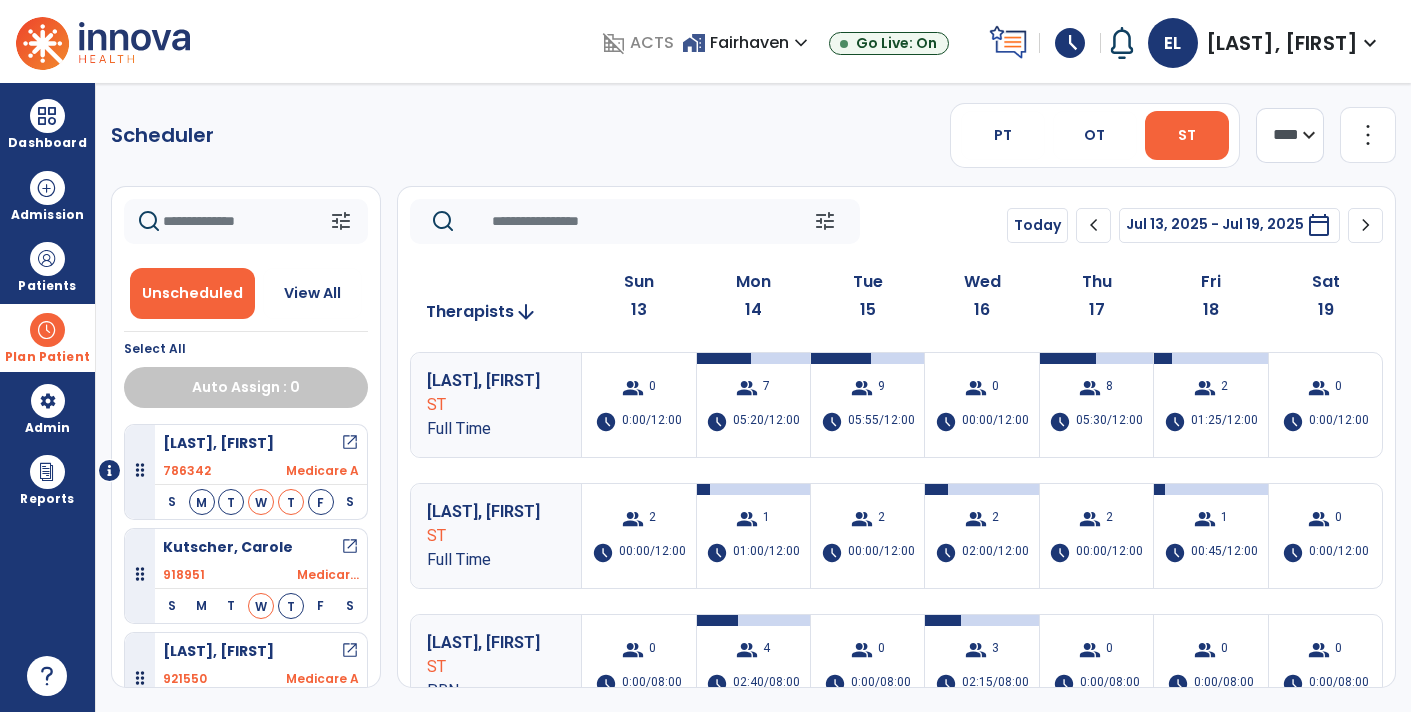 scroll, scrollTop: 30, scrollLeft: 0, axis: vertical 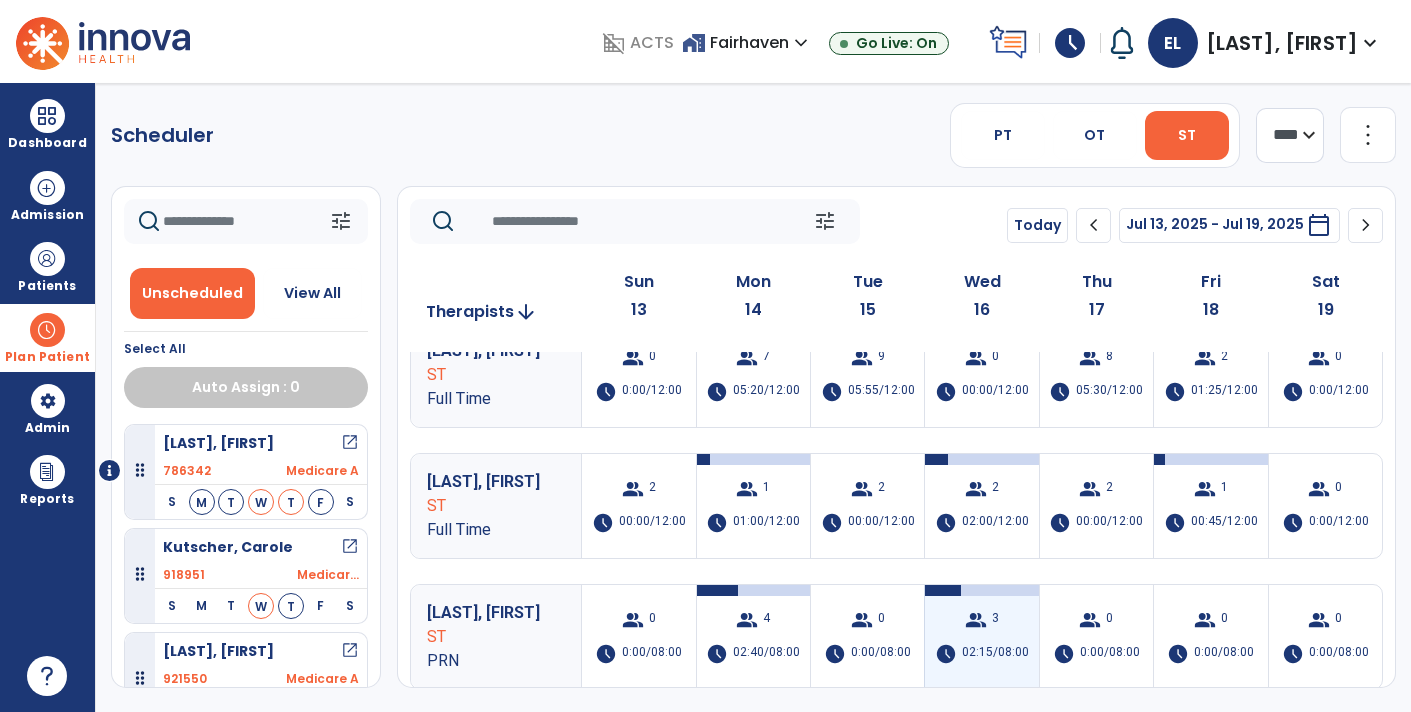 click on "group  3  schedule  02:15/08:00" at bounding box center (981, 637) 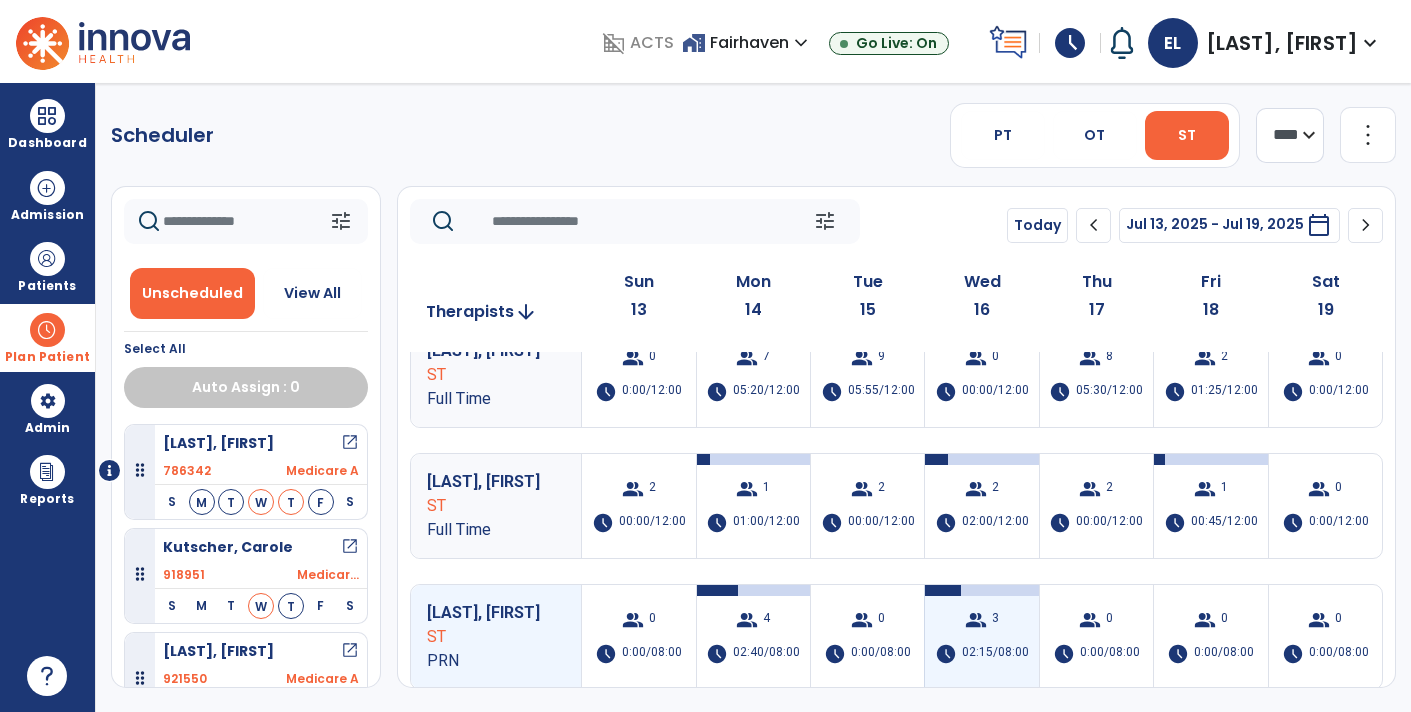 click on "group  3  schedule  02:15/08:00" at bounding box center (981, 637) 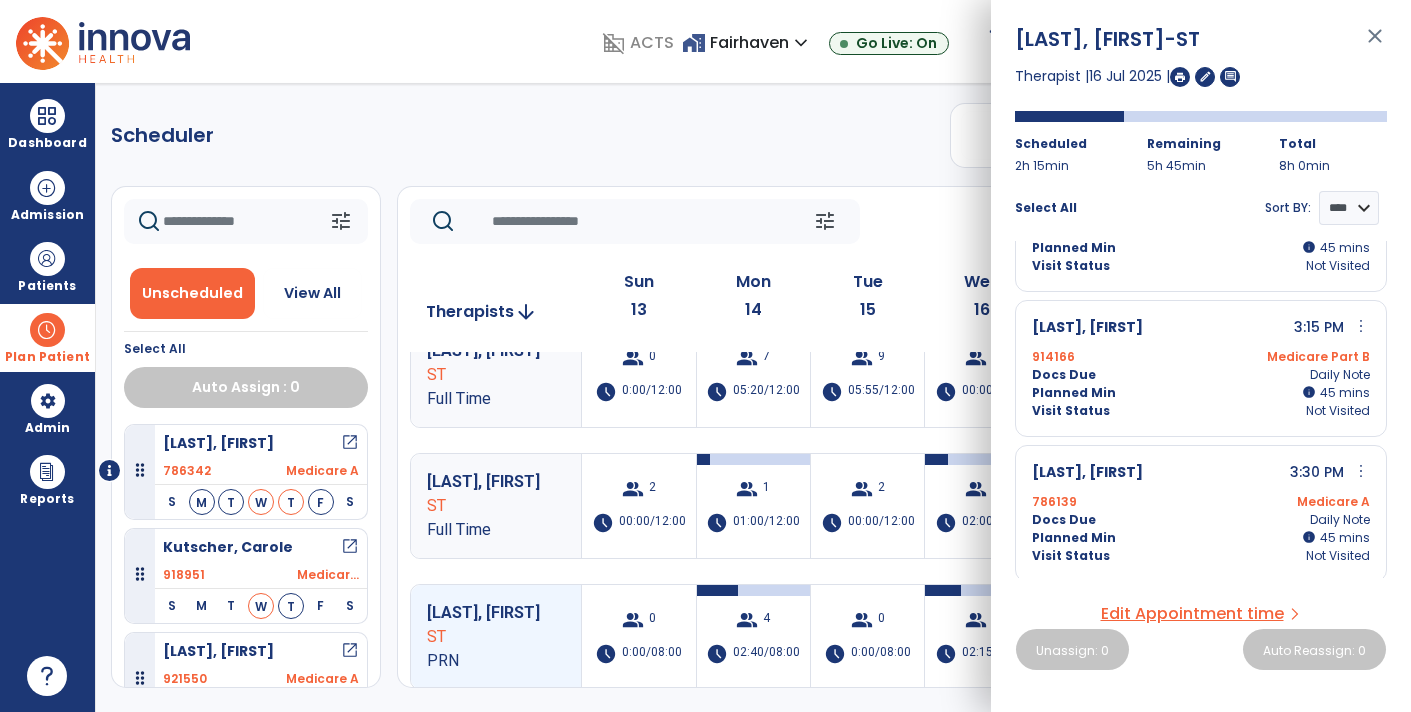scroll, scrollTop: 0, scrollLeft: 0, axis: both 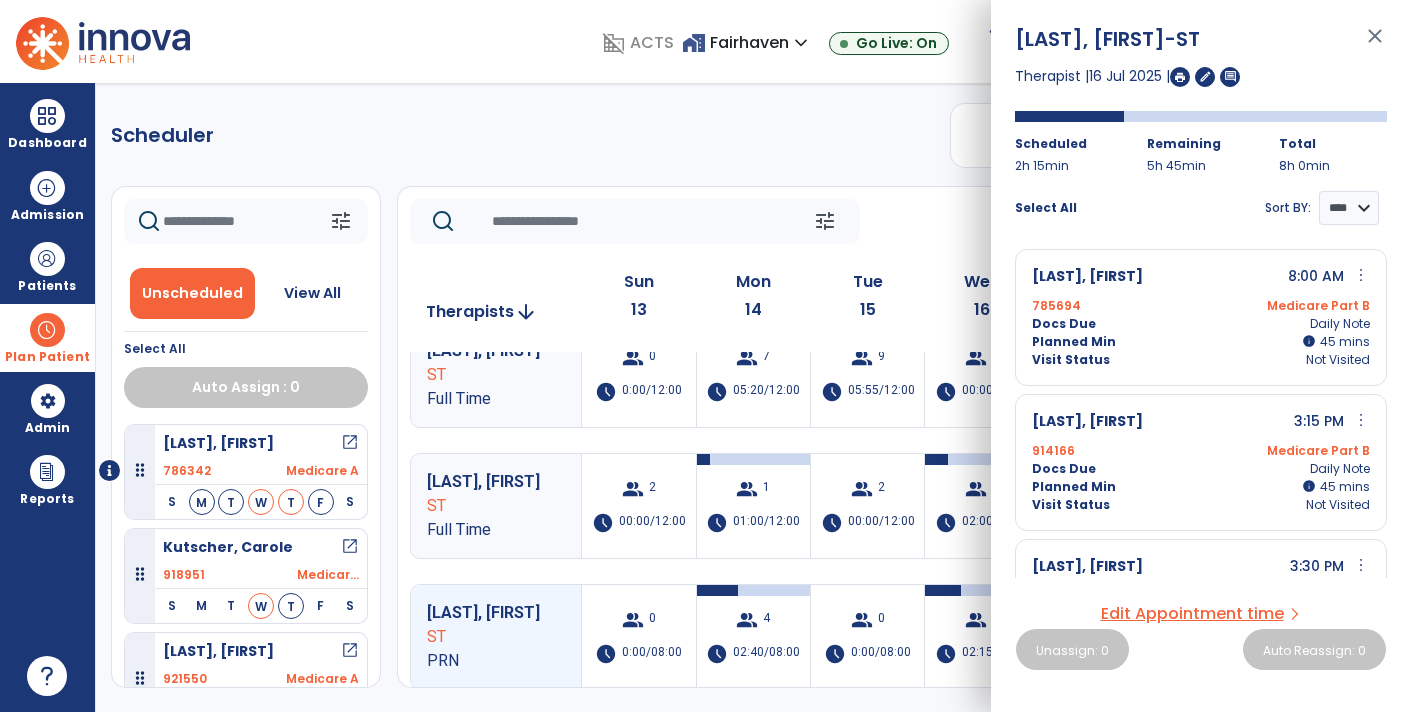 click on "close" at bounding box center [1375, 45] 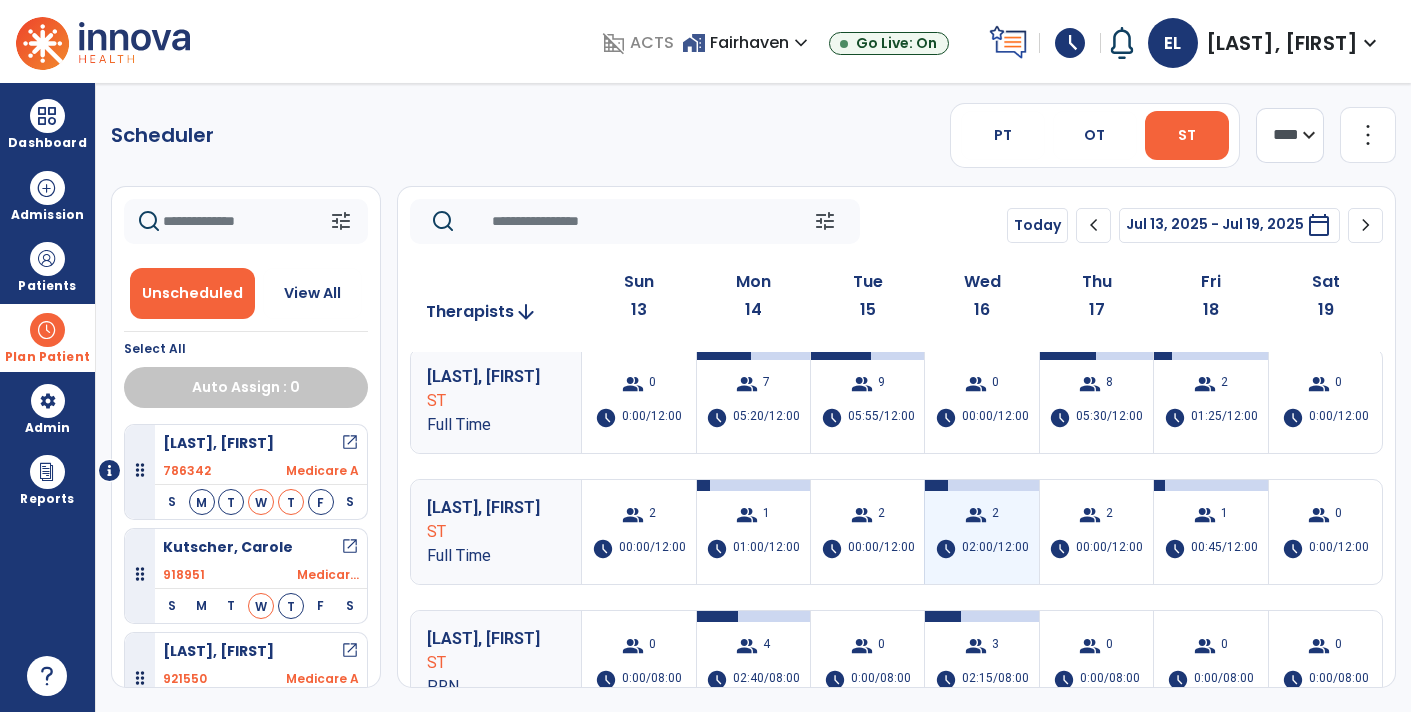 scroll, scrollTop: 30, scrollLeft: 0, axis: vertical 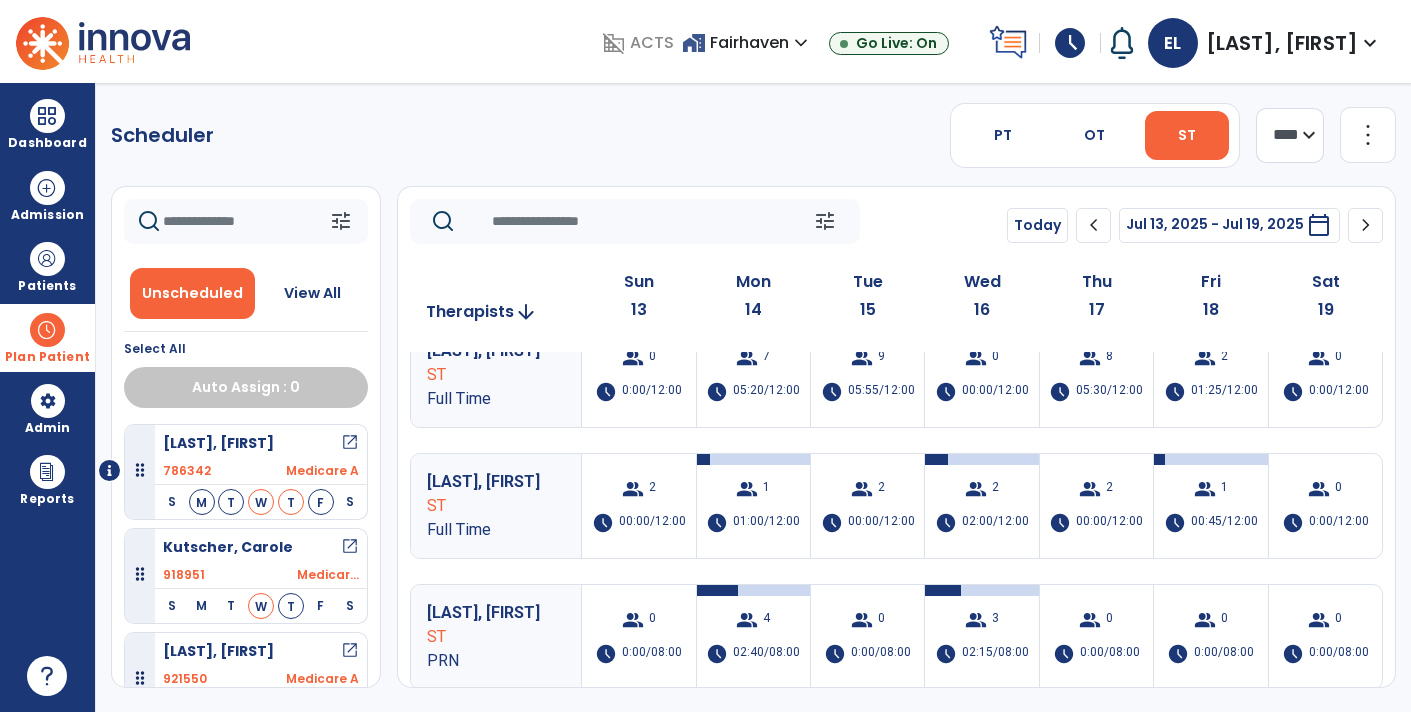 click at bounding box center [47, 330] 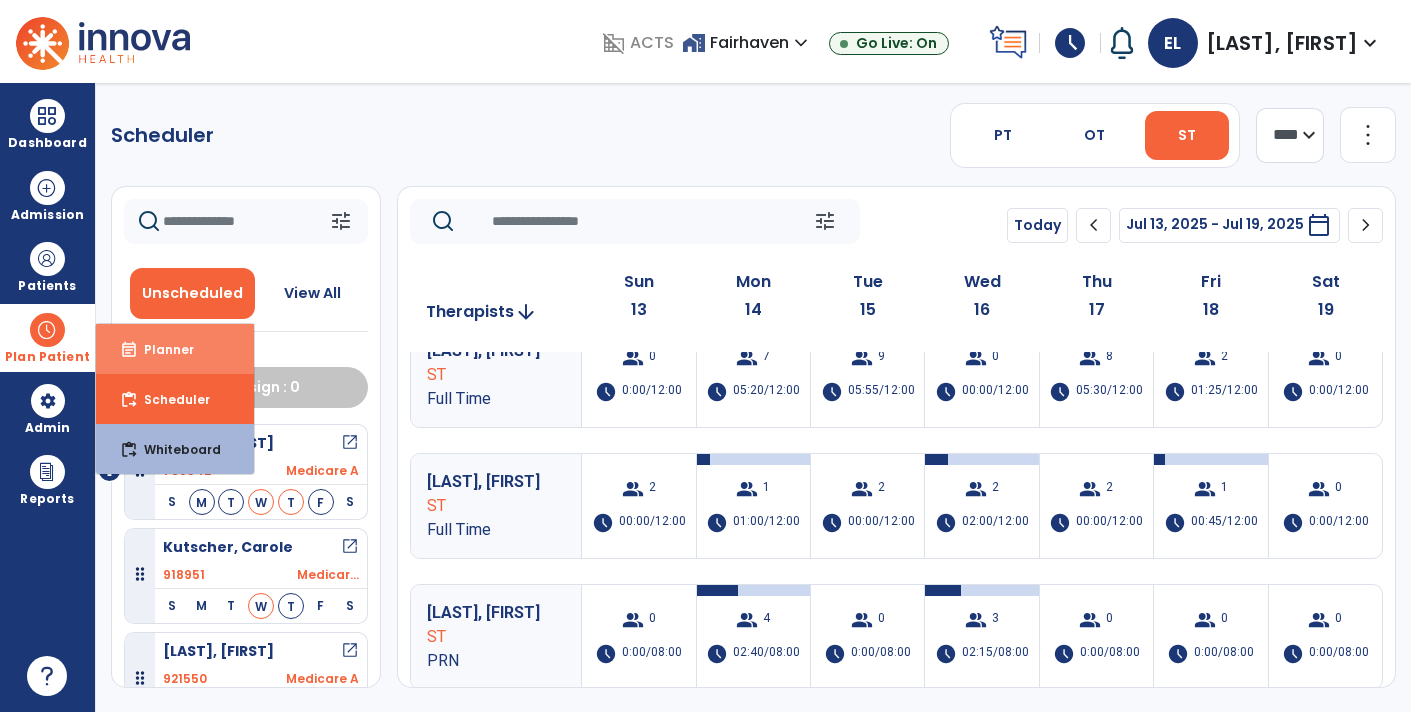 click on "event_note  Planner" at bounding box center [175, 349] 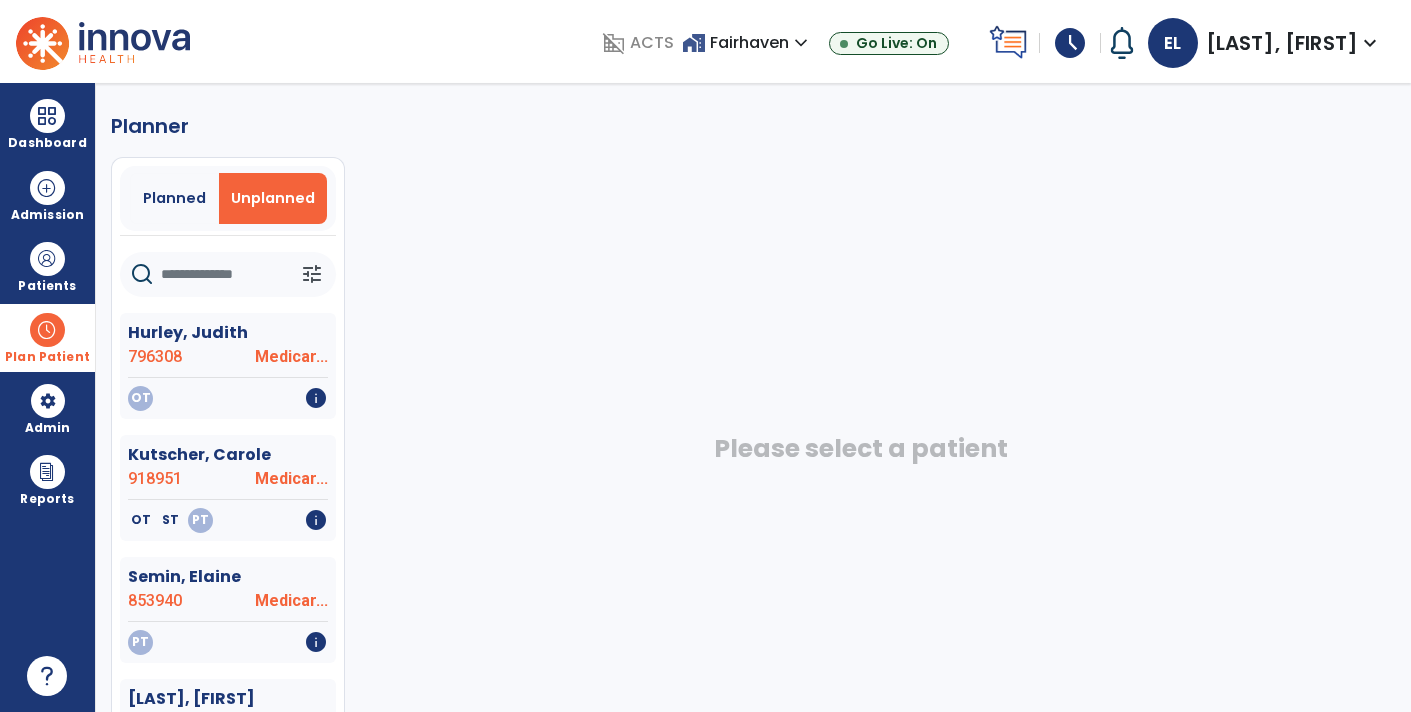 click 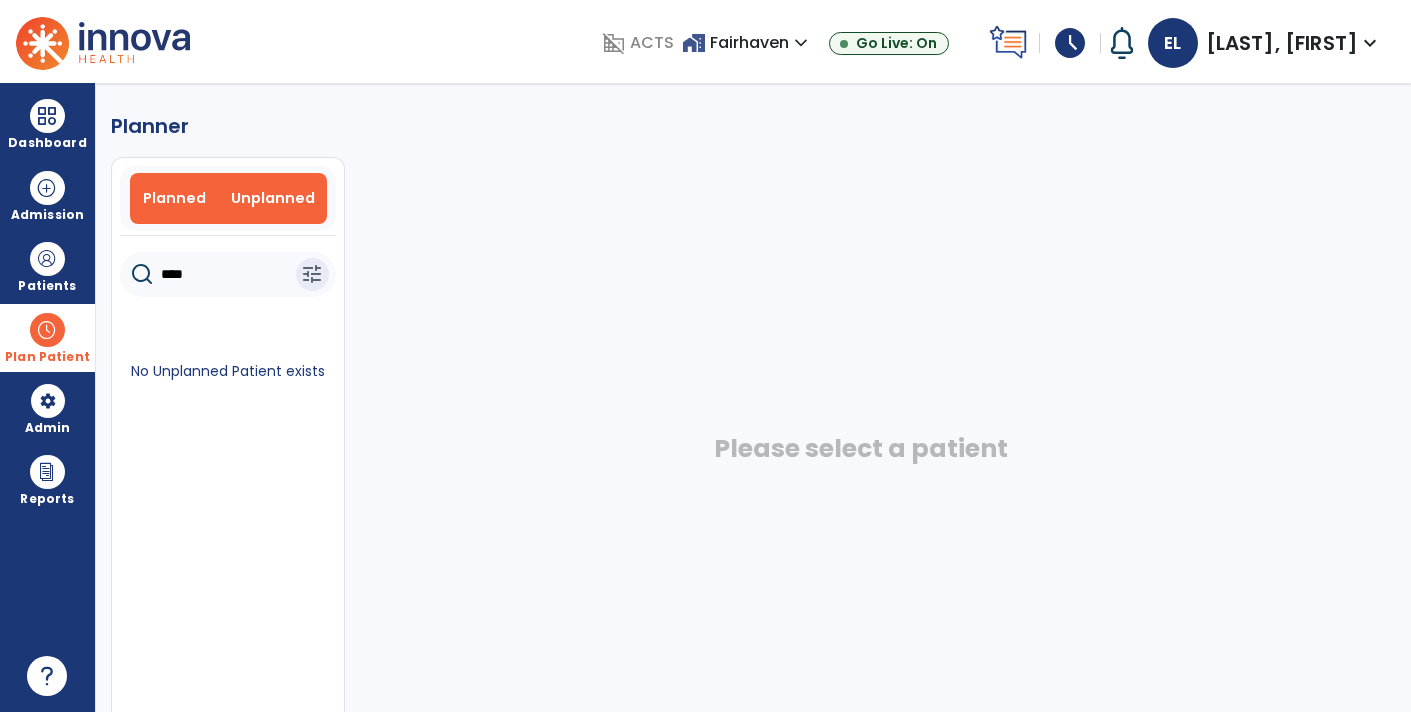 type on "****" 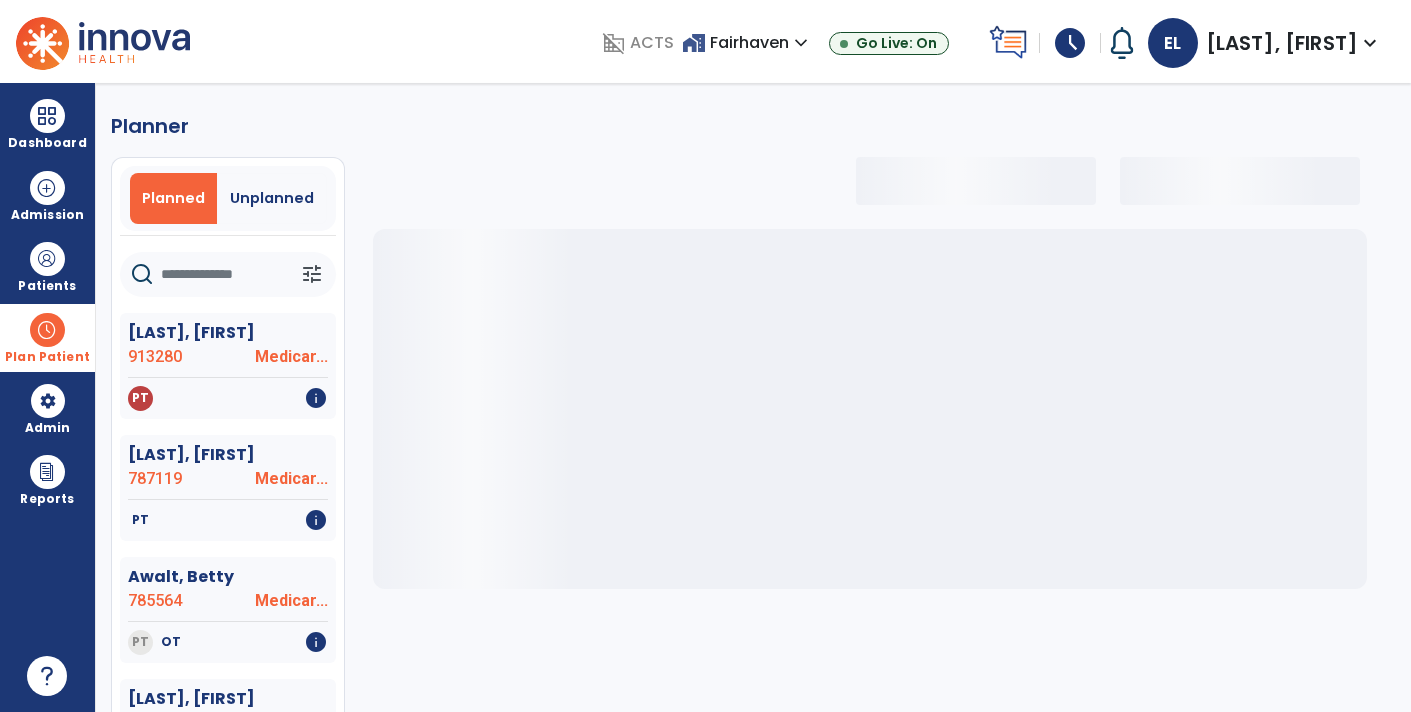 click 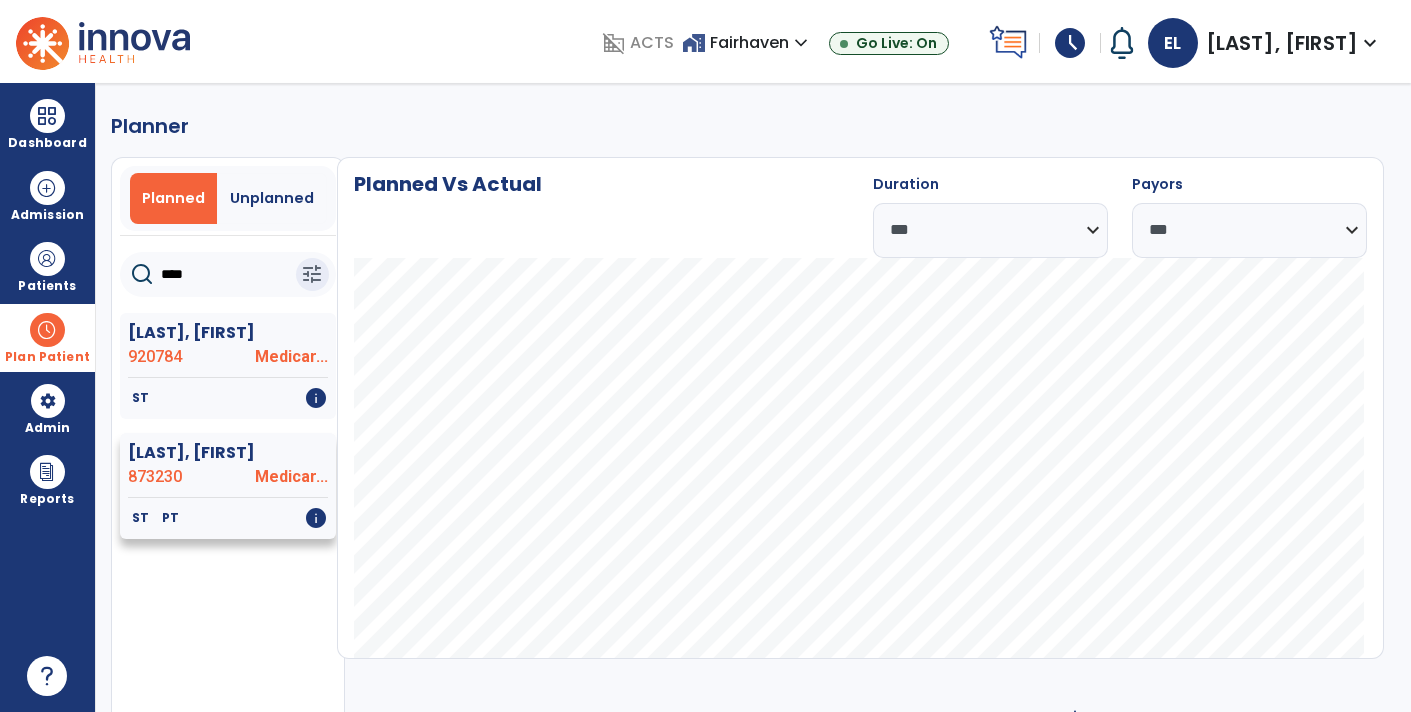 type on "****" 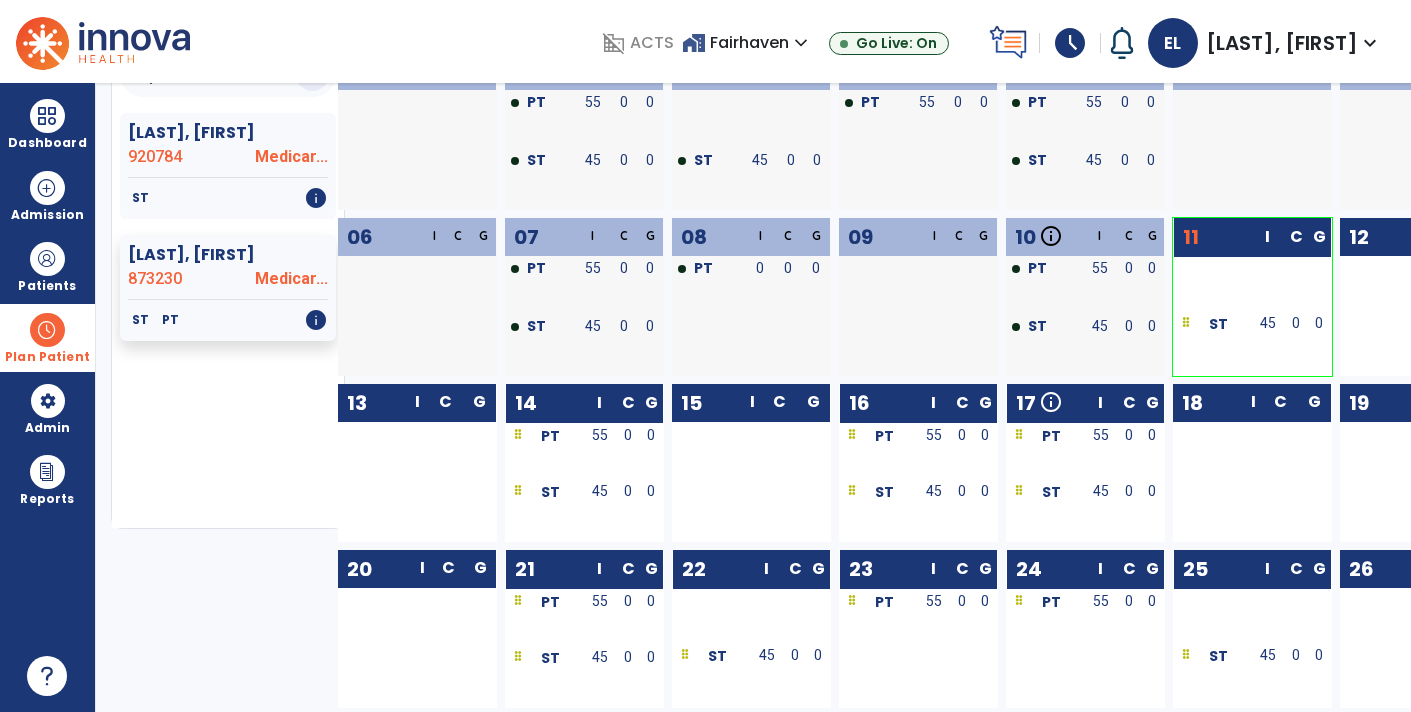 scroll, scrollTop: 204, scrollLeft: 0, axis: vertical 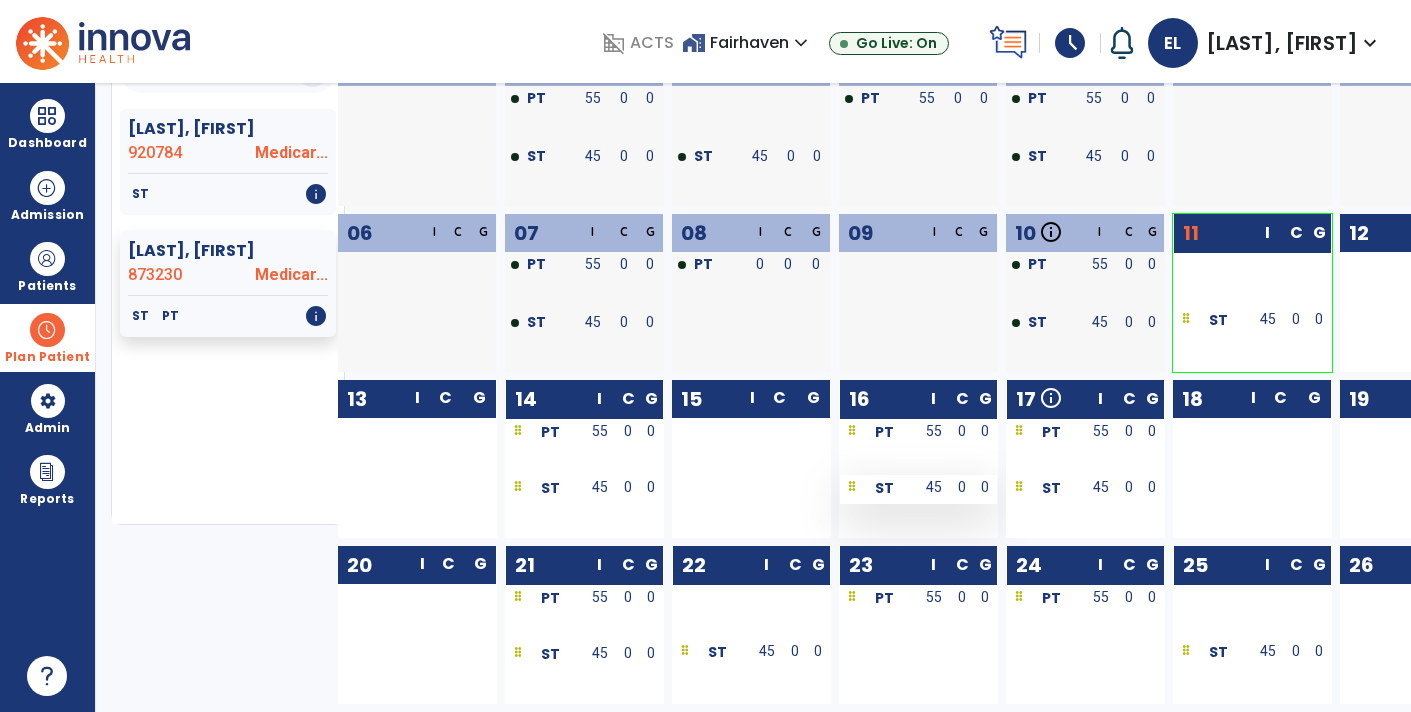 click at bounding box center (852, 488) 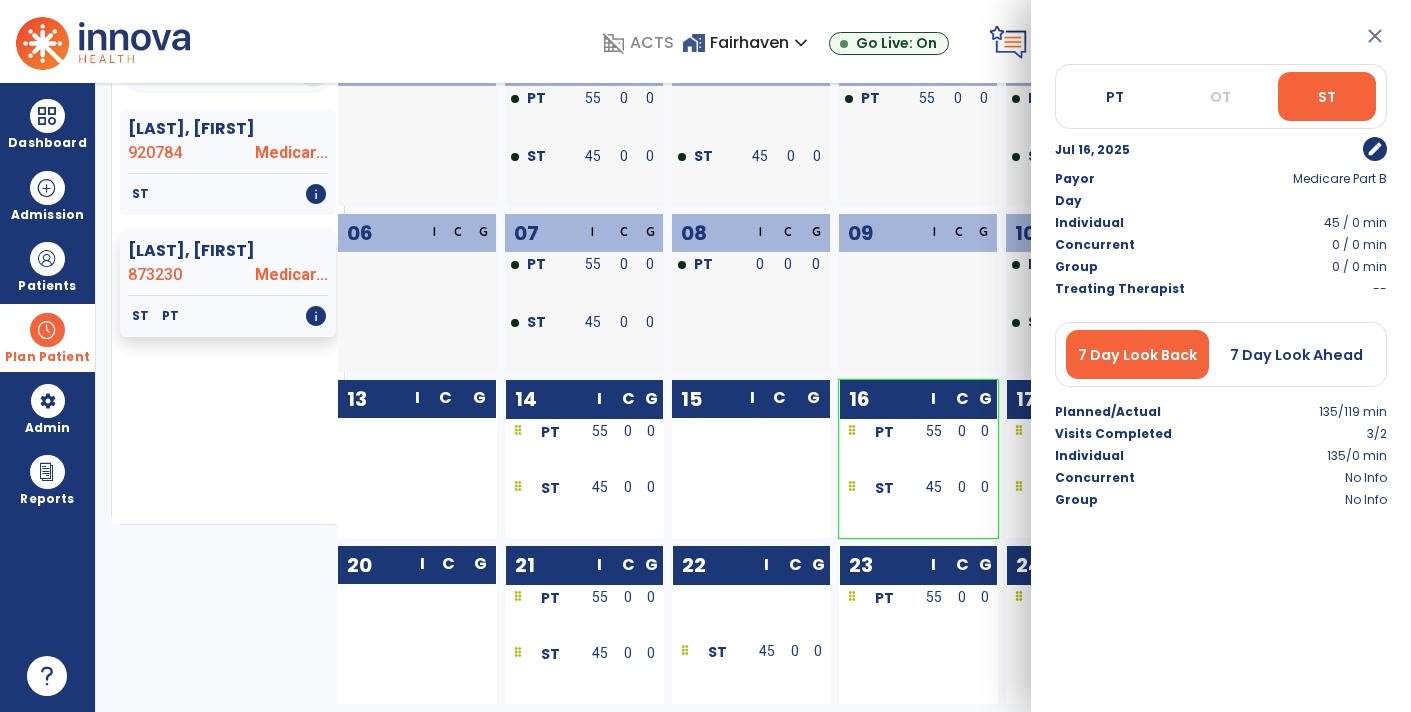 click on "edit" at bounding box center (1375, 149) 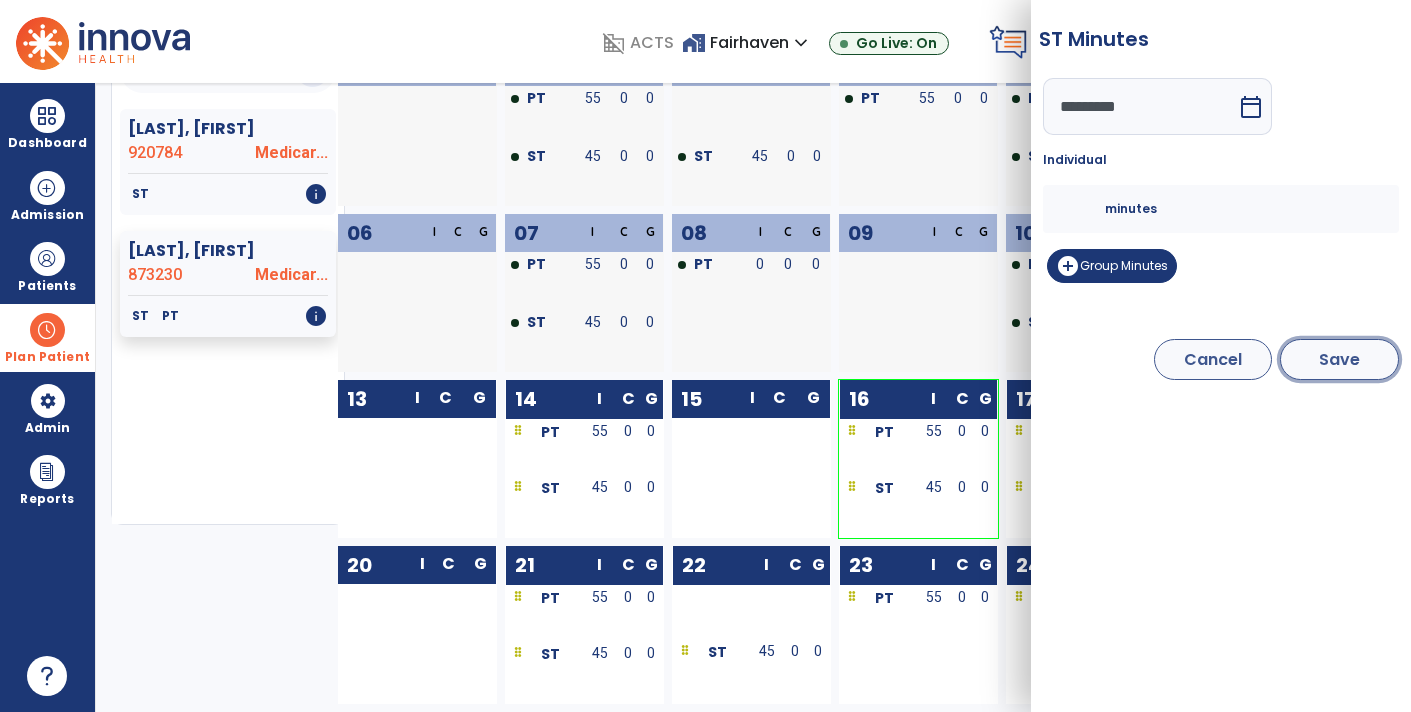 click on "Save" at bounding box center (1339, 359) 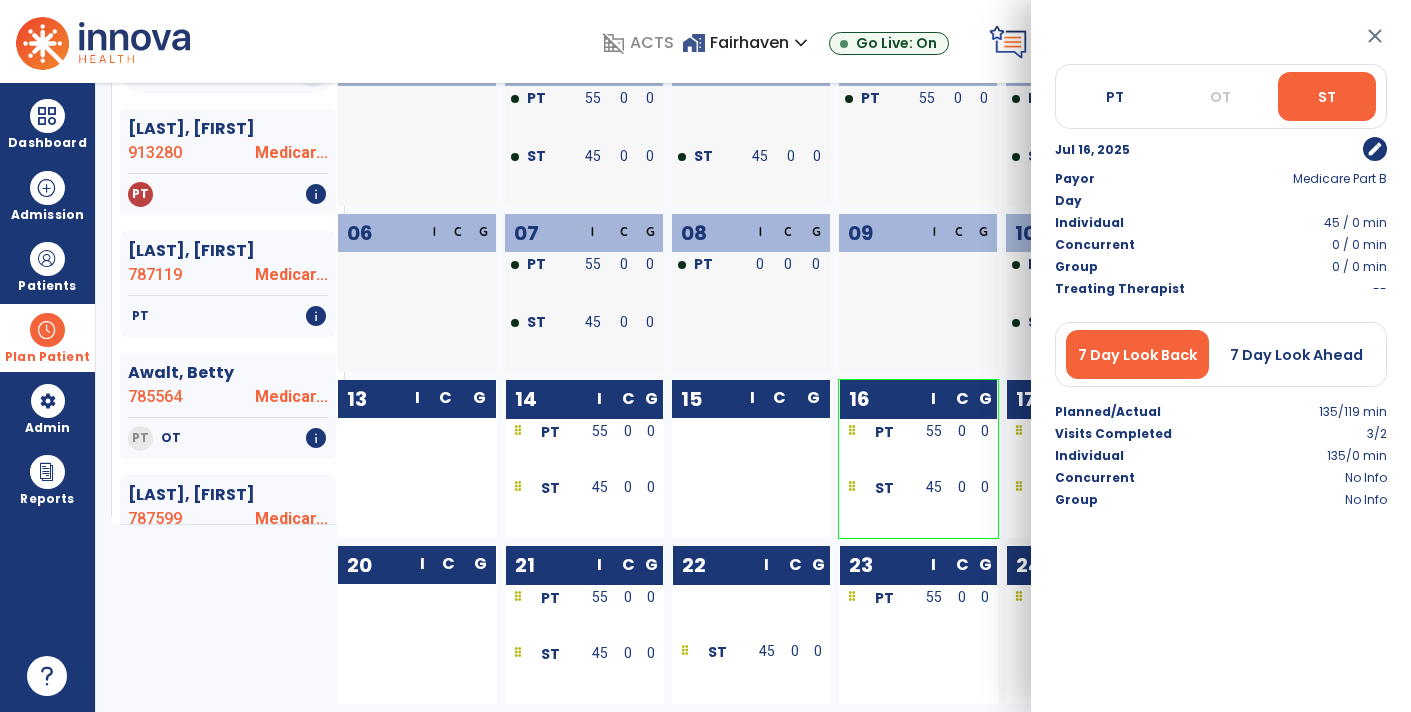 click on "close" at bounding box center [1375, 36] 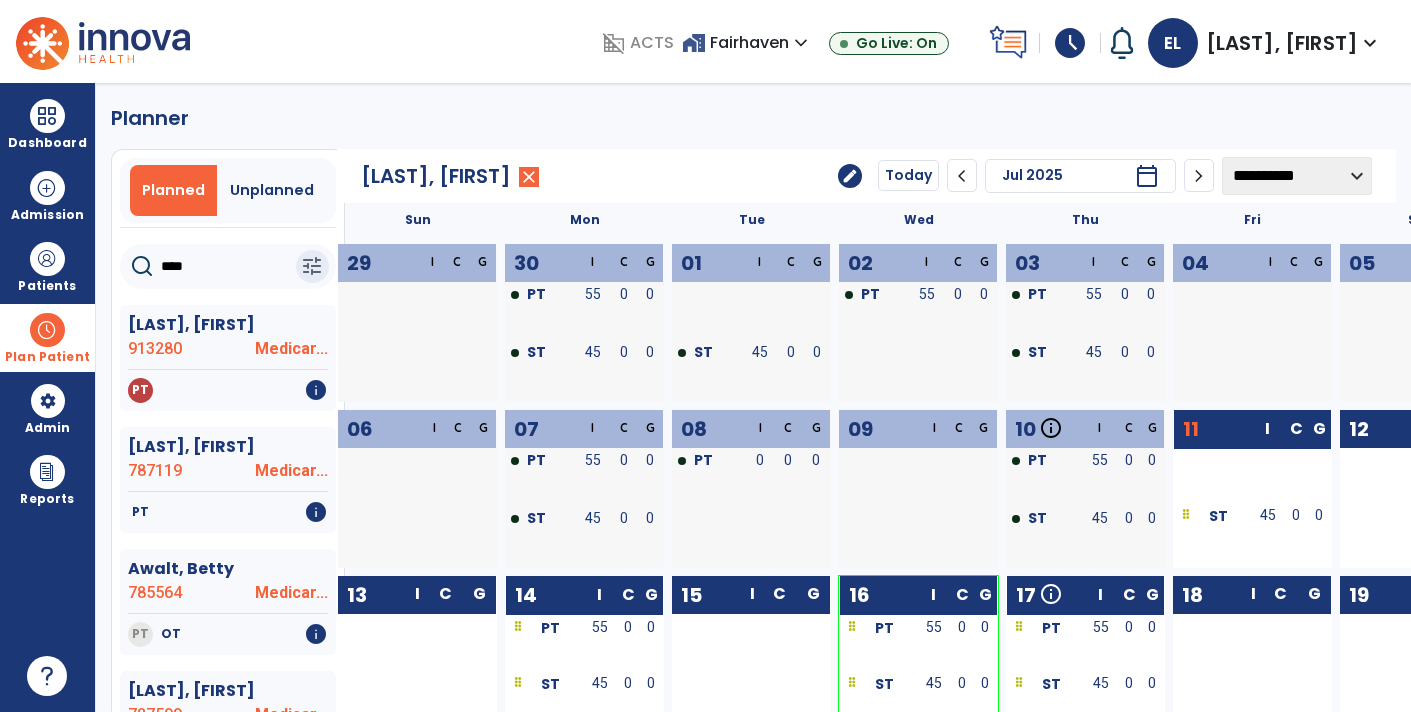 scroll, scrollTop: 9, scrollLeft: 0, axis: vertical 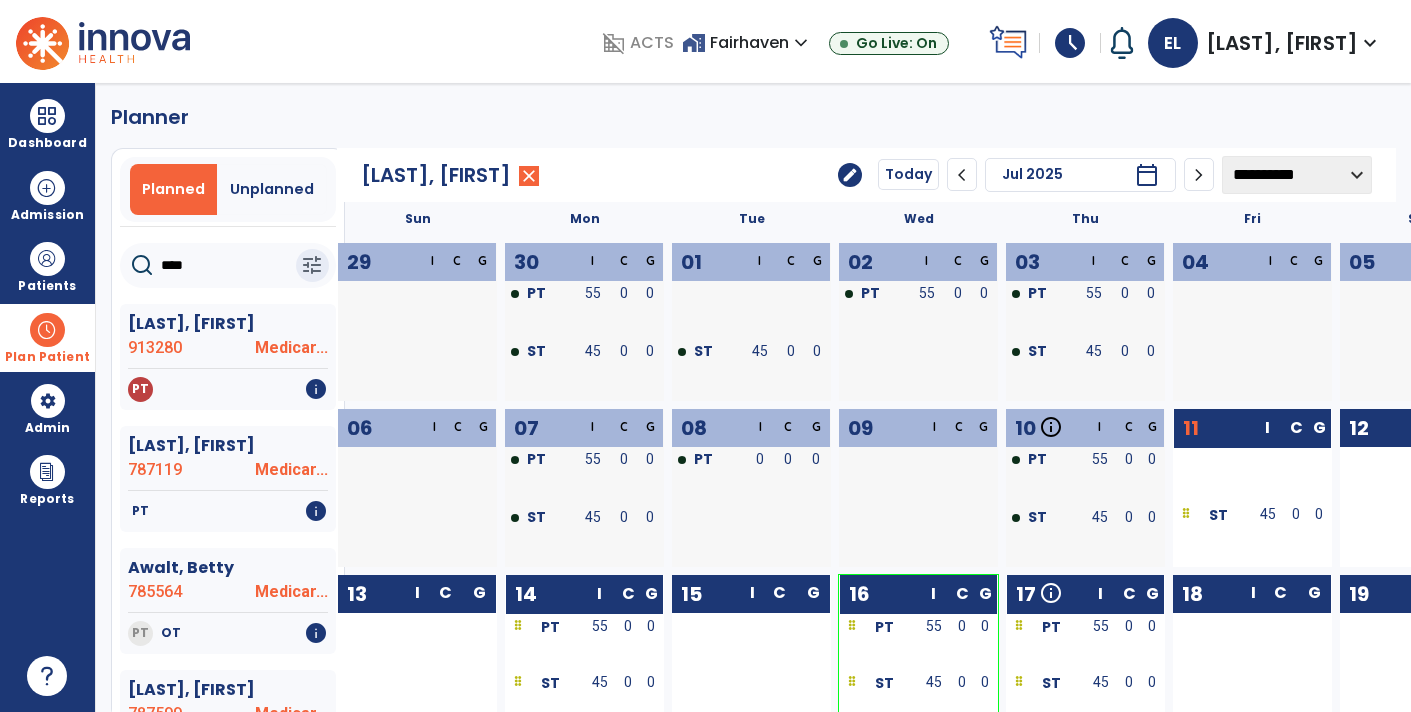 click on "Plan Patient" at bounding box center (47, 337) 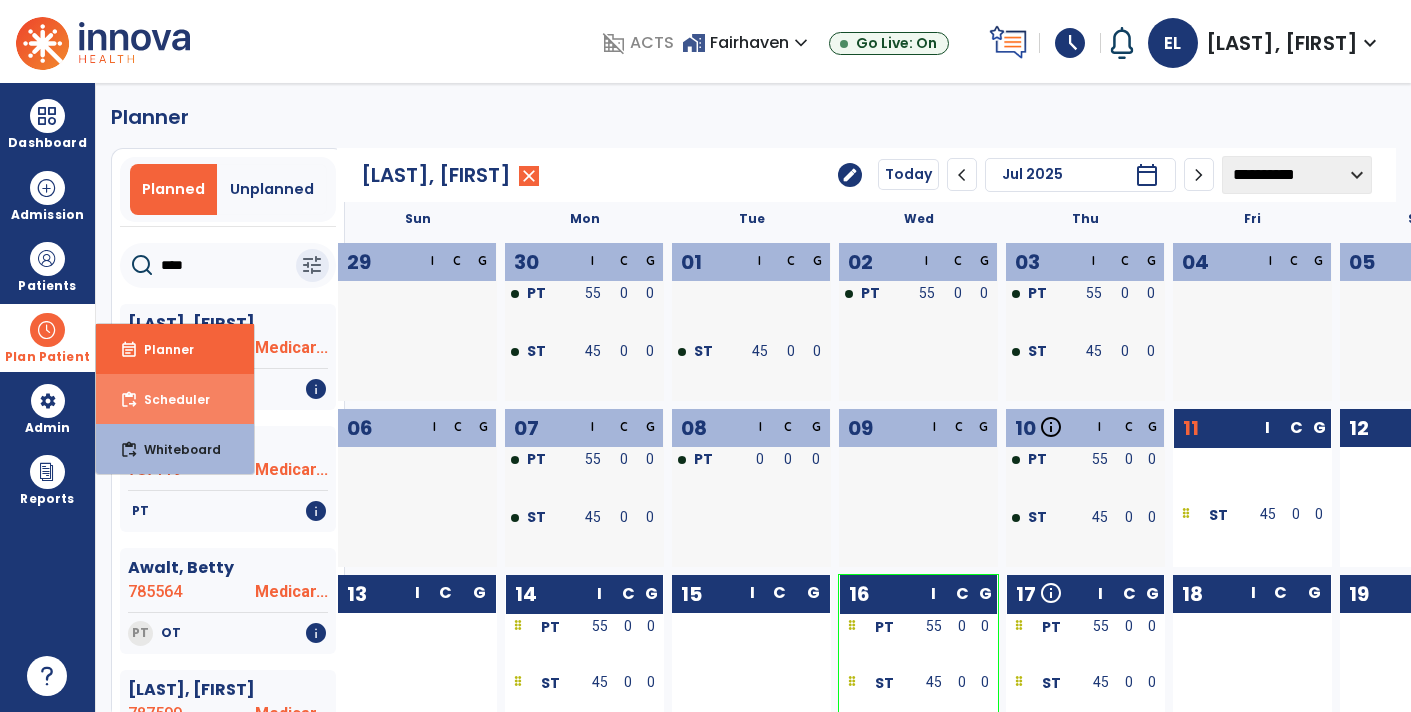 click on "content_paste_go  Scheduler" at bounding box center (175, 399) 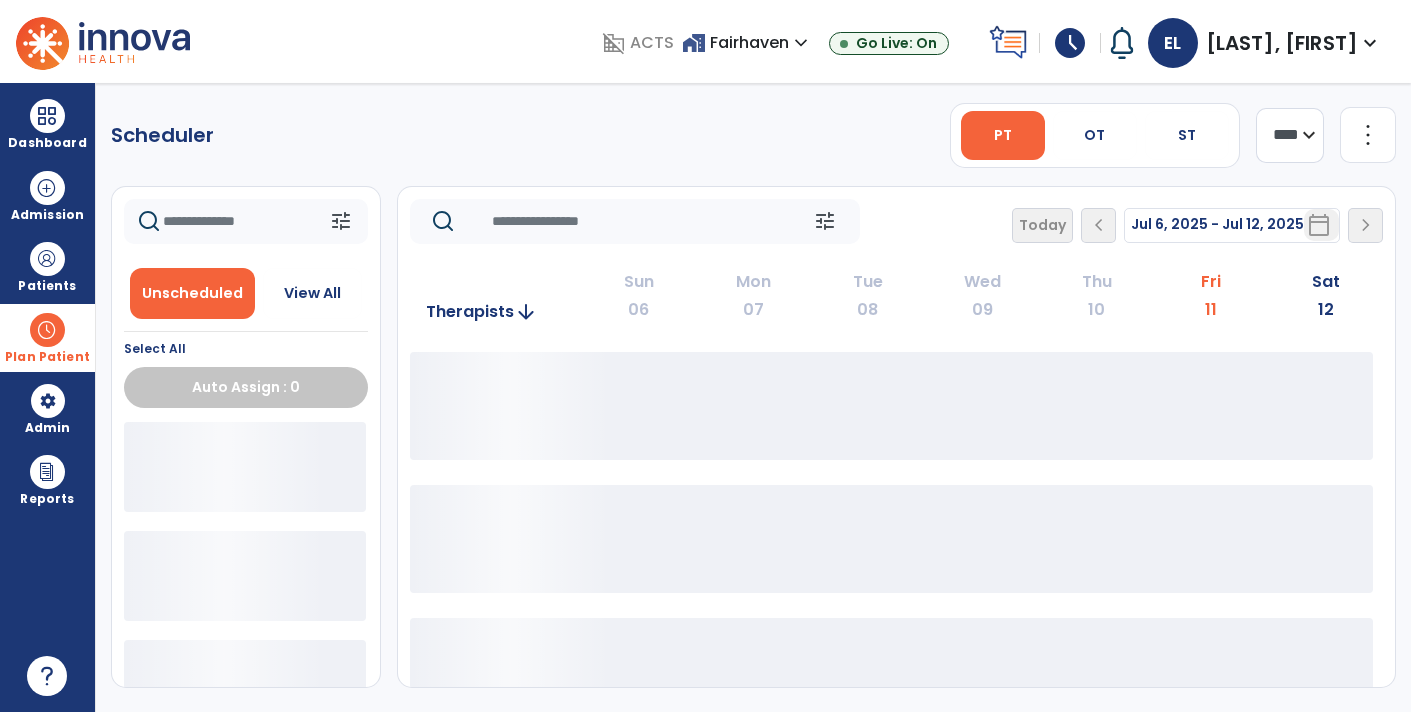 scroll, scrollTop: 0, scrollLeft: 0, axis: both 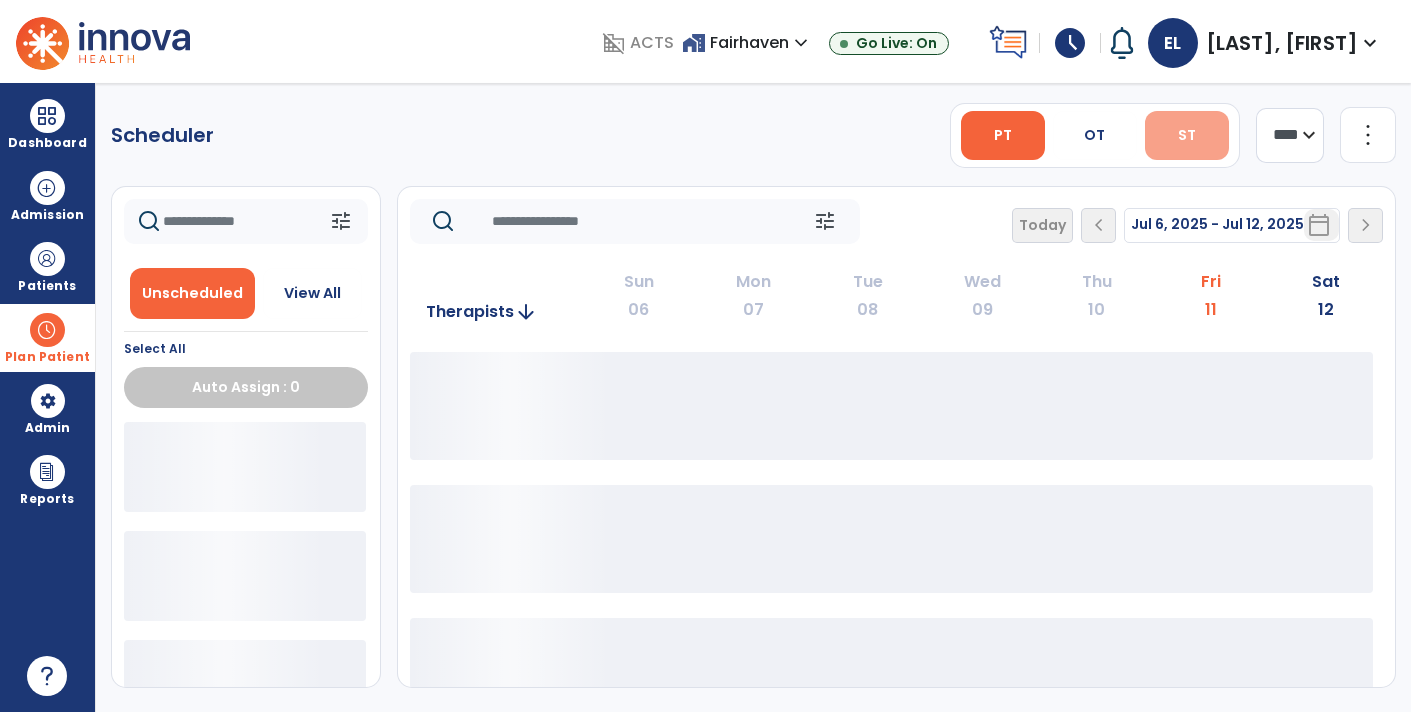 click on "ST" at bounding box center (1187, 135) 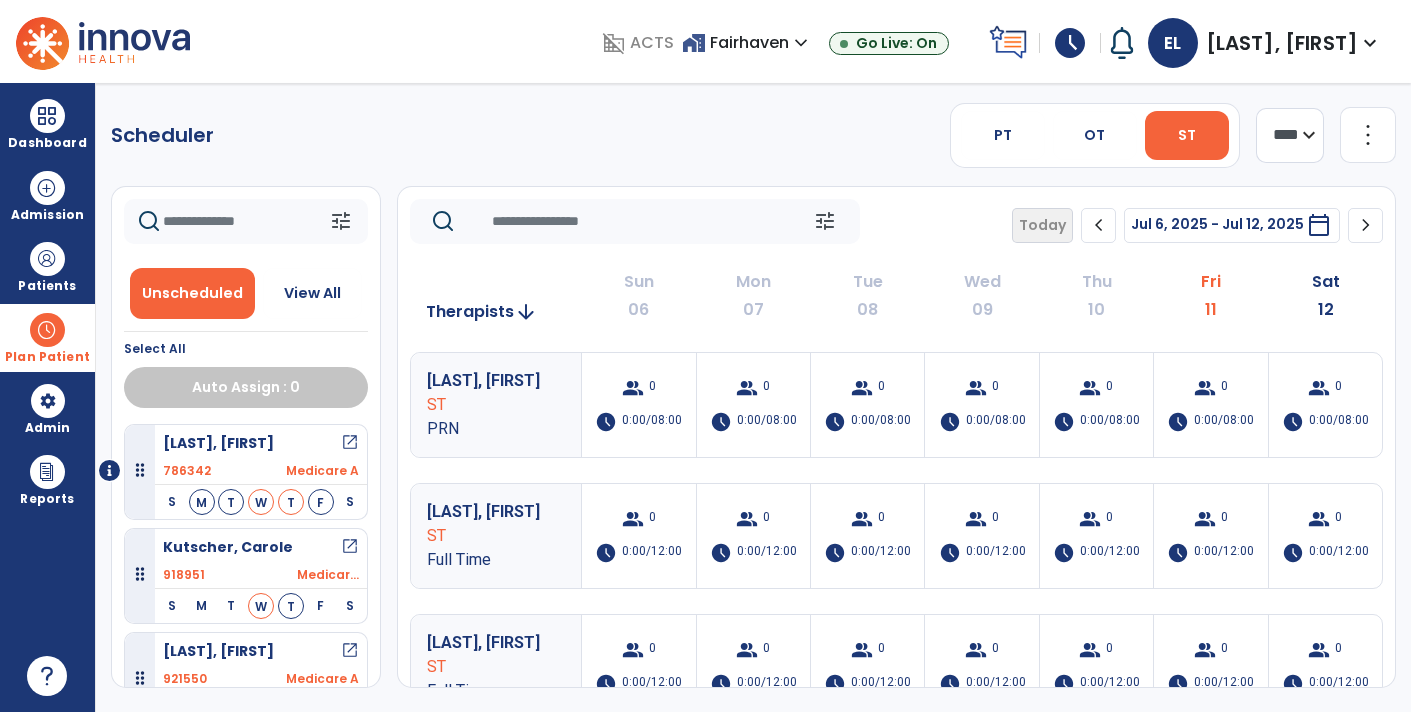 click on "chevron_right" 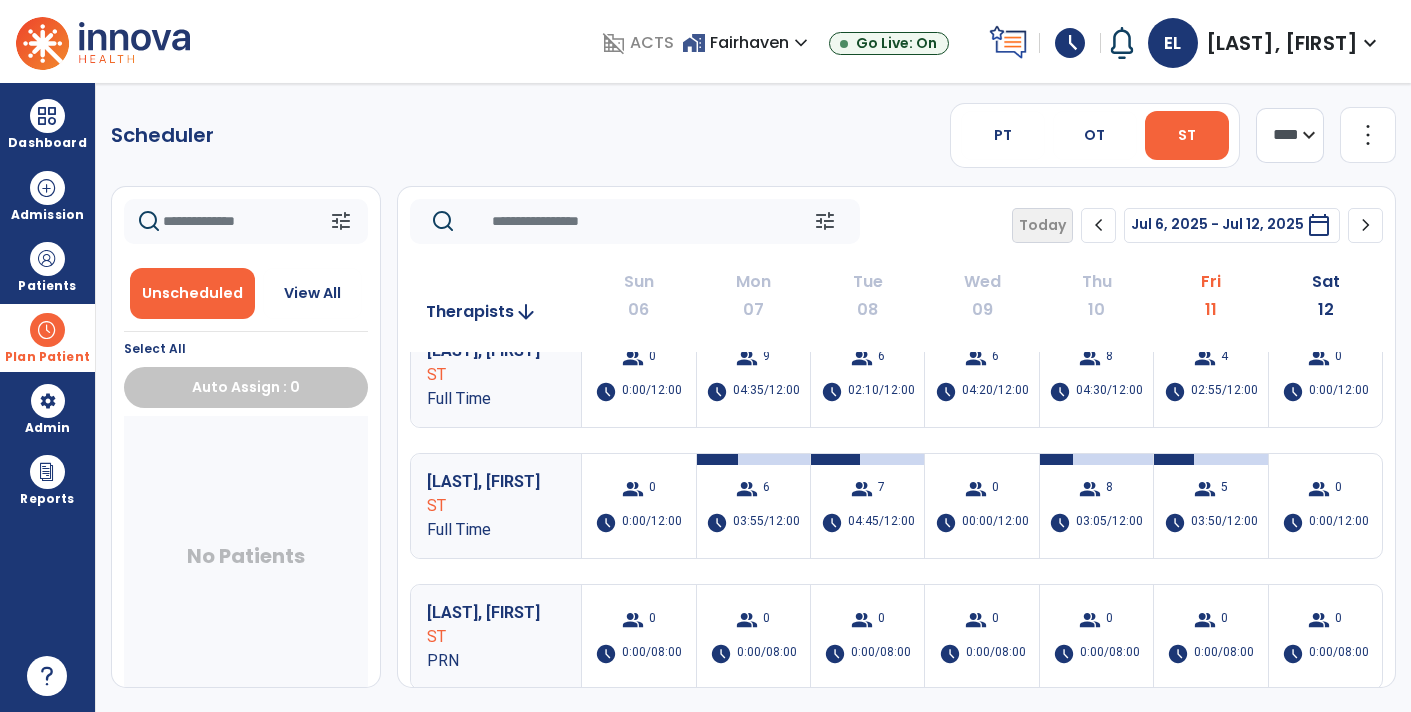 scroll, scrollTop: 0, scrollLeft: 0, axis: both 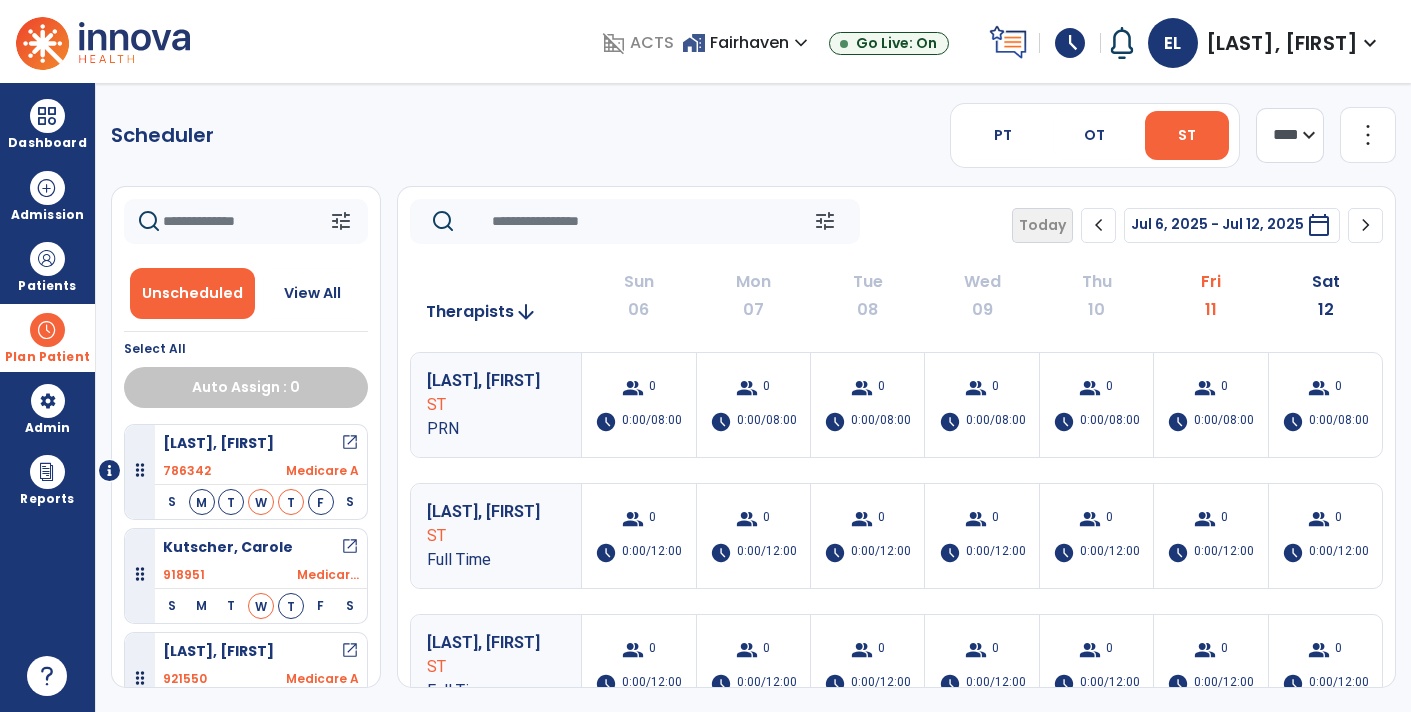 click on "chevron_right" 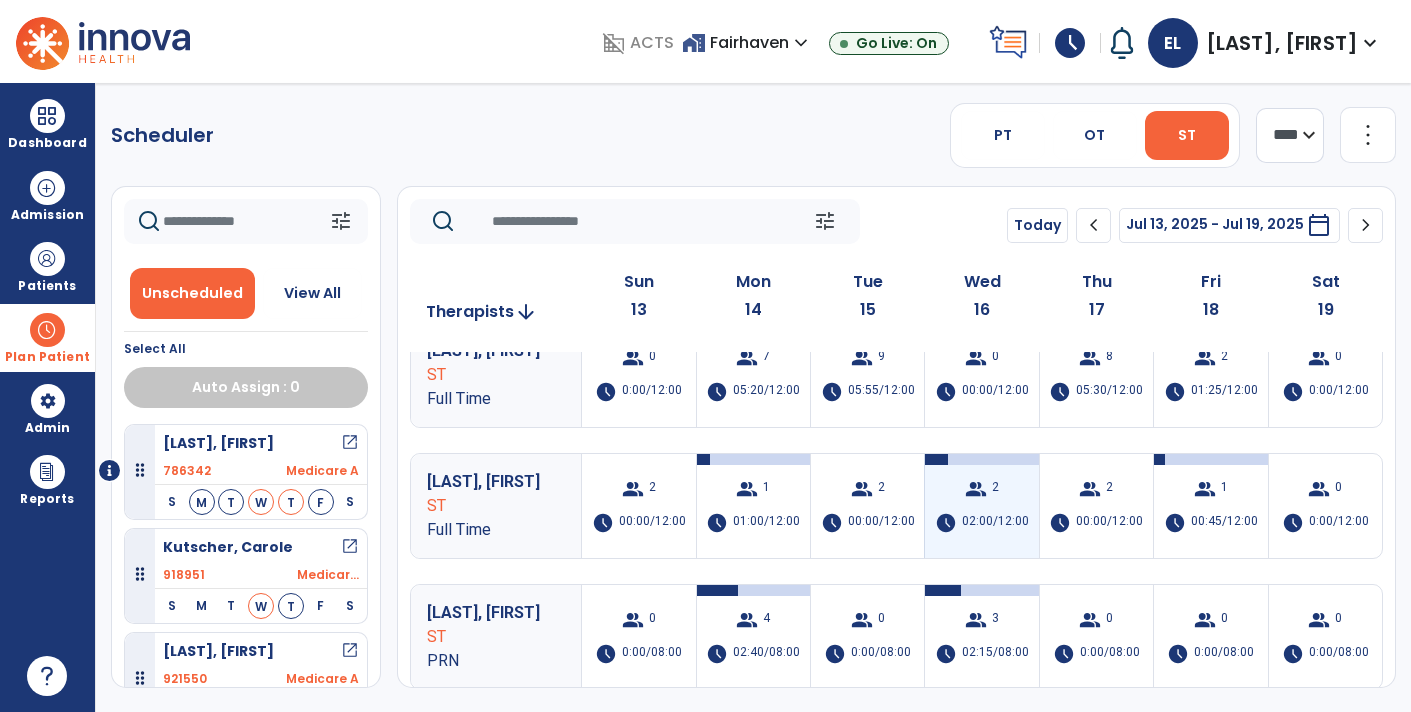 scroll, scrollTop: 29, scrollLeft: 0, axis: vertical 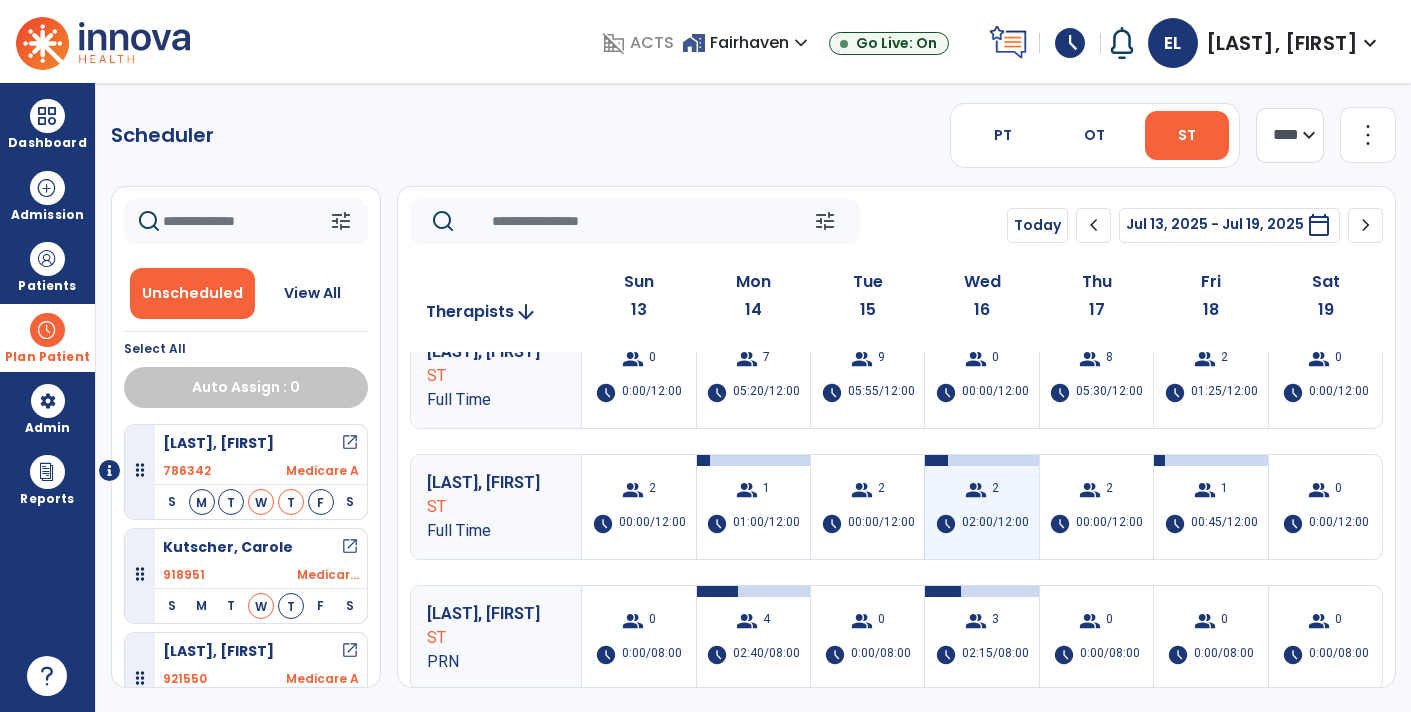 click on "group" at bounding box center [976, 490] 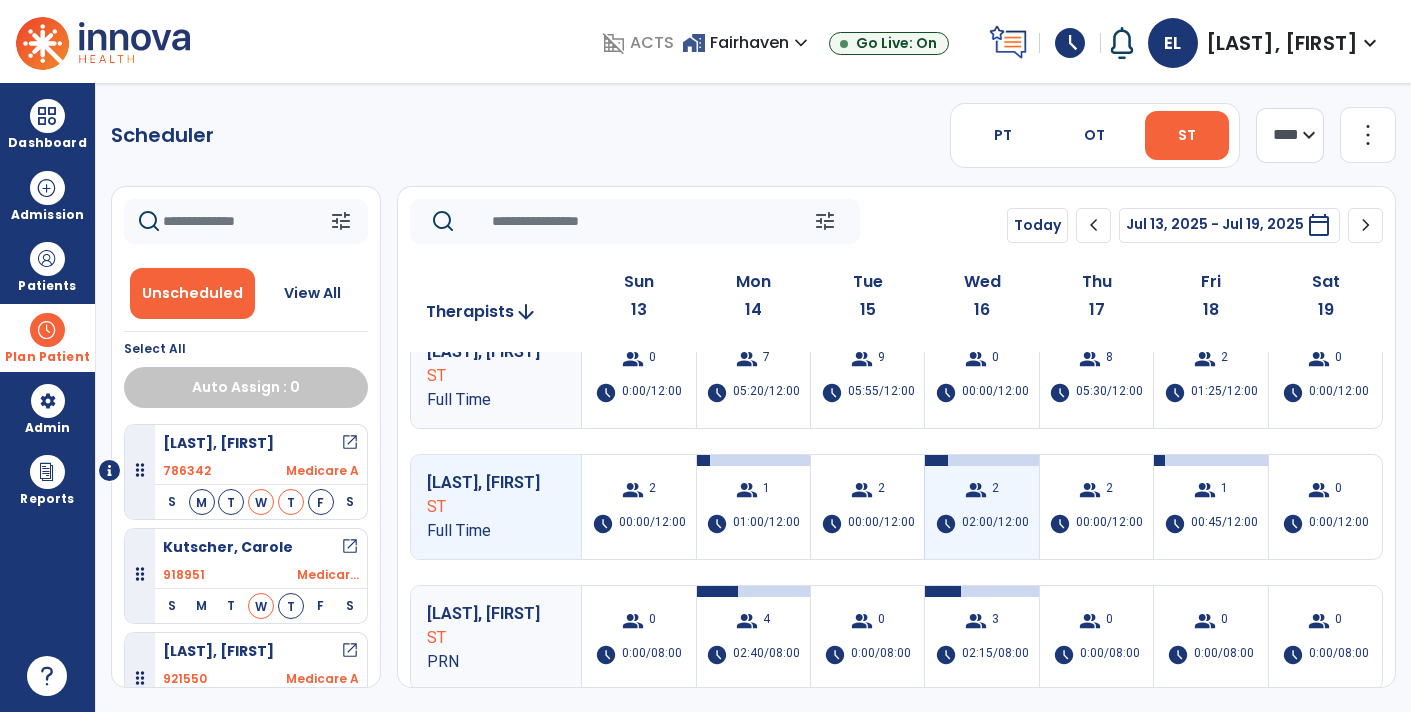 click on "group" at bounding box center (976, 490) 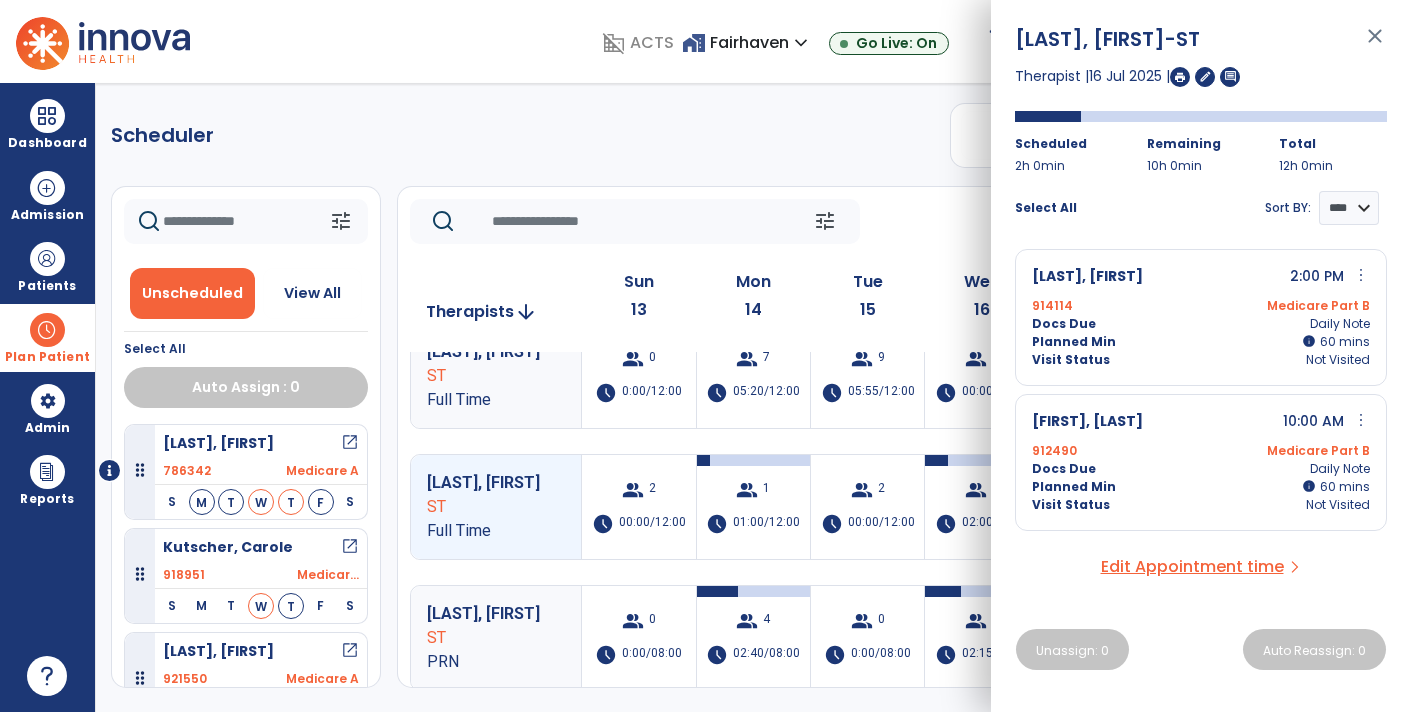 click on "close" at bounding box center [1375, 45] 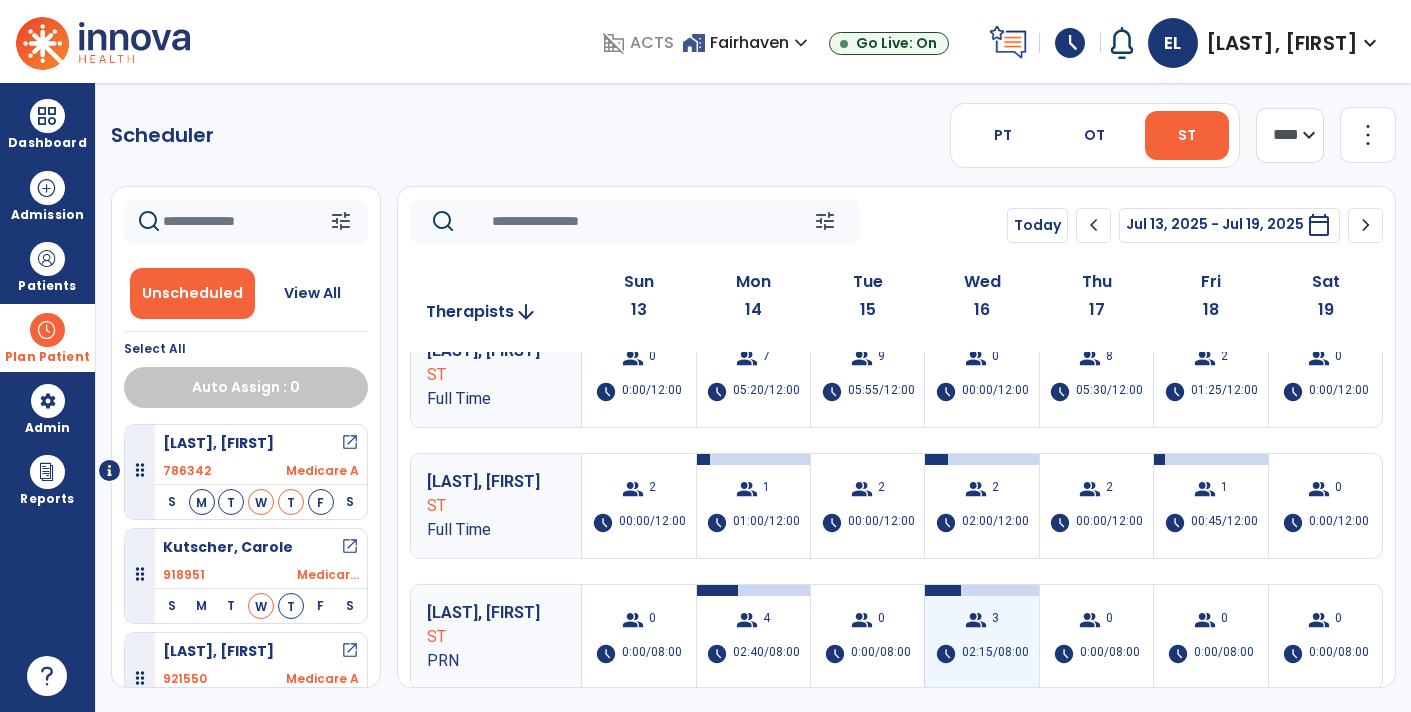 scroll, scrollTop: 30, scrollLeft: 0, axis: vertical 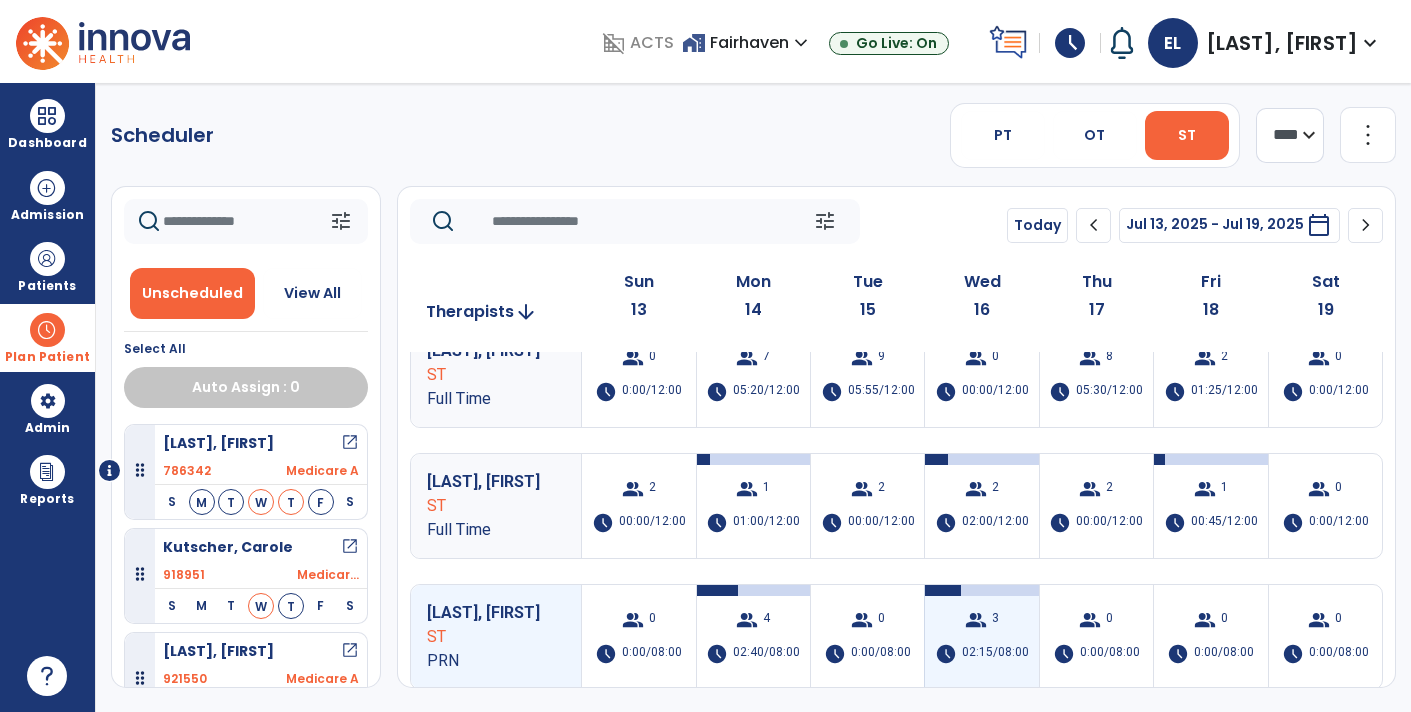 click on "group" at bounding box center [976, 620] 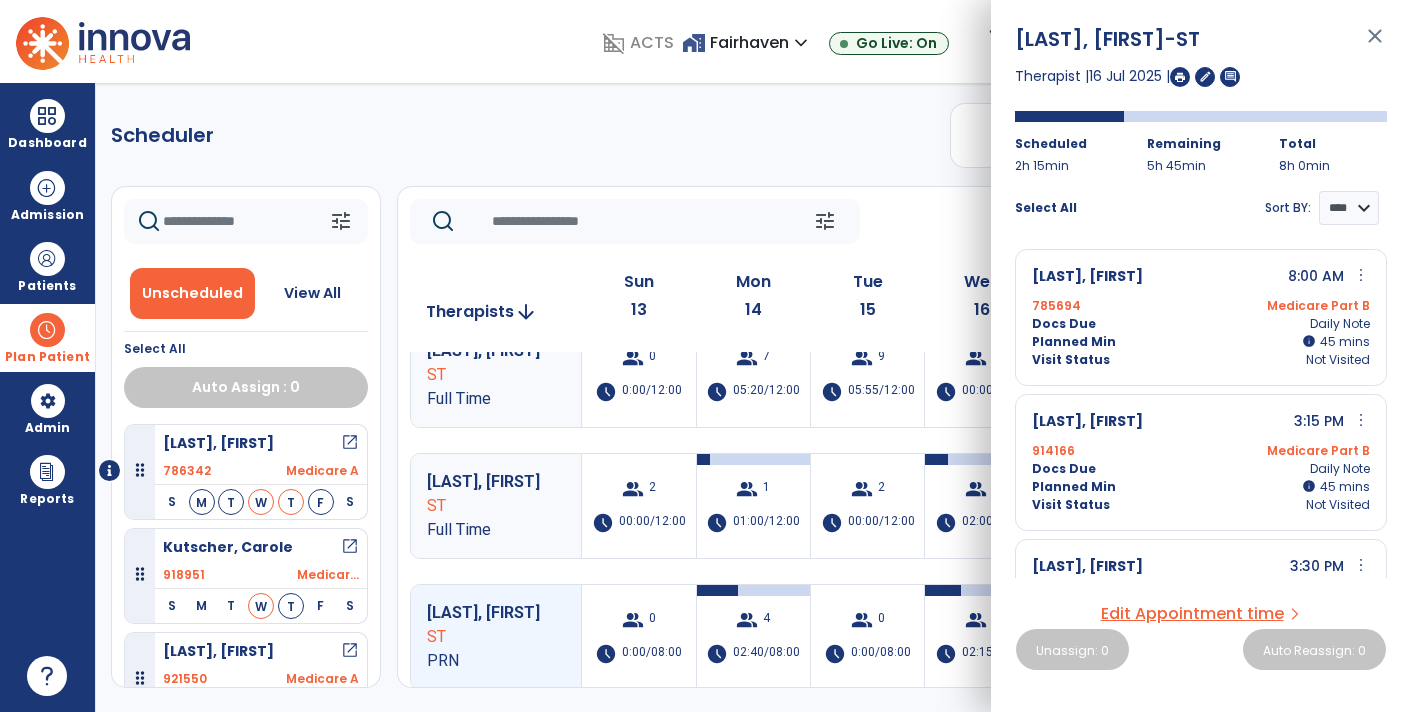 scroll, scrollTop: 94, scrollLeft: 0, axis: vertical 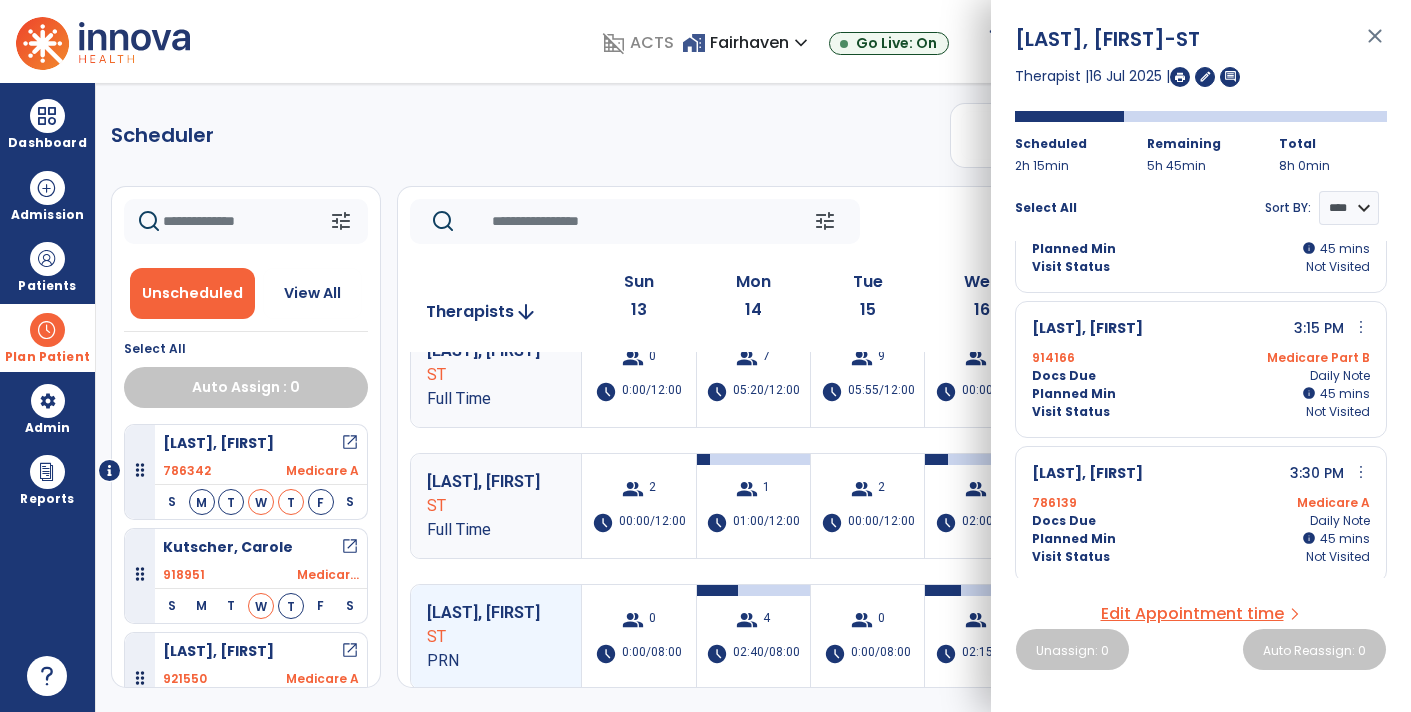 click on "close" at bounding box center (1375, 45) 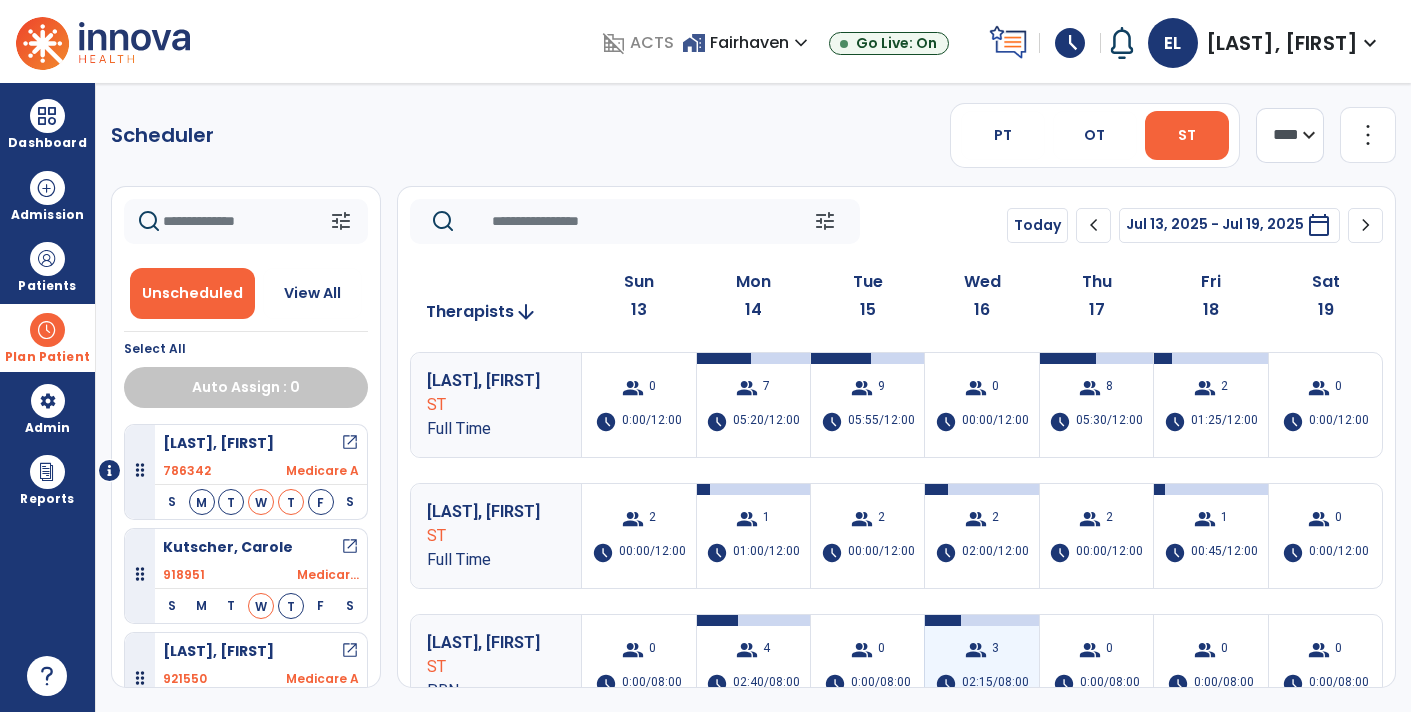 scroll, scrollTop: 30, scrollLeft: 0, axis: vertical 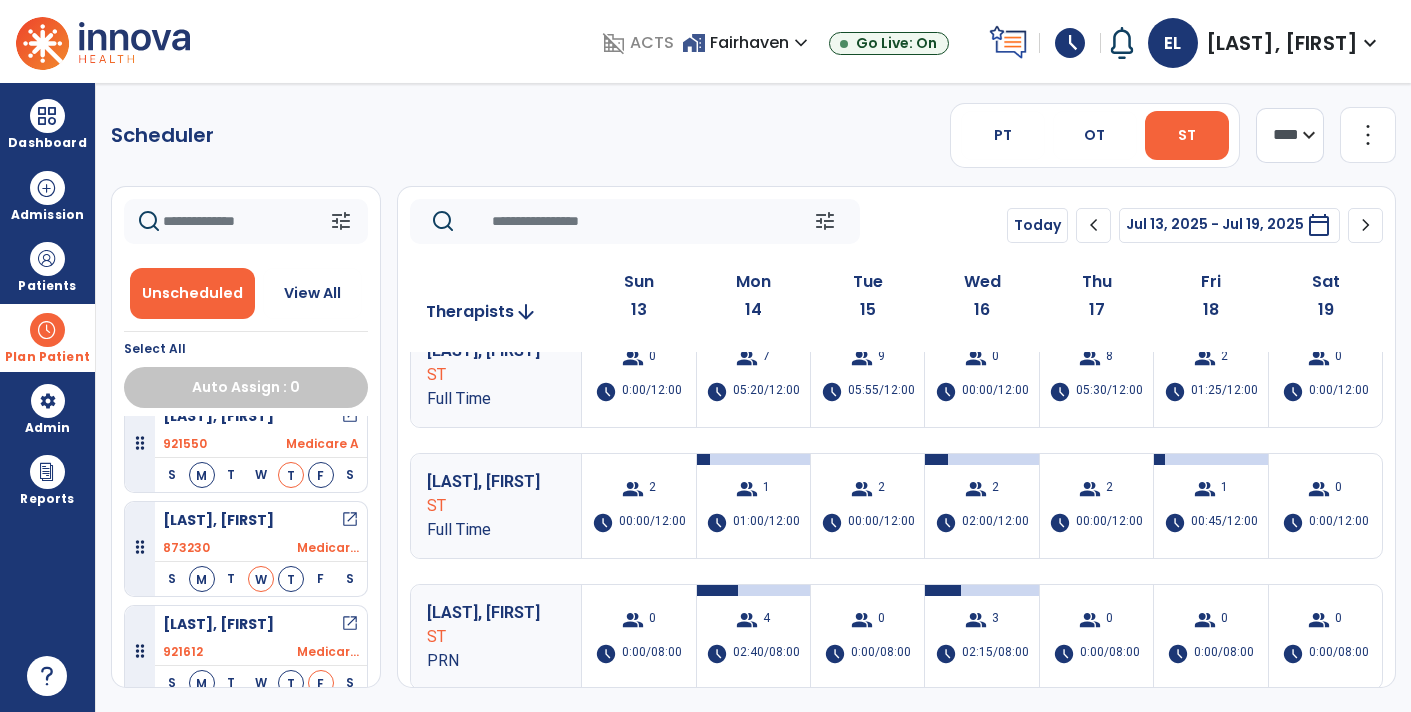 click on "open_in_new" at bounding box center (350, 520) 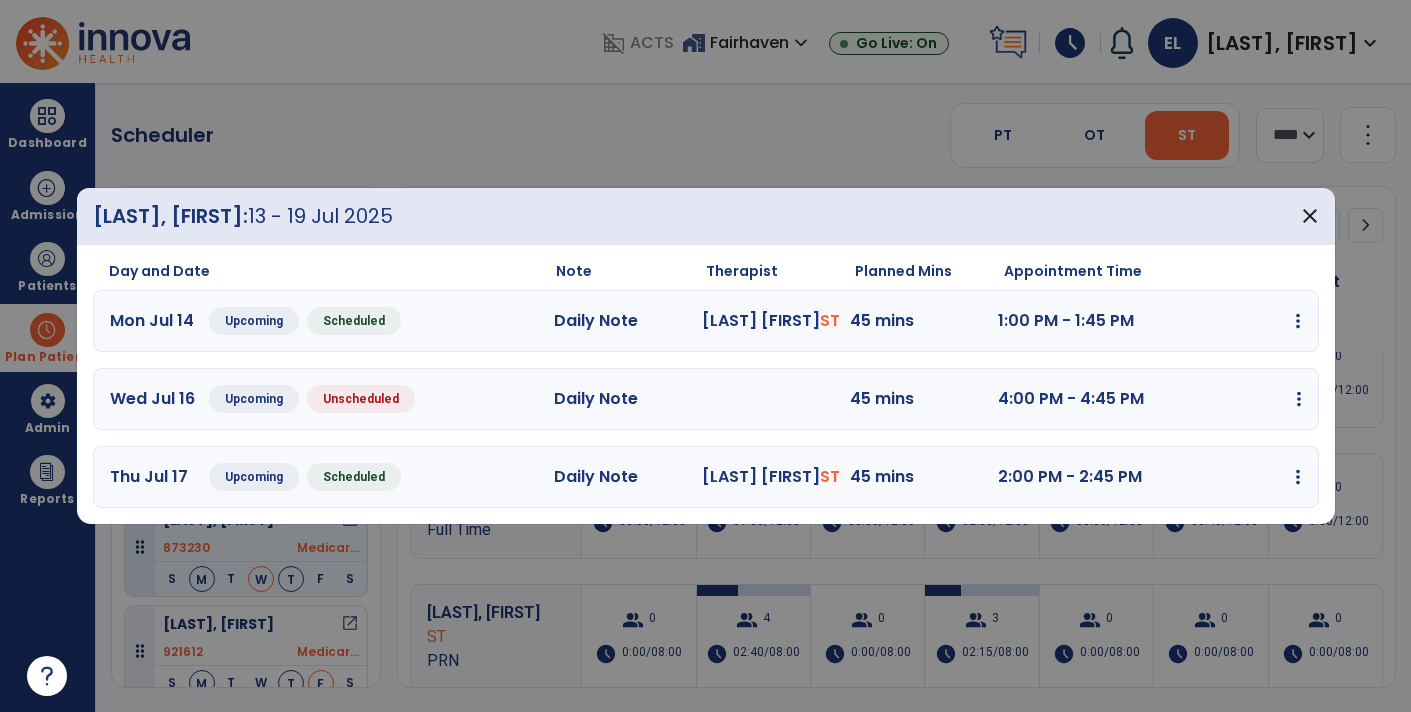 click at bounding box center (1298, 321) 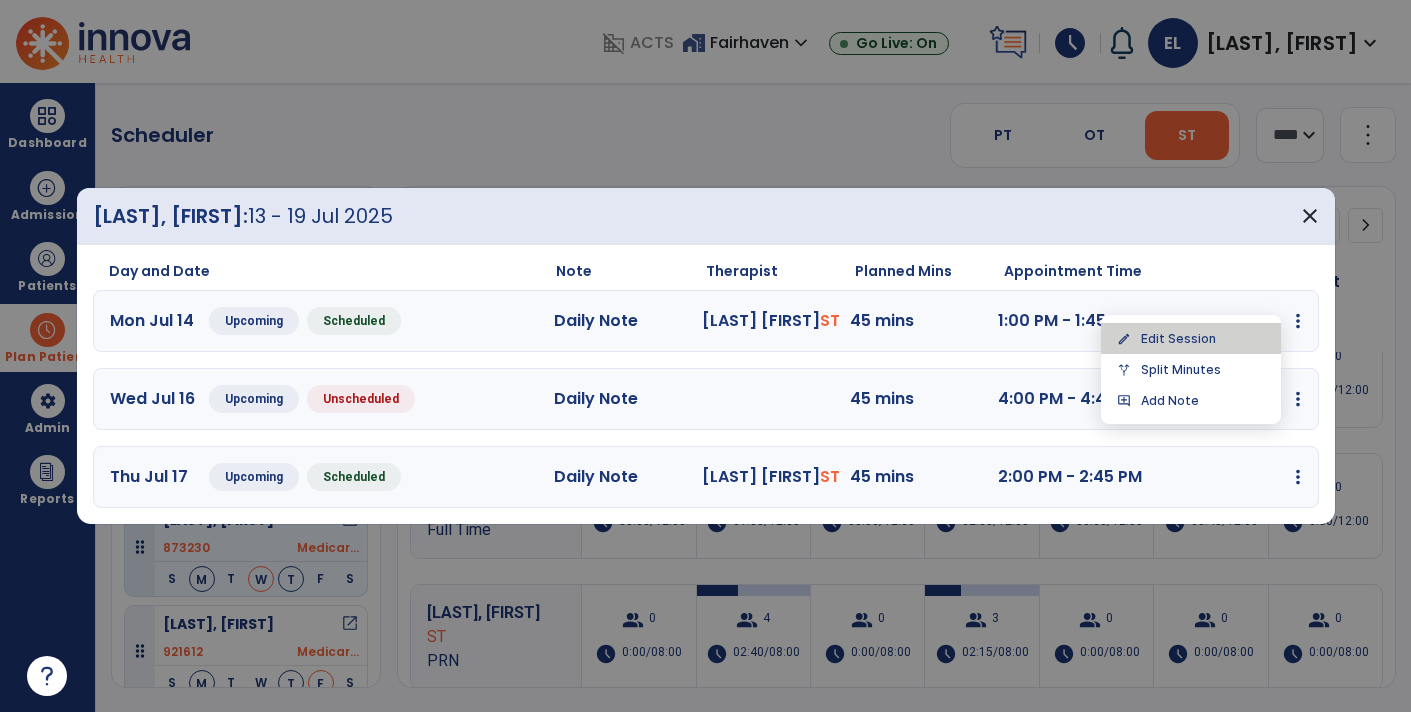 click on "edit   Edit Session" at bounding box center (1191, 338) 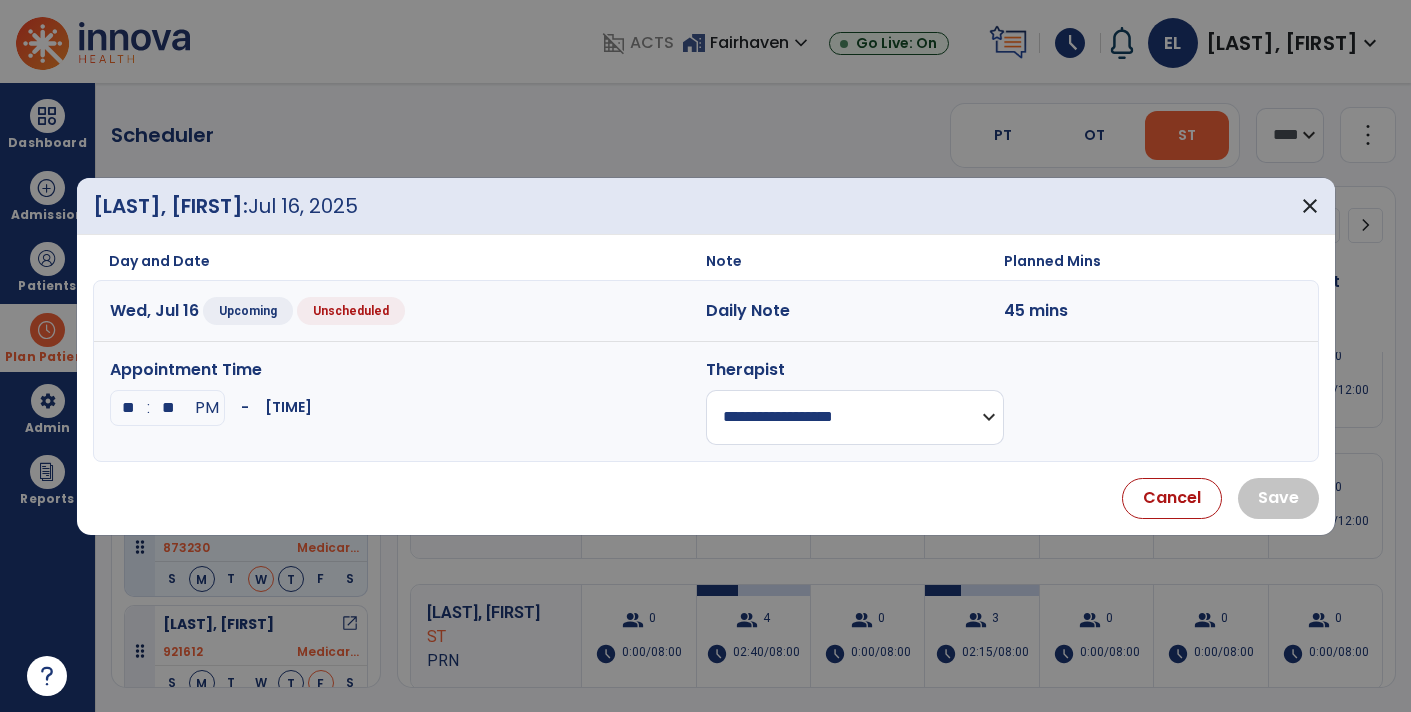 click on "**********" at bounding box center [855, 417] 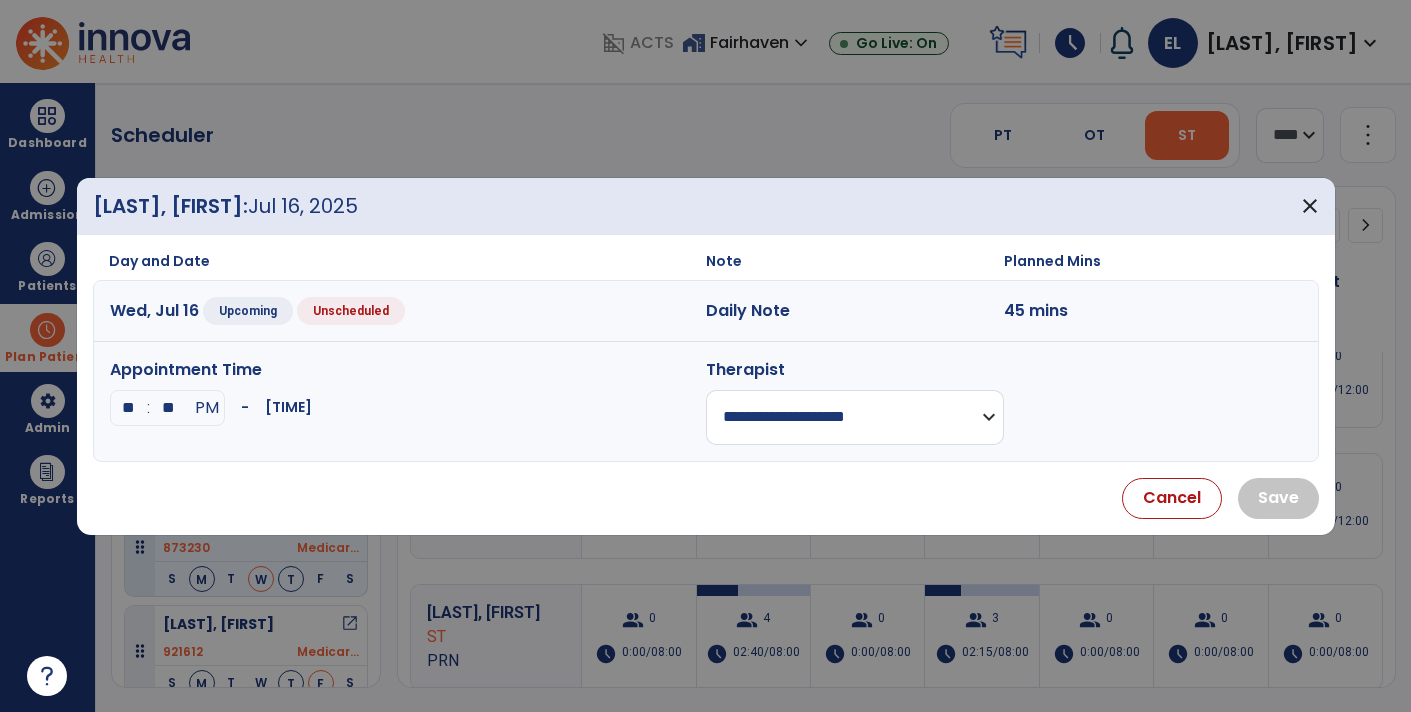 click on "**********" at bounding box center [855, 417] 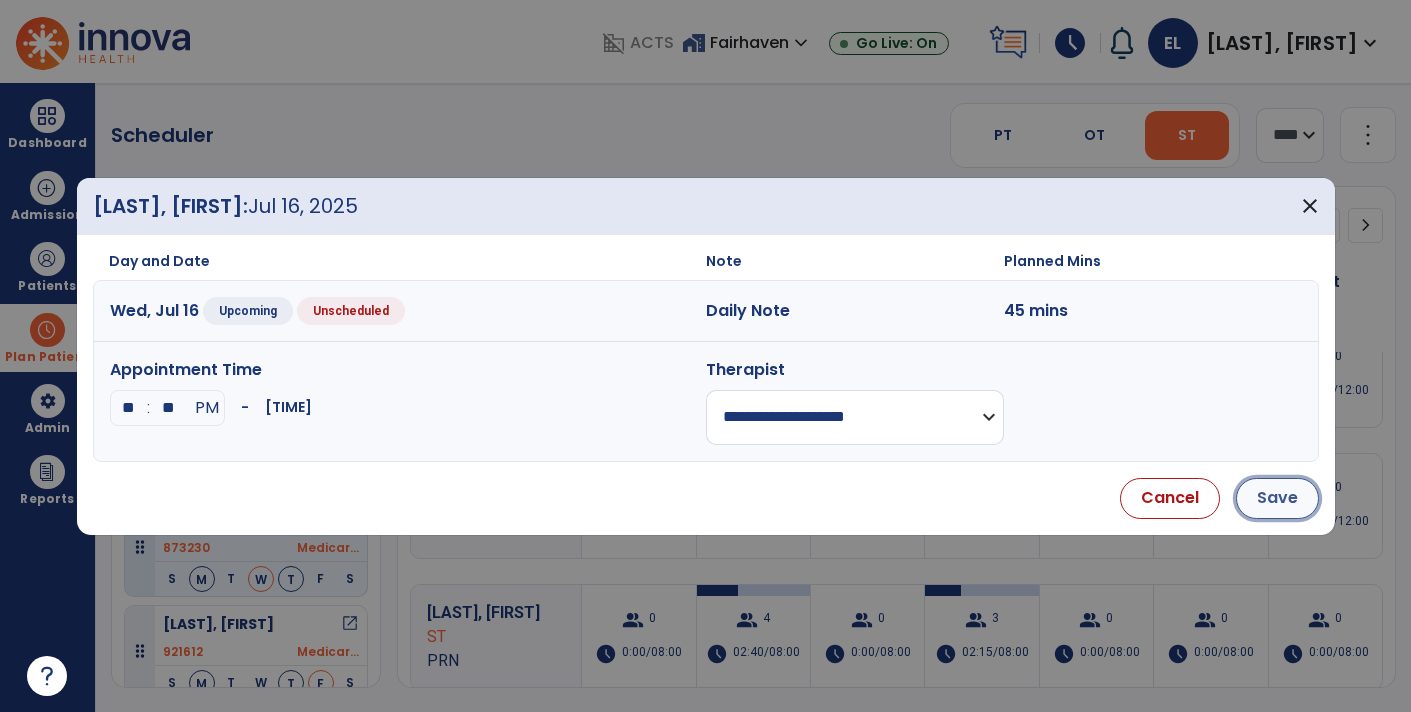 click on "Save" at bounding box center [1277, 498] 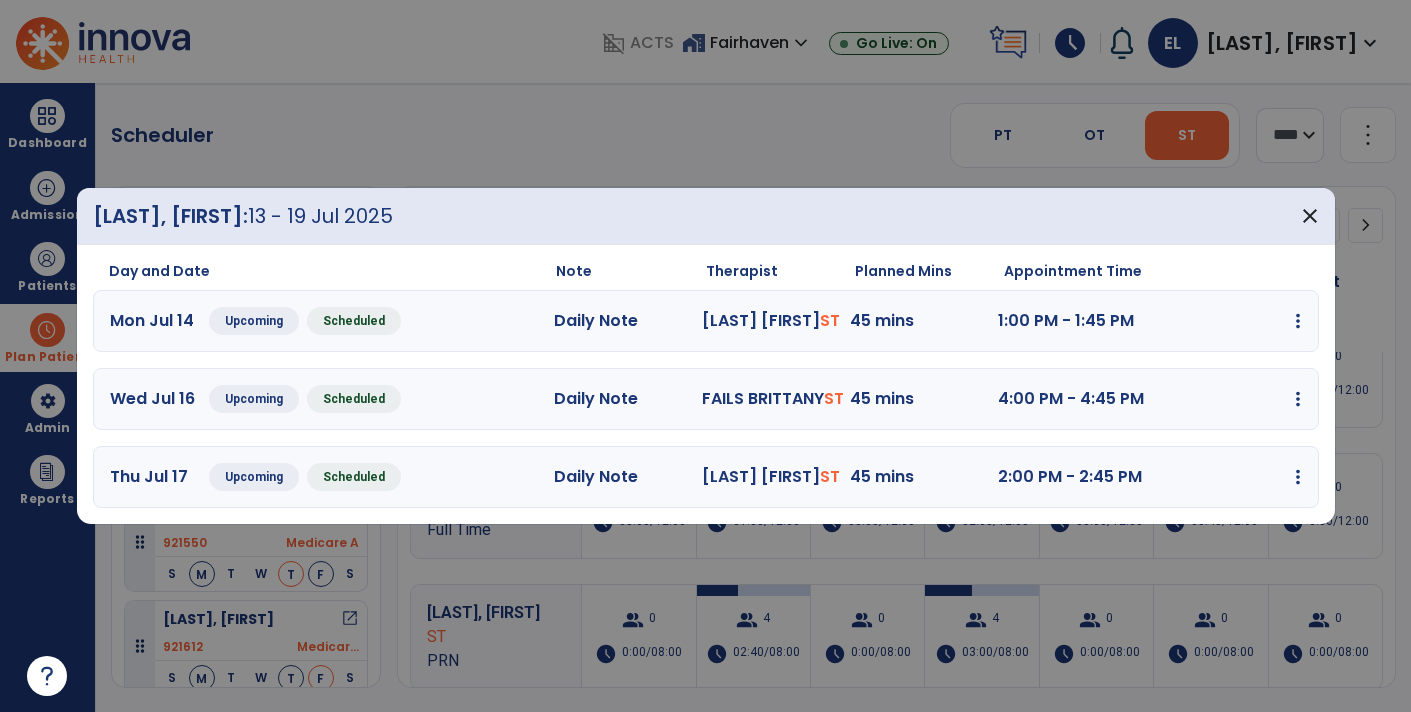 scroll, scrollTop: 132, scrollLeft: 0, axis: vertical 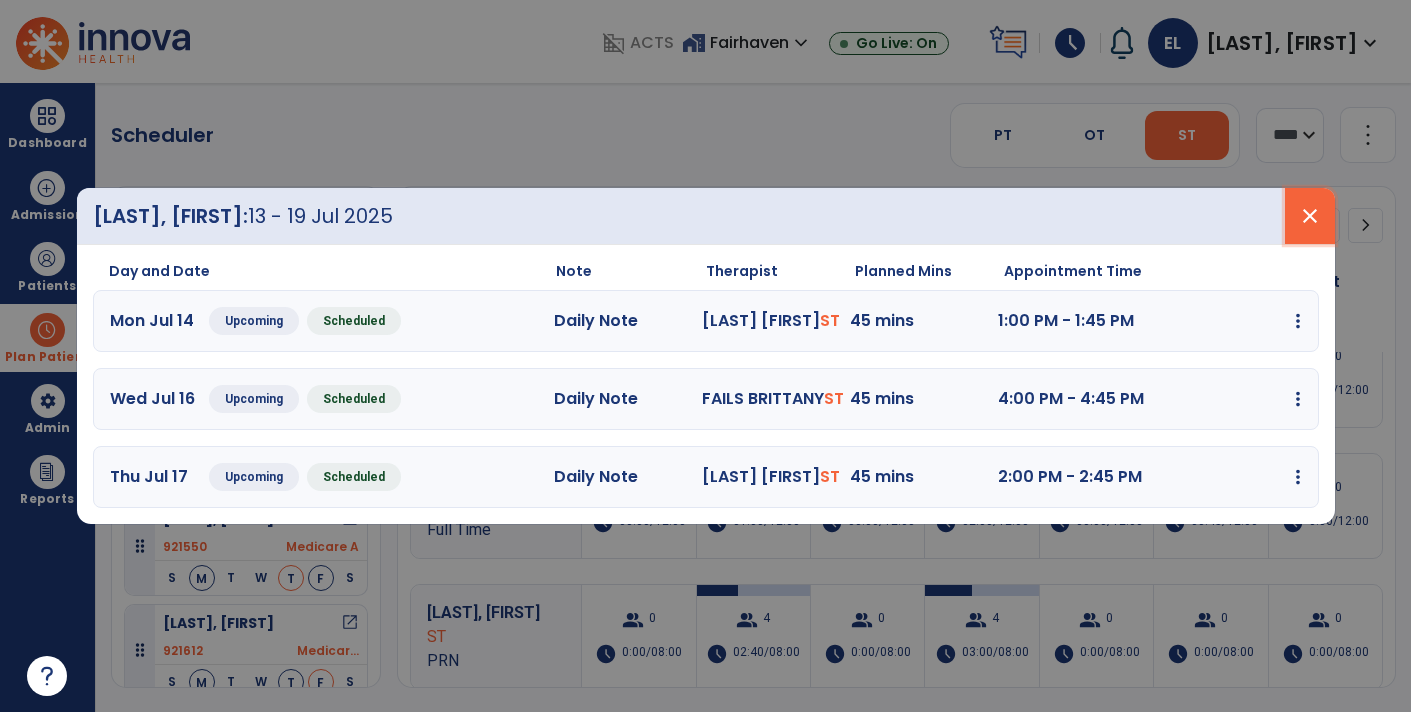 click on "close" at bounding box center (1310, 216) 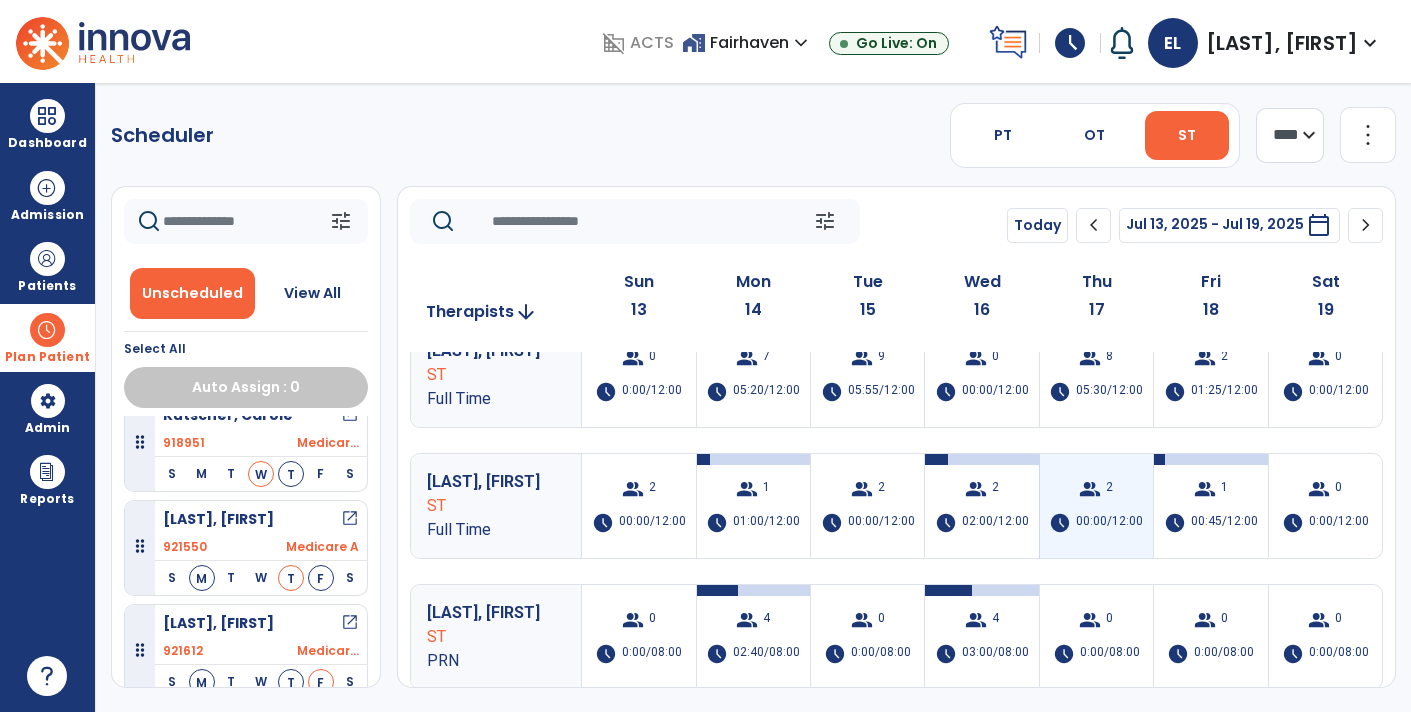 scroll, scrollTop: 0, scrollLeft: 0, axis: both 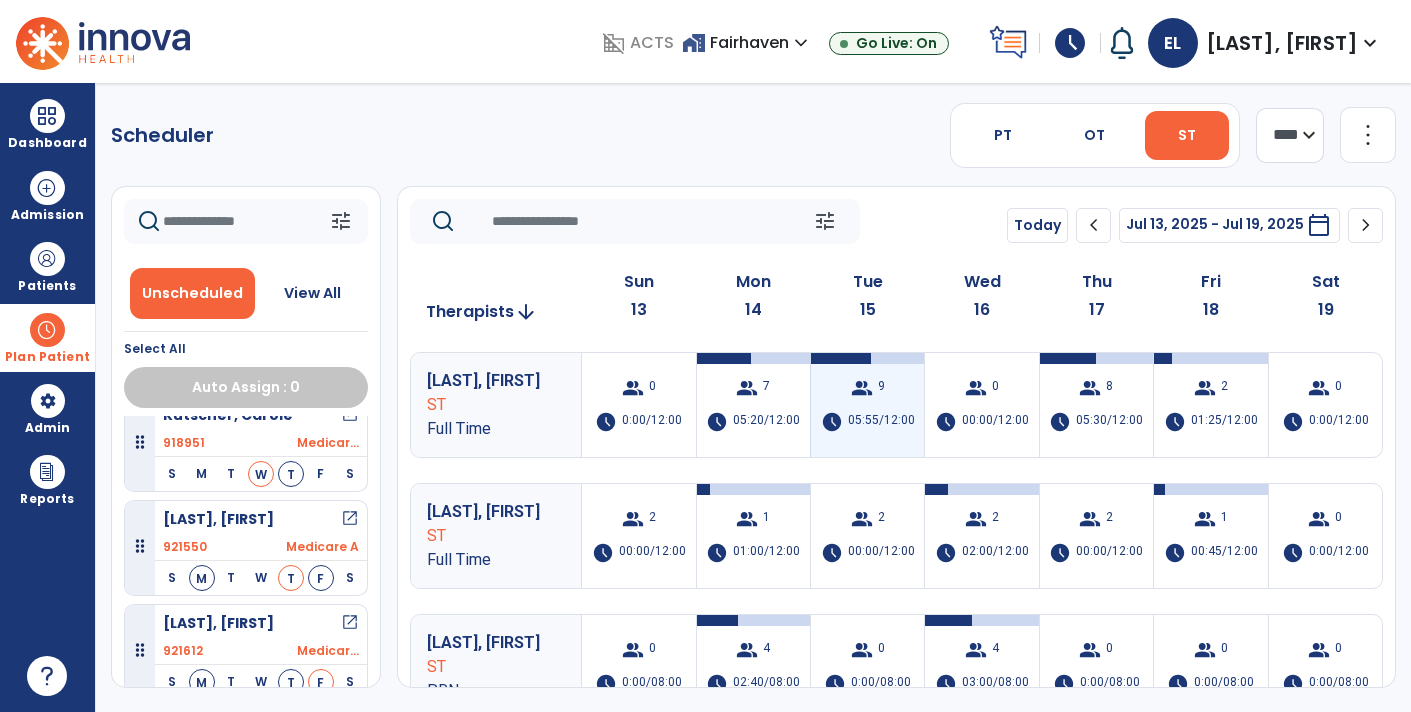 click on "05:55/12:00" at bounding box center (881, 422) 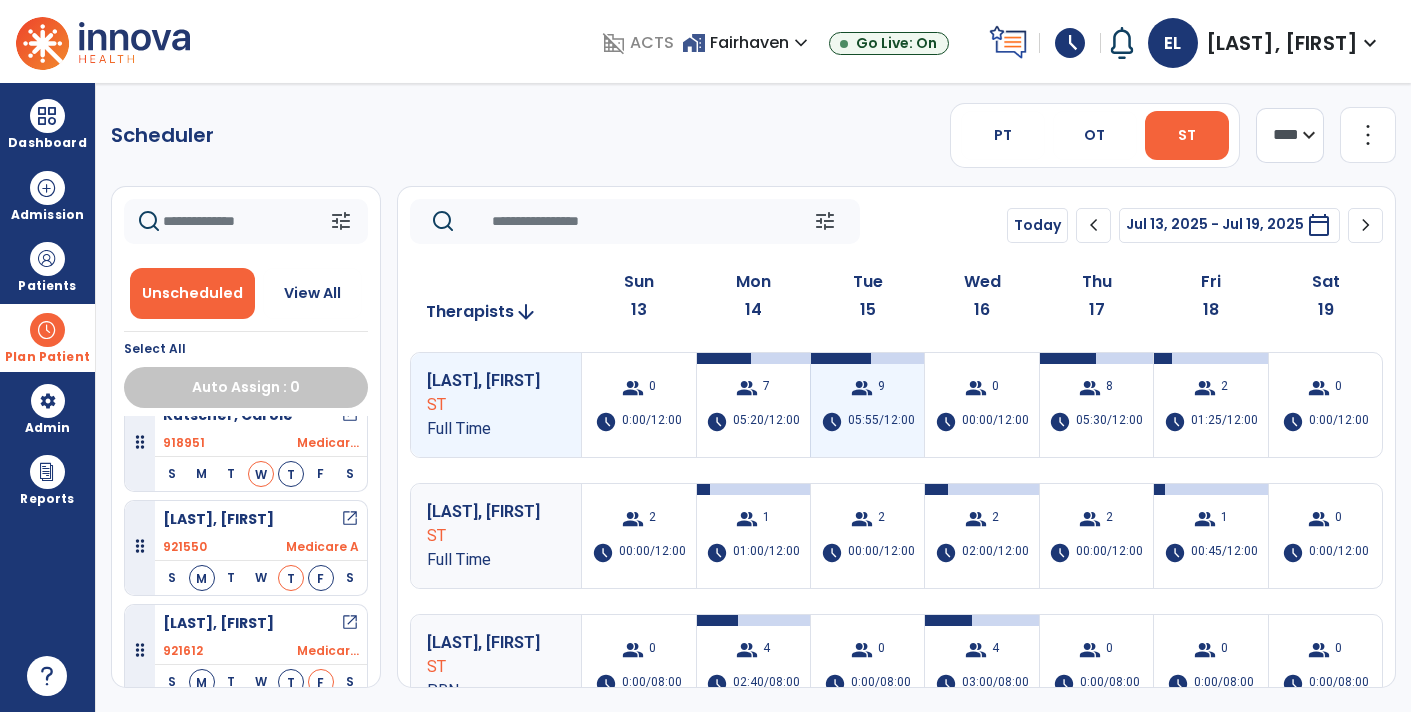 click on "05:55/12:00" at bounding box center (881, 422) 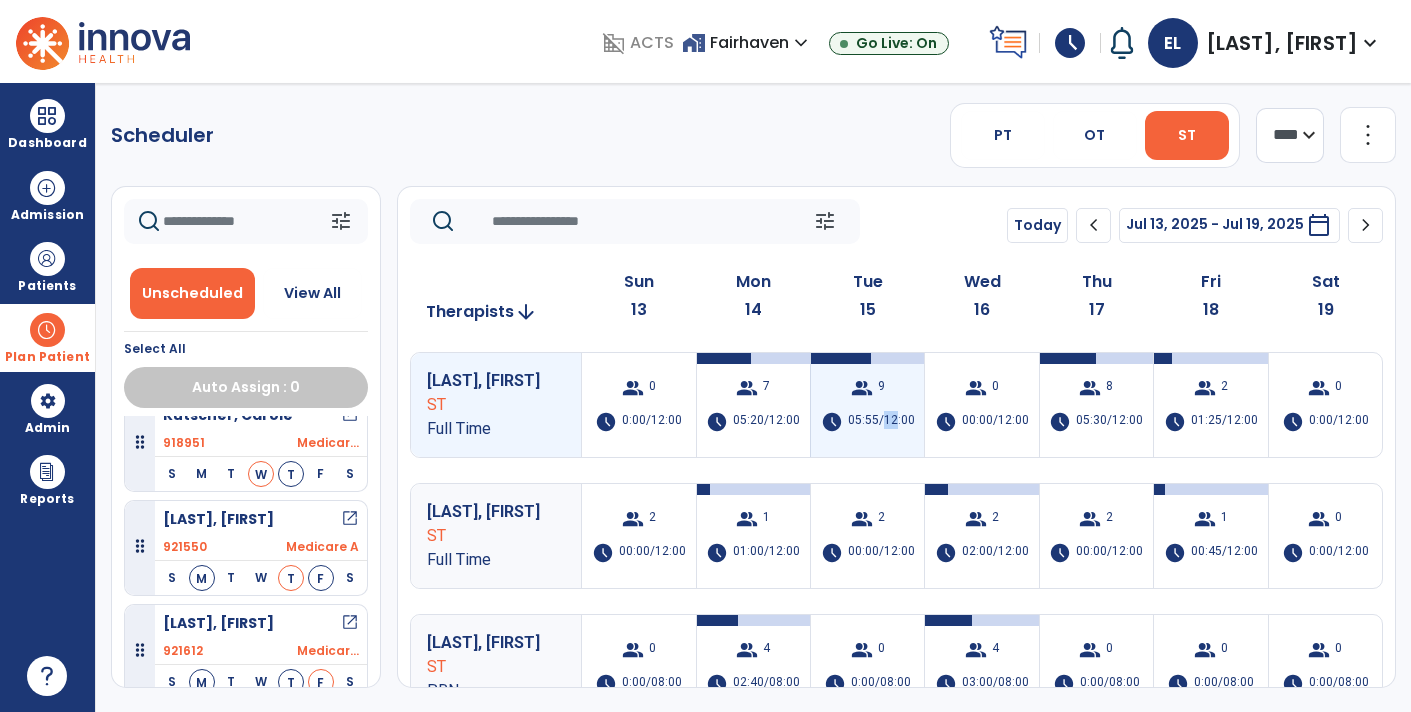 click on "group  9  schedule  05:55/12:00" at bounding box center (867, 405) 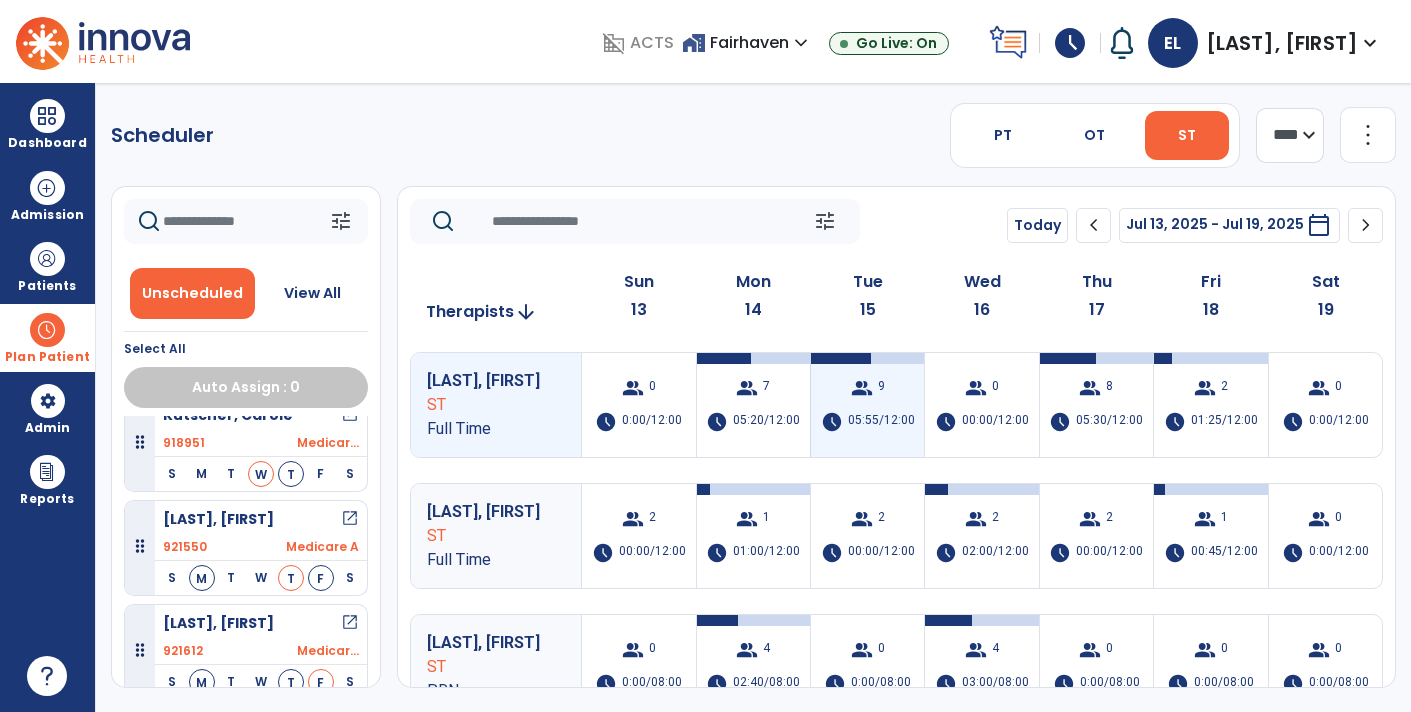 click on "group  9  schedule  05:55/12:00" at bounding box center [867, 405] 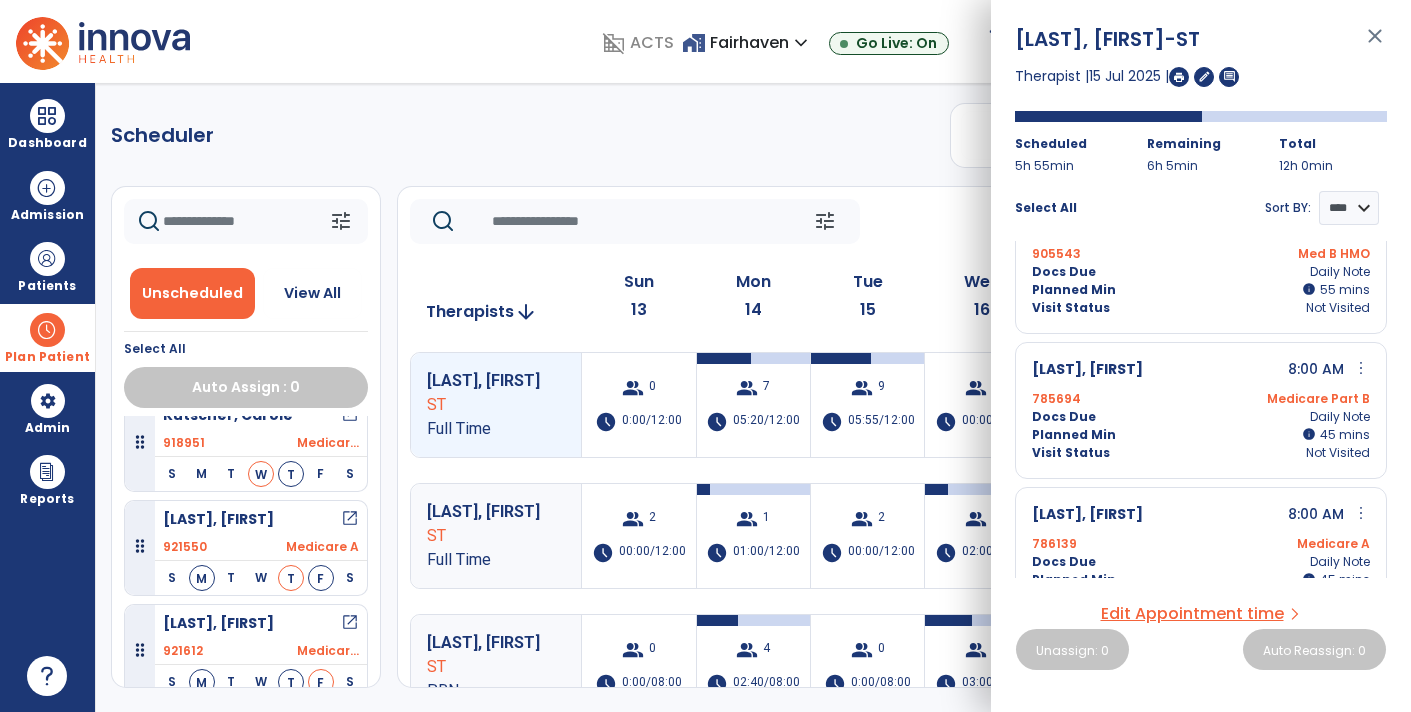scroll, scrollTop: 47, scrollLeft: 0, axis: vertical 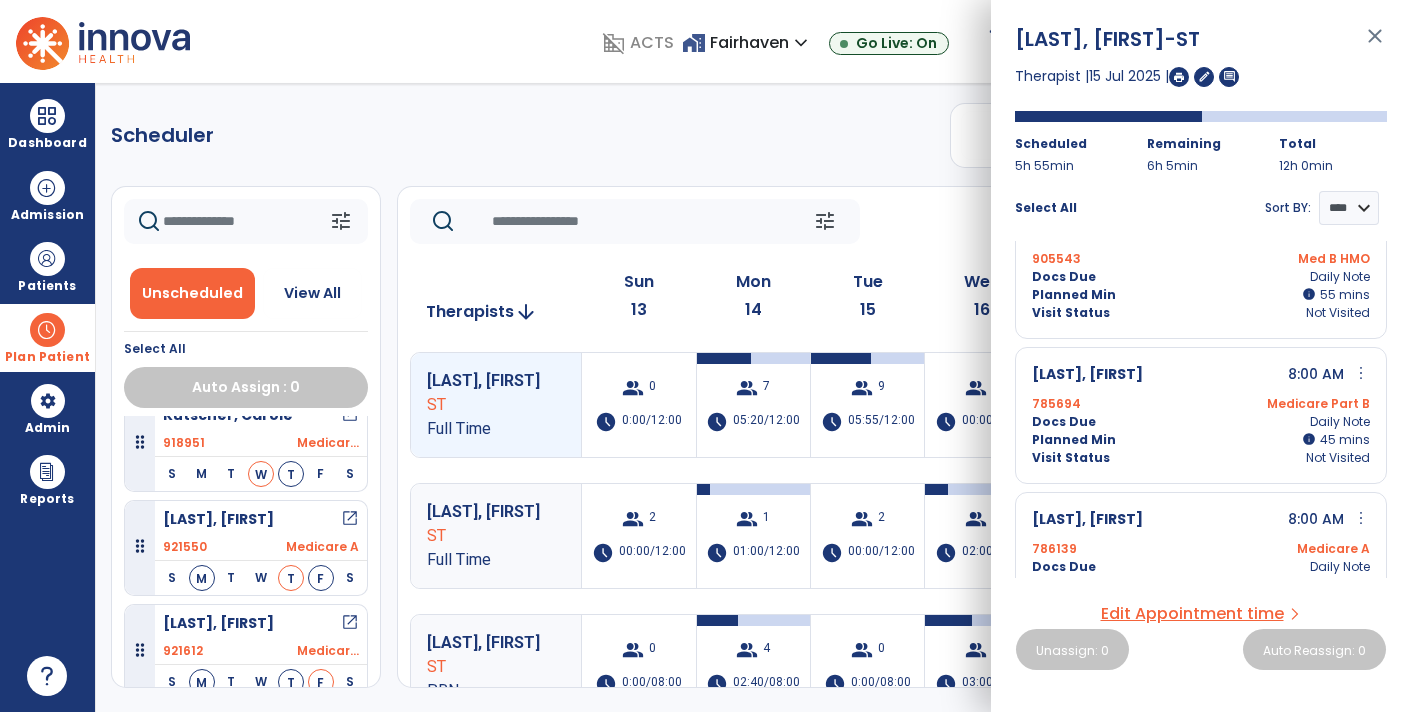 click on "more_vert" at bounding box center [1361, 373] 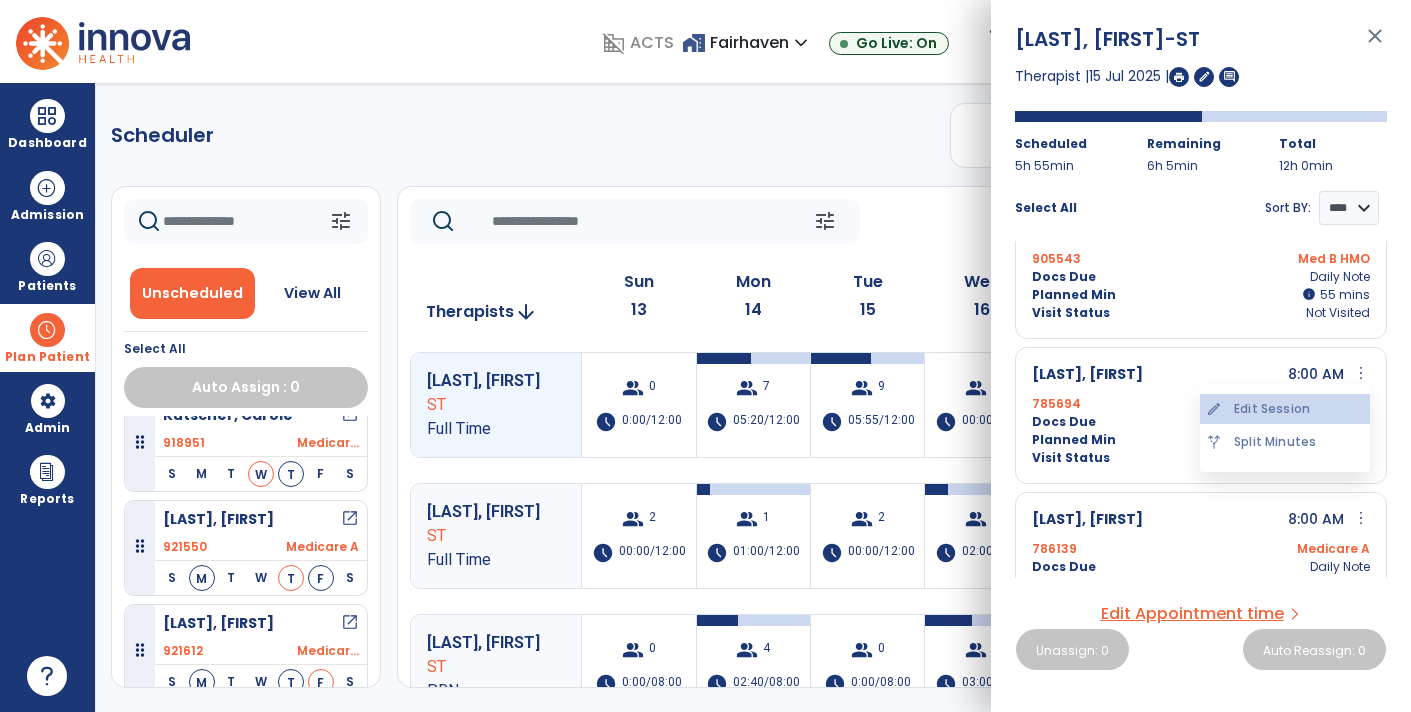 click on "edit   Edit Session" at bounding box center [1285, 409] 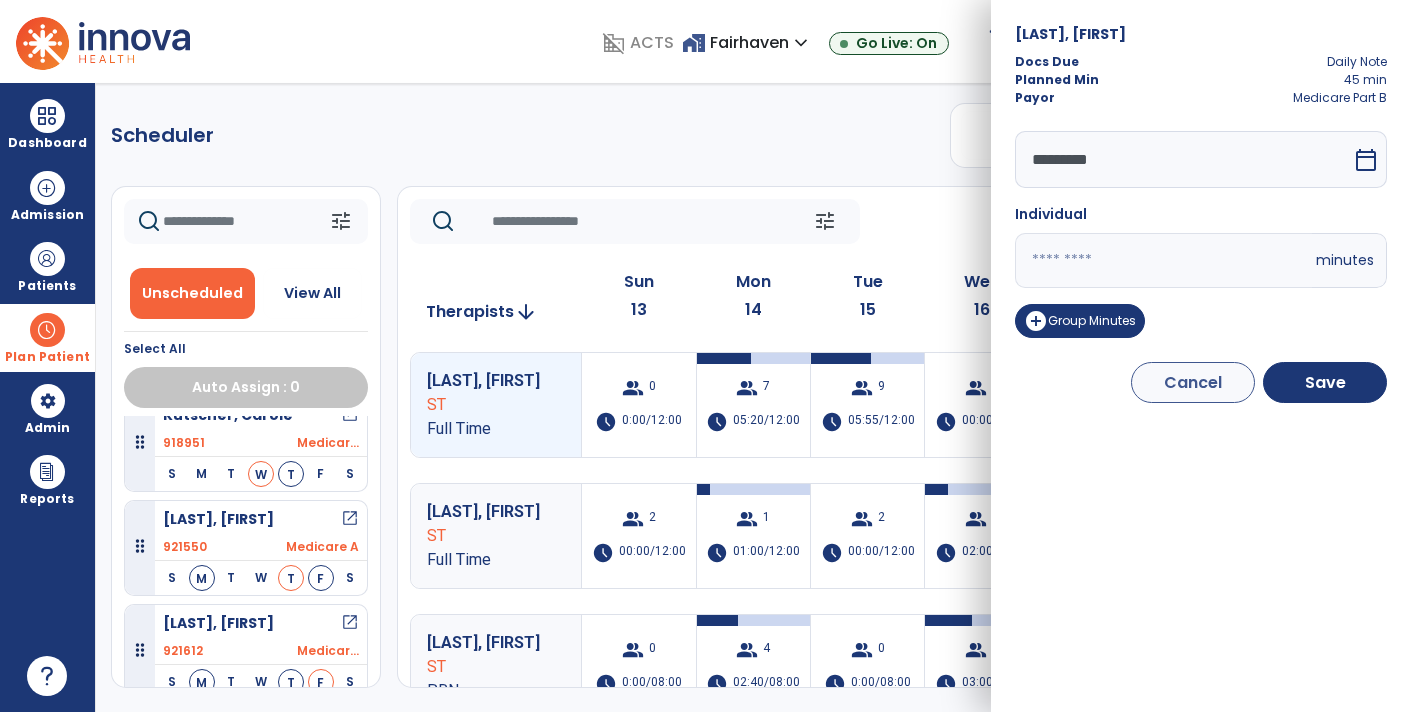click on "**" at bounding box center [1163, 260] 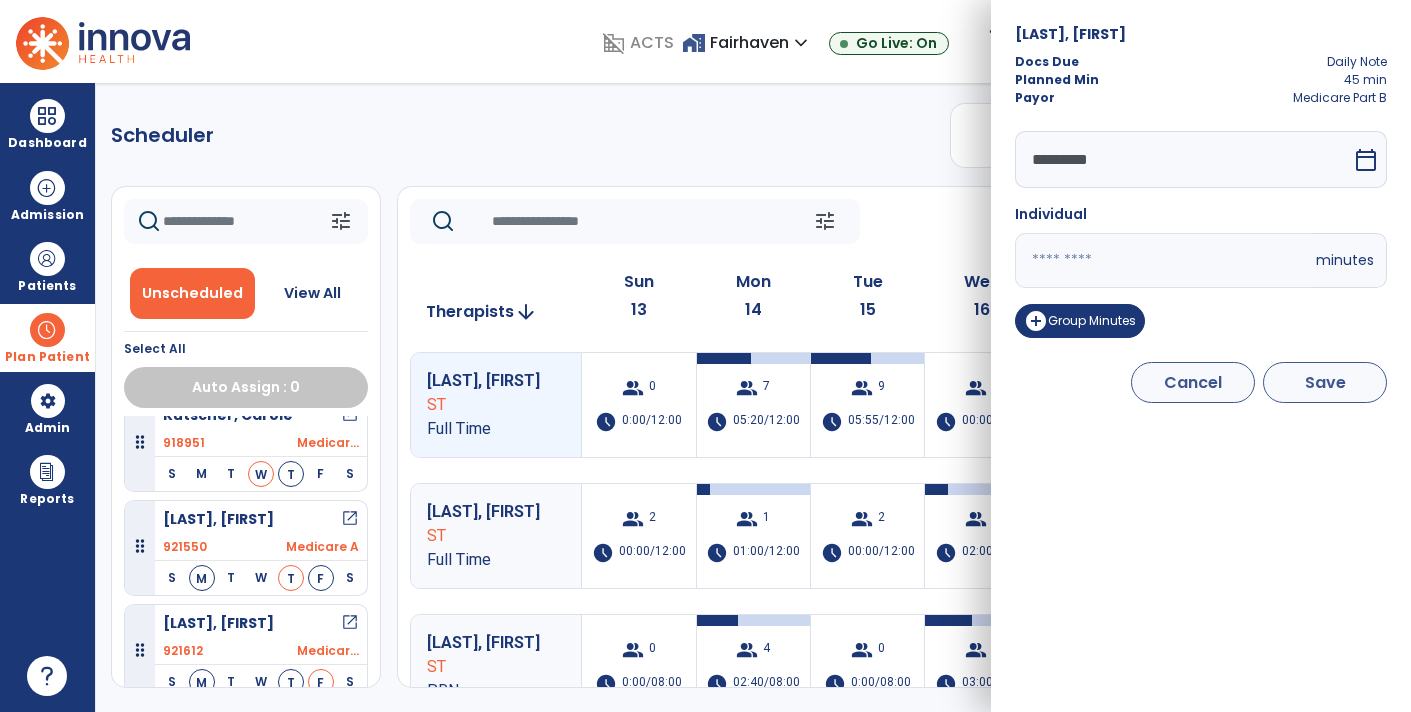 type on "**" 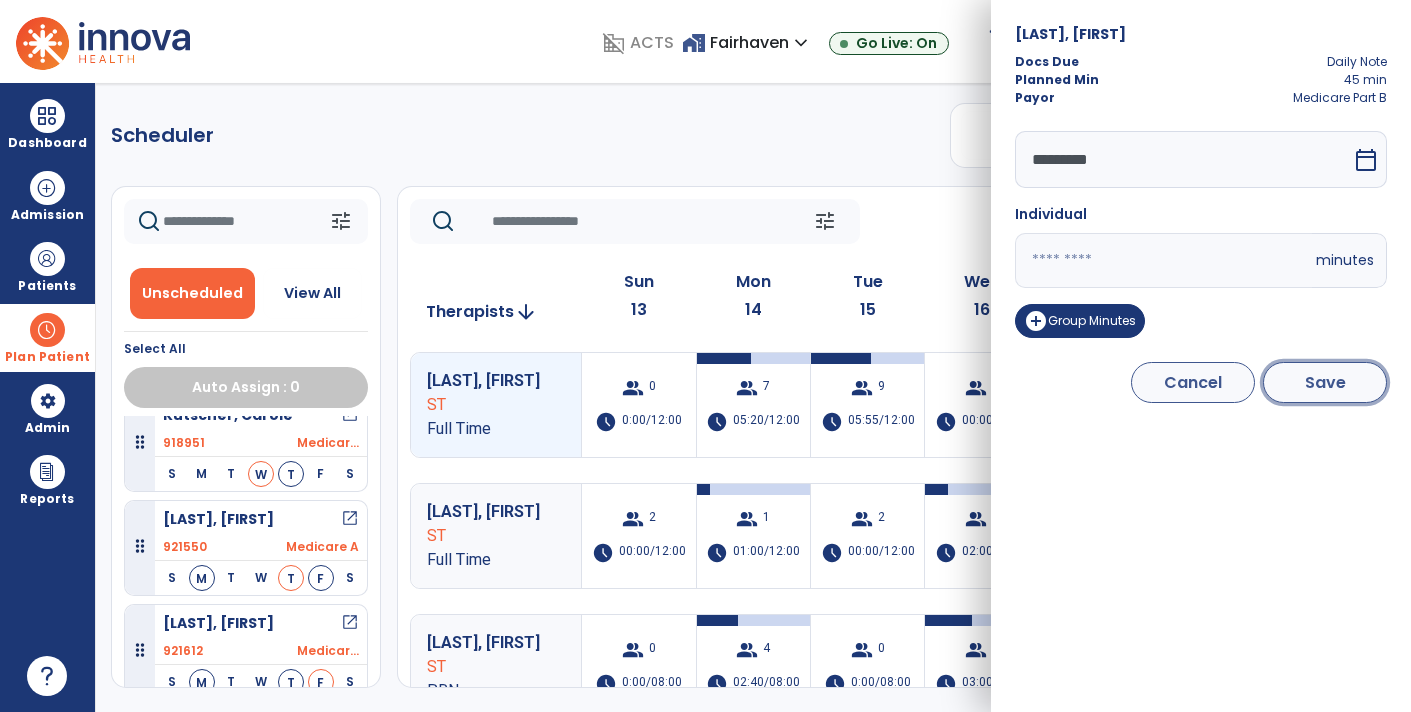 click on "Save" at bounding box center (1325, 382) 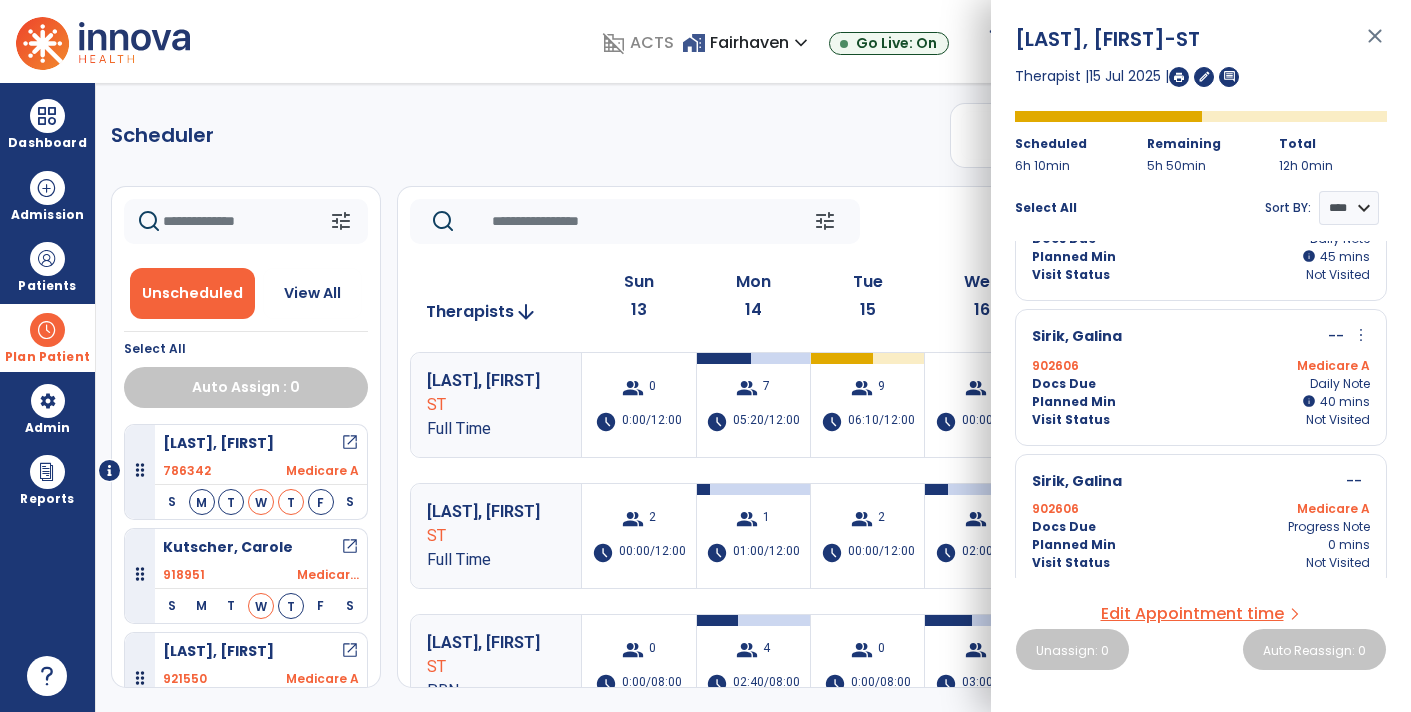 scroll, scrollTop: 922, scrollLeft: 0, axis: vertical 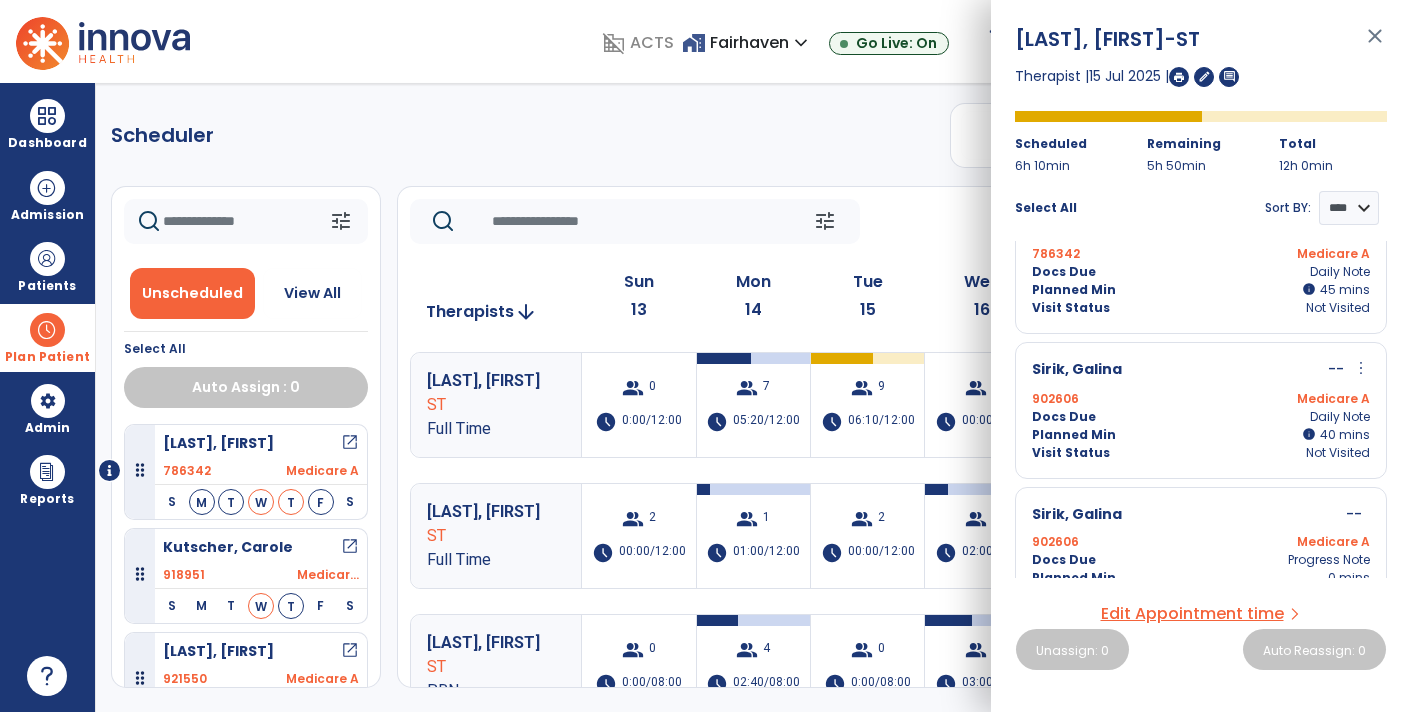 click on "close" at bounding box center (1375, 45) 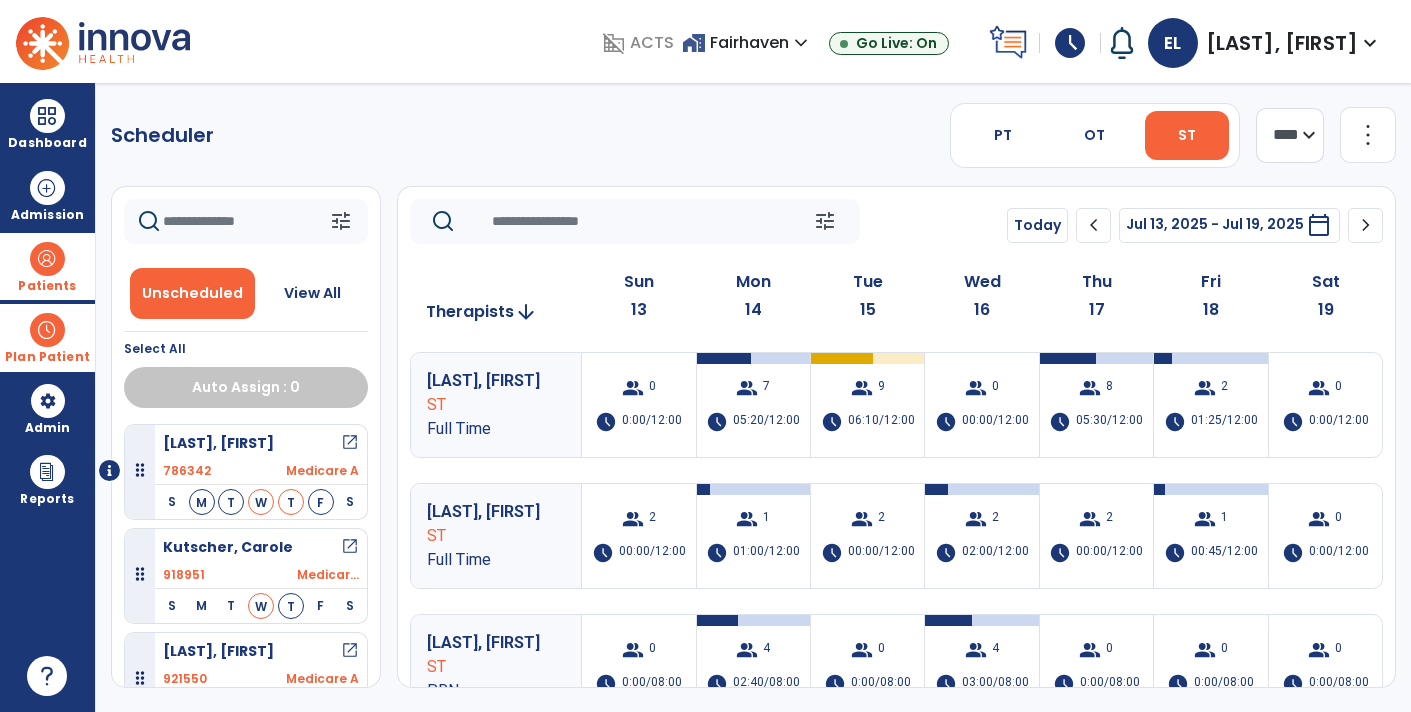 click on "Patients" at bounding box center (47, 266) 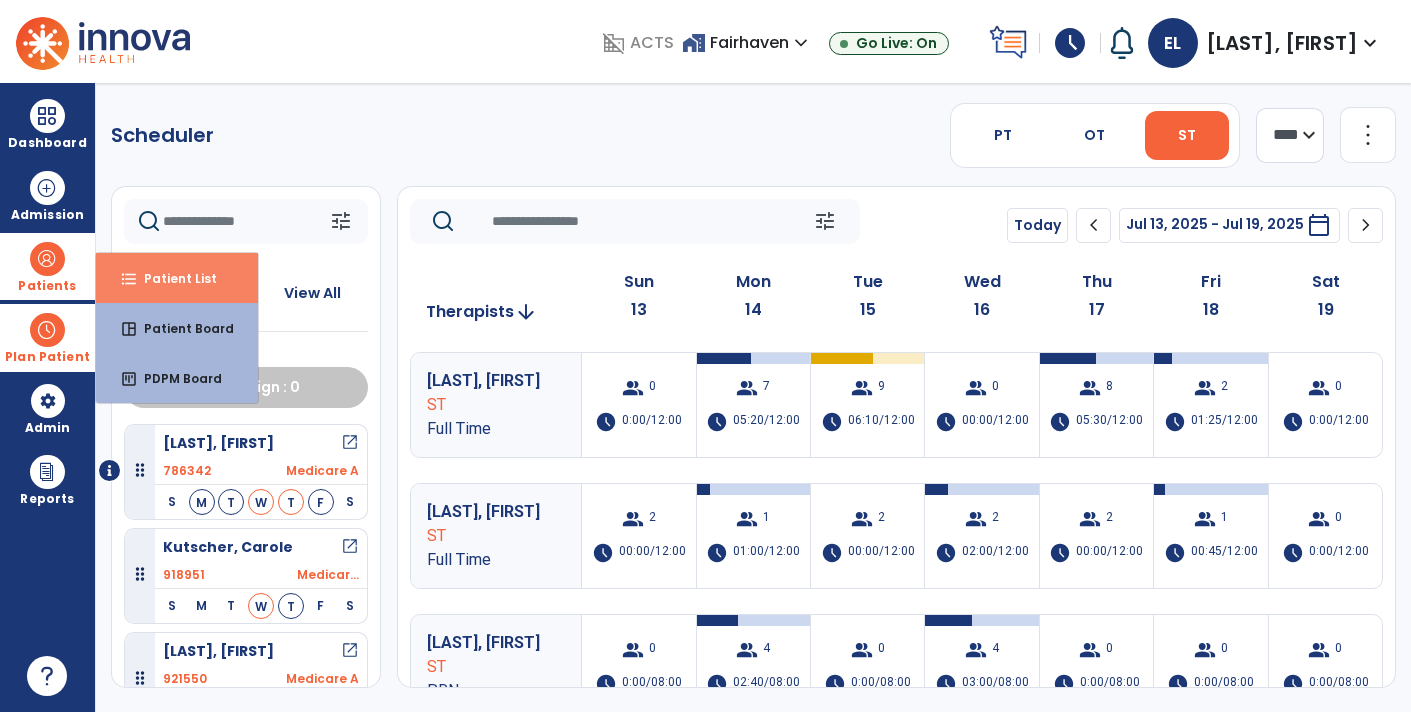 click on "Patient List" at bounding box center (172, 278) 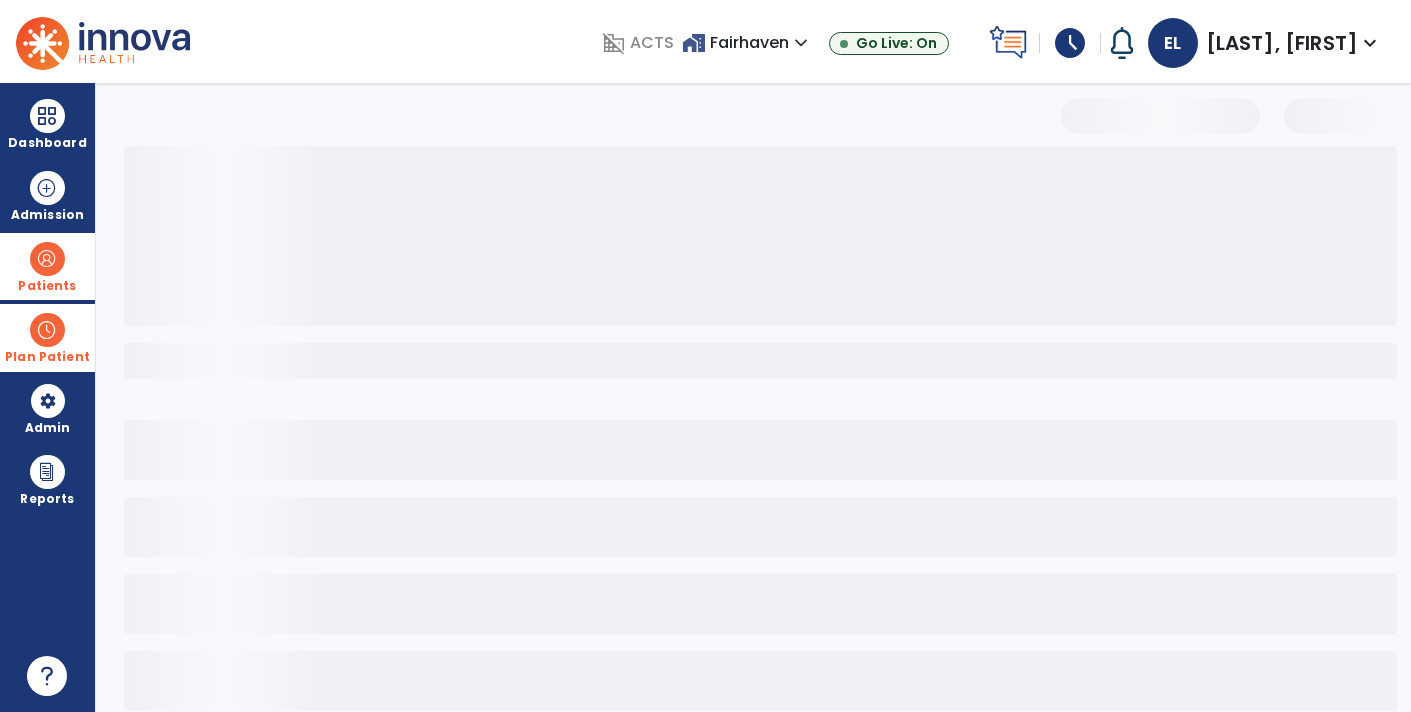 select on "***" 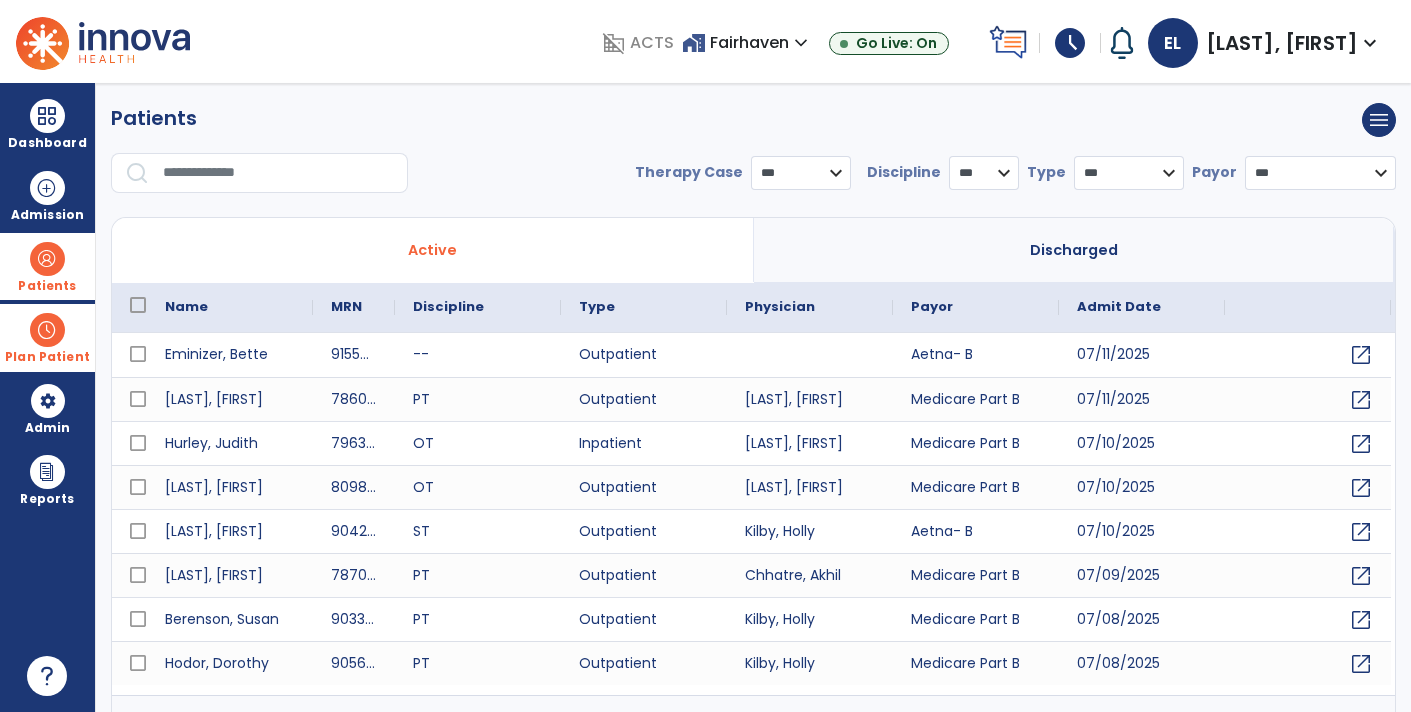 click at bounding box center (278, 173) 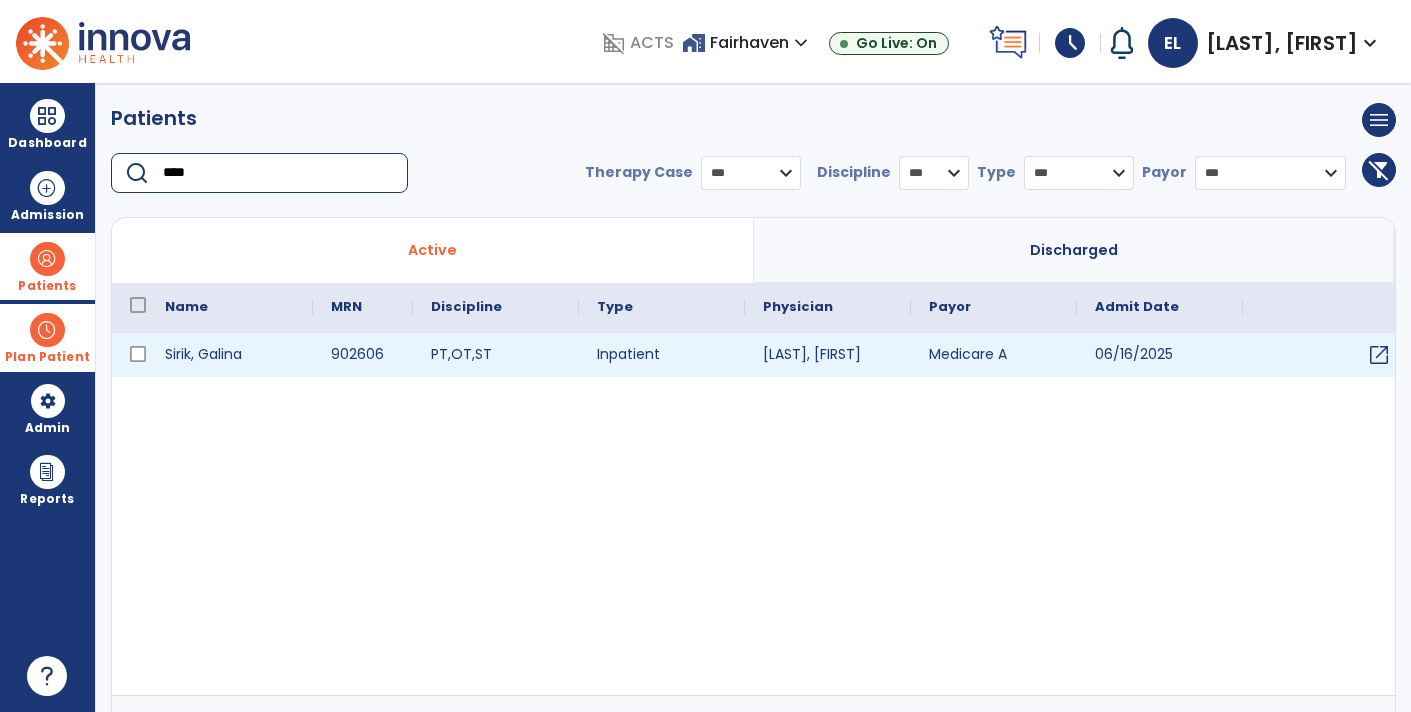 type on "****" 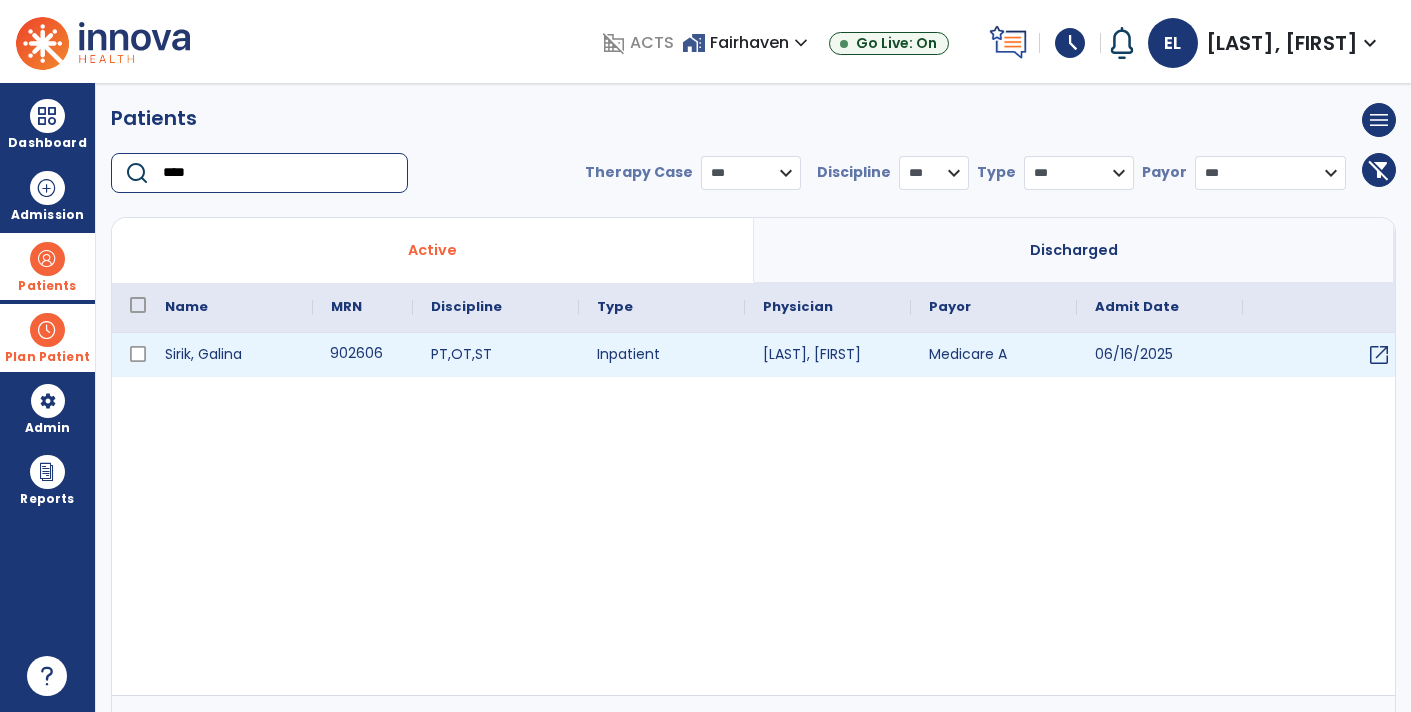 click on "902606" at bounding box center (363, 355) 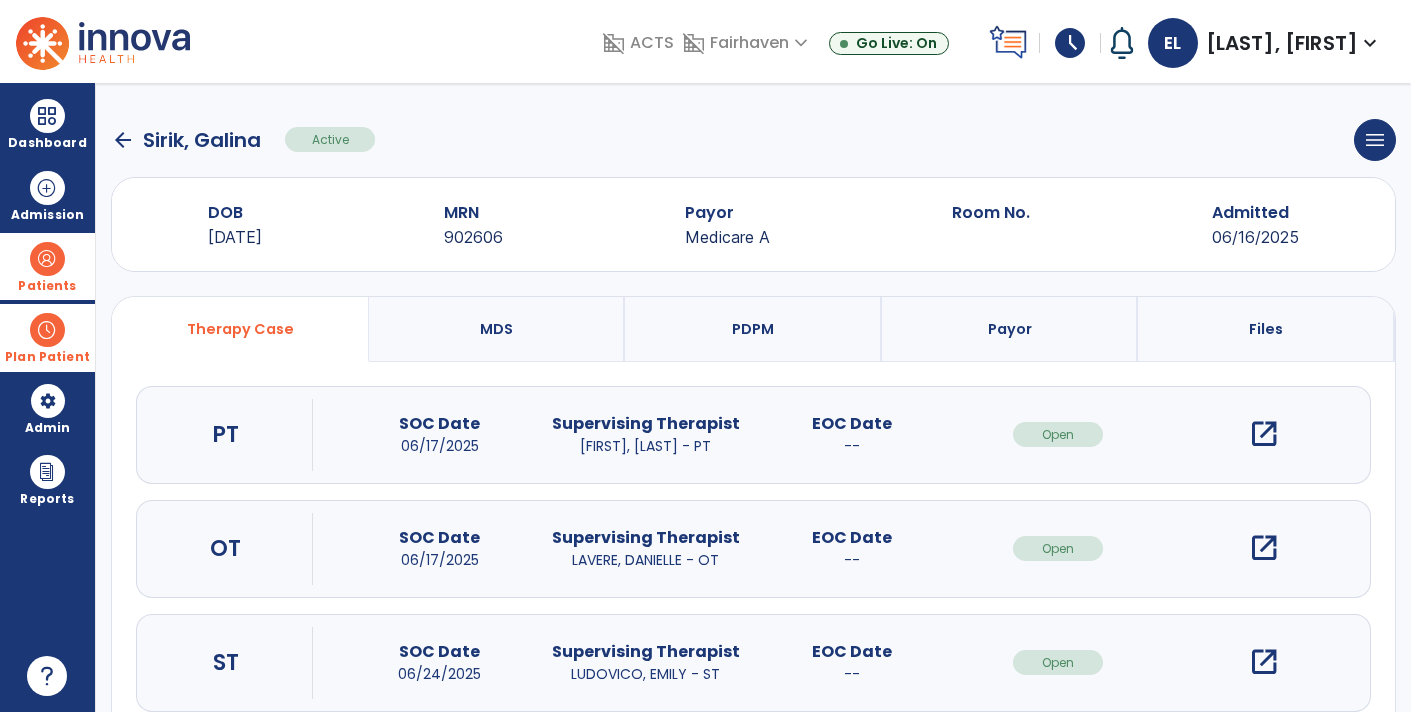 scroll, scrollTop: 44, scrollLeft: 0, axis: vertical 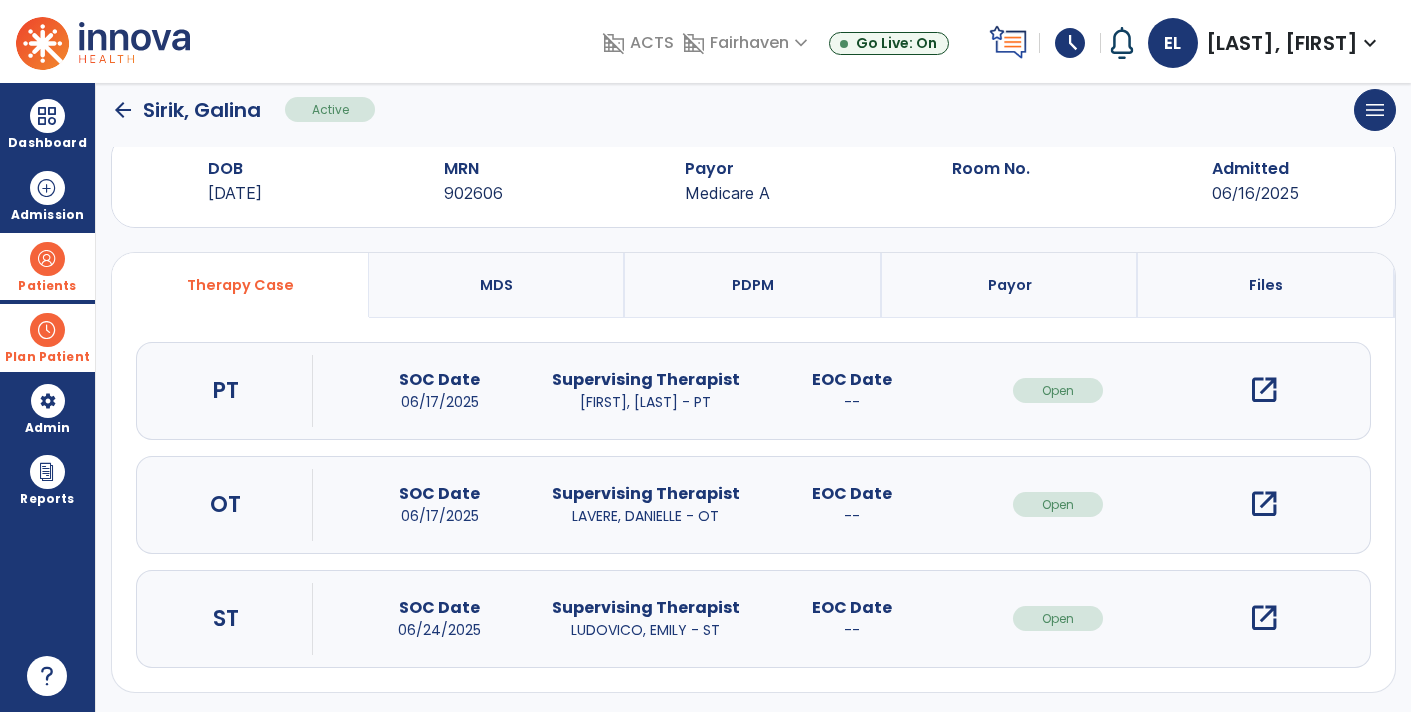 click on "open_in_new" at bounding box center [1264, 618] 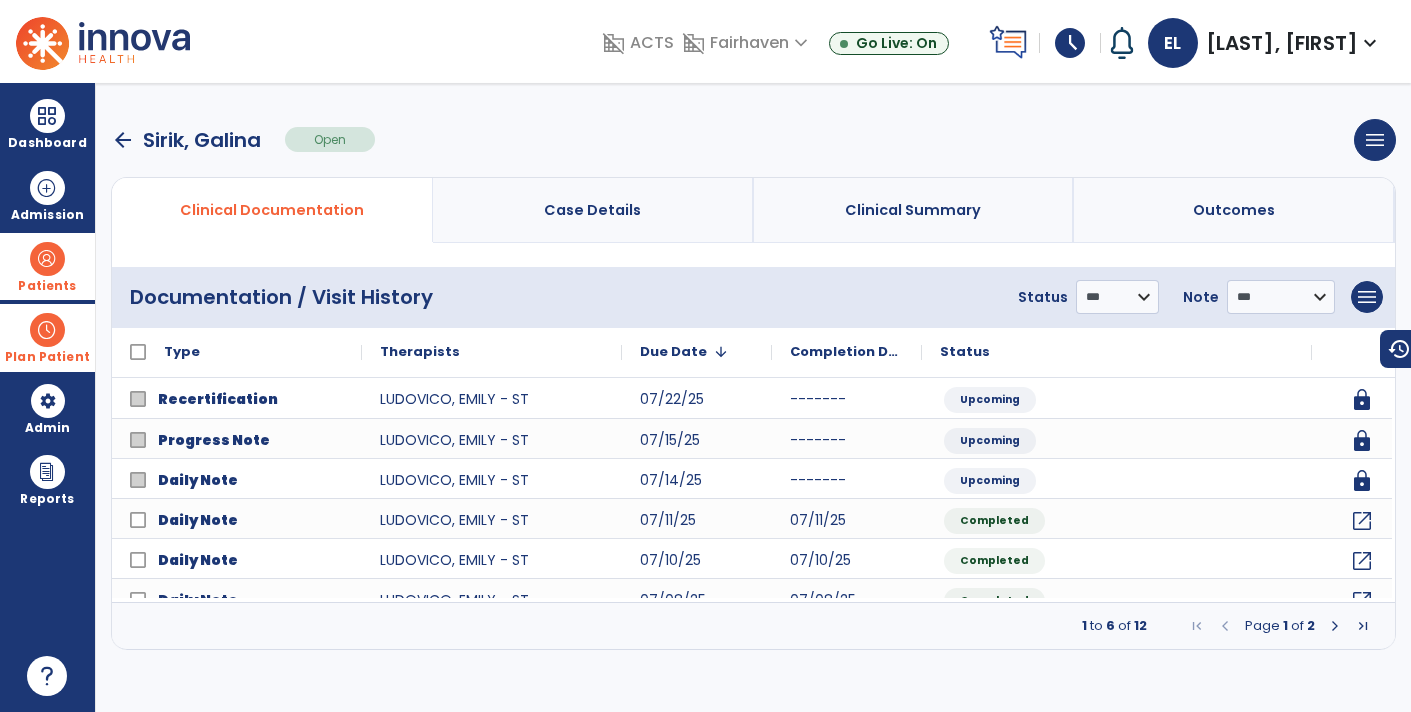 scroll, scrollTop: 0, scrollLeft: 0, axis: both 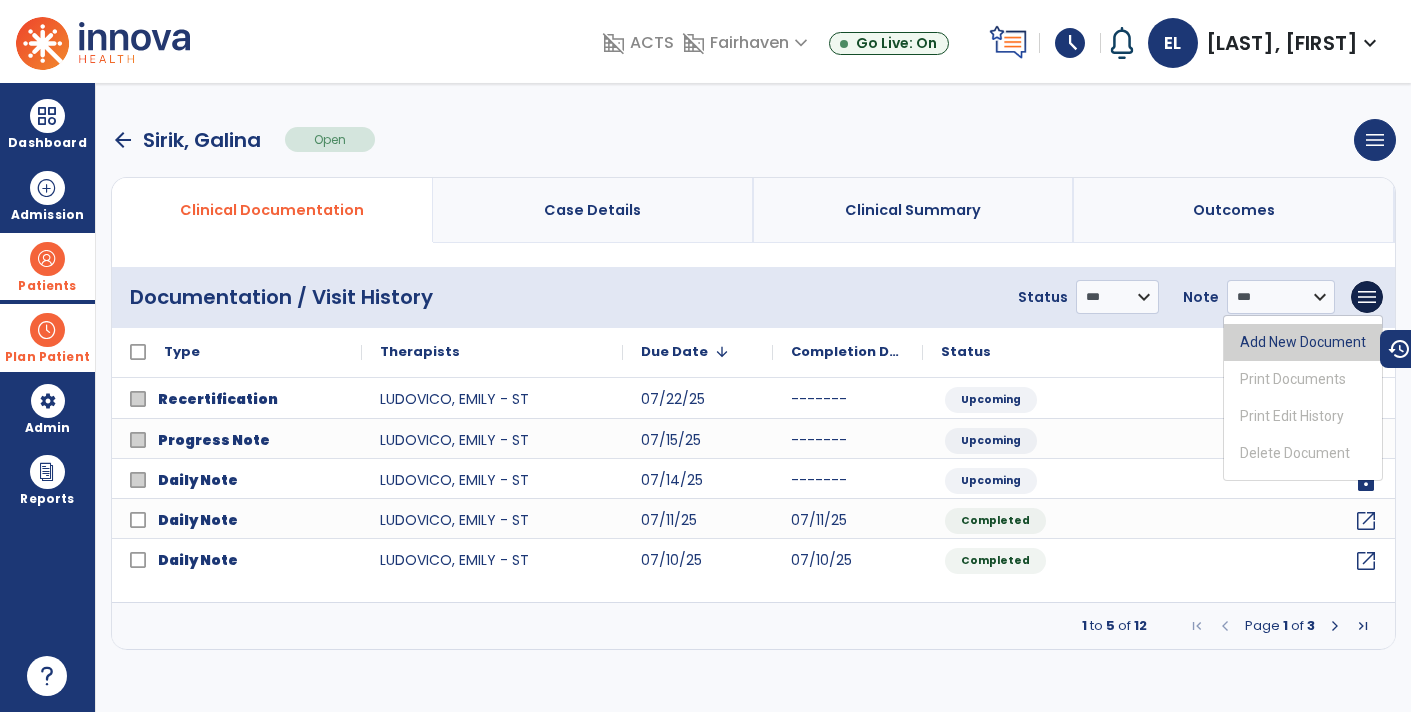 click on "Add New Document" at bounding box center (1303, 342) 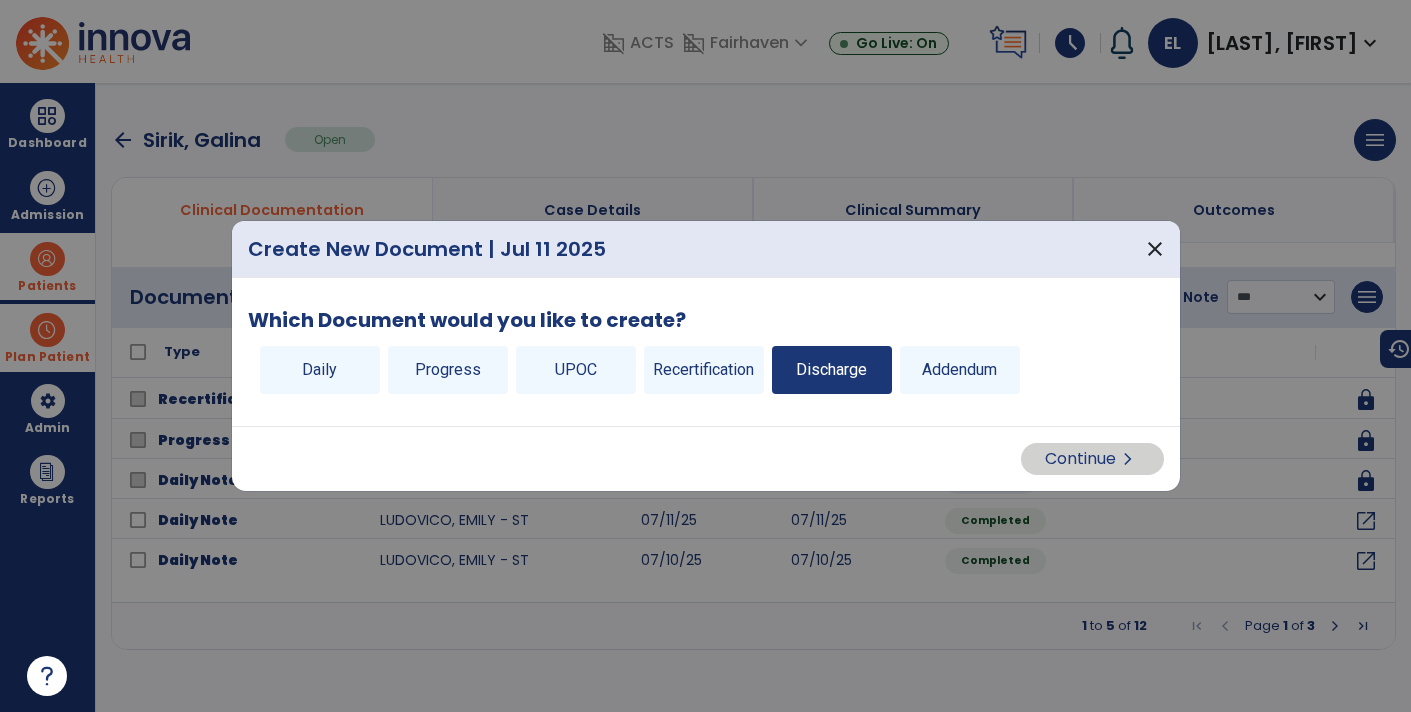 click on "Discharge" at bounding box center [832, 370] 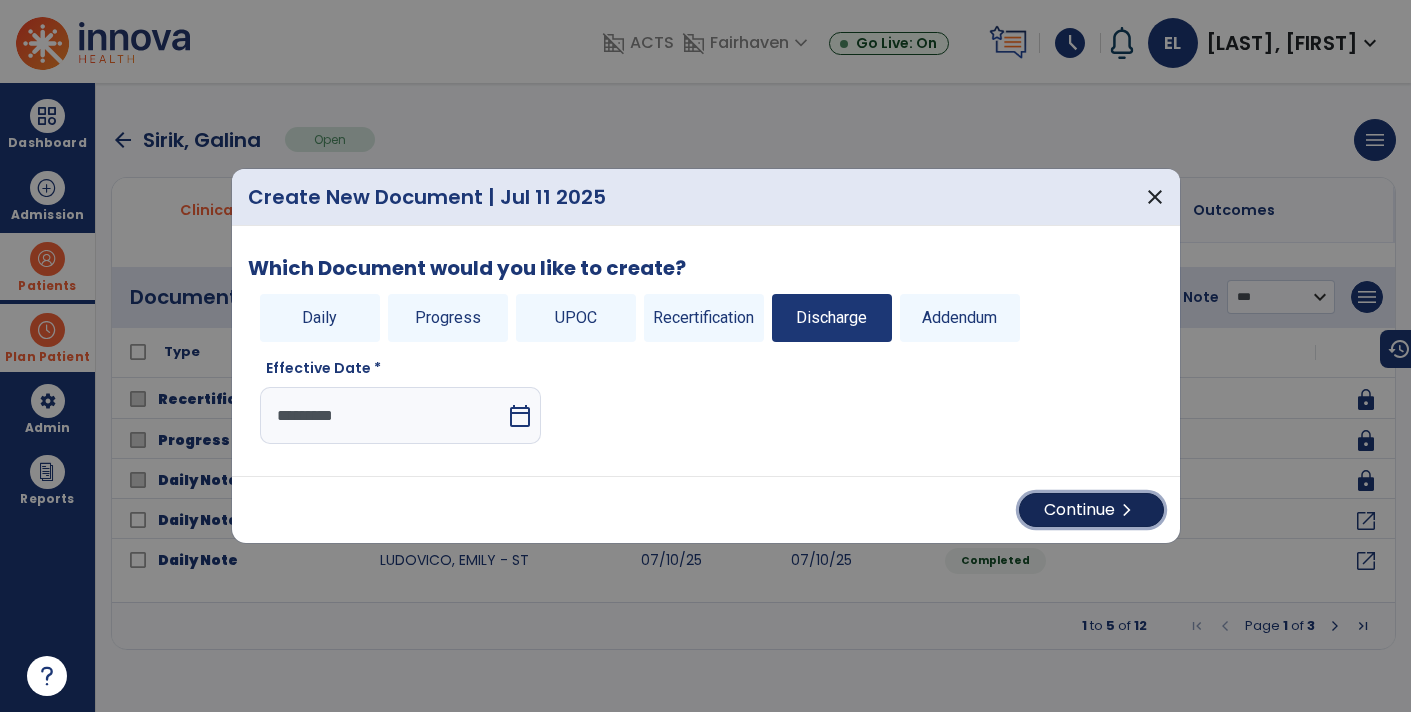 click on "Continue   chevron_right" at bounding box center (1091, 510) 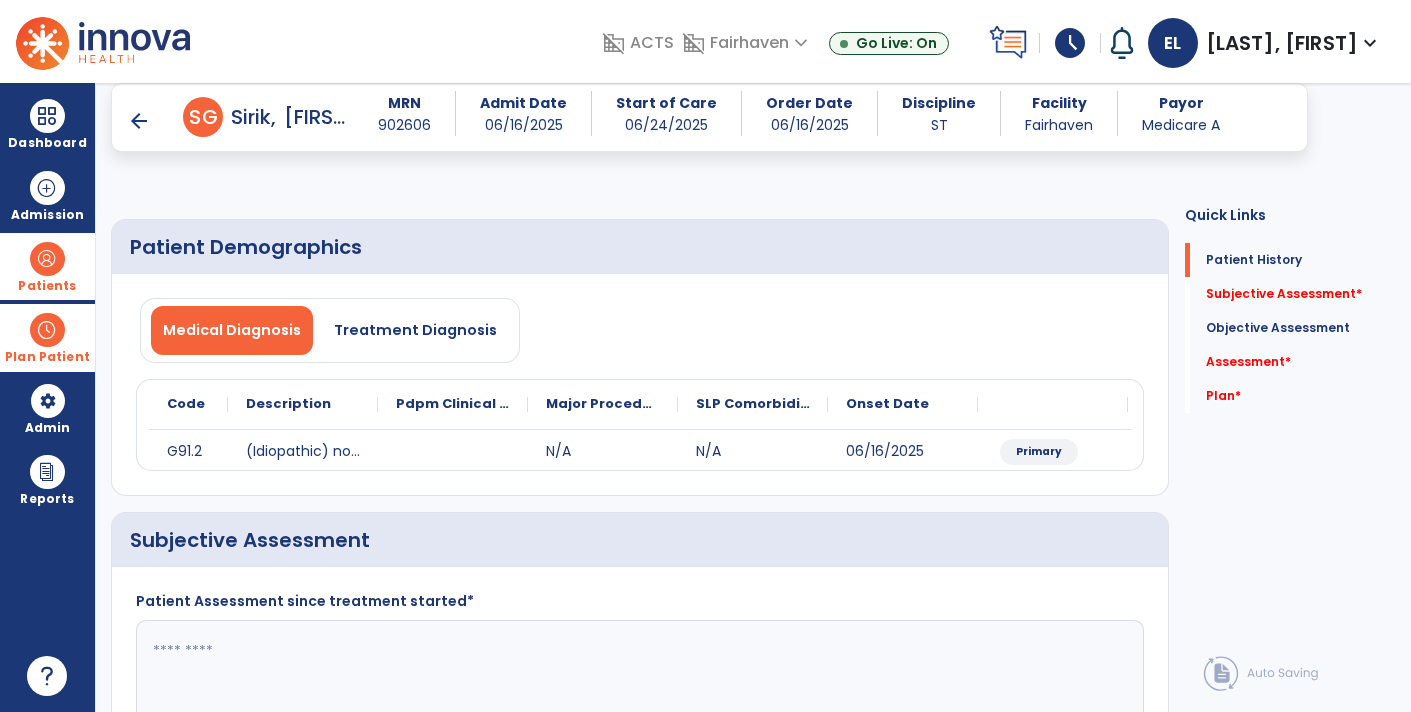 scroll, scrollTop: 129, scrollLeft: 0, axis: vertical 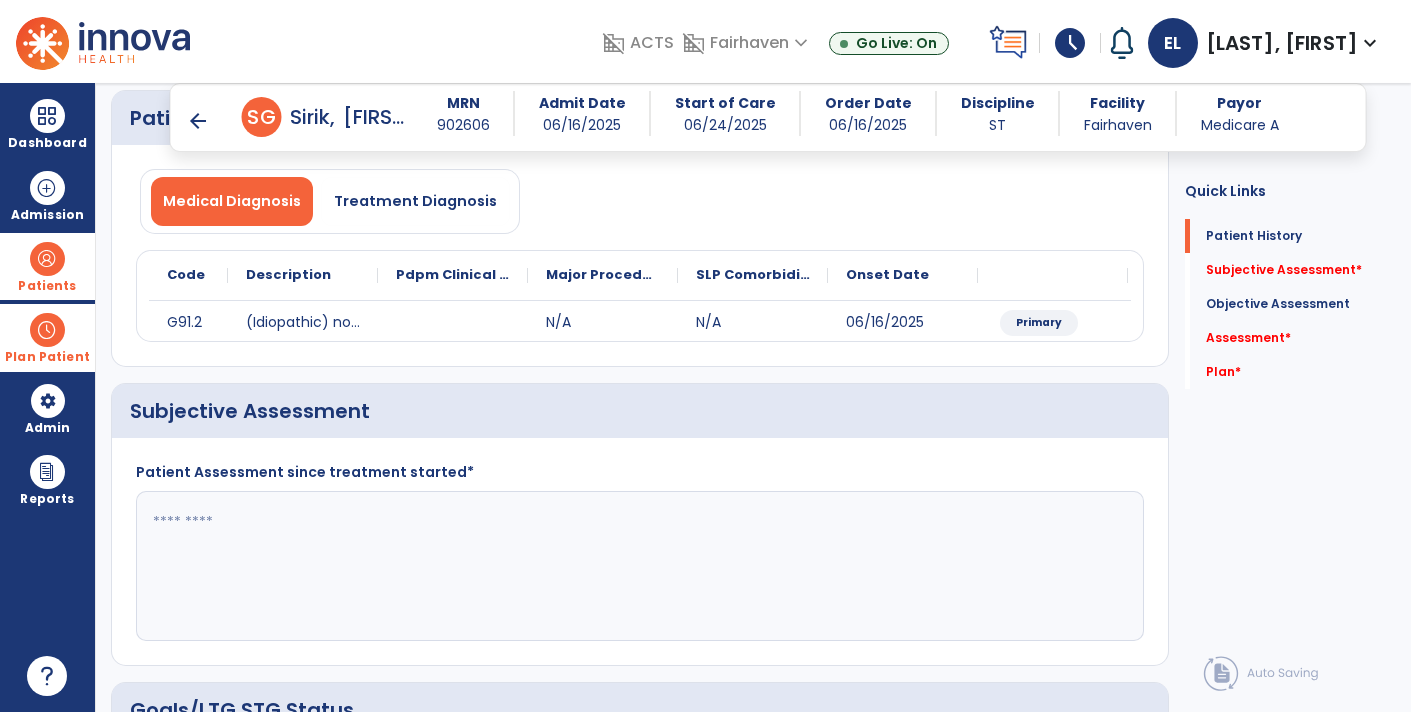 click 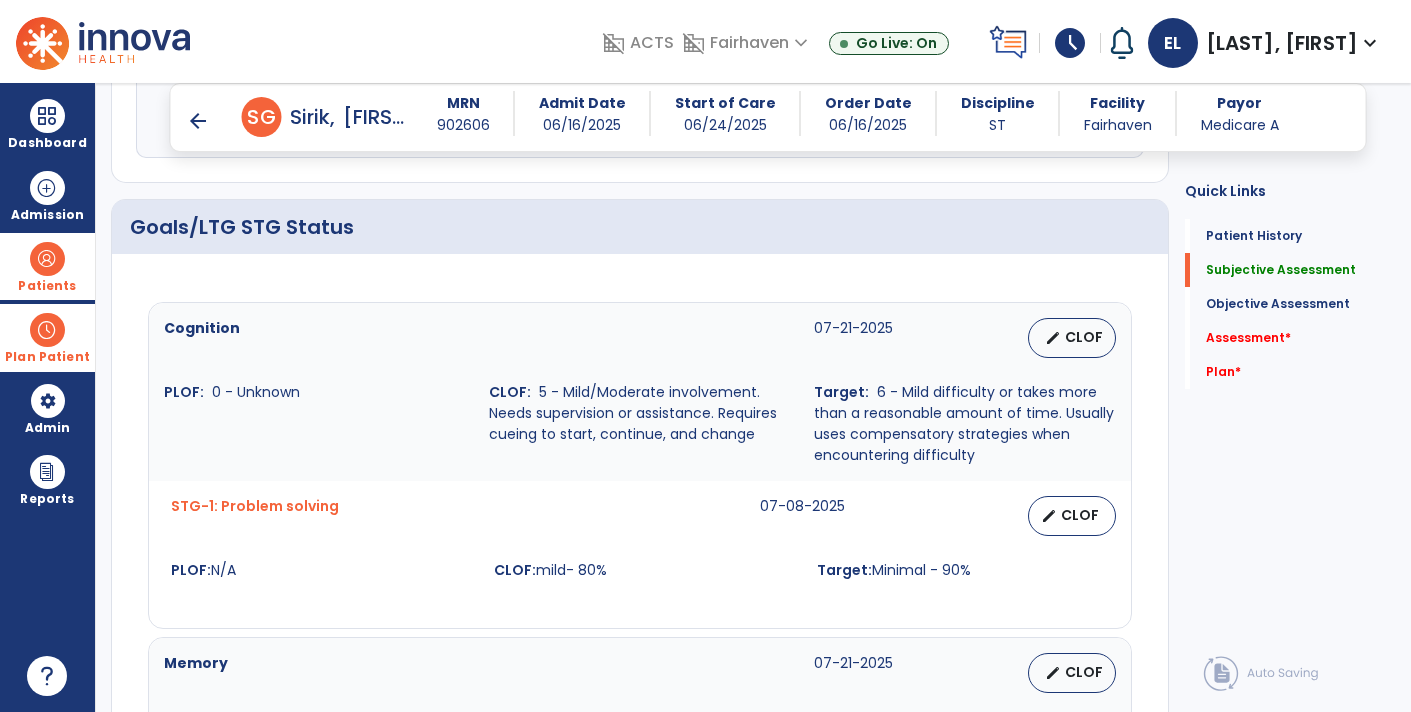 scroll, scrollTop: 612, scrollLeft: 0, axis: vertical 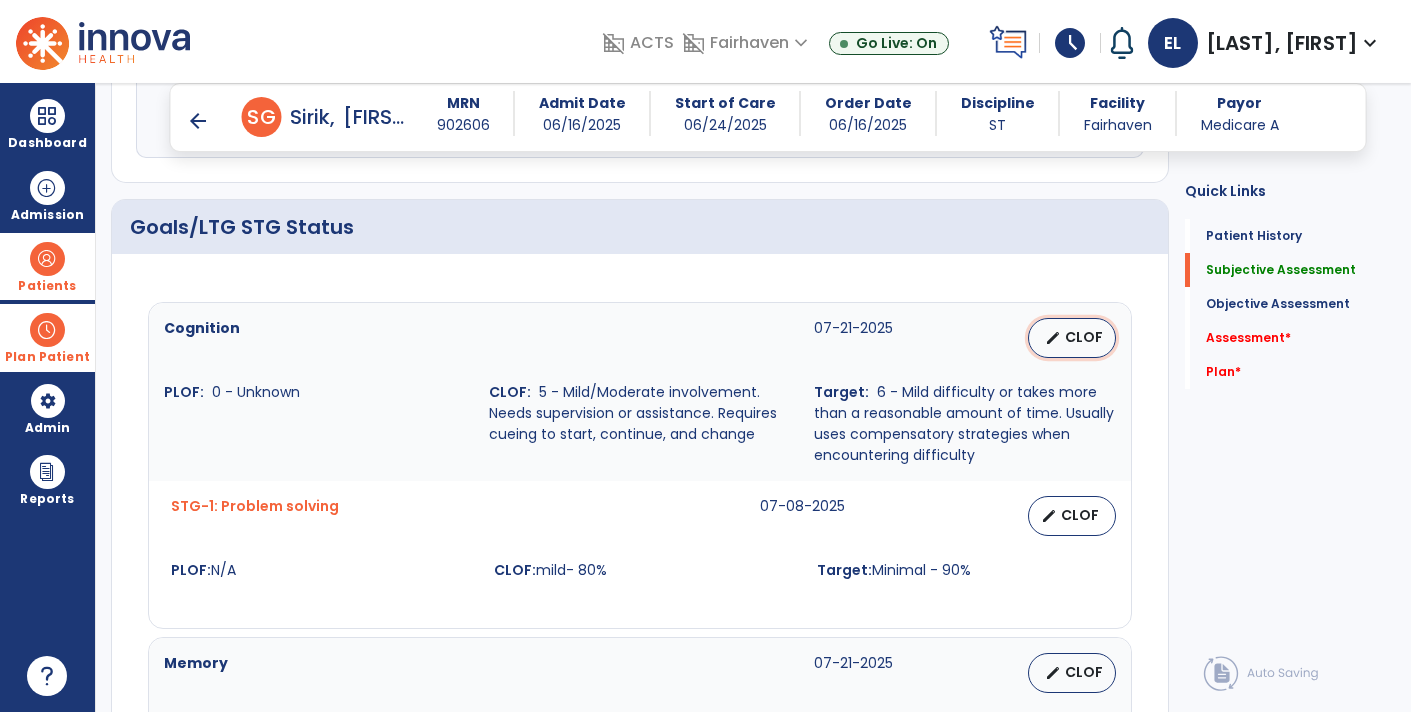 click on "CLOF" at bounding box center [1084, 337] 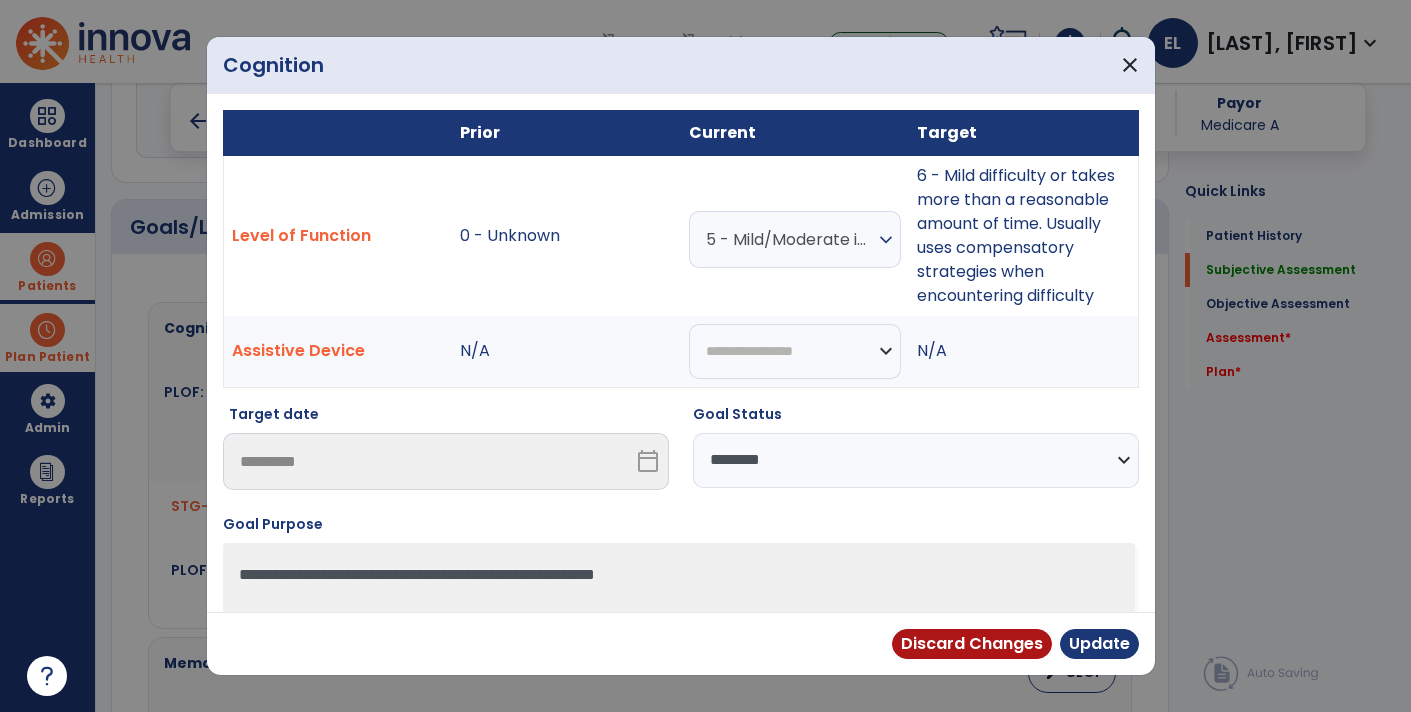 click on "**********" at bounding box center (916, 460) 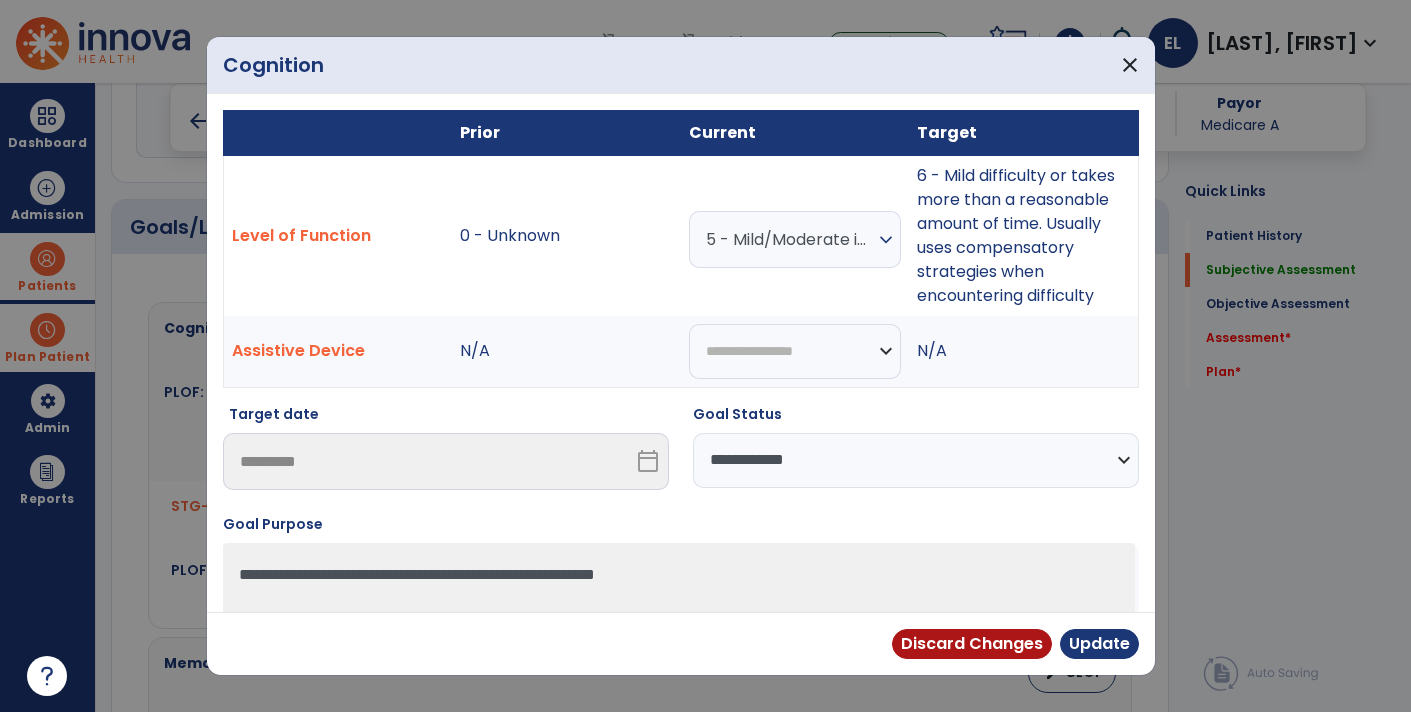 click on "**********" at bounding box center (916, 460) 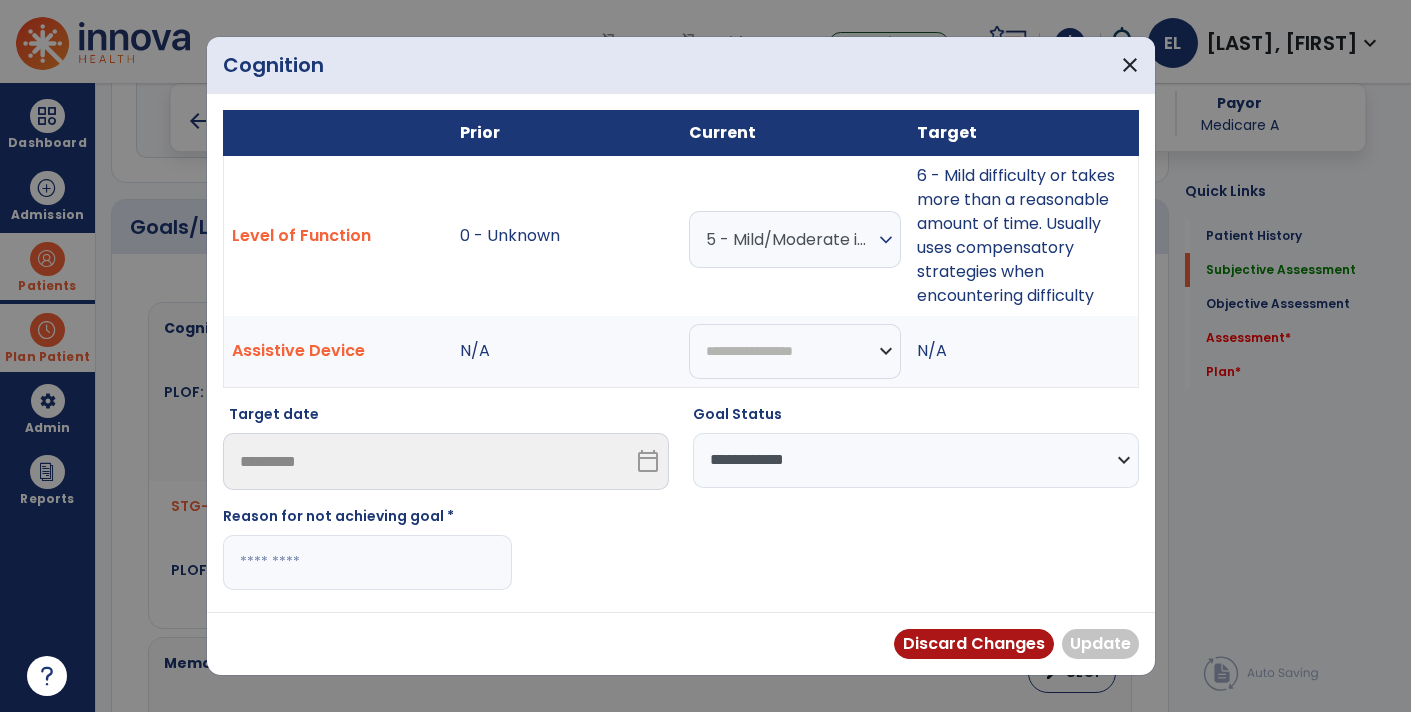 click at bounding box center (367, 562) 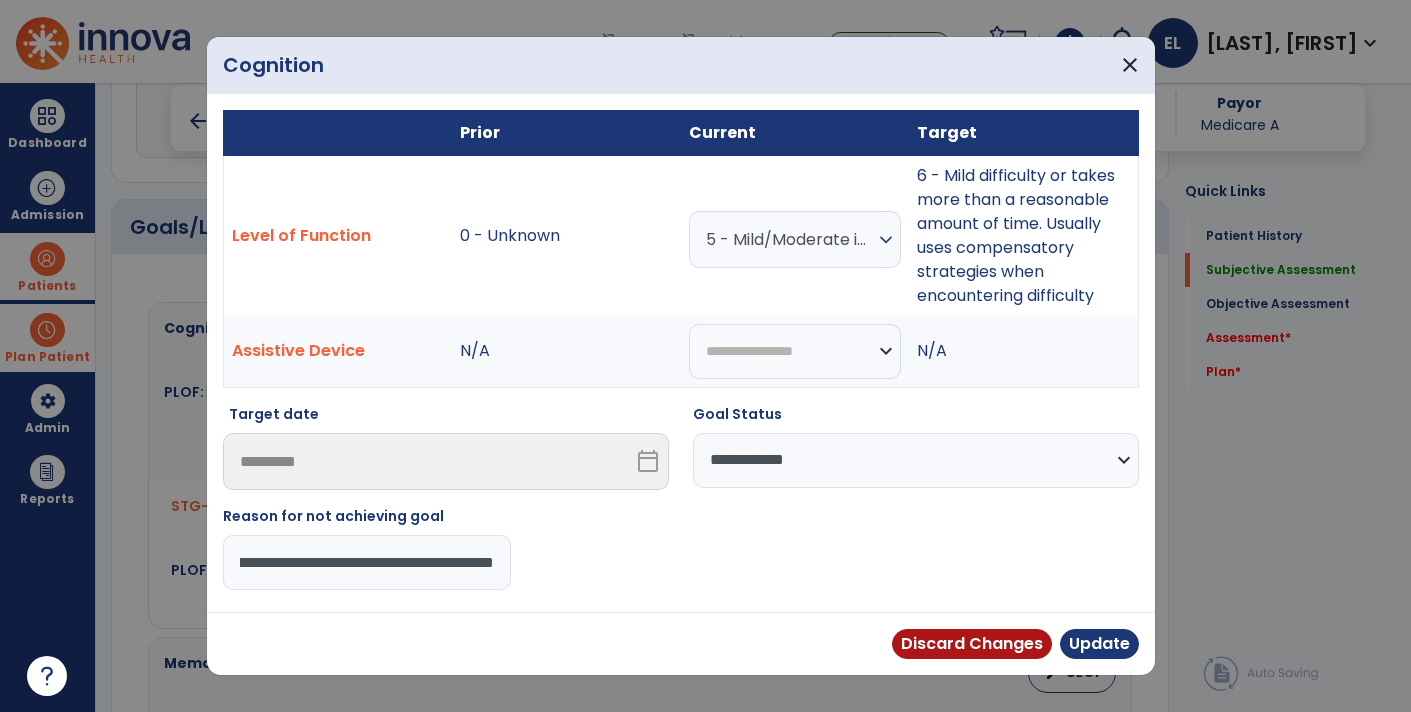type on "**********" 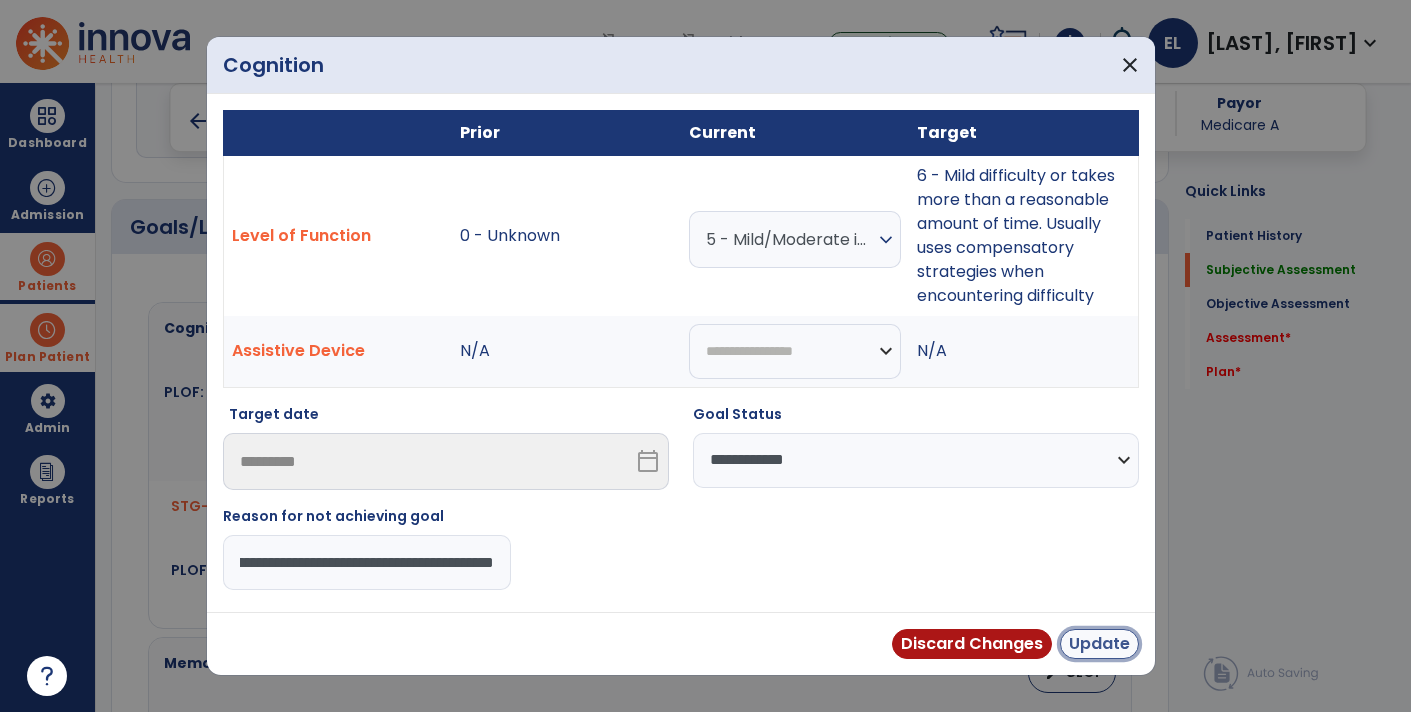 click on "Update" at bounding box center (1099, 644) 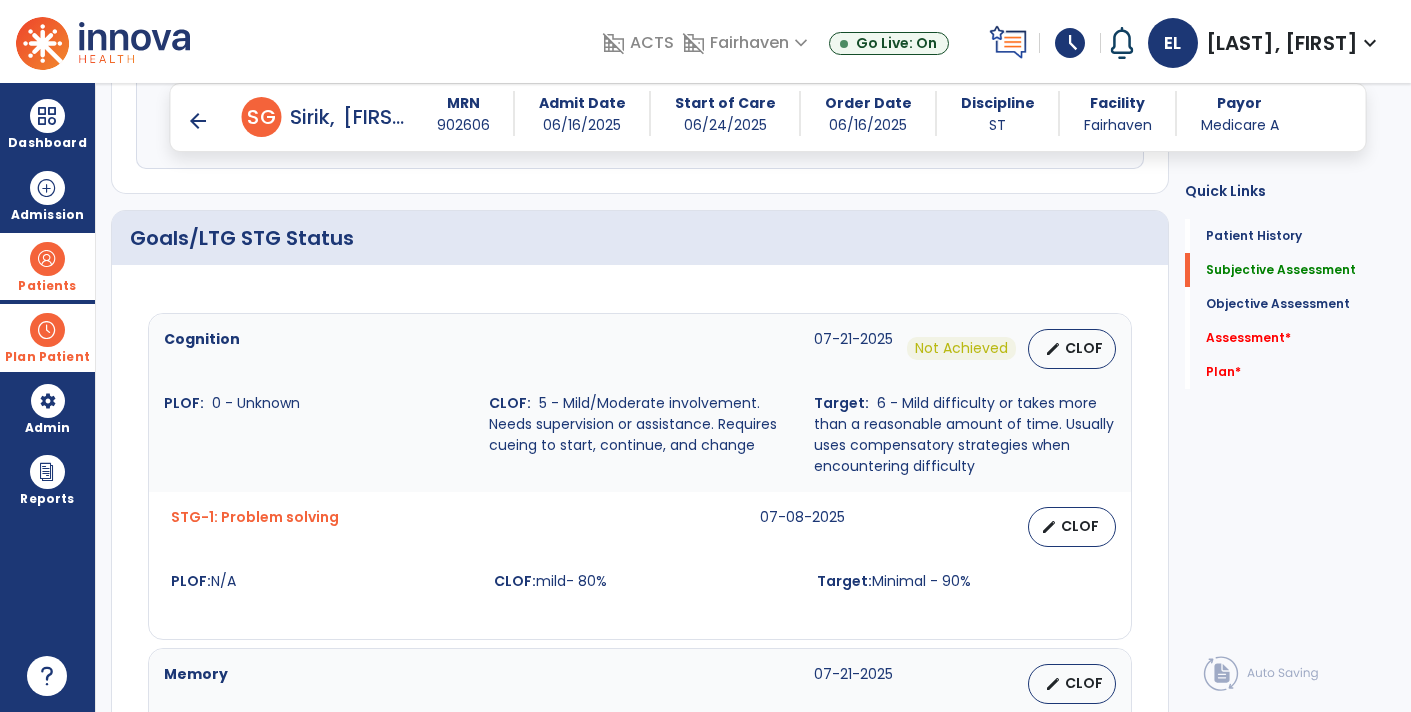 scroll, scrollTop: 603, scrollLeft: 0, axis: vertical 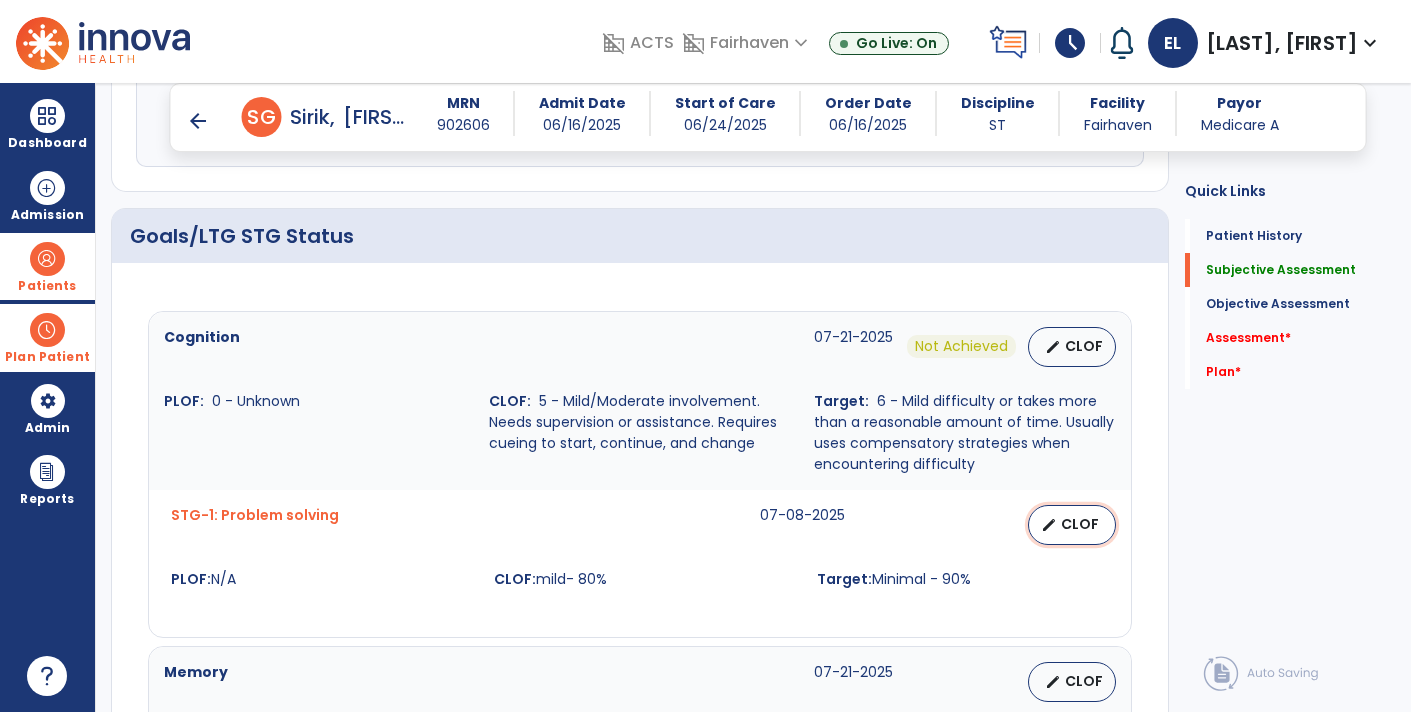 click on "edit   CLOF" at bounding box center [1072, 525] 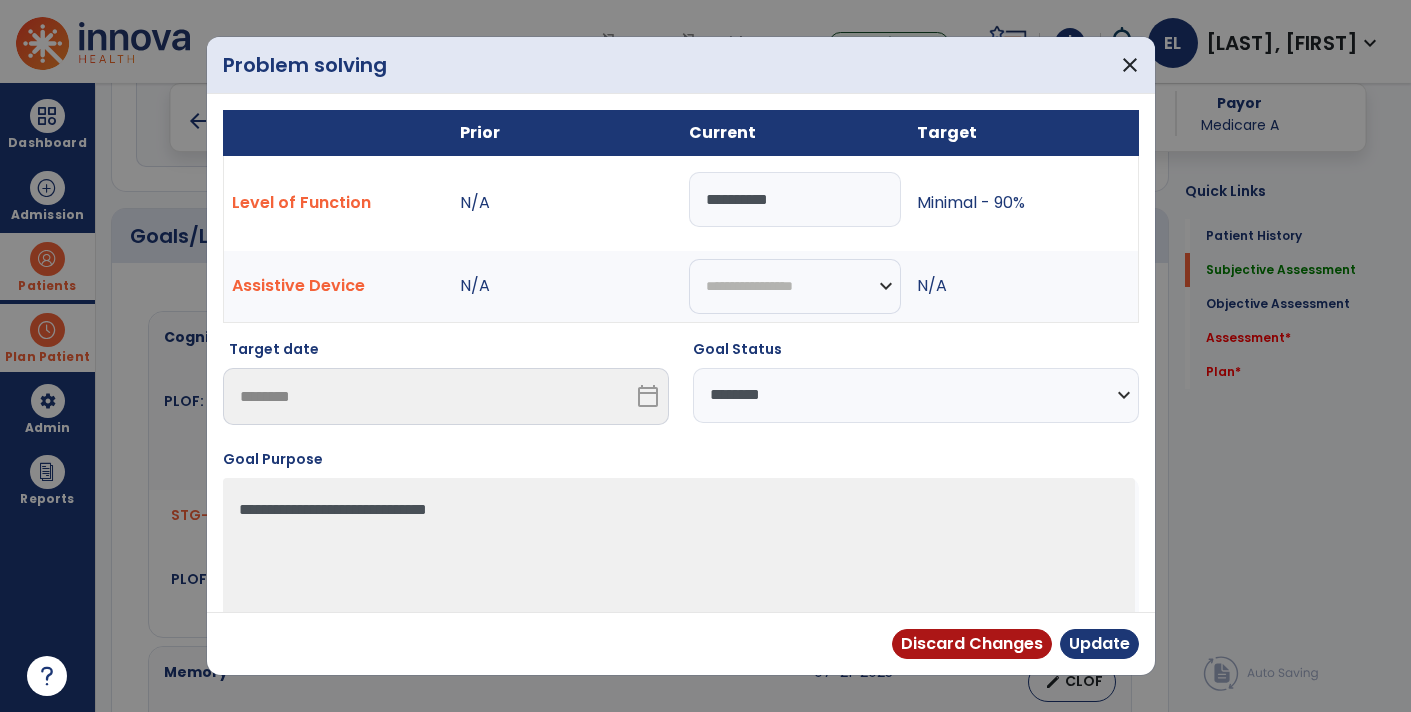 click on "**********" at bounding box center [916, 395] 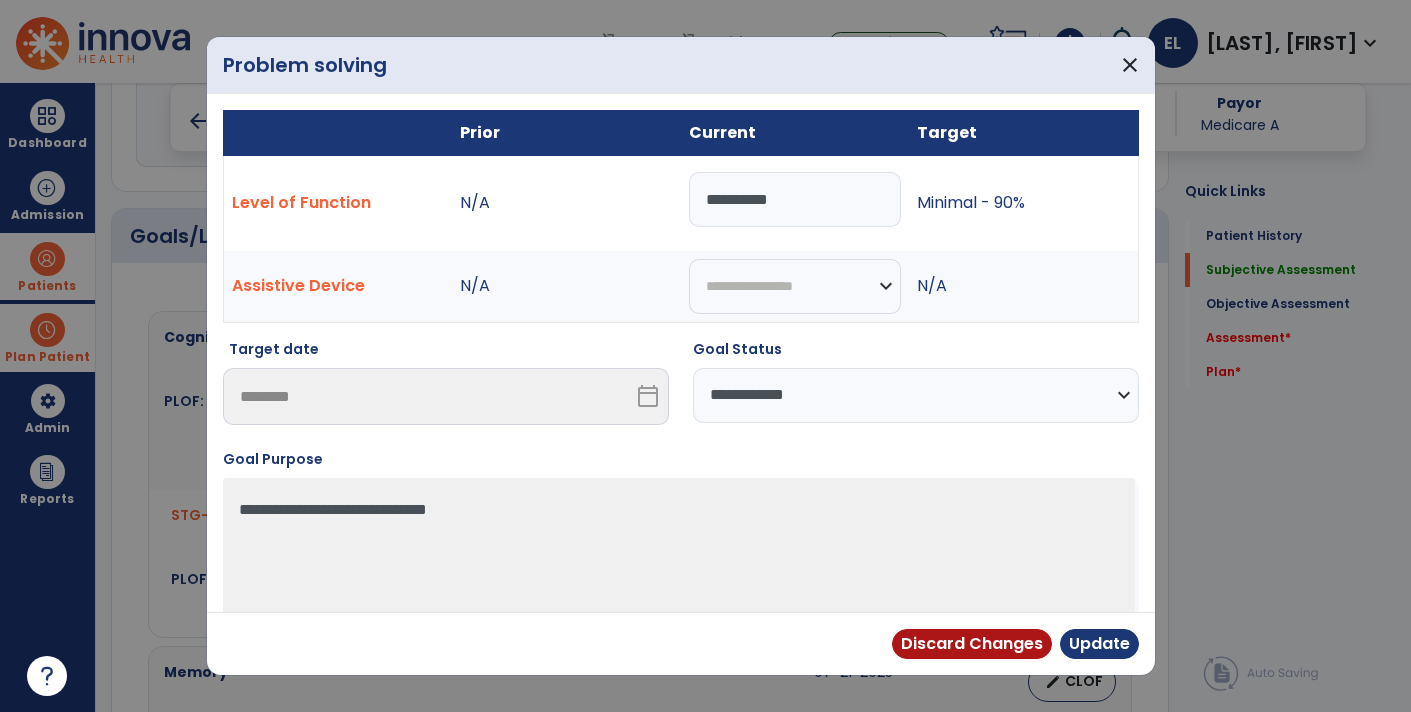 click on "**********" at bounding box center [916, 395] 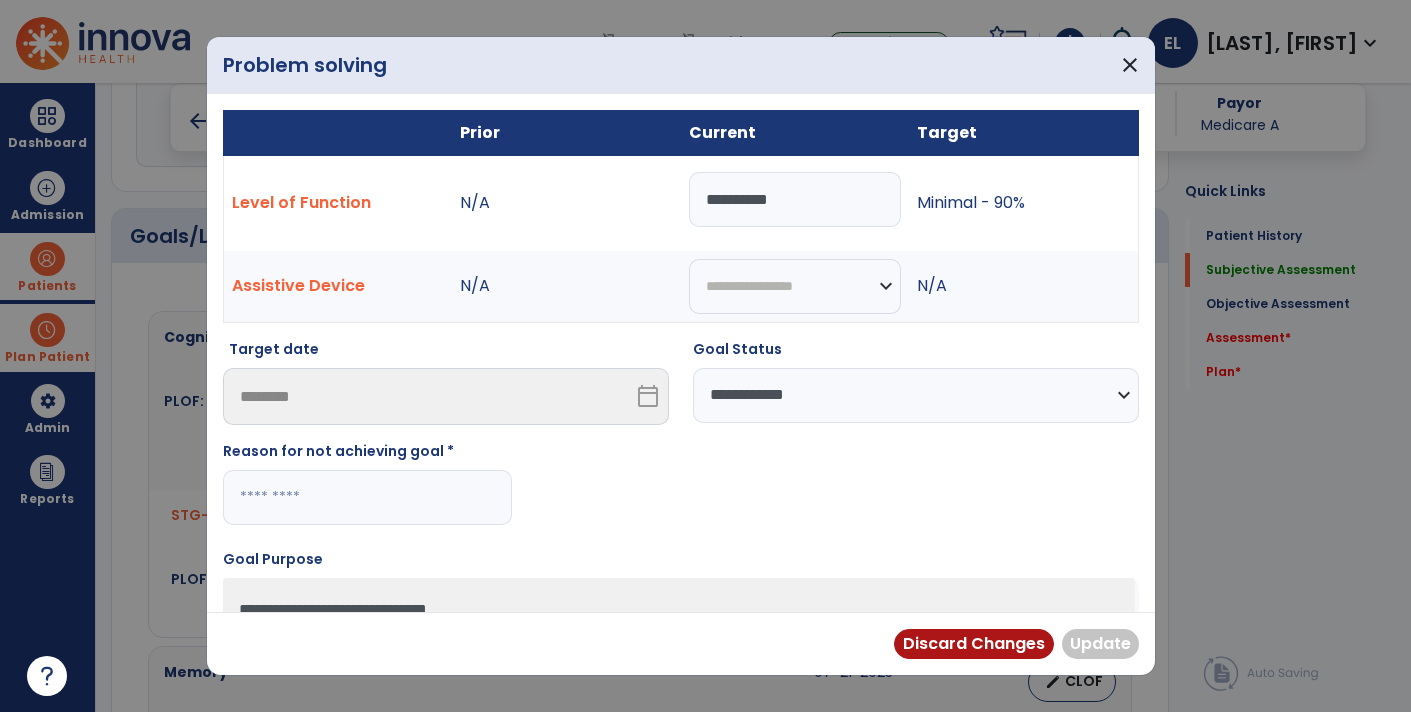 click at bounding box center [367, 497] 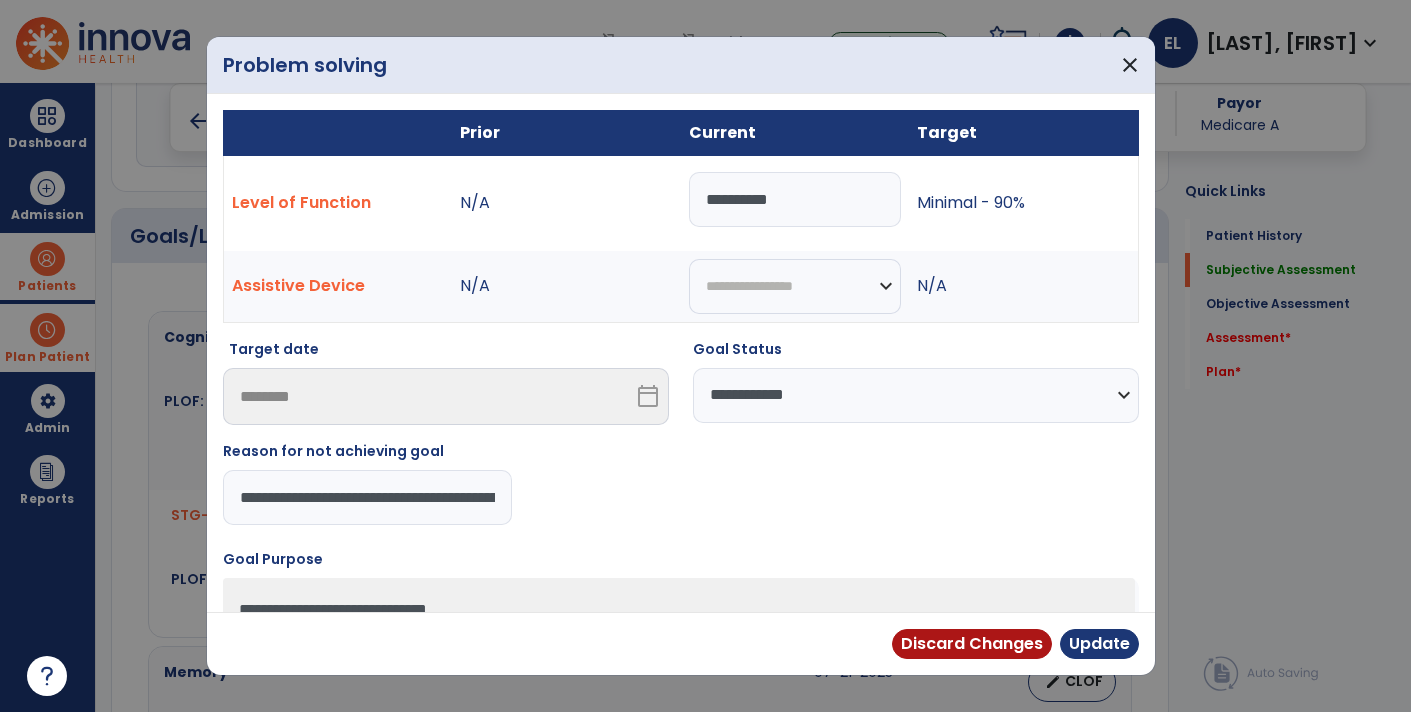 scroll, scrollTop: 0, scrollLeft: 155, axis: horizontal 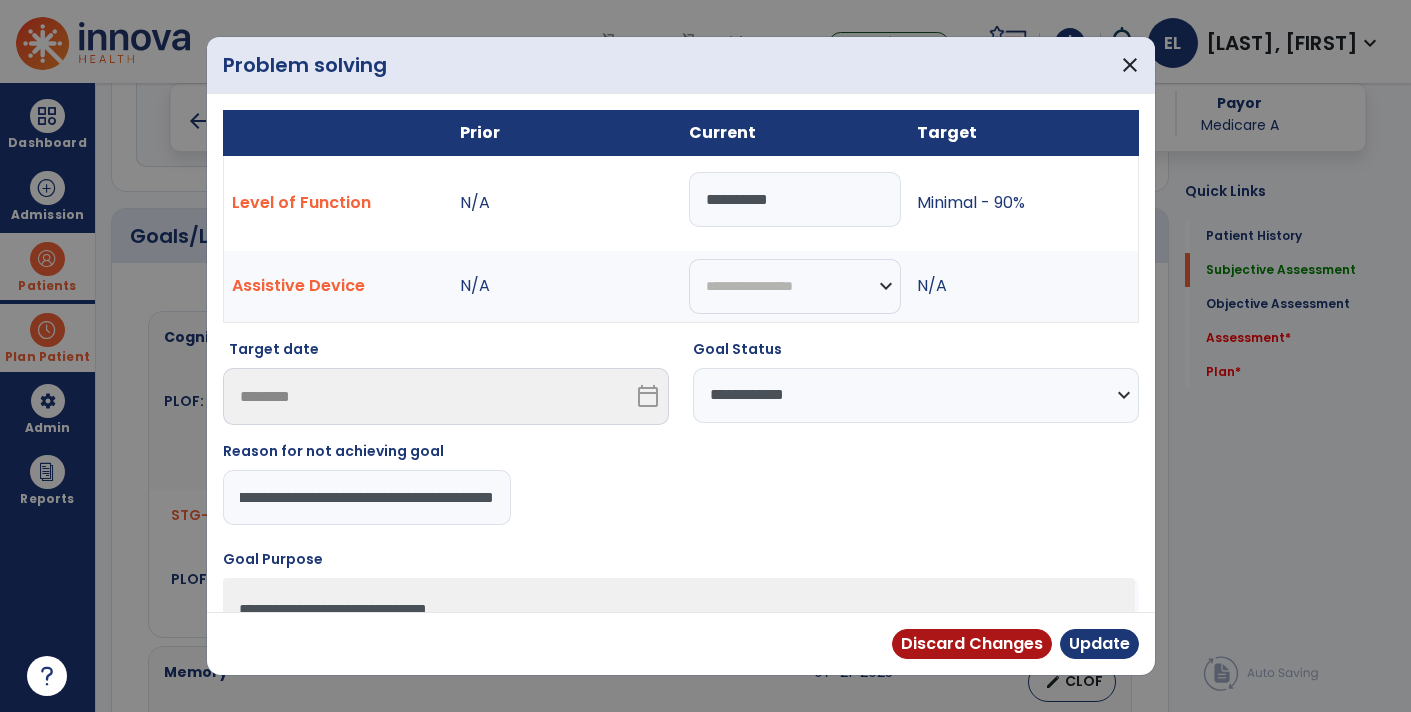 type on "**********" 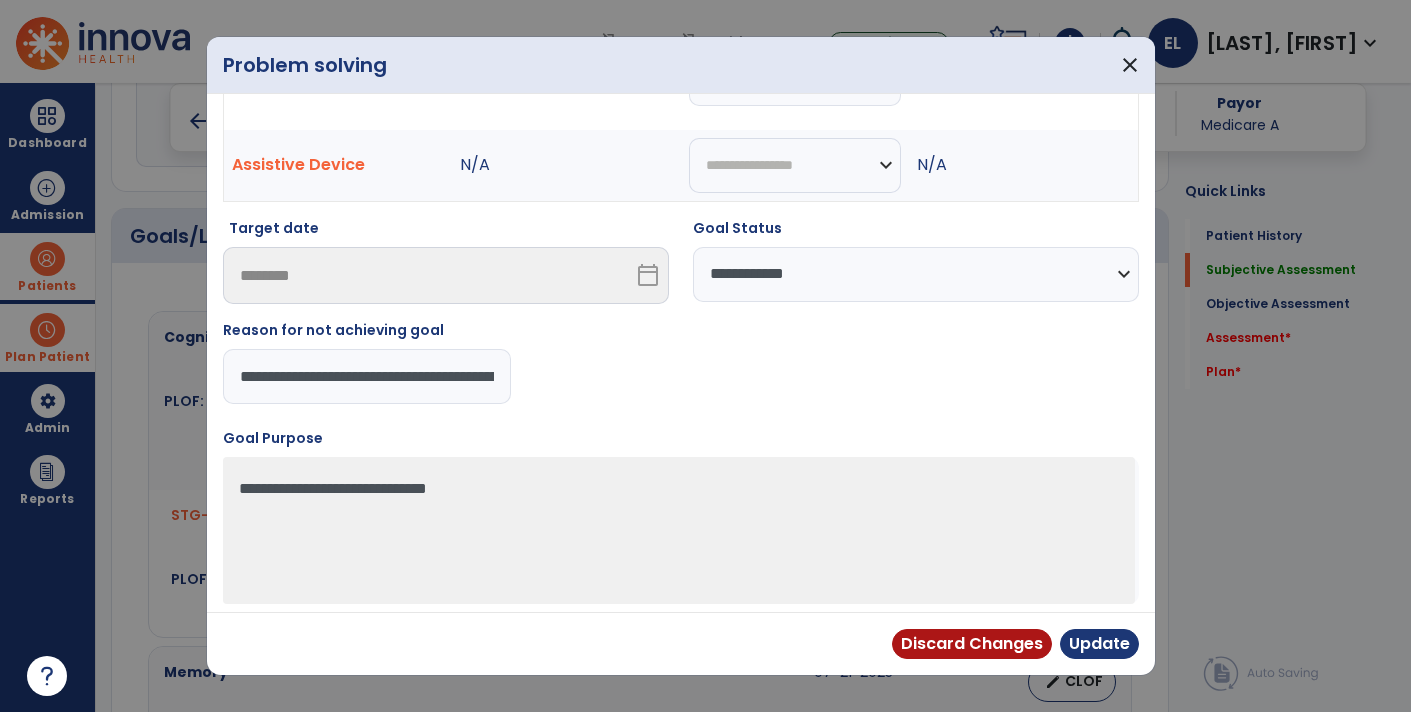 scroll, scrollTop: 124, scrollLeft: 0, axis: vertical 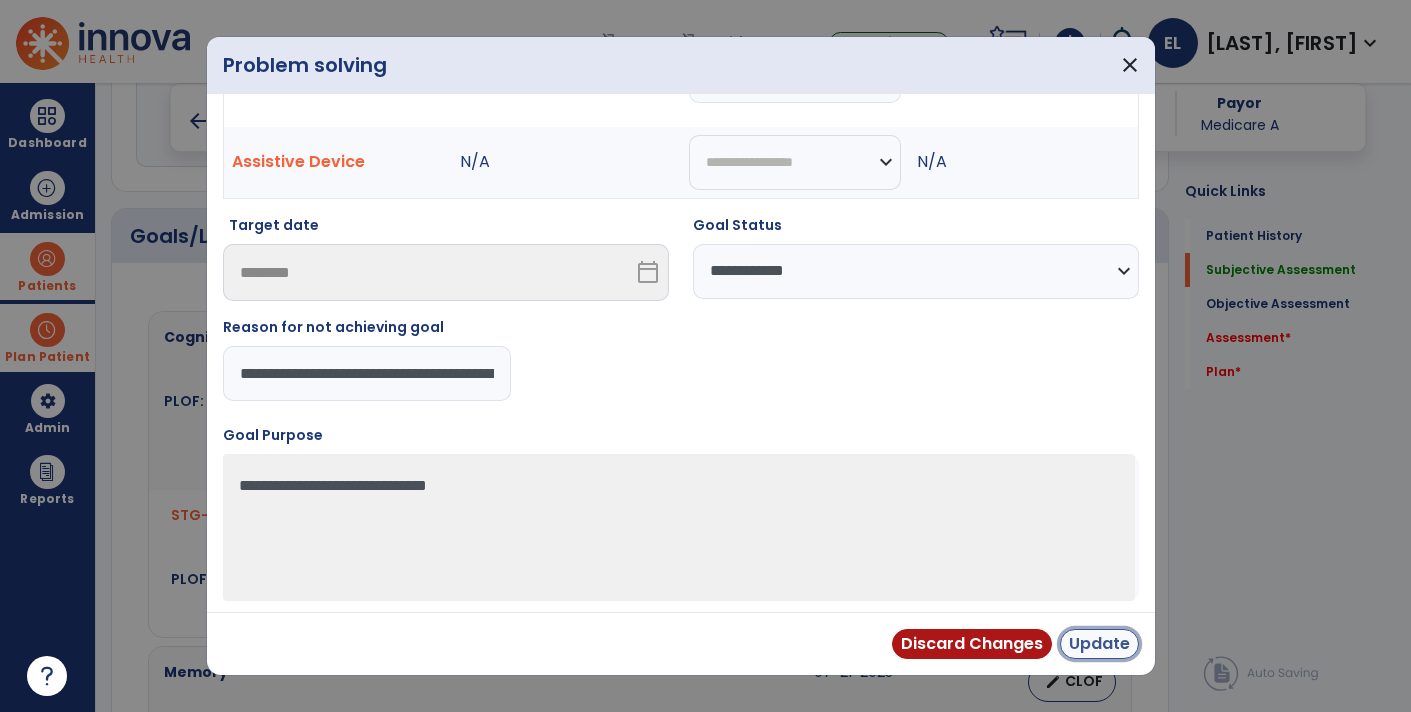 click on "Update" at bounding box center [1099, 644] 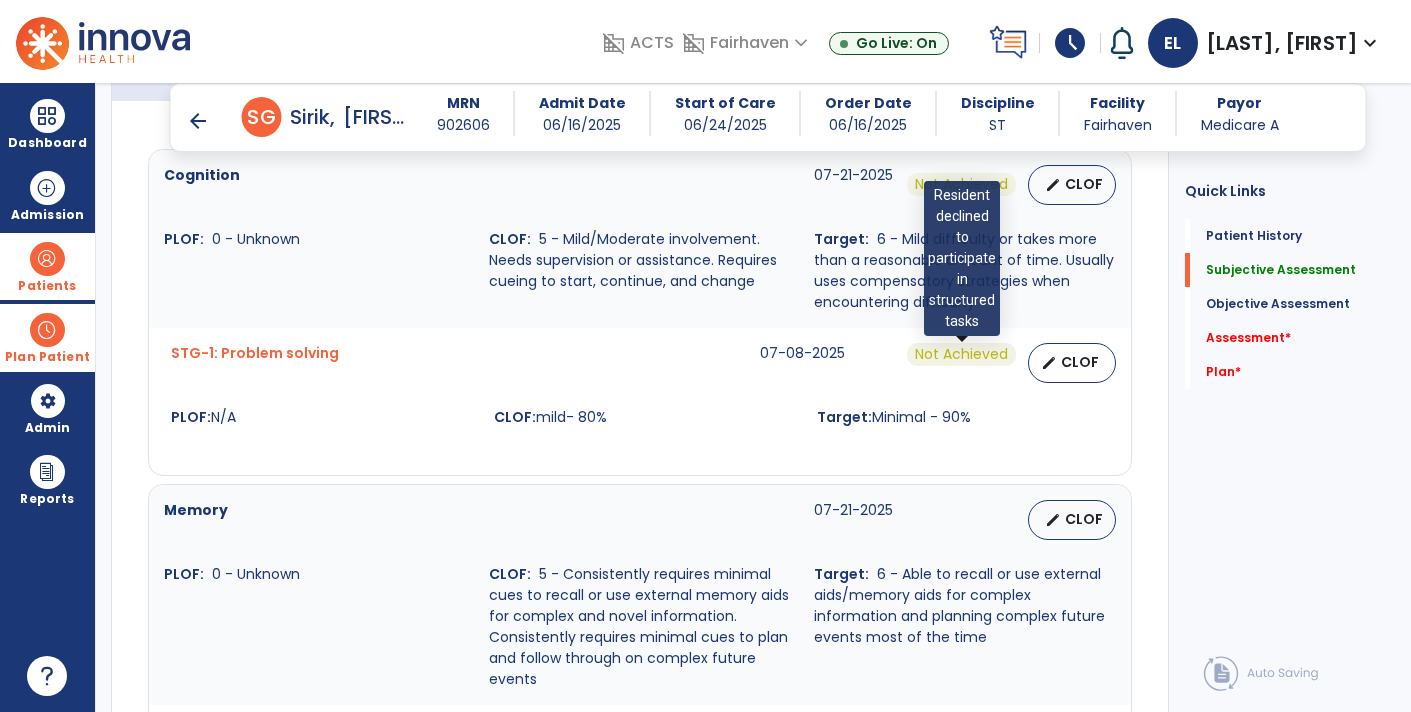 scroll, scrollTop: 766, scrollLeft: 0, axis: vertical 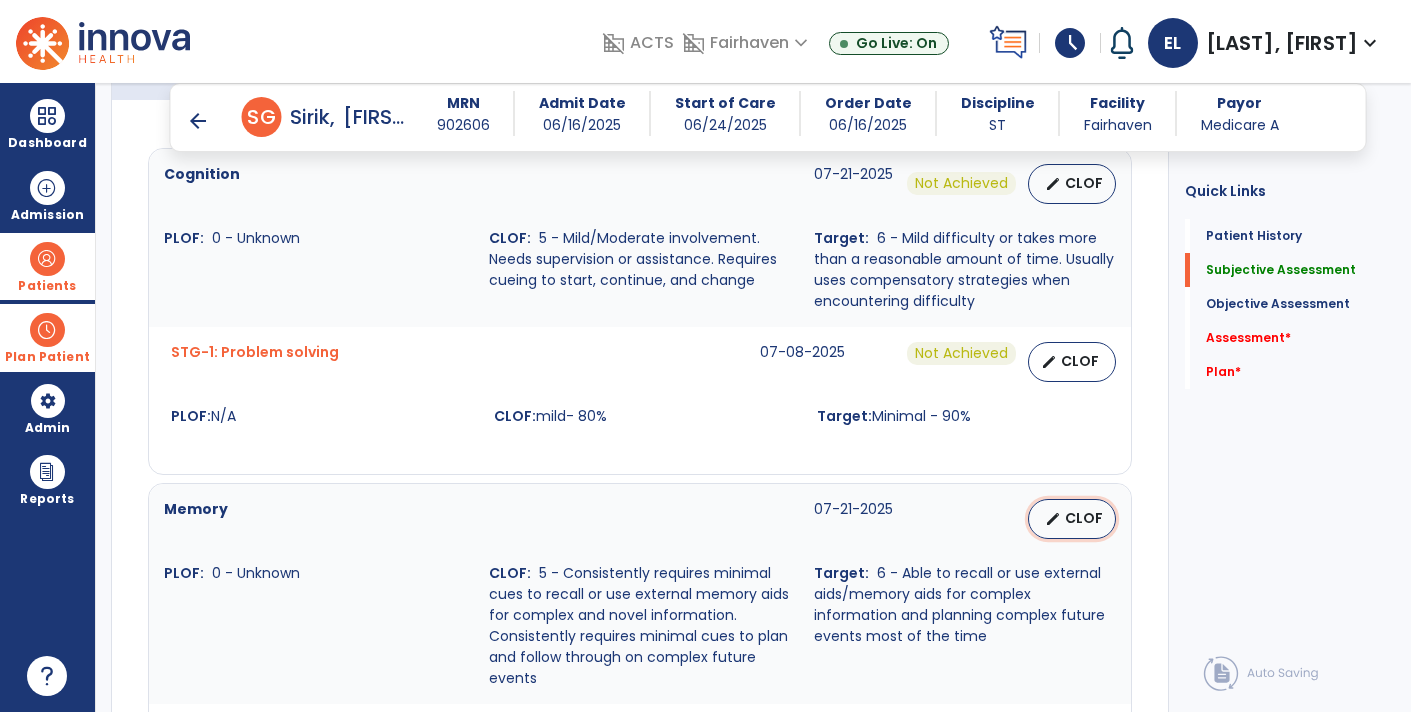 click on "CLOF" at bounding box center [1084, 518] 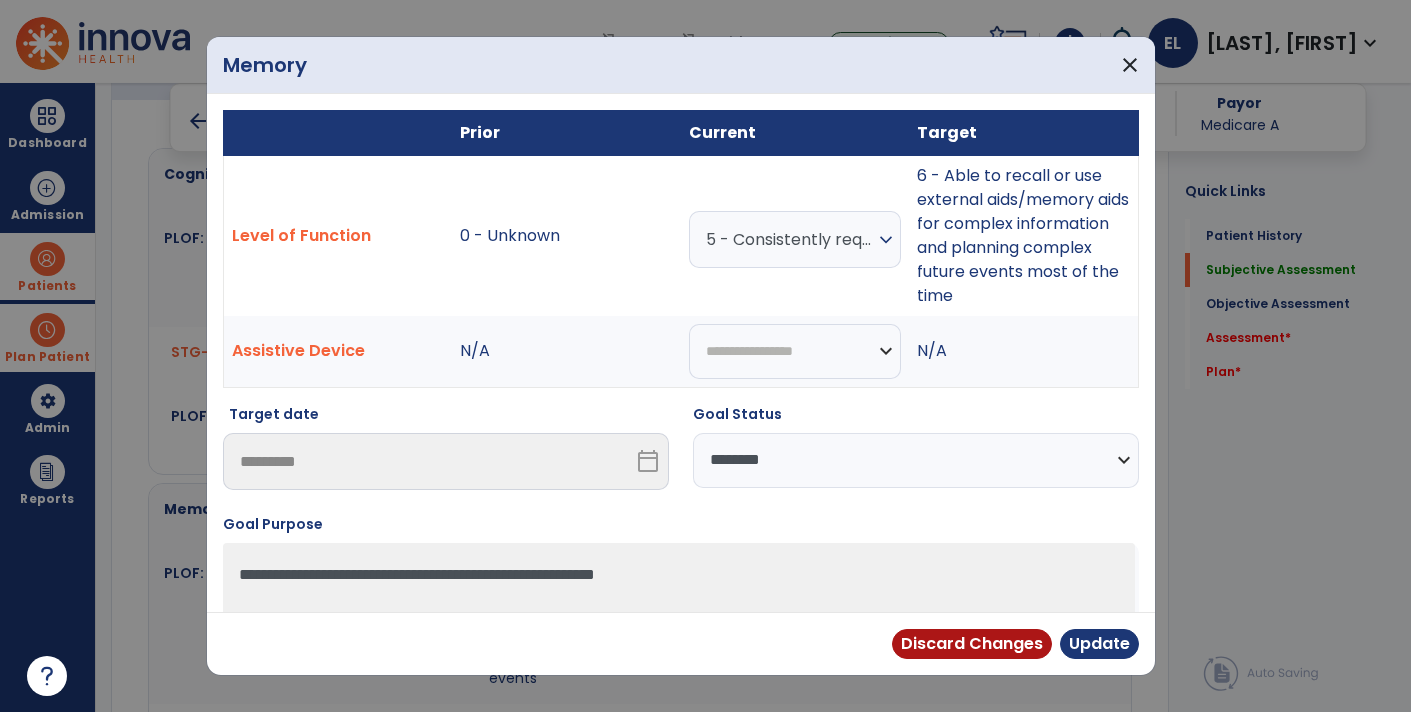 click on "**********" at bounding box center [916, 460] 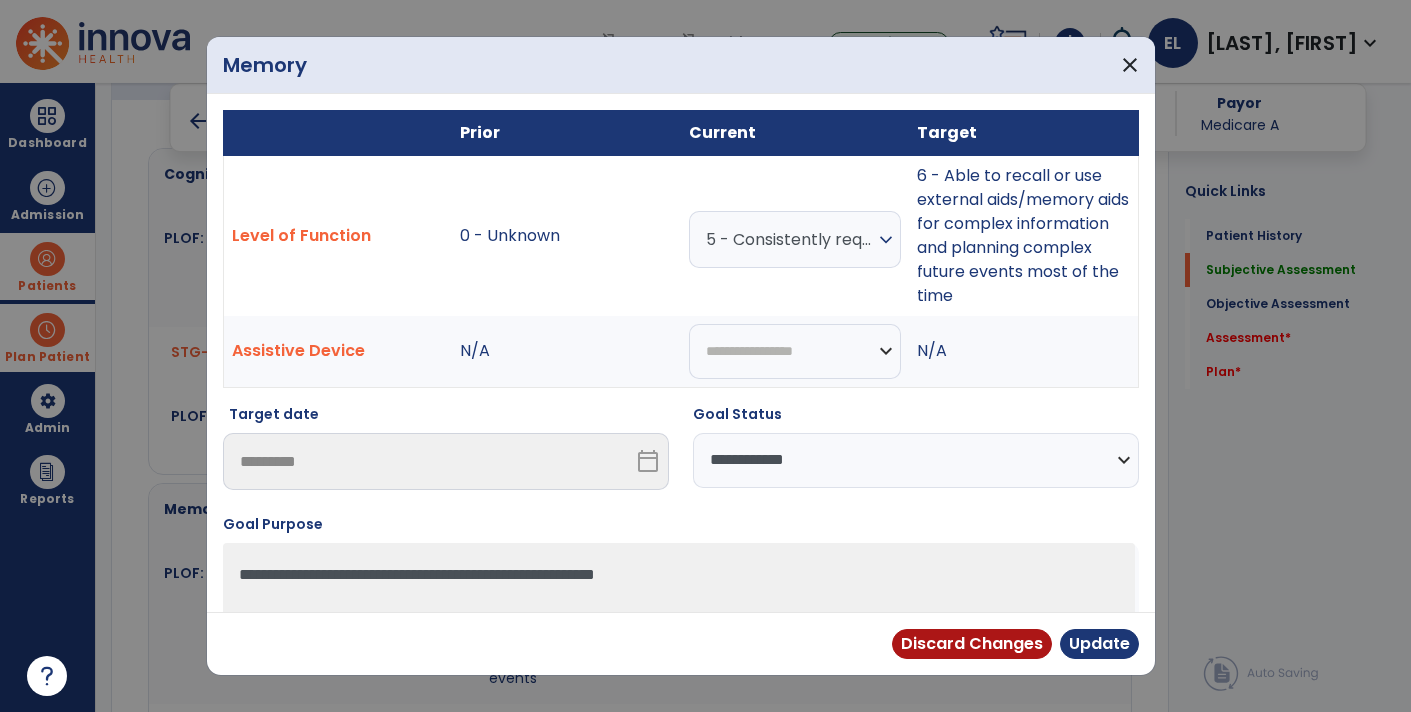 click on "**********" at bounding box center [916, 460] 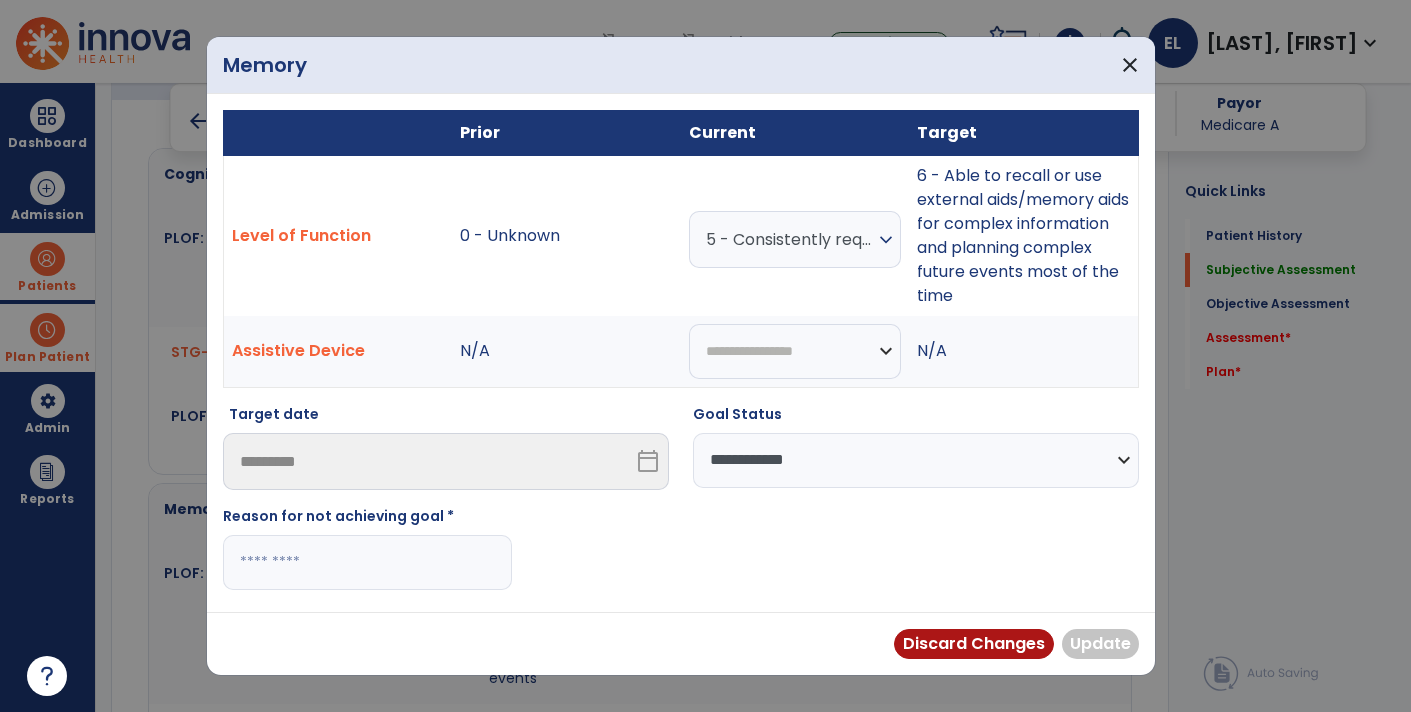 click at bounding box center [367, 562] 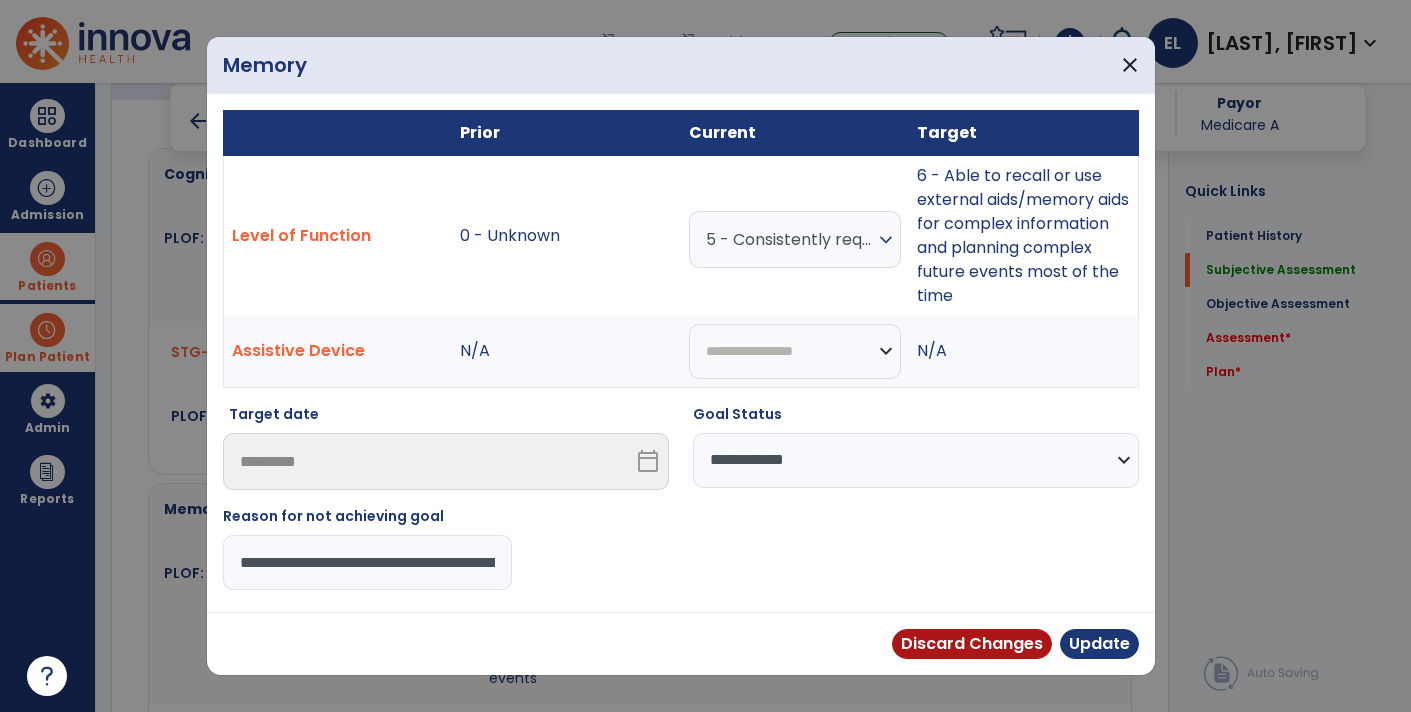 scroll, scrollTop: 0, scrollLeft: 155, axis: horizontal 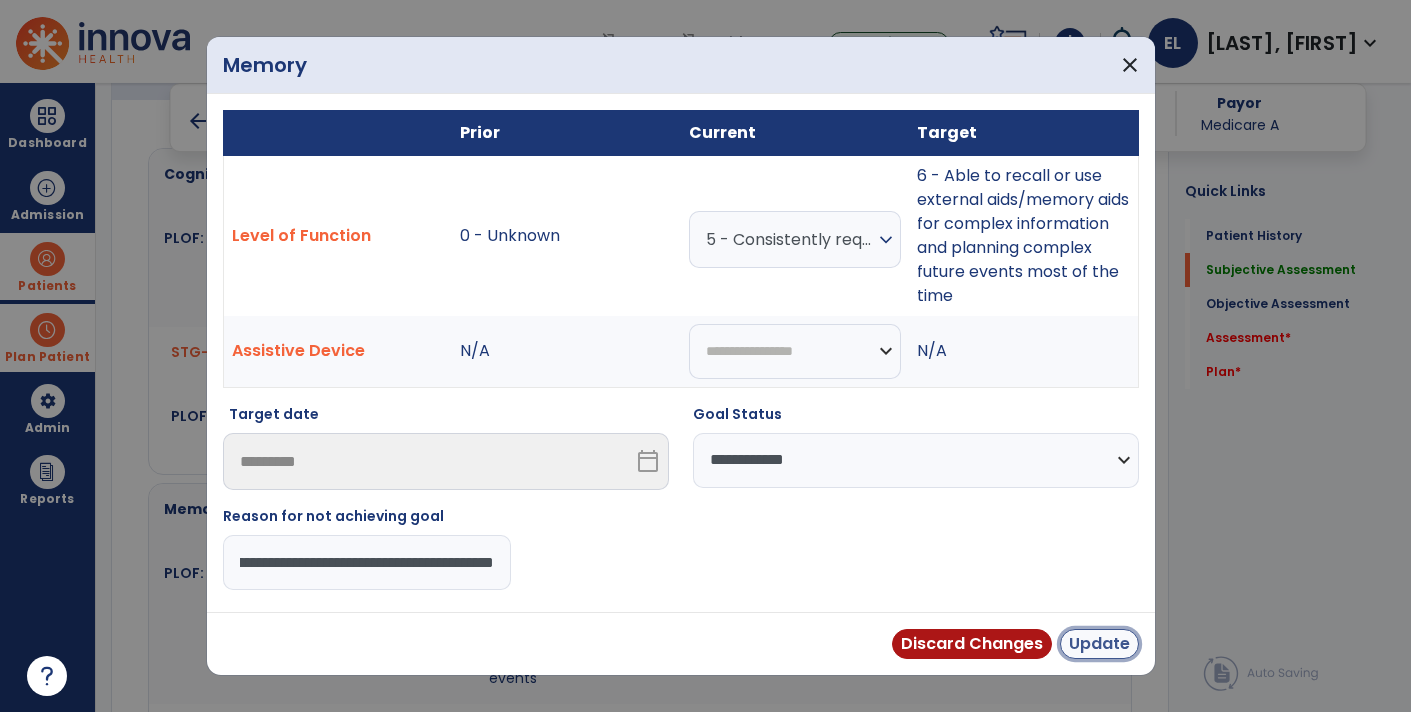 click on "Update" at bounding box center [1099, 644] 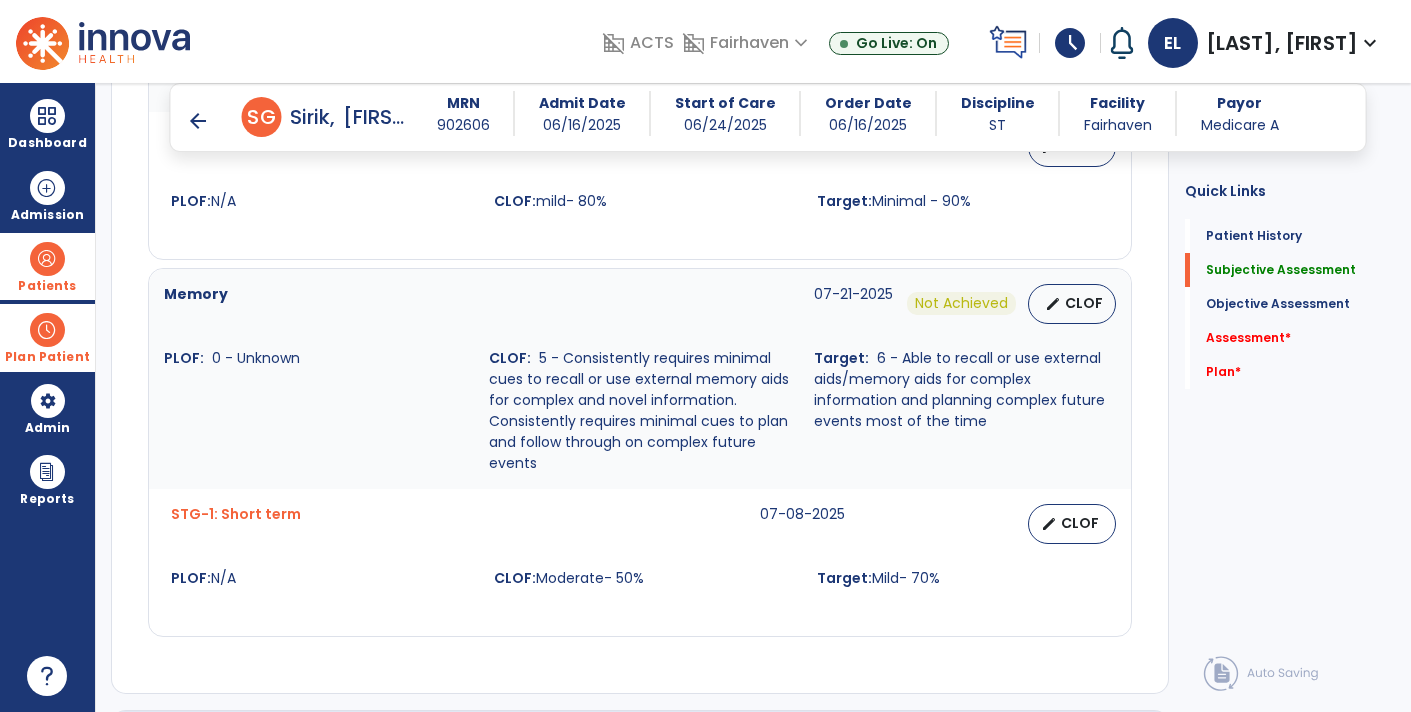 scroll, scrollTop: 980, scrollLeft: 0, axis: vertical 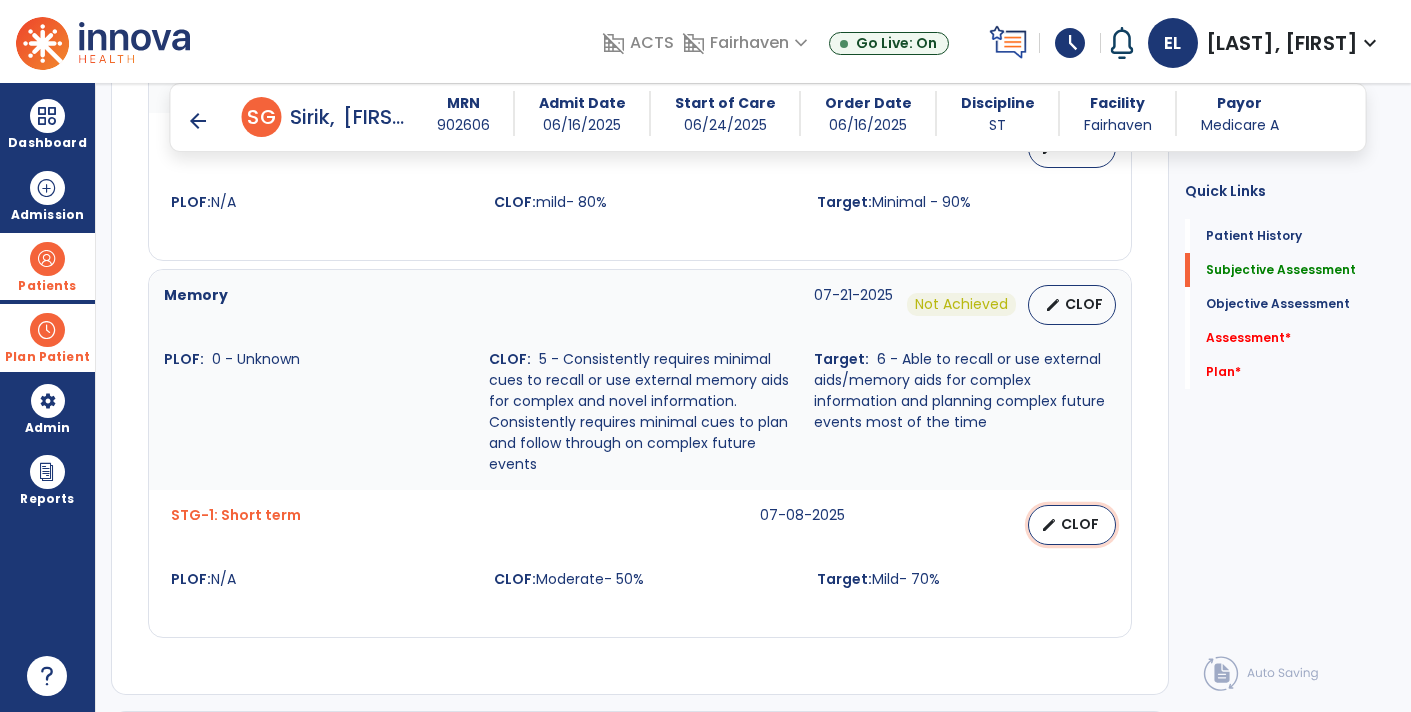 click on "edit   CLOF" at bounding box center [1072, 525] 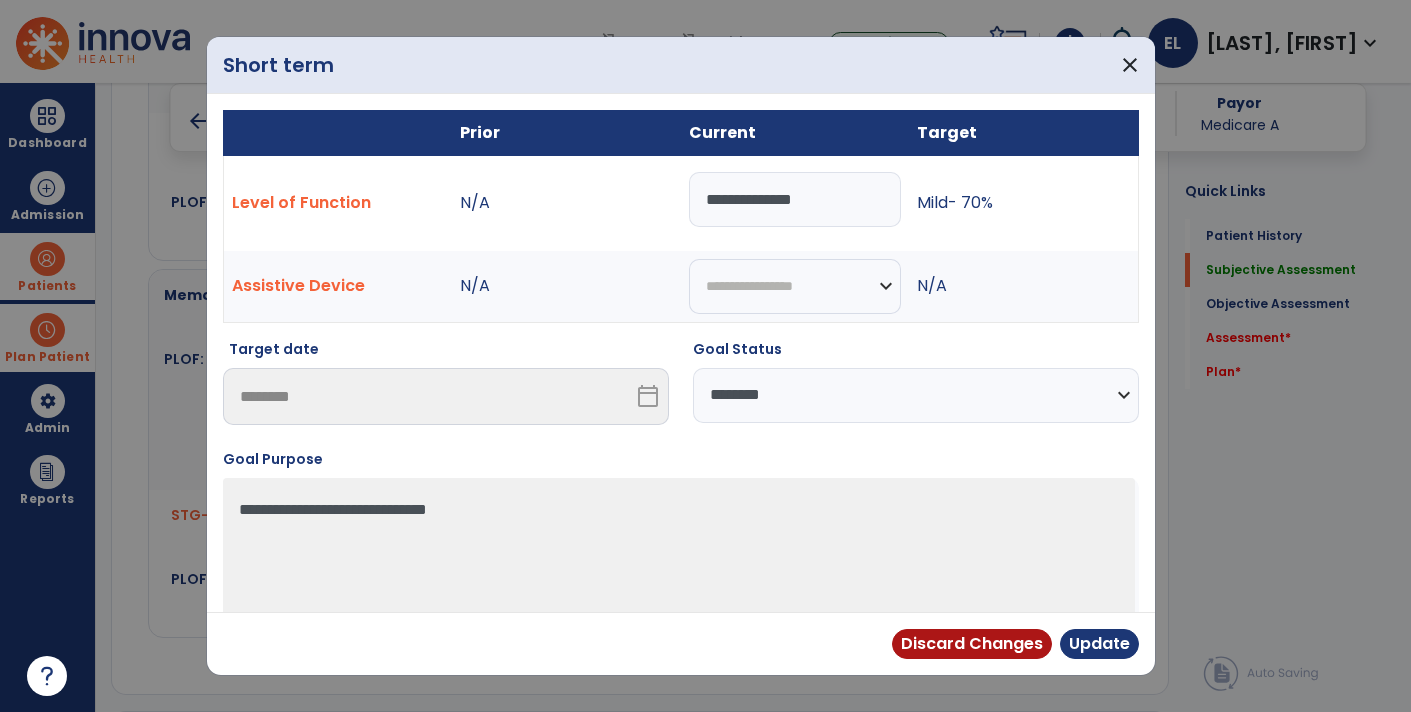 click on "**********" at bounding box center [916, 395] 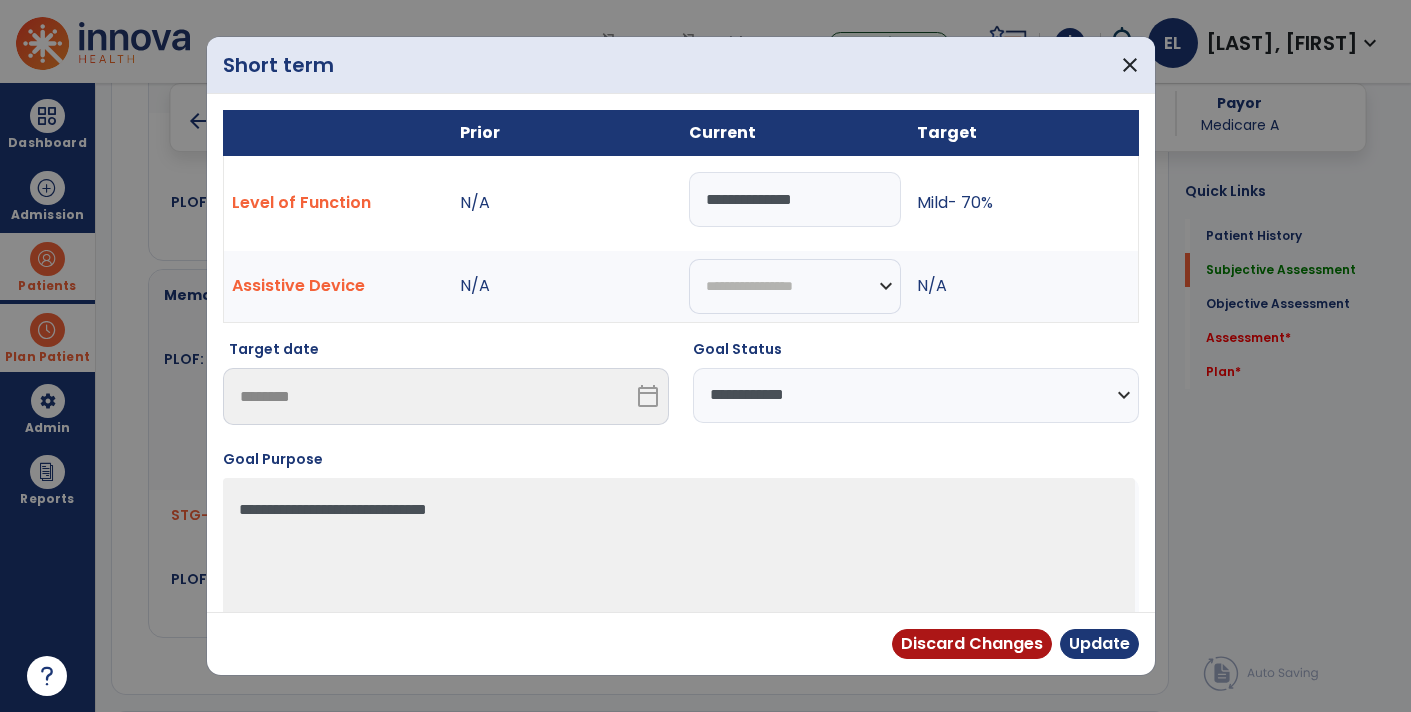 click on "**********" at bounding box center [916, 395] 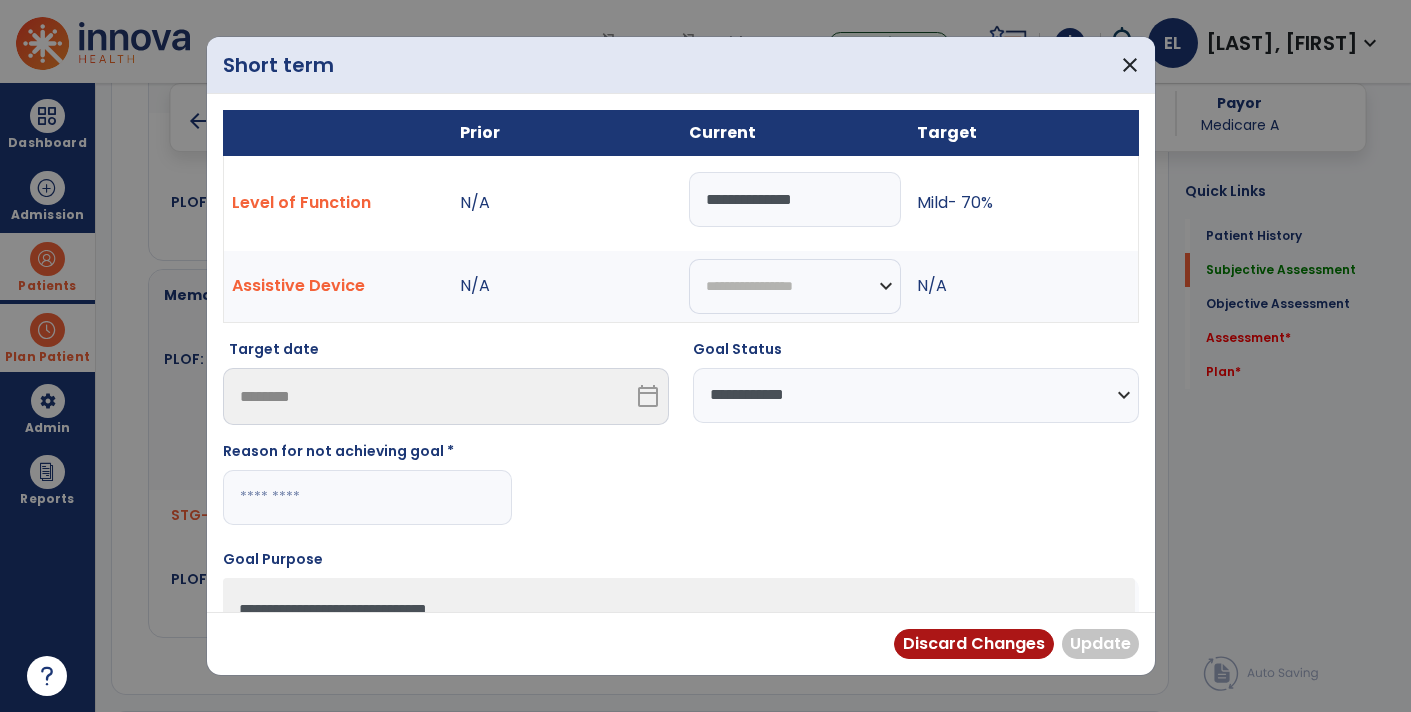 click at bounding box center (367, 497) 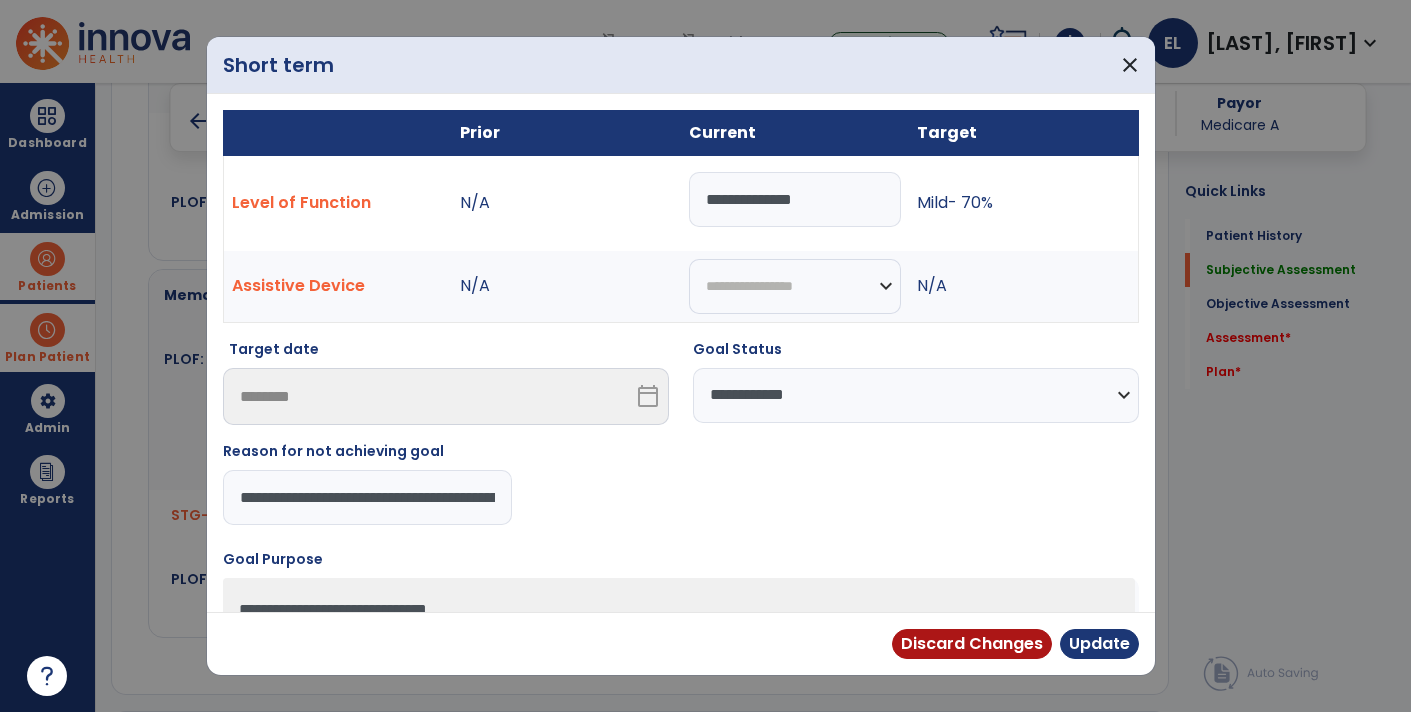 scroll, scrollTop: 0, scrollLeft: 155, axis: horizontal 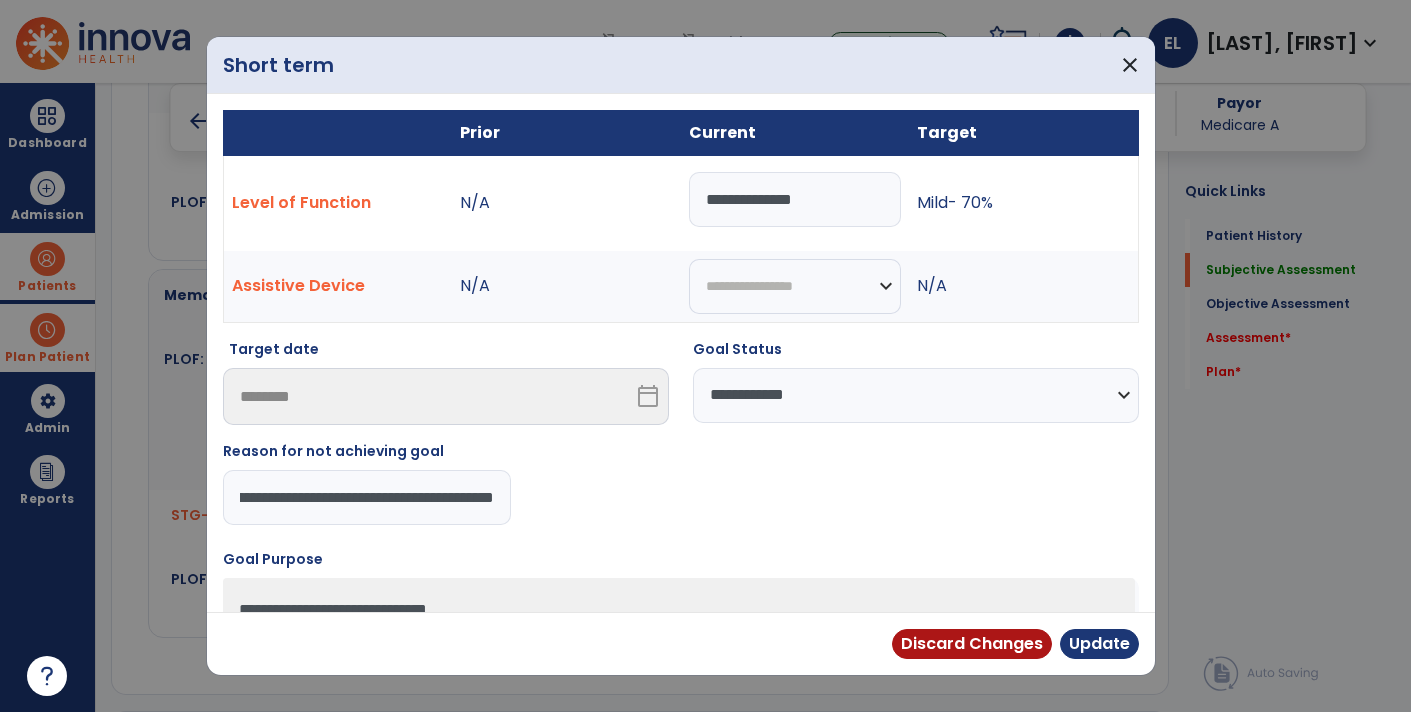 type on "**********" 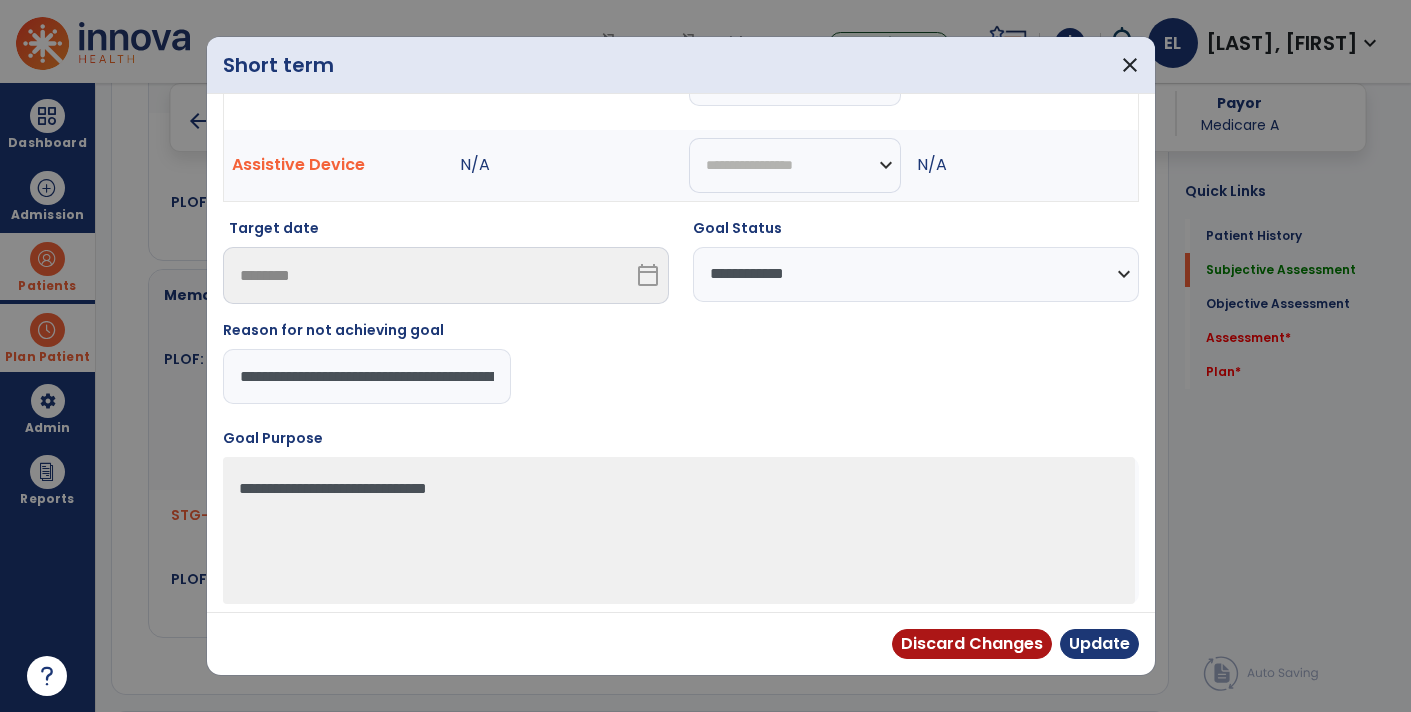 scroll, scrollTop: 115, scrollLeft: 0, axis: vertical 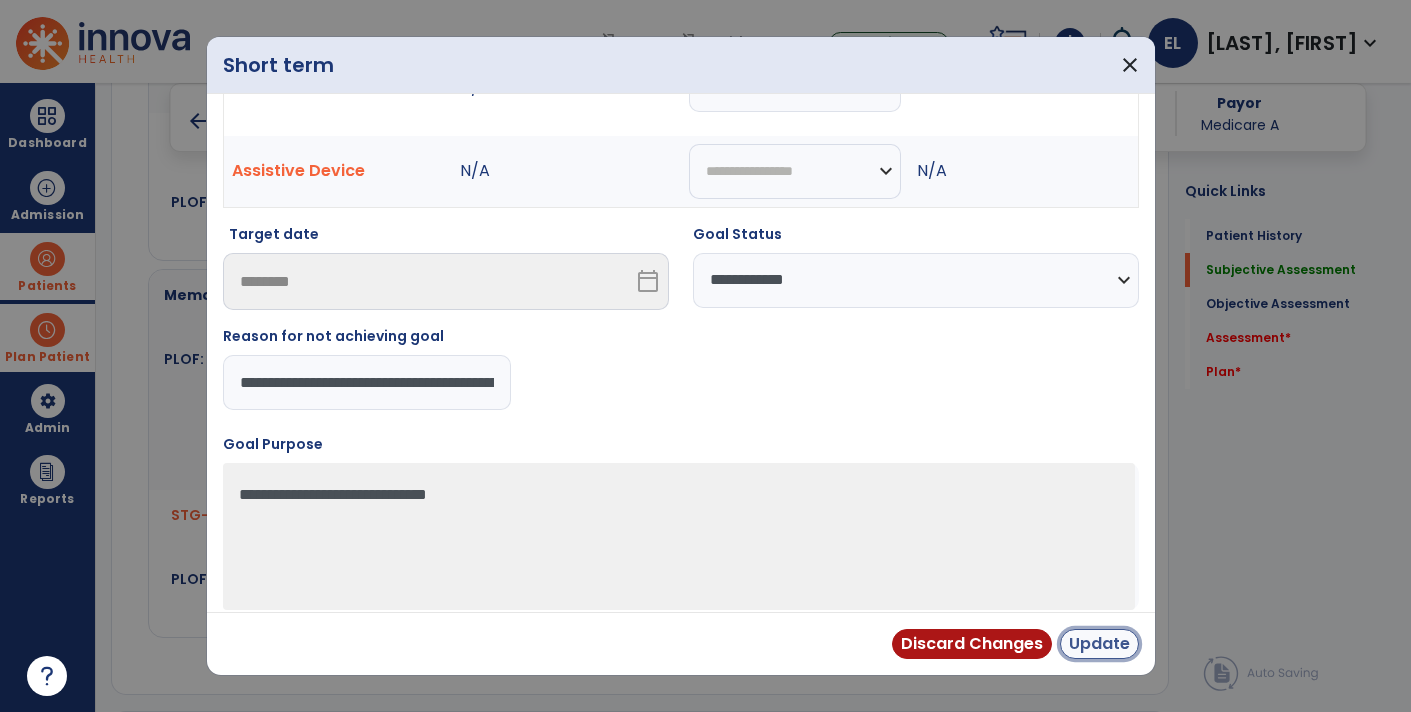 click on "Update" at bounding box center (1099, 644) 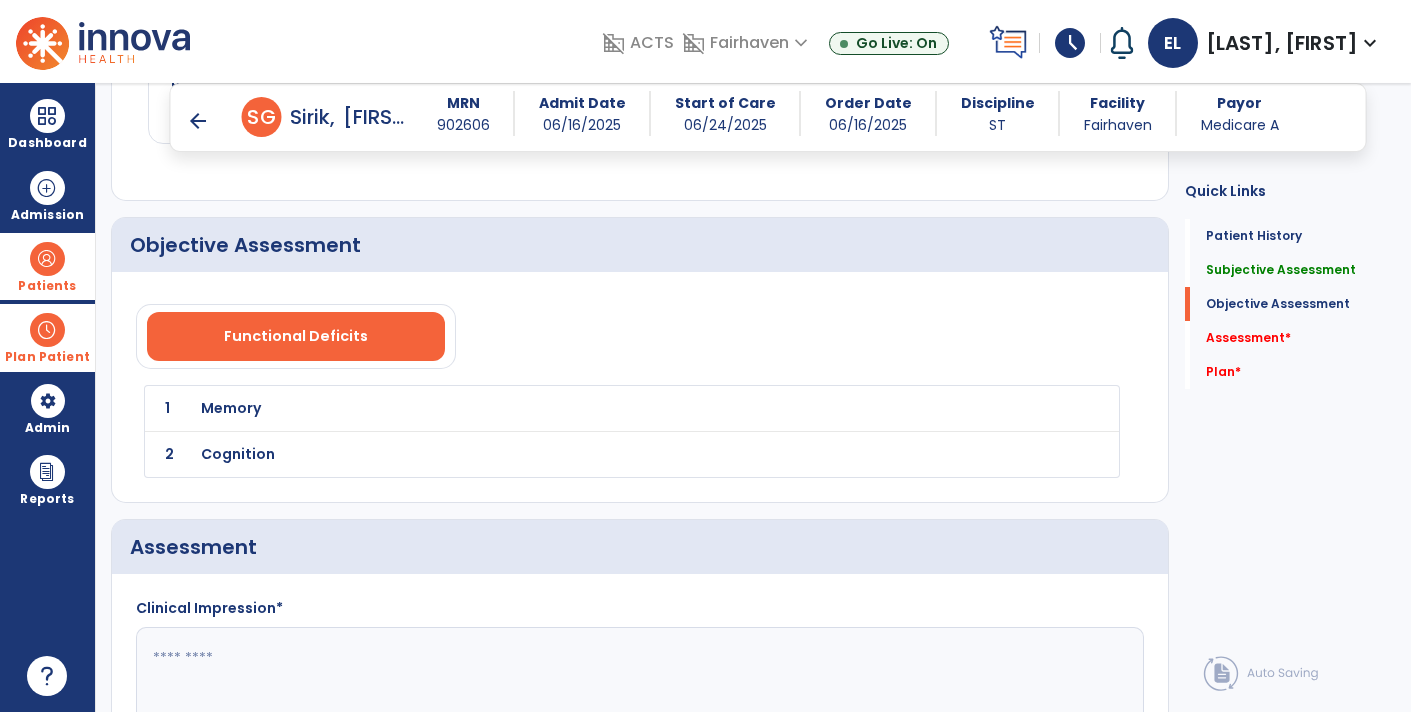 scroll, scrollTop: 1539, scrollLeft: 0, axis: vertical 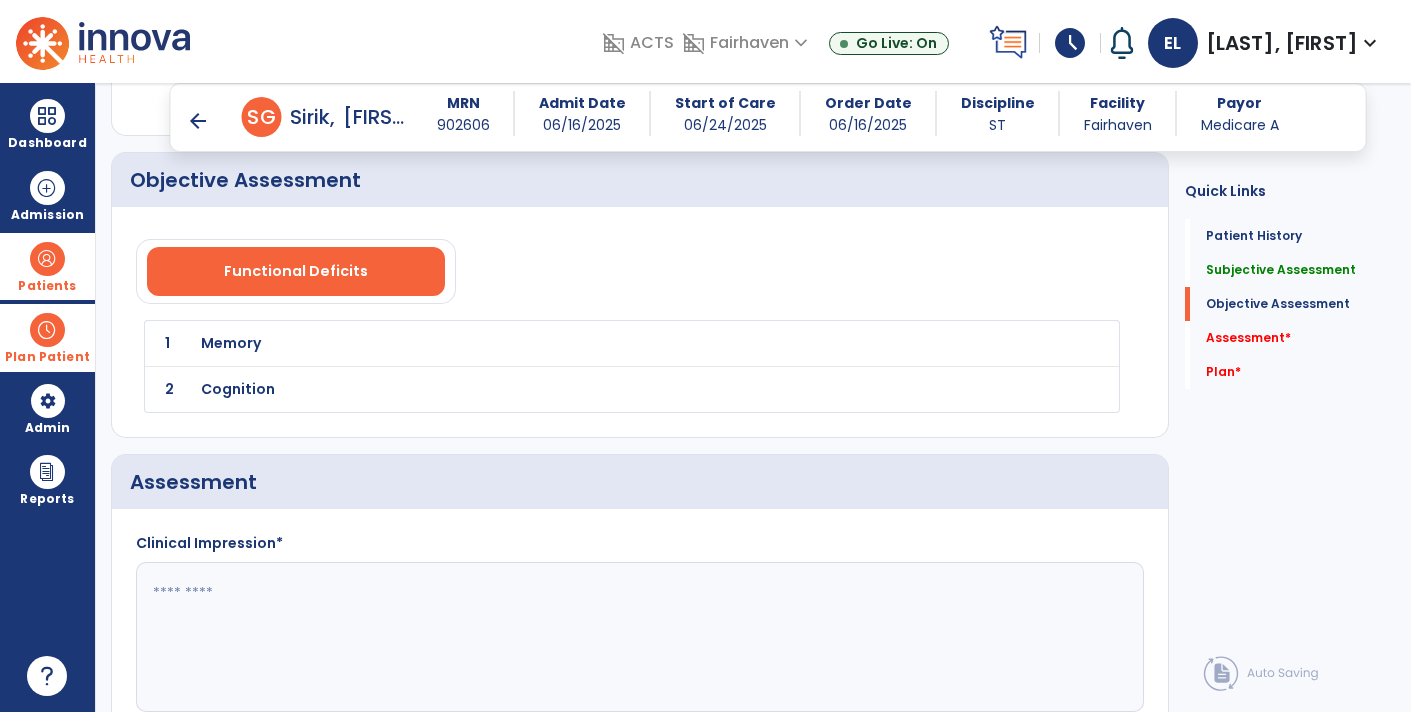 click 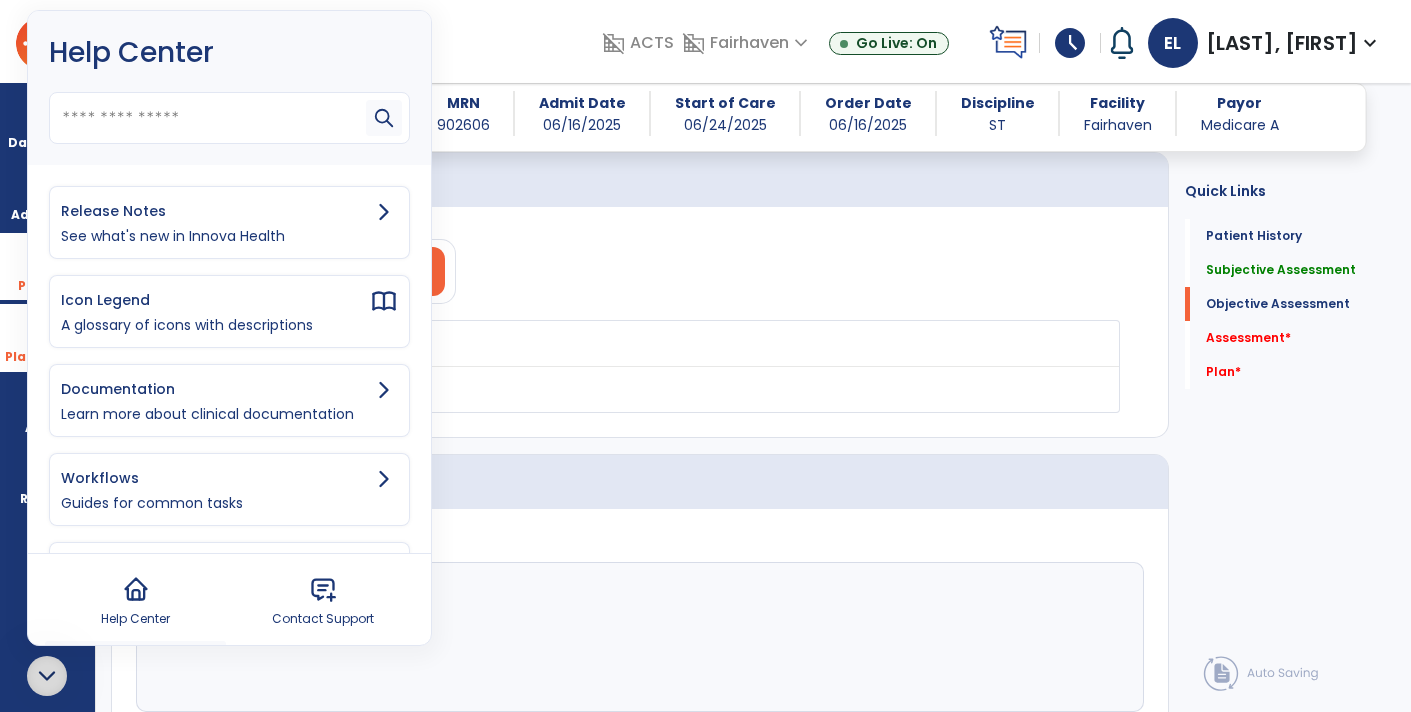 click 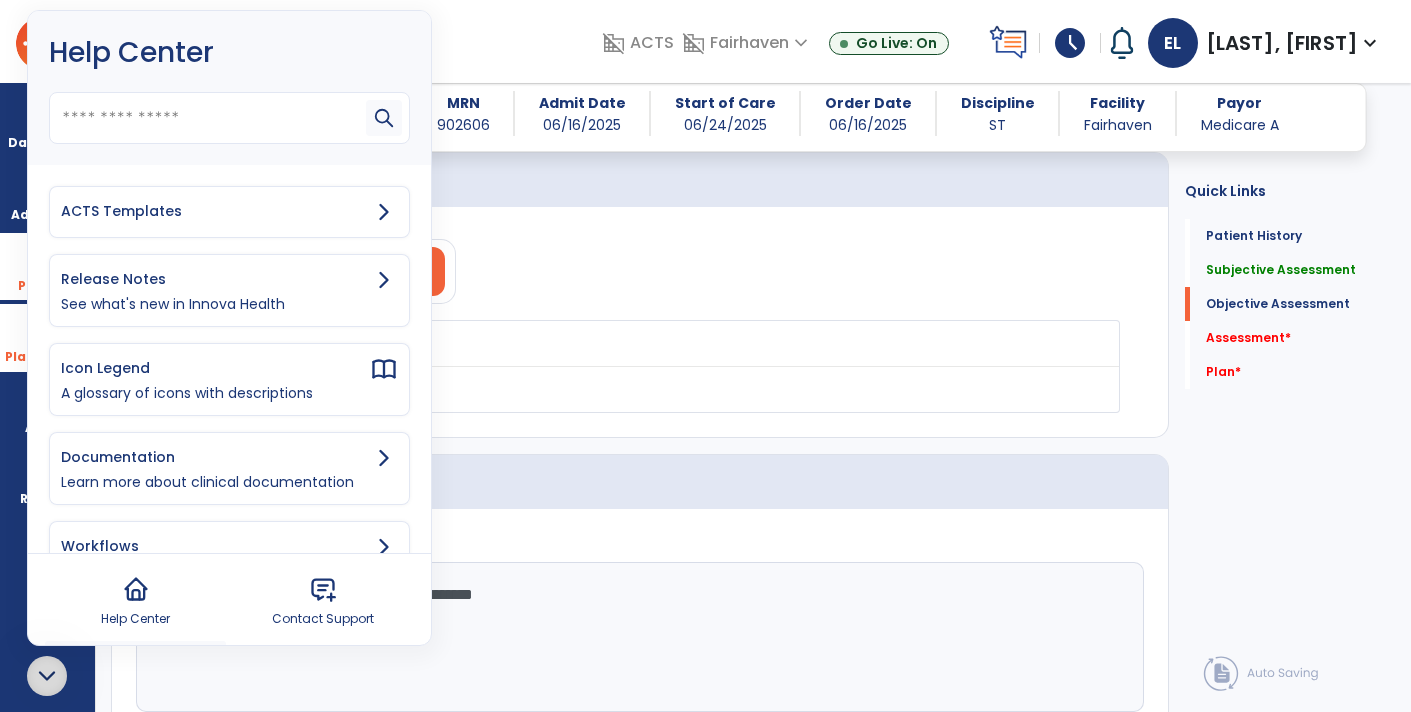 click on "ACTS Templates" at bounding box center [215, 211] 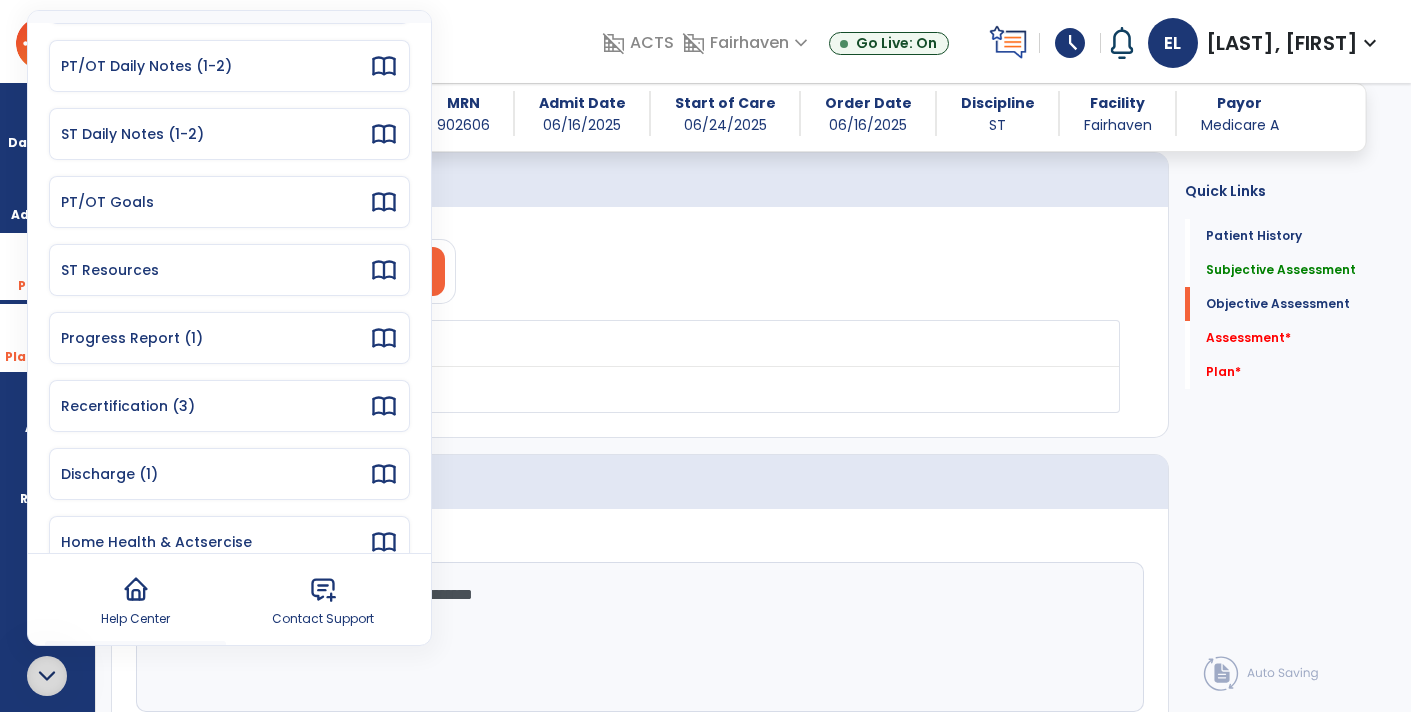 scroll, scrollTop: 179, scrollLeft: 0, axis: vertical 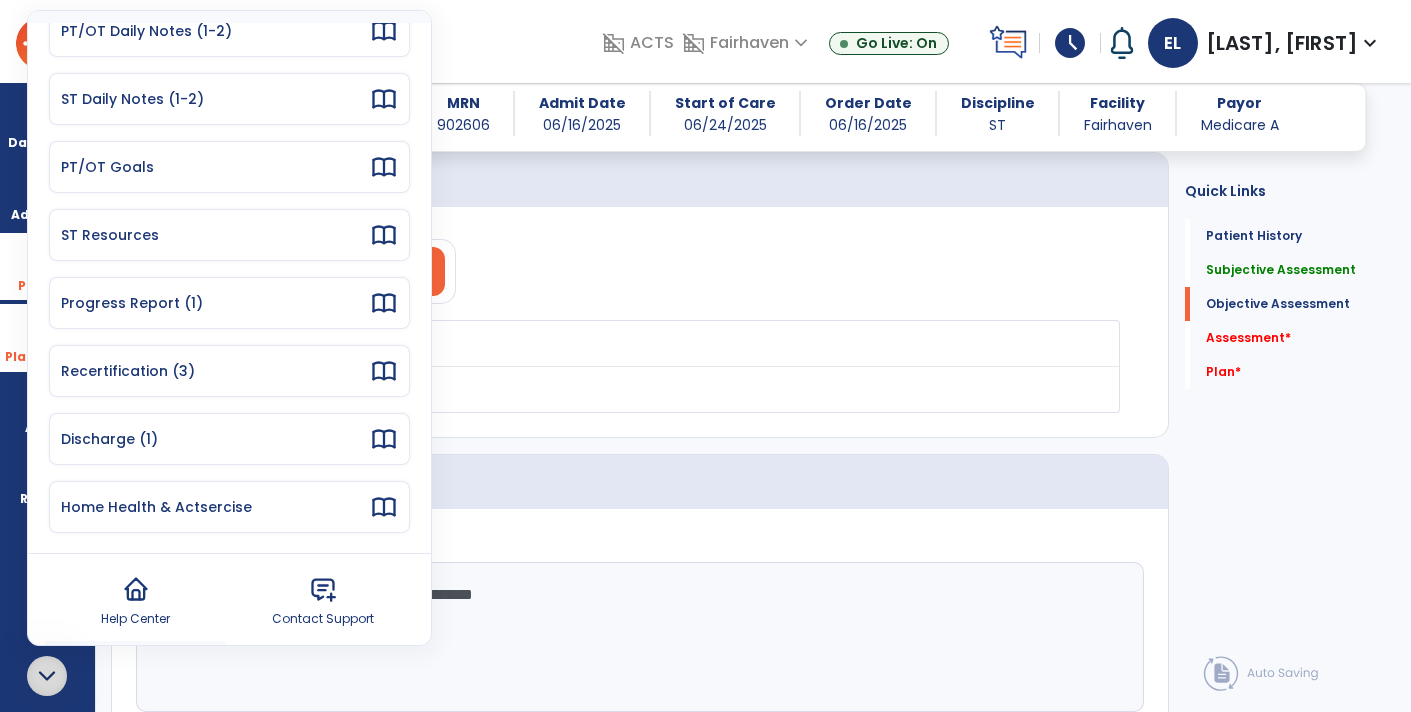 click on "Discharge (1)" at bounding box center (215, 439) 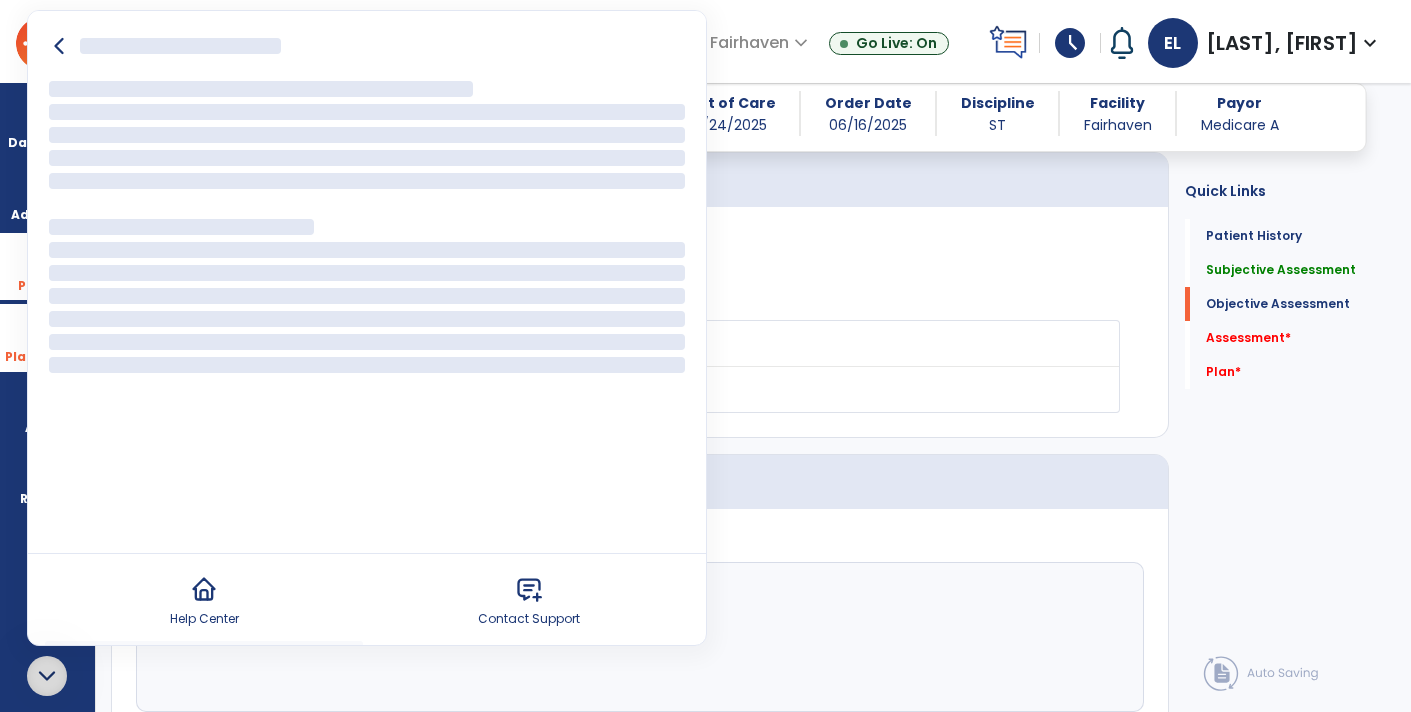 scroll, scrollTop: 0, scrollLeft: 0, axis: both 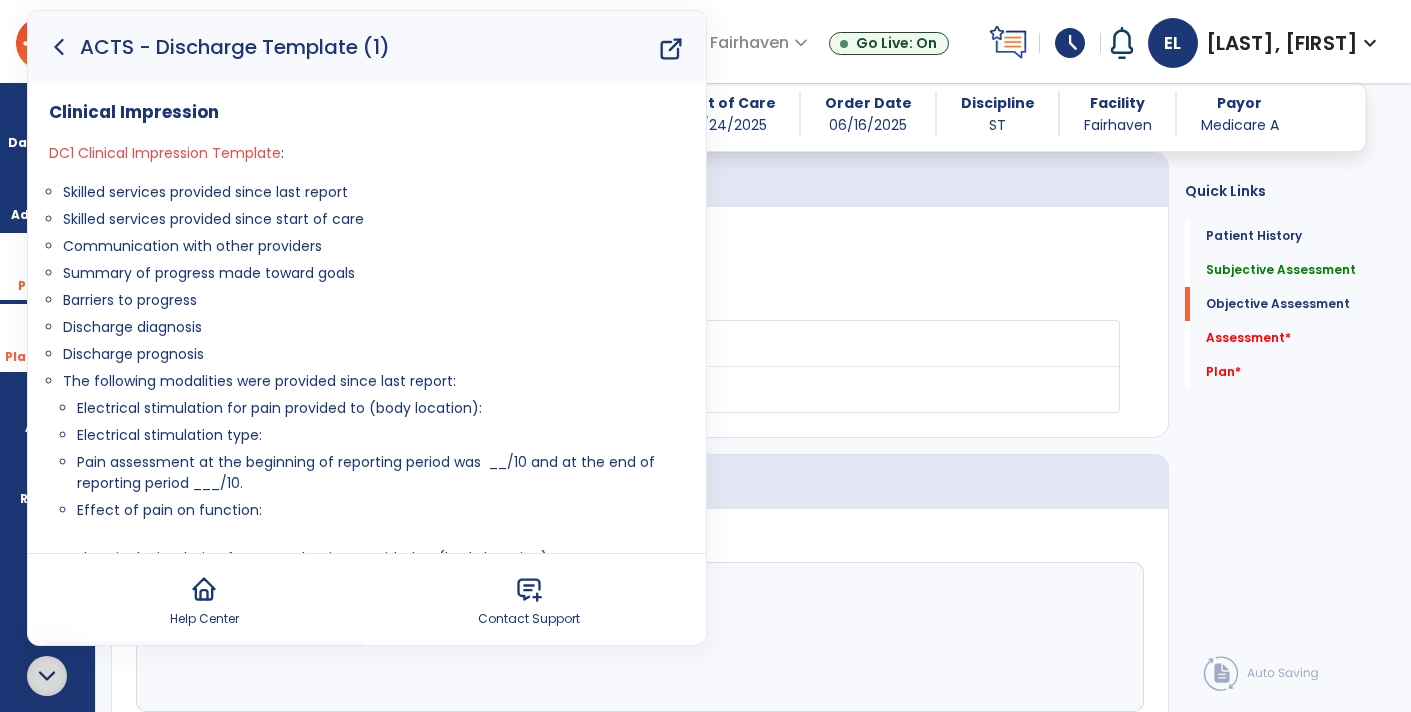 drag, startPoint x: 60, startPoint y: 184, endPoint x: 217, endPoint y: 360, distance: 235.84953 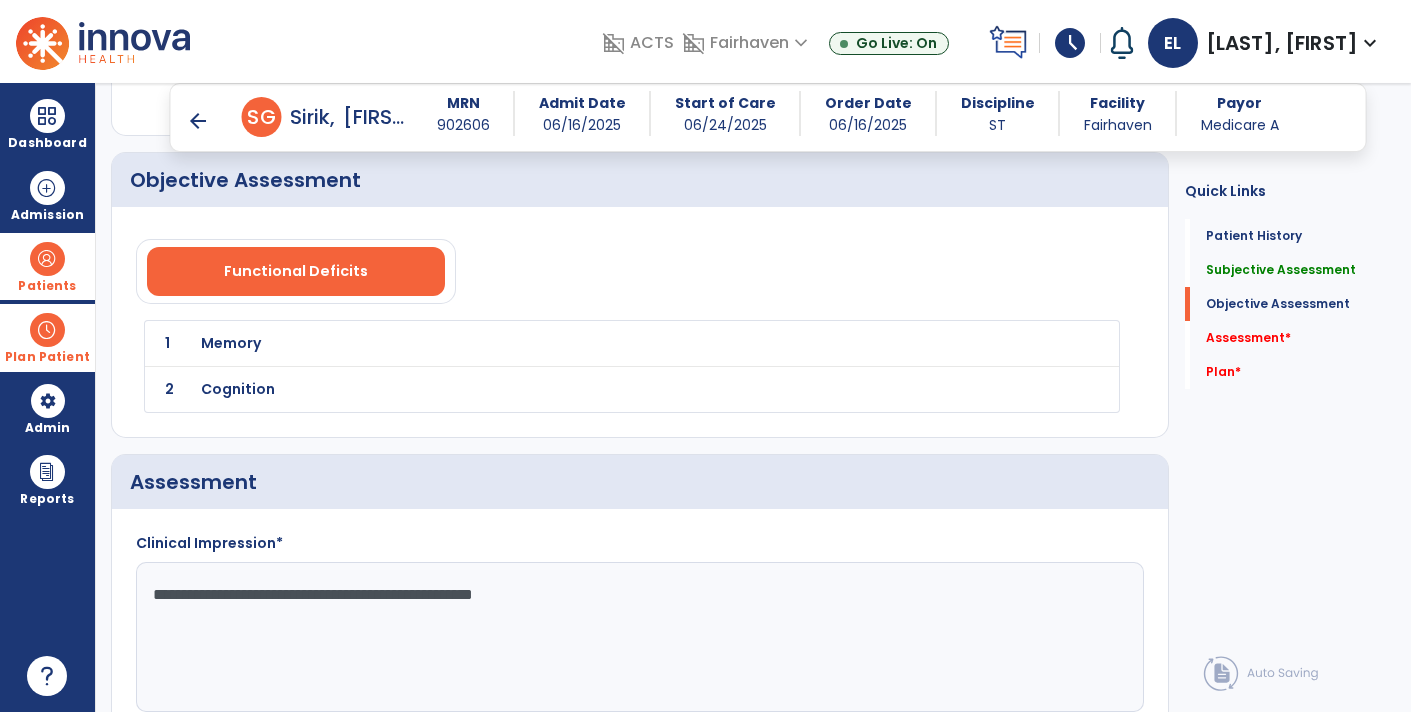 click on "**********" 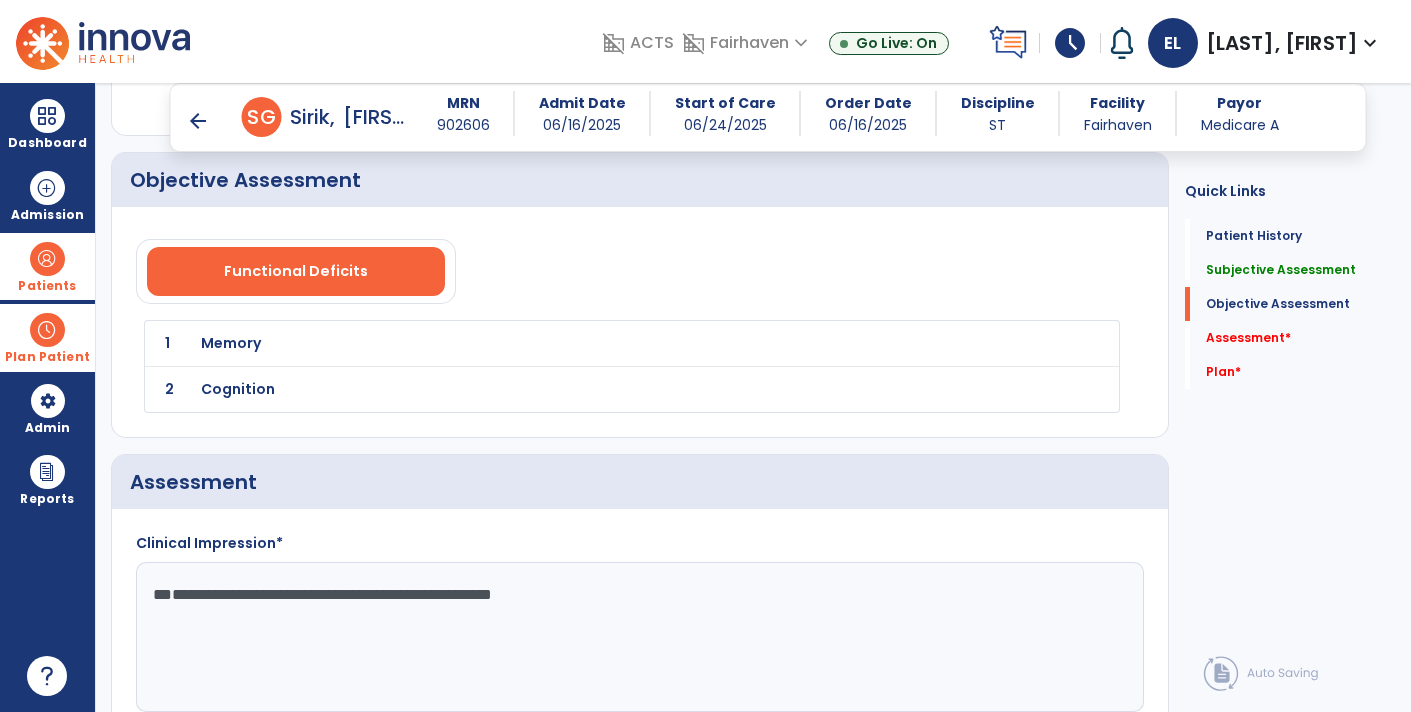 paste on "**********" 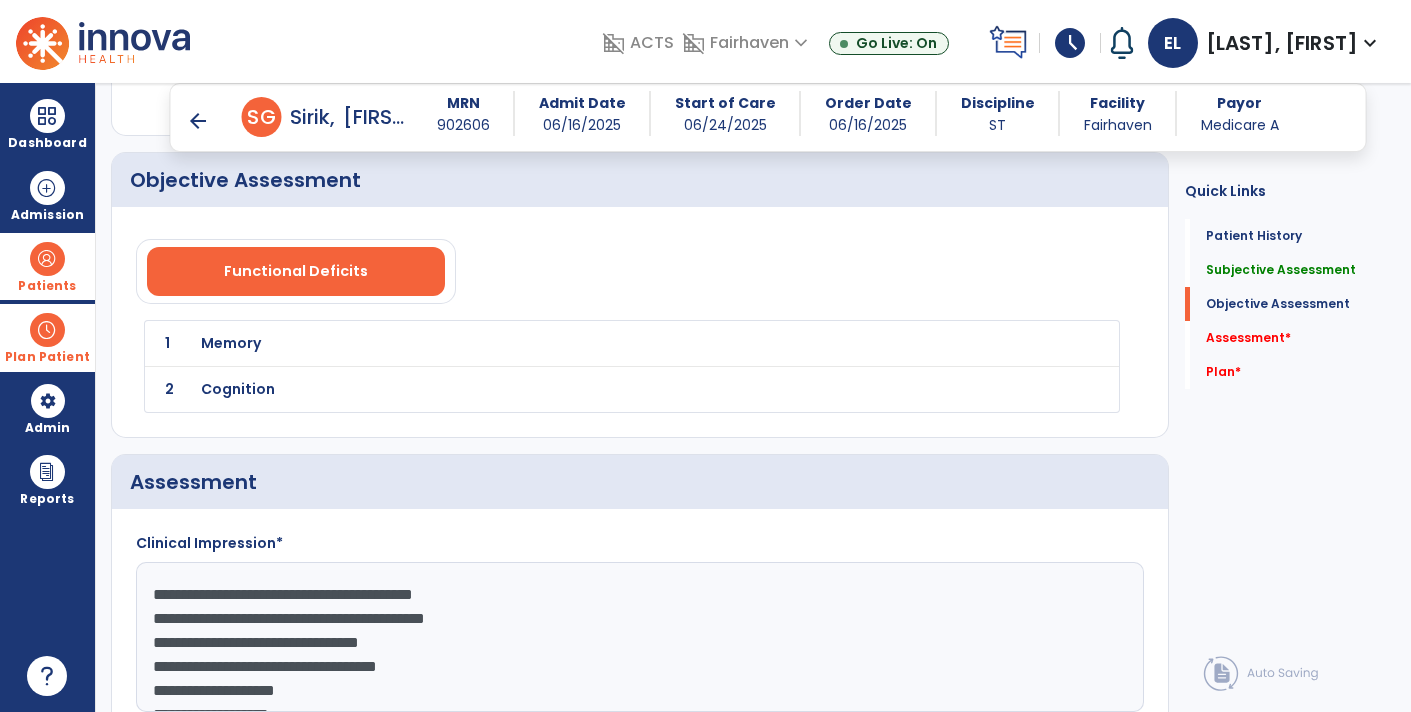 scroll, scrollTop: 39, scrollLeft: 0, axis: vertical 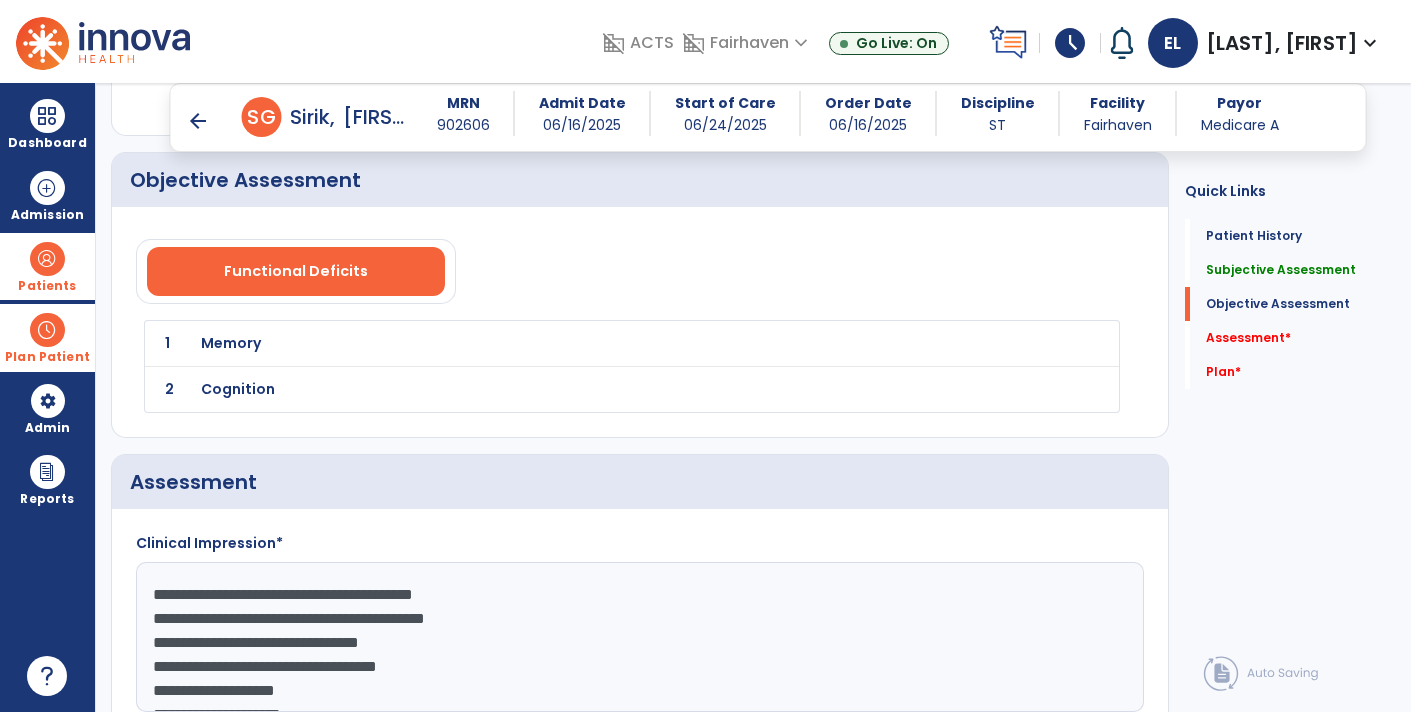 click on "**********" 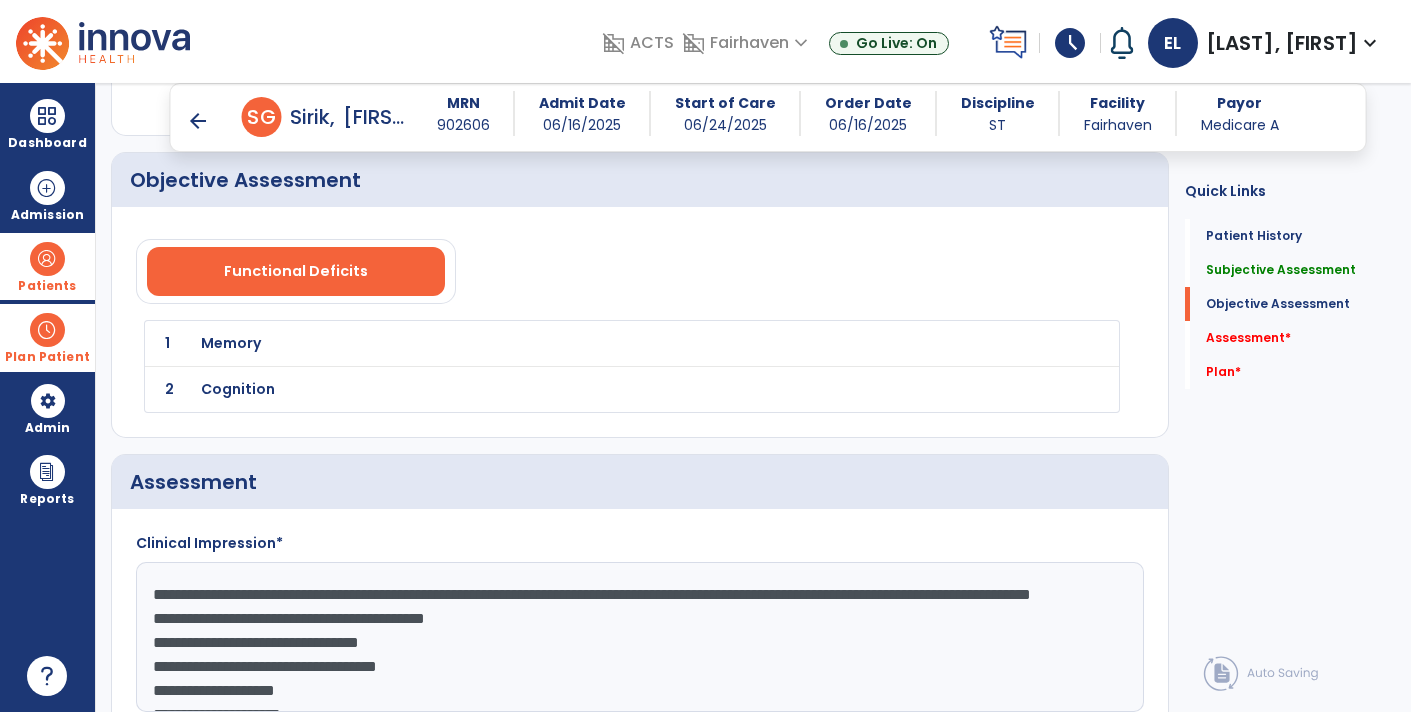 drag, startPoint x: 433, startPoint y: 620, endPoint x: 491, endPoint y: 590, distance: 65.29931 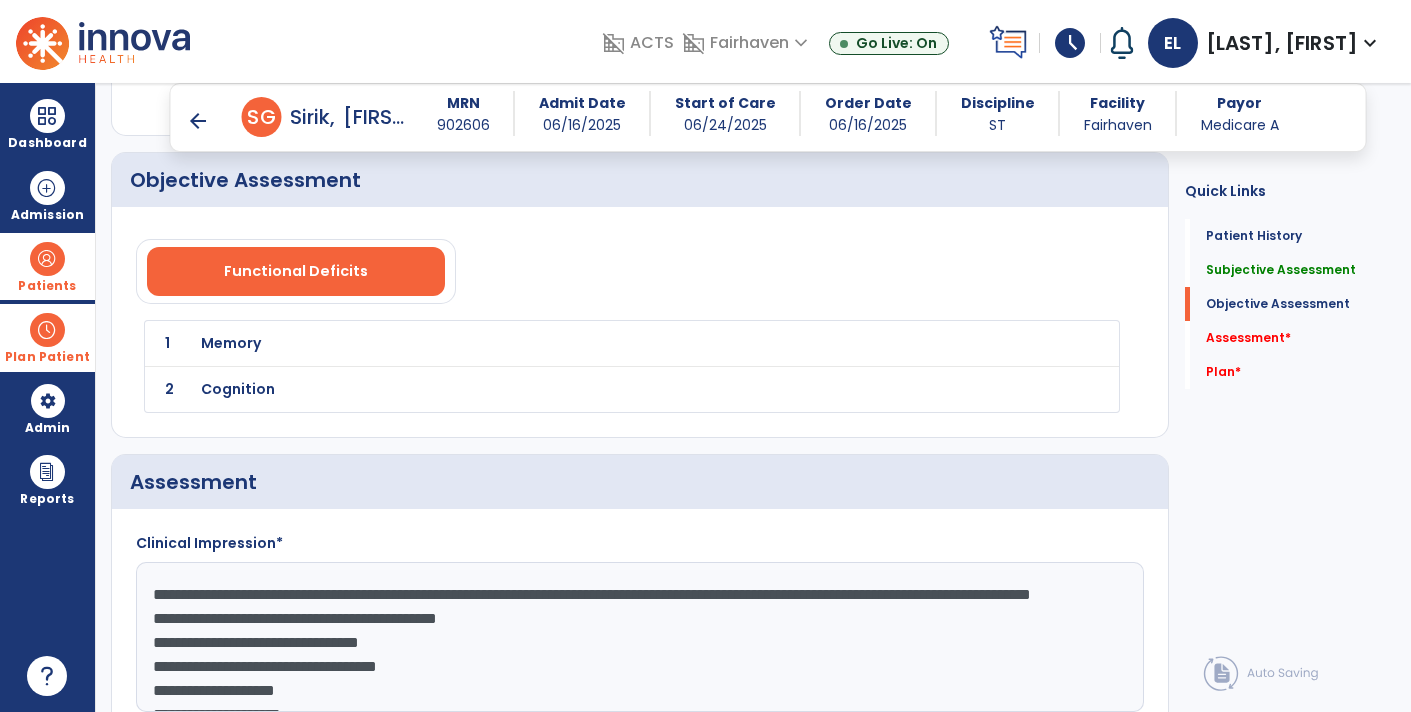 paste on "**********" 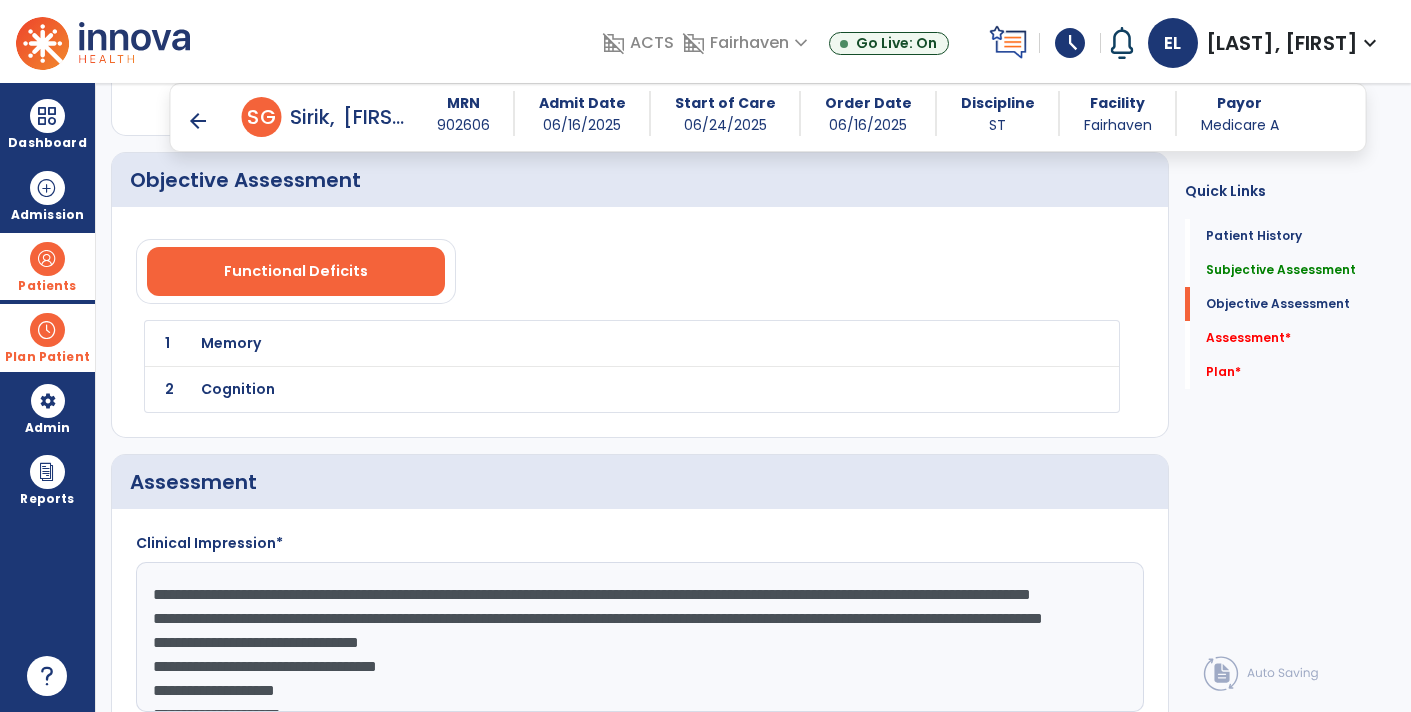 click on "**********" 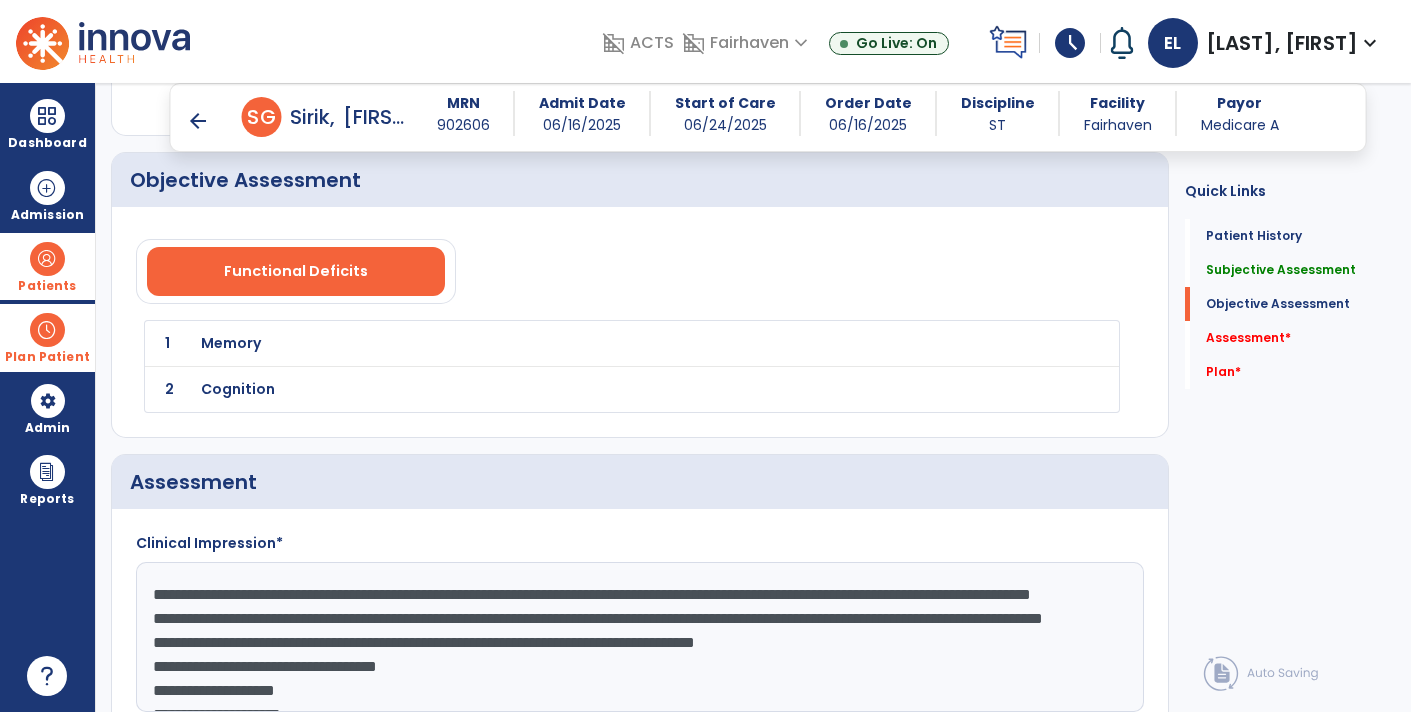 scroll, scrollTop: 141, scrollLeft: 0, axis: vertical 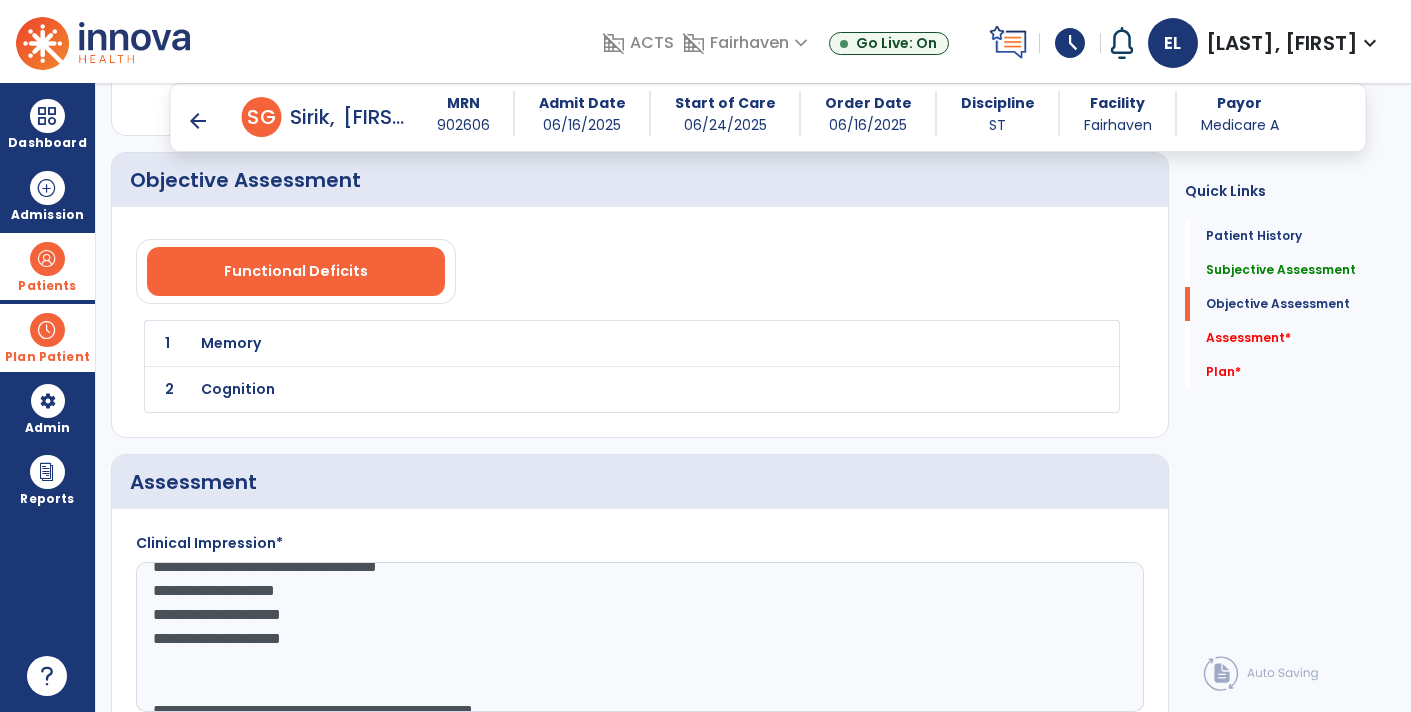 click on "**********" 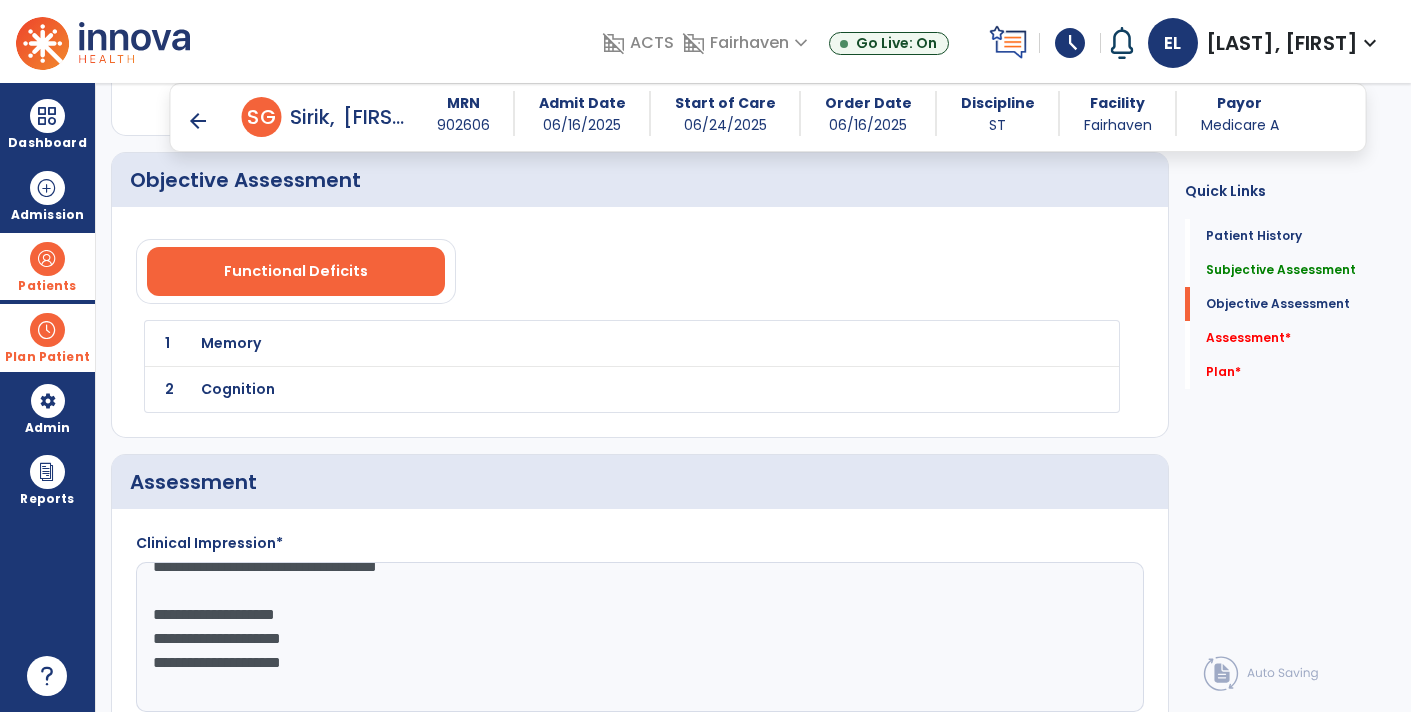 scroll, scrollTop: 163, scrollLeft: 0, axis: vertical 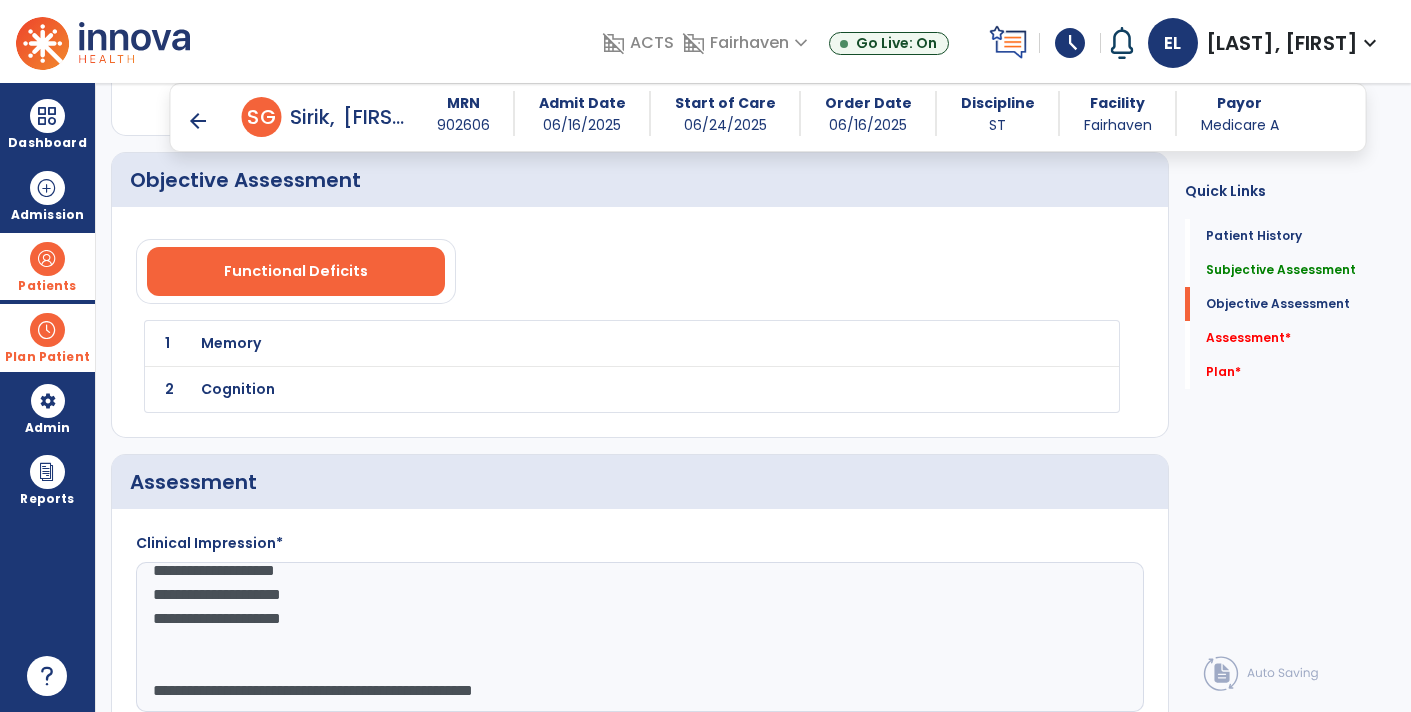 drag, startPoint x: 576, startPoint y: 677, endPoint x: 149, endPoint y: 678, distance: 427.00116 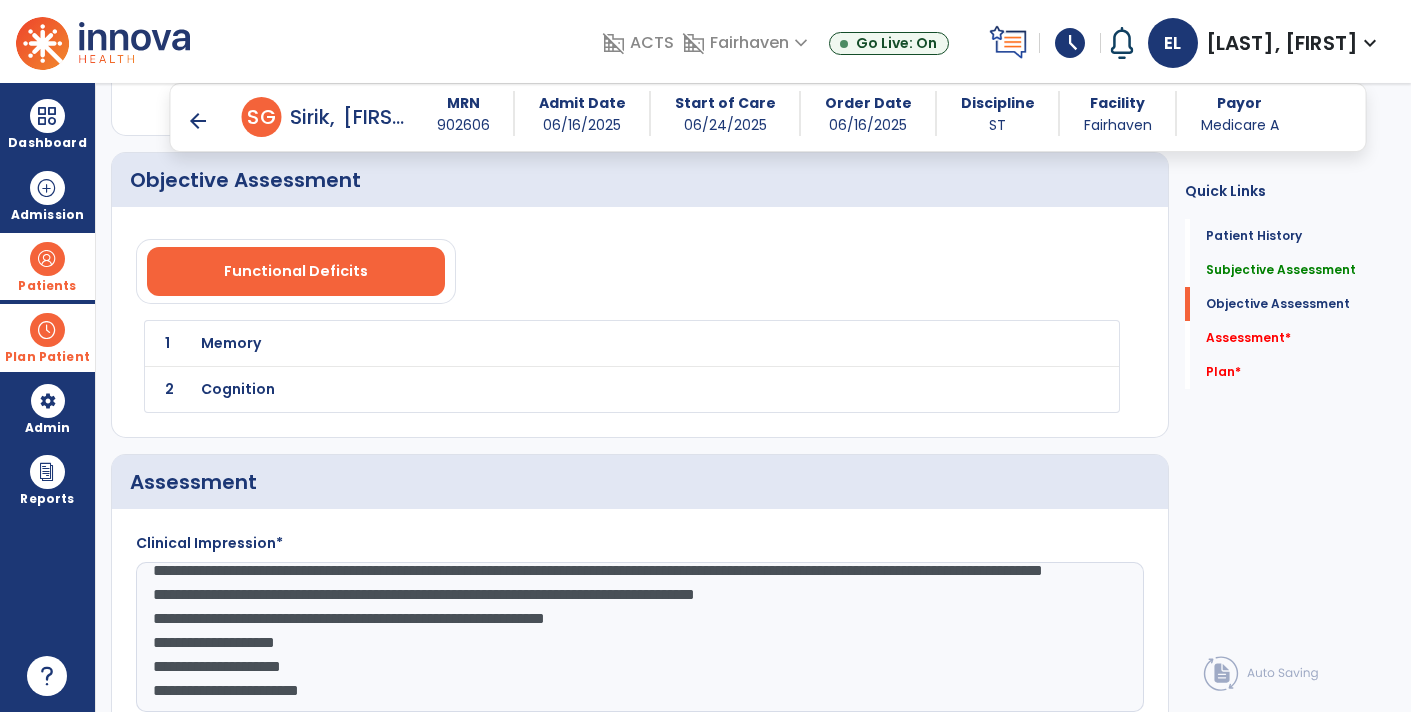click on "**********" 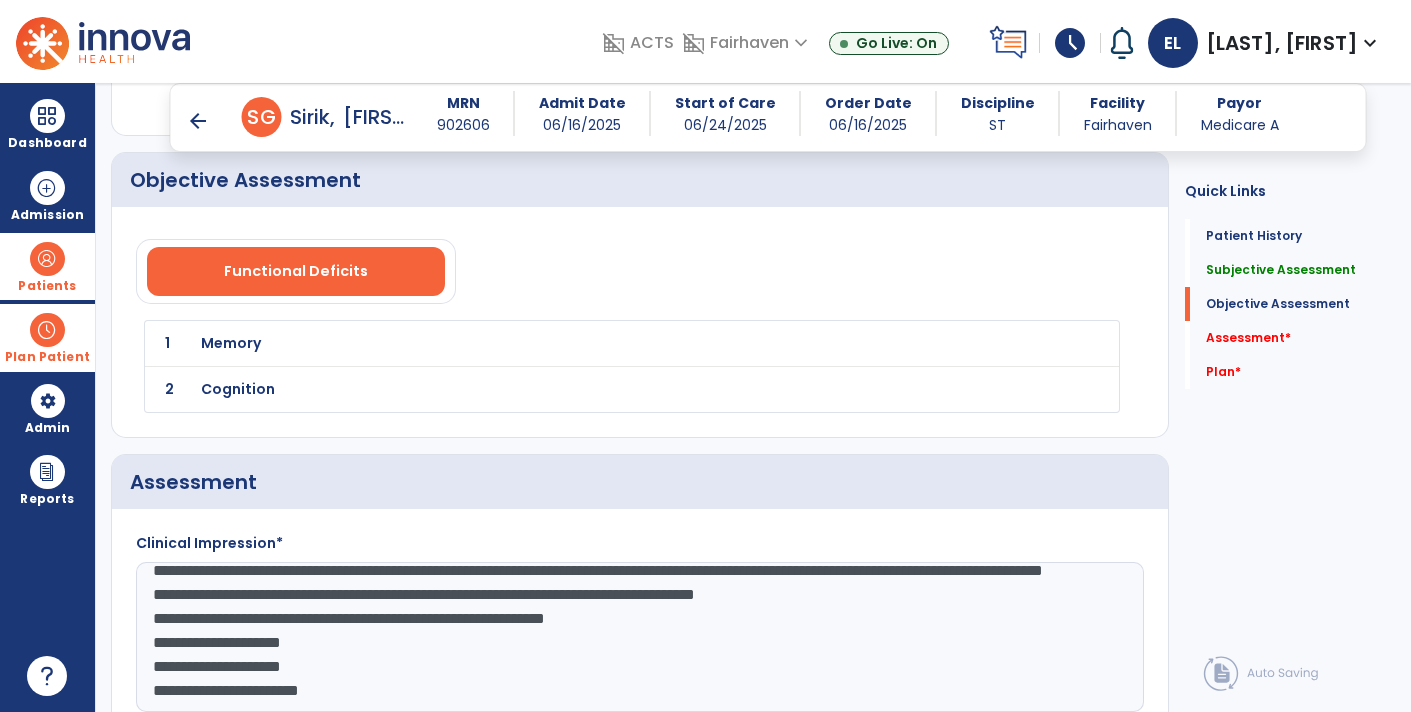scroll, scrollTop: 163, scrollLeft: 0, axis: vertical 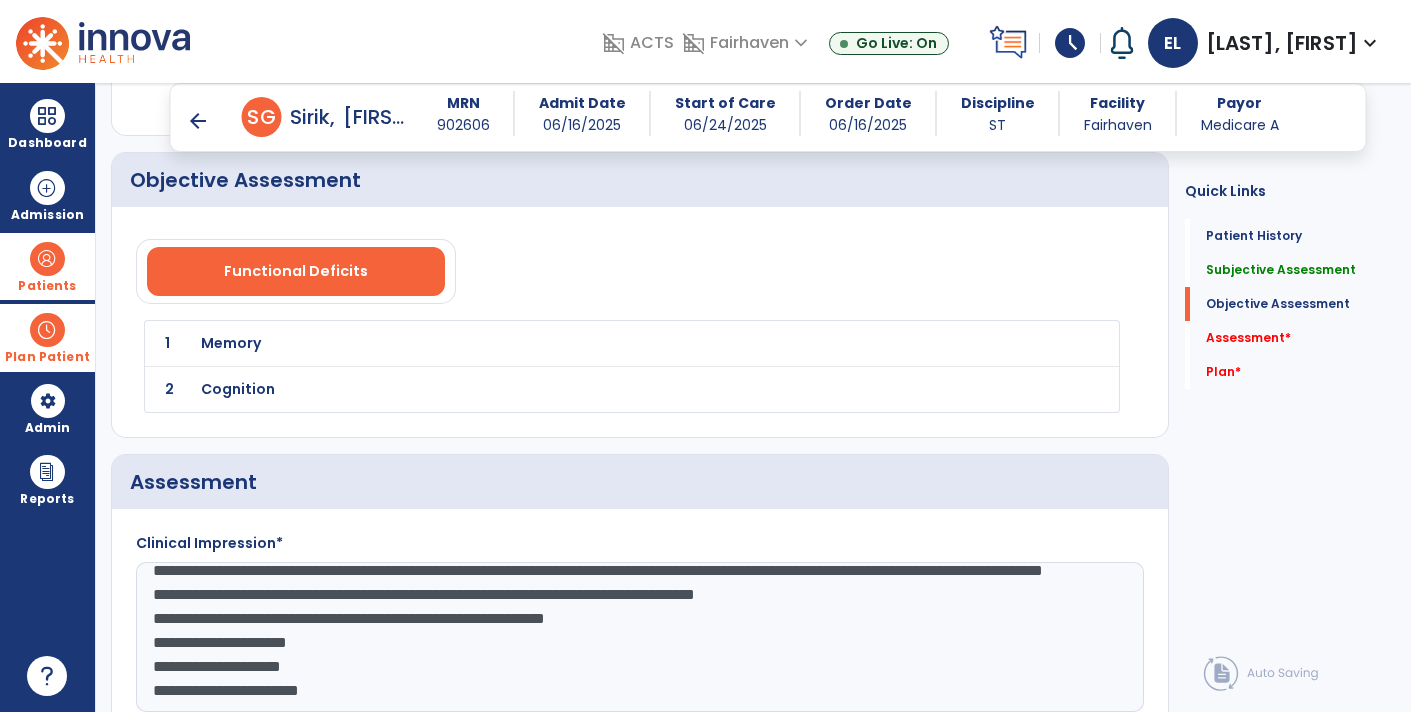 paste on "**********" 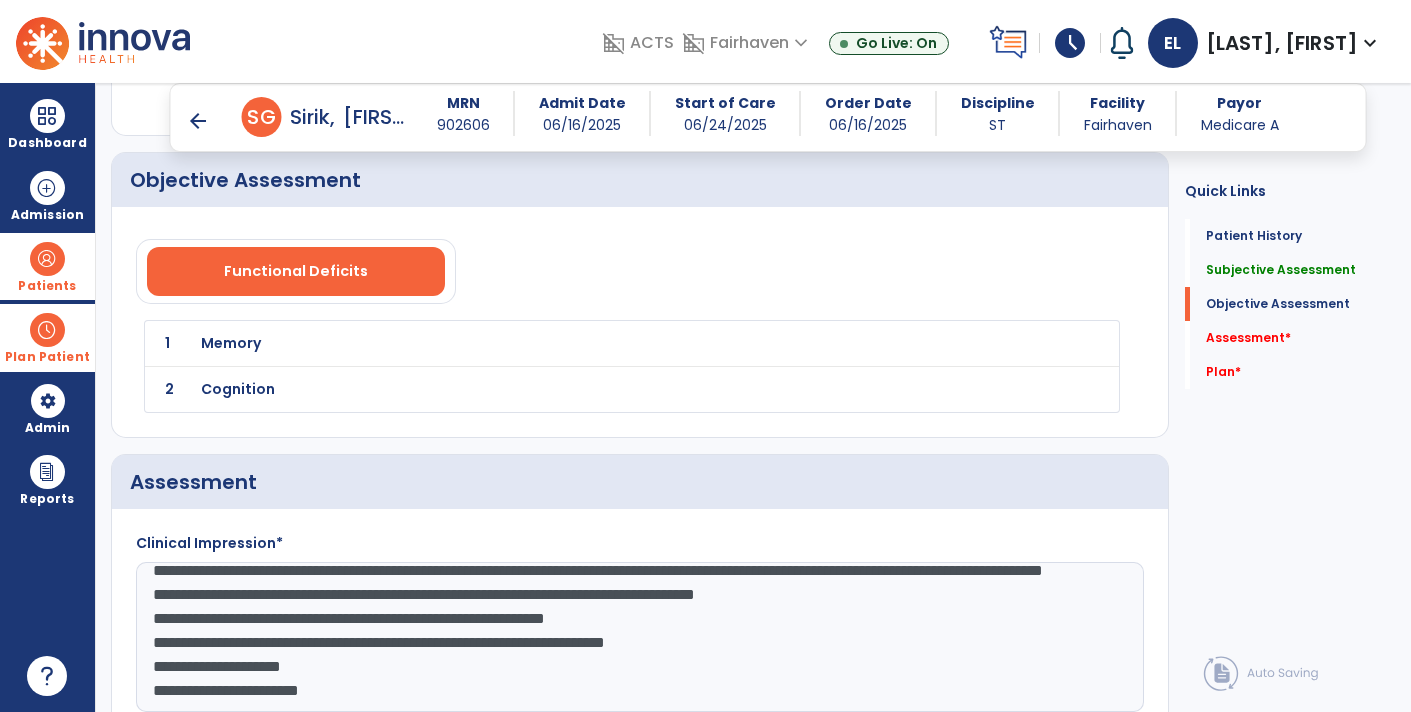 scroll, scrollTop: 67, scrollLeft: 0, axis: vertical 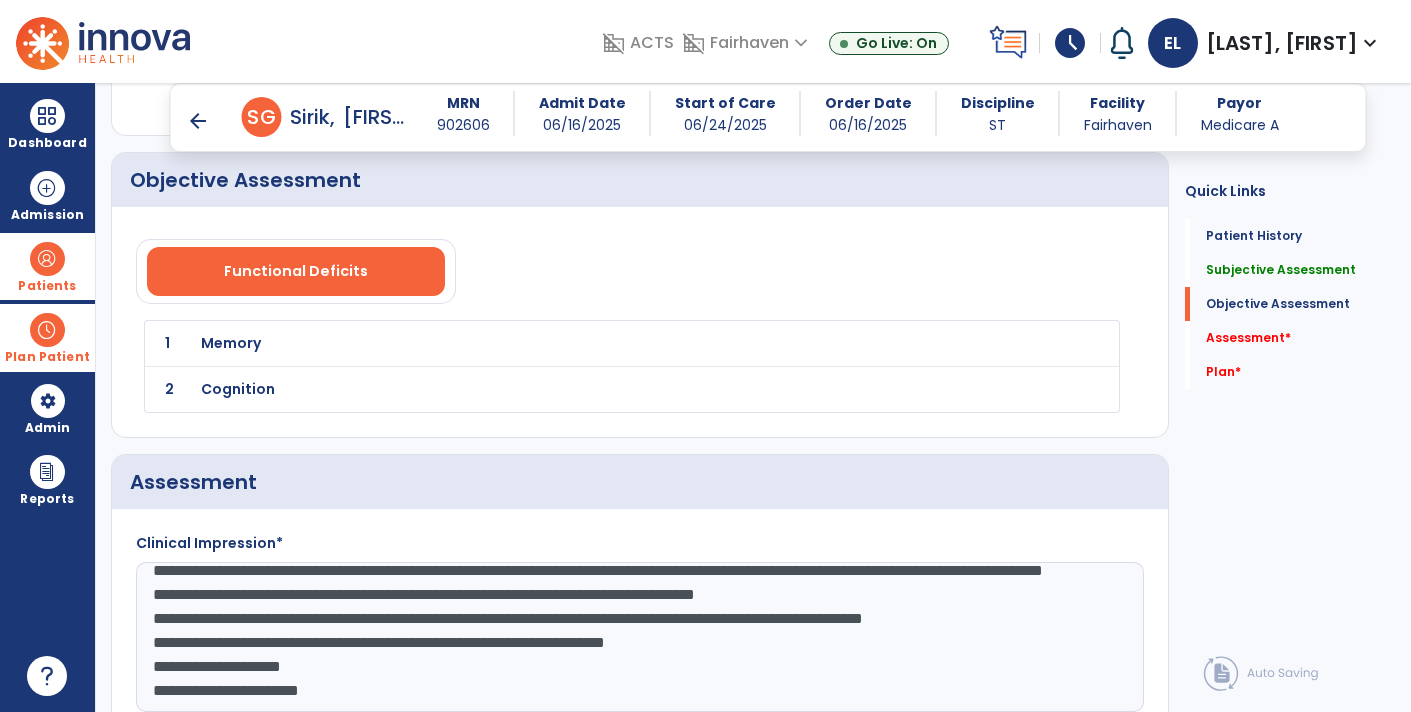 click on "**********" 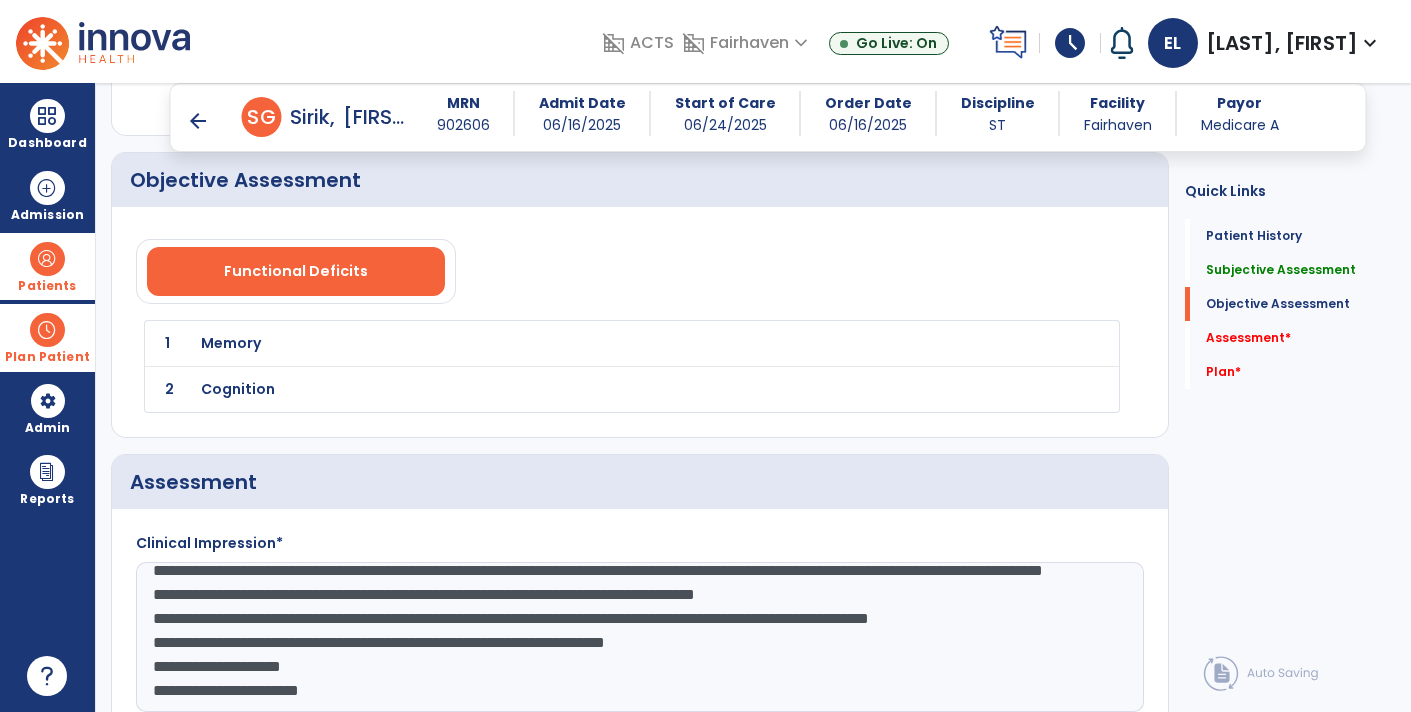 scroll, scrollTop: 191, scrollLeft: 0, axis: vertical 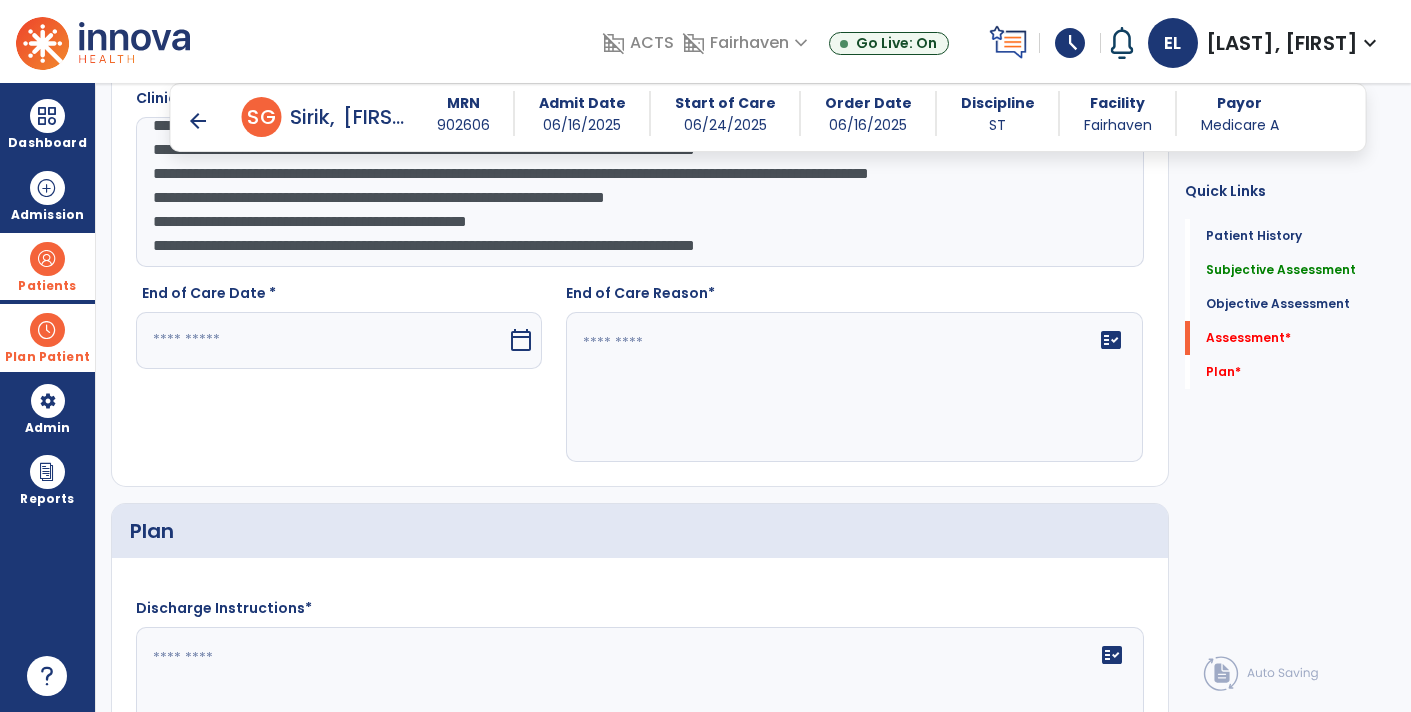 type on "**********" 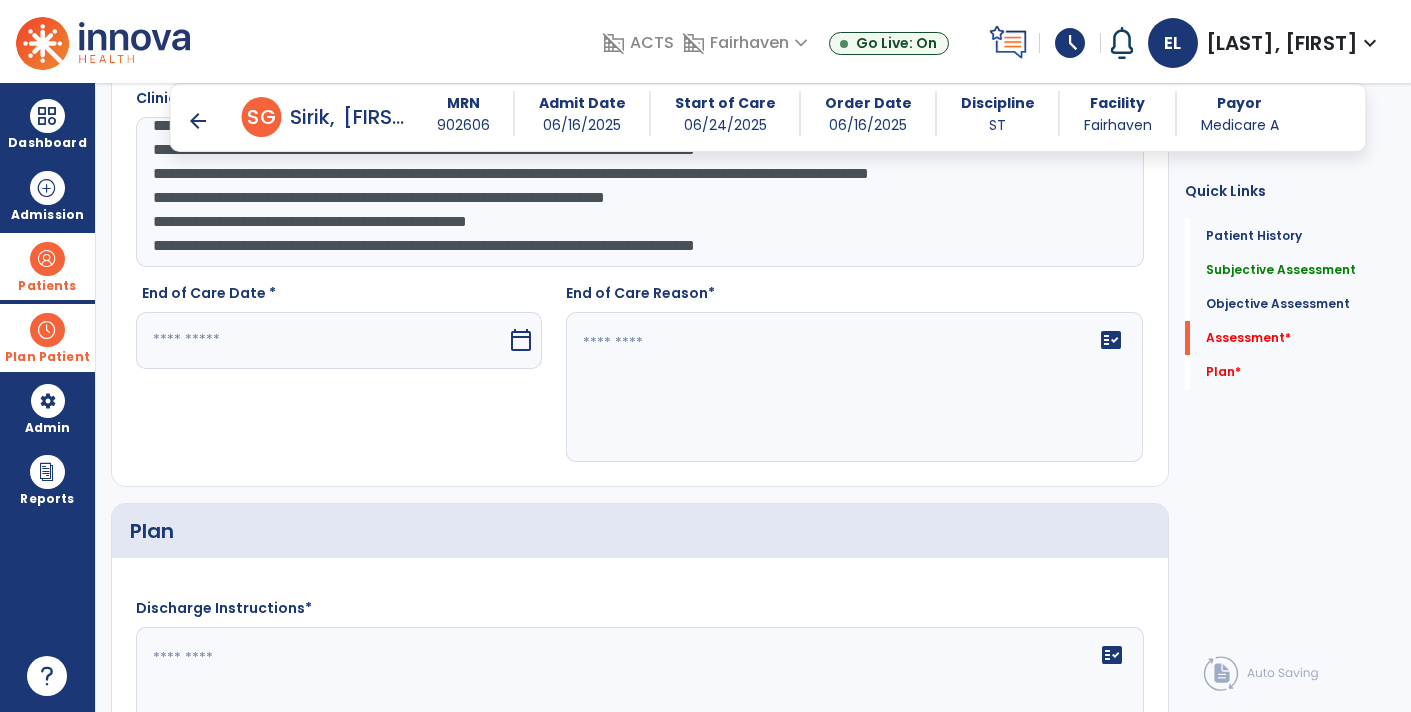 click at bounding box center (321, 340) 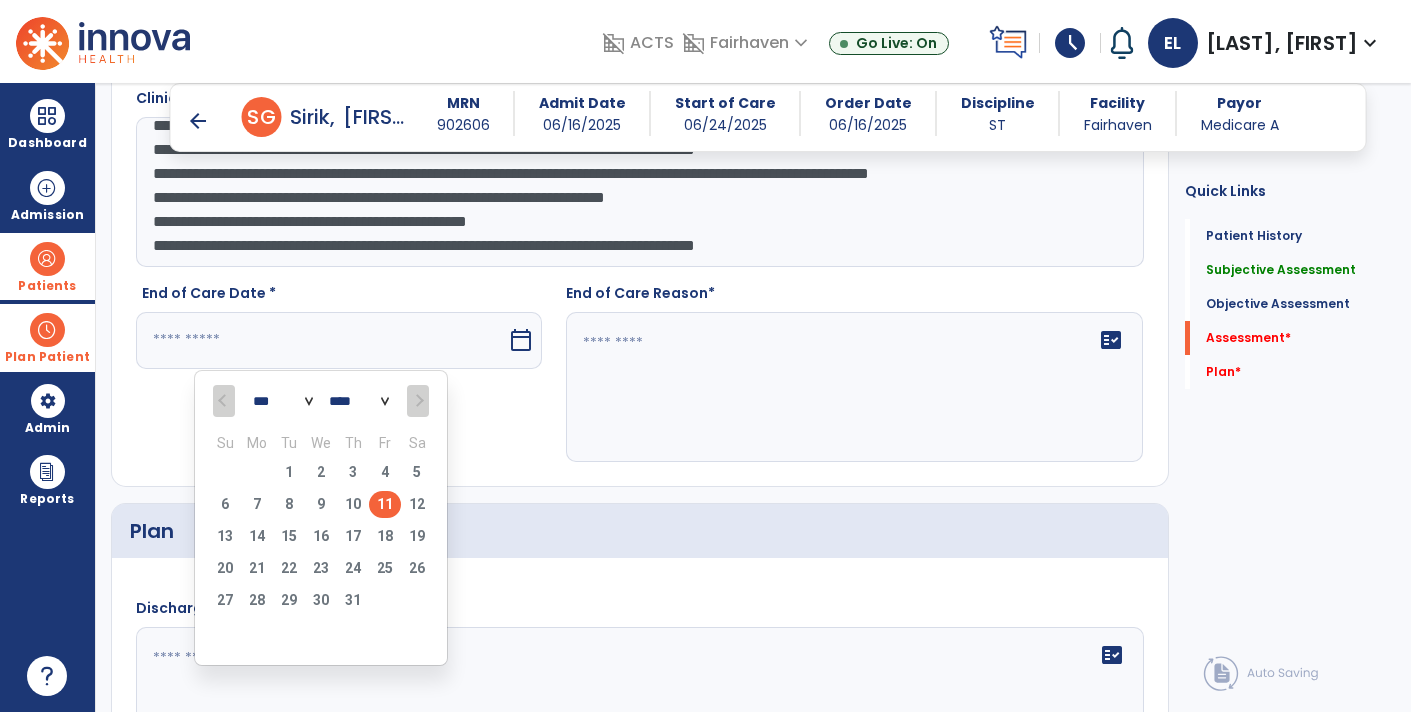 click on "11" at bounding box center [385, 504] 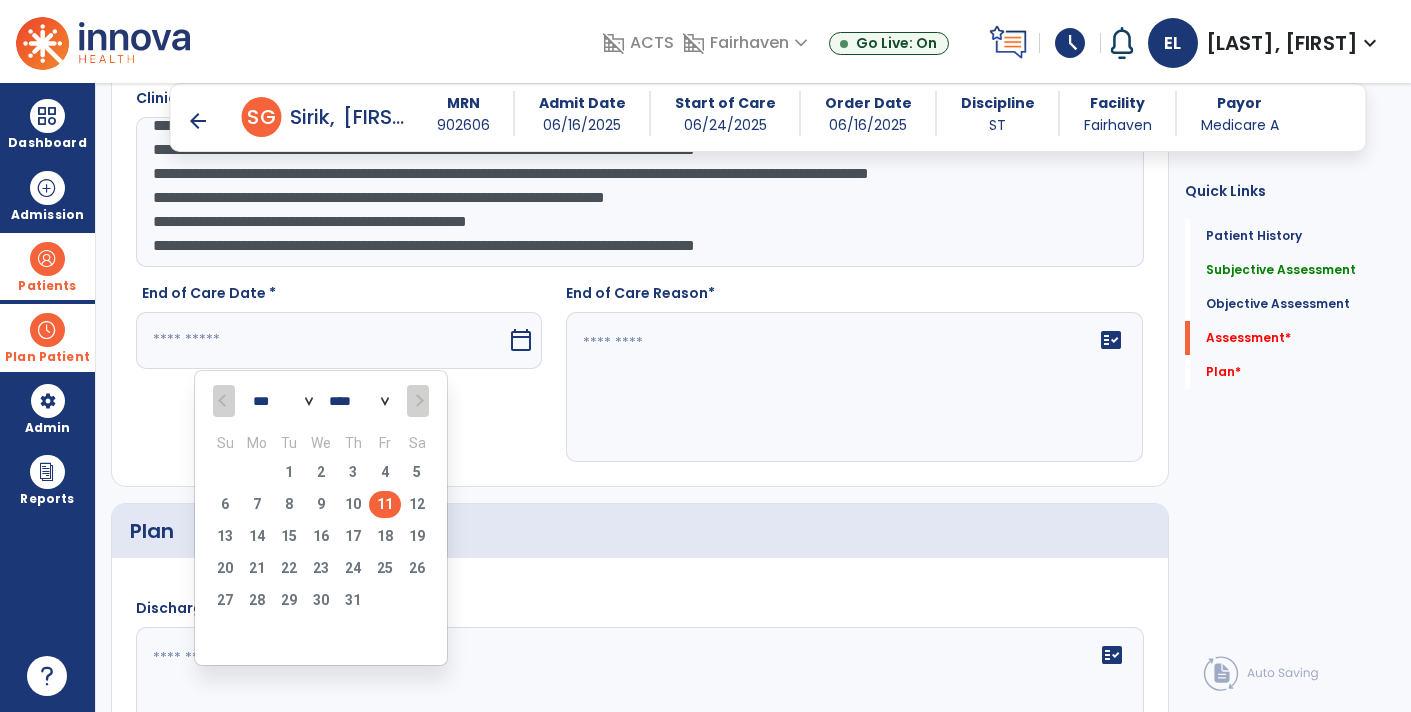 type on "*********" 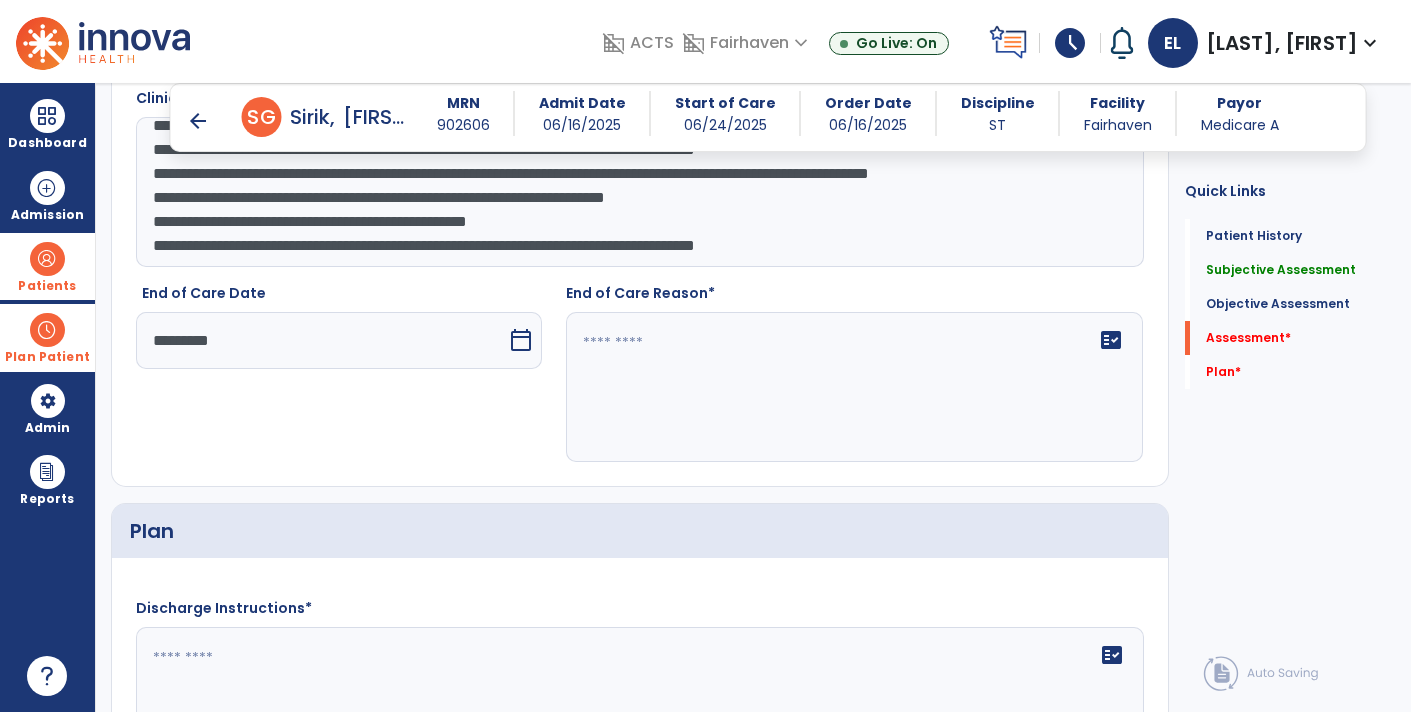 click on "fact_check" 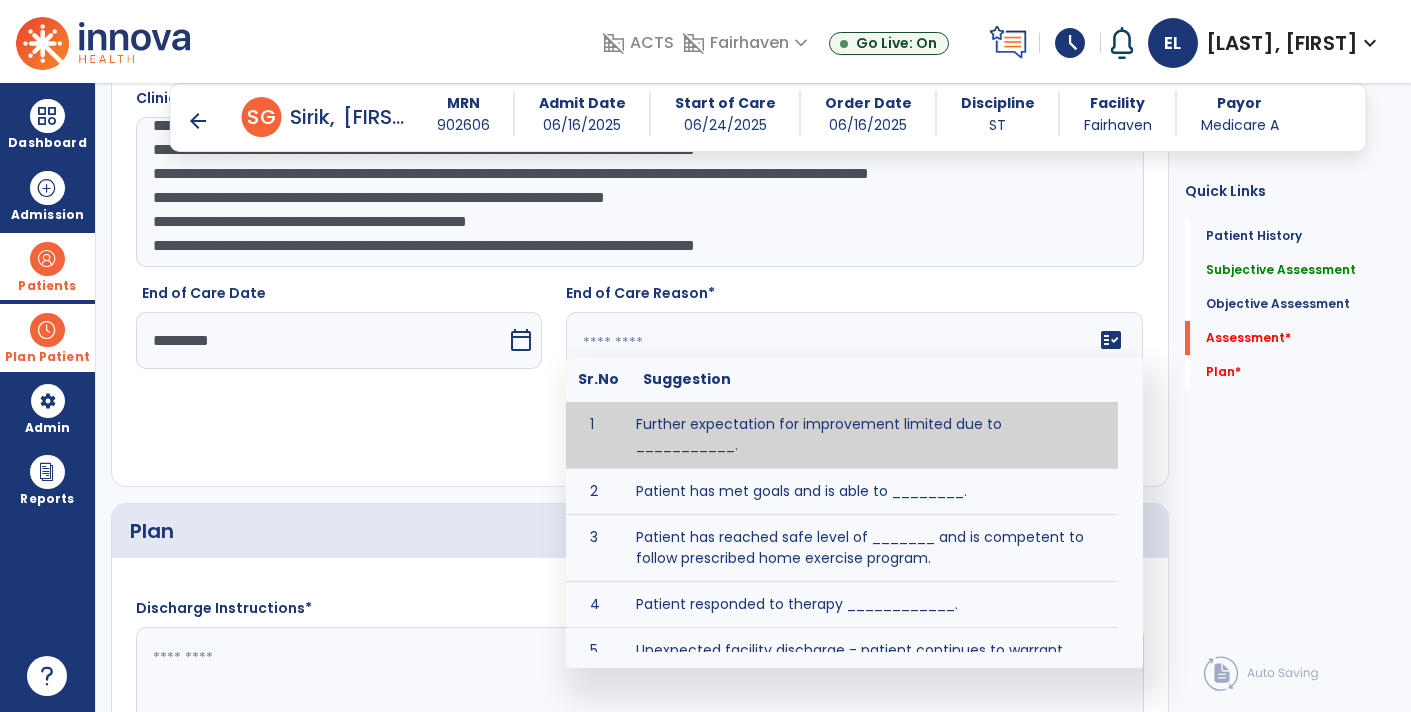 paste on "**********" 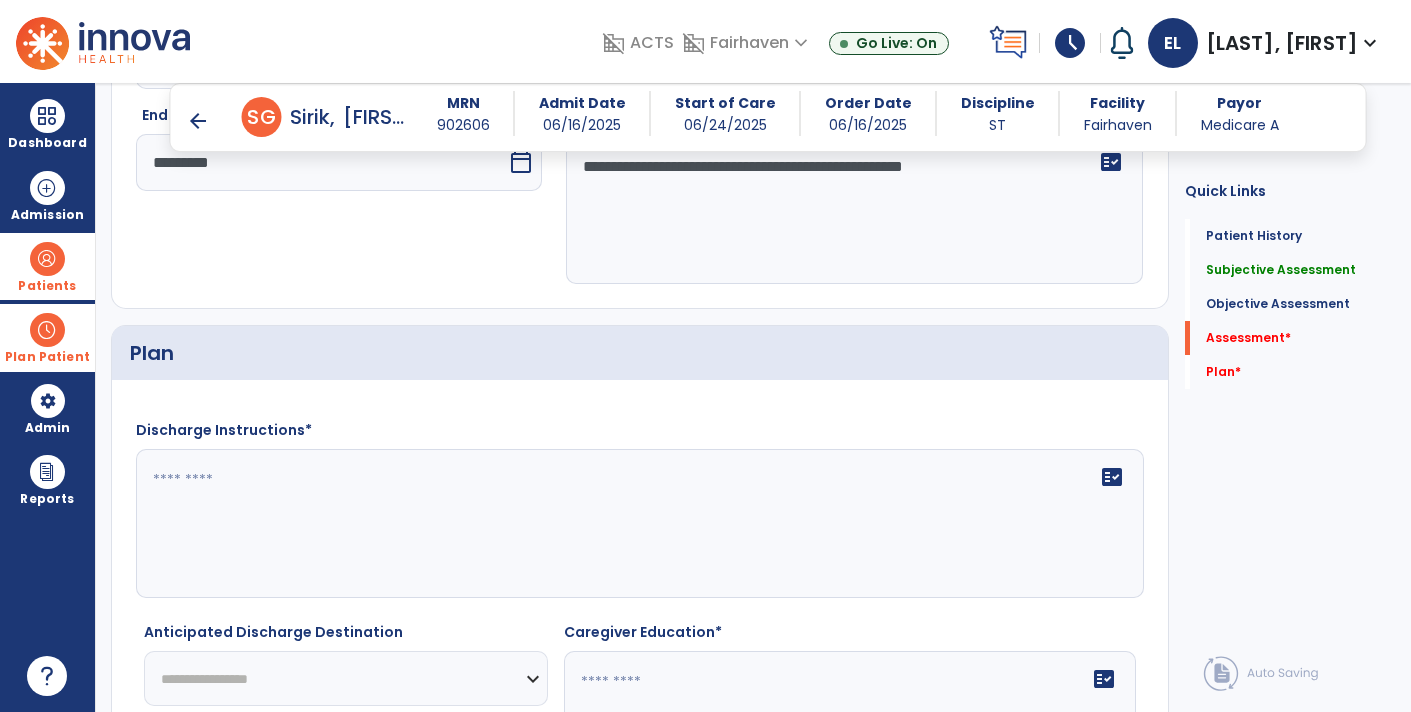 scroll, scrollTop: 2151, scrollLeft: 0, axis: vertical 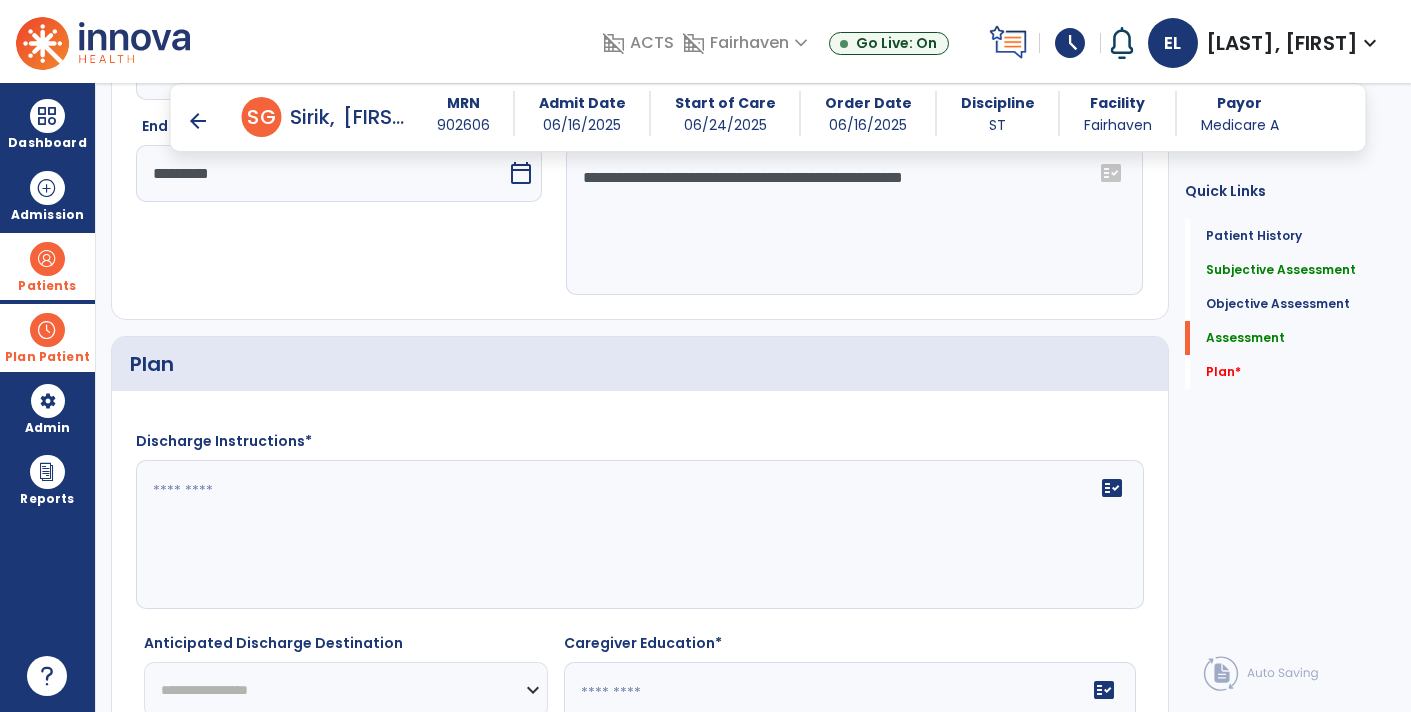 type on "**********" 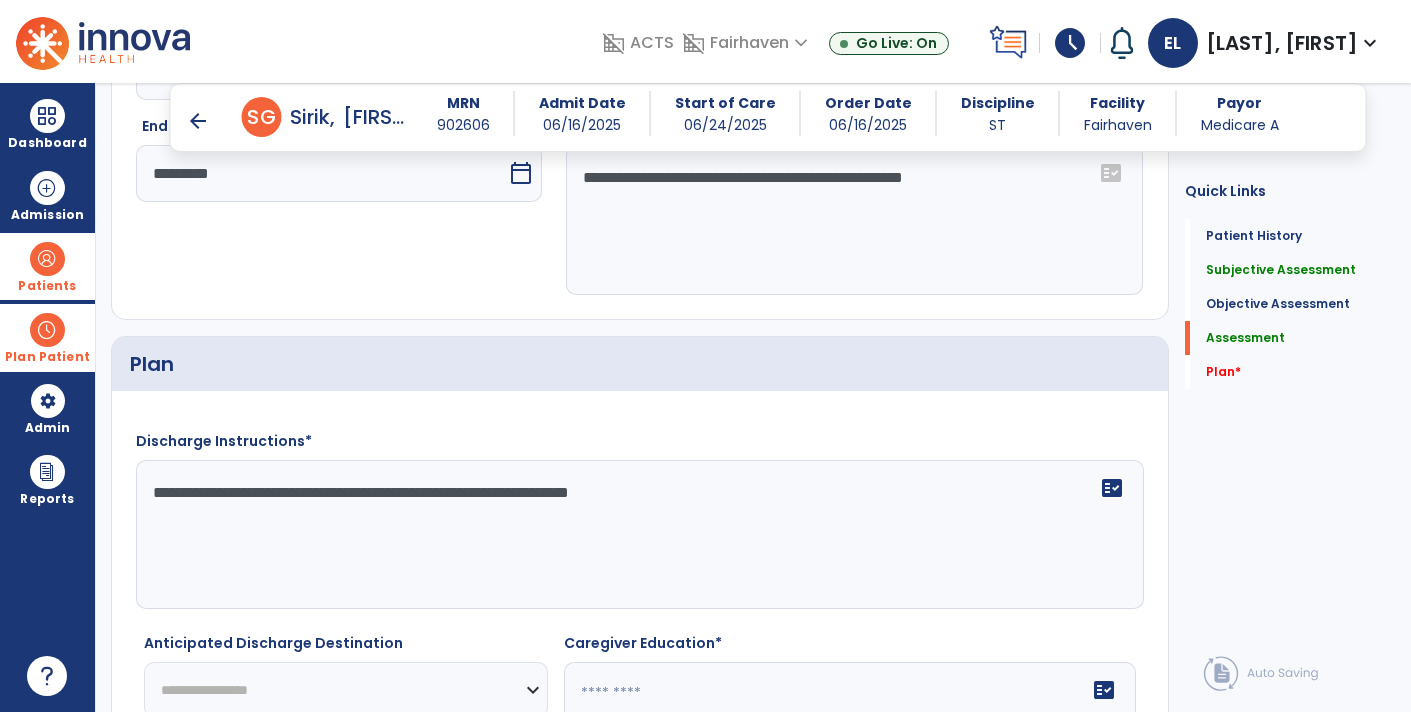 scroll, scrollTop: 2347, scrollLeft: 0, axis: vertical 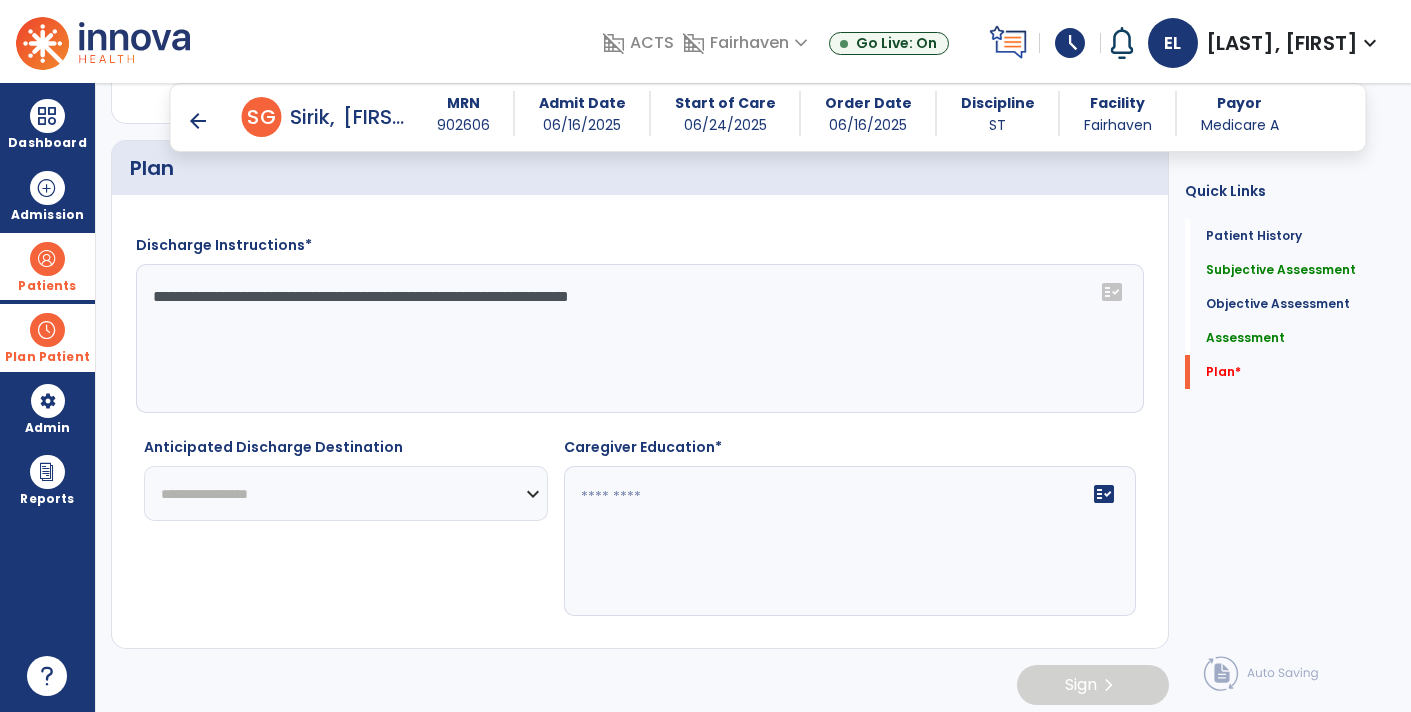 type on "**********" 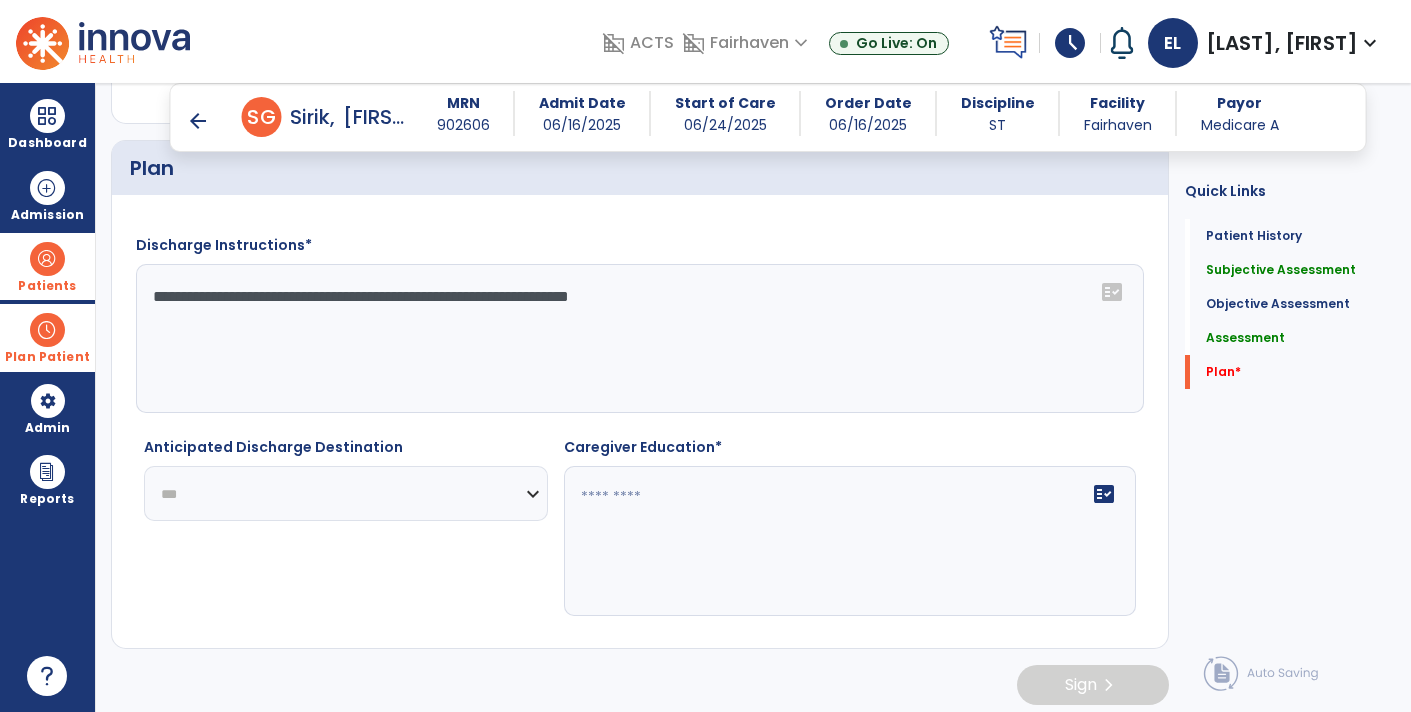 click on "**********" 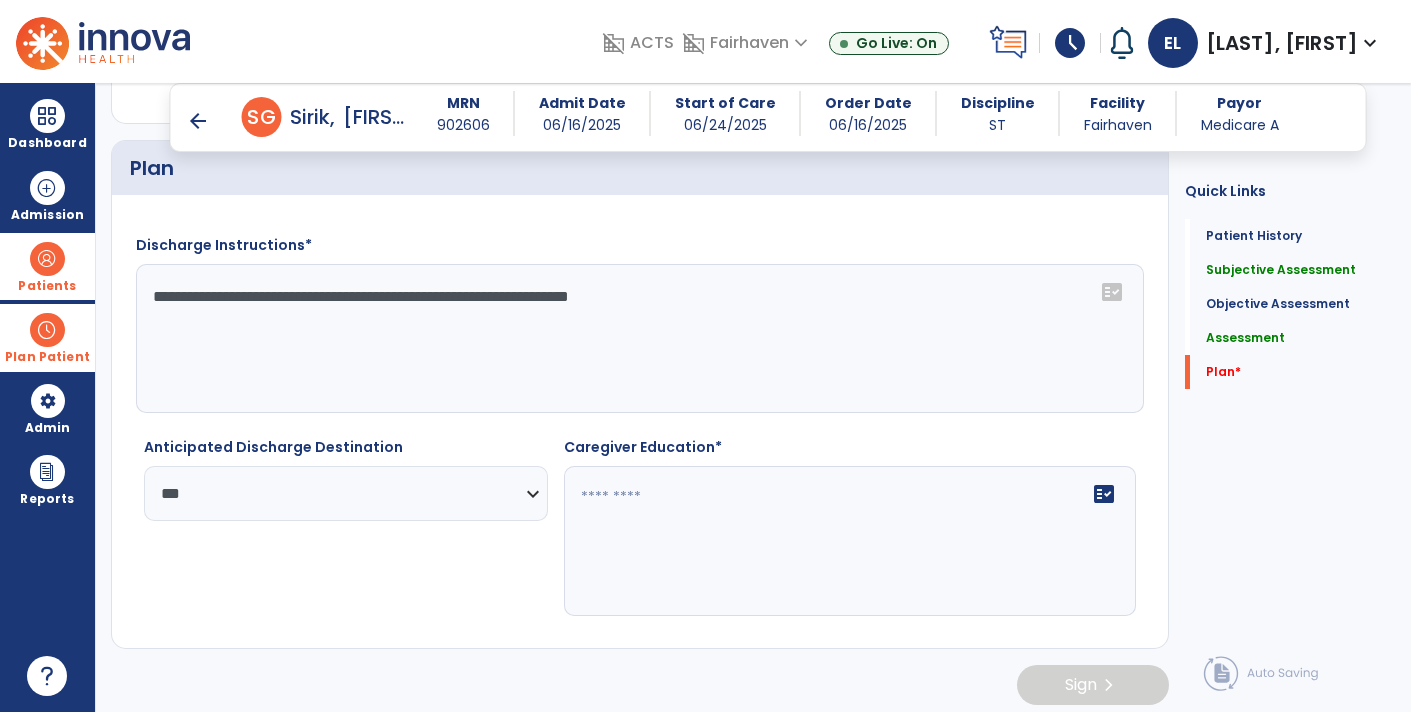 click on "**********" 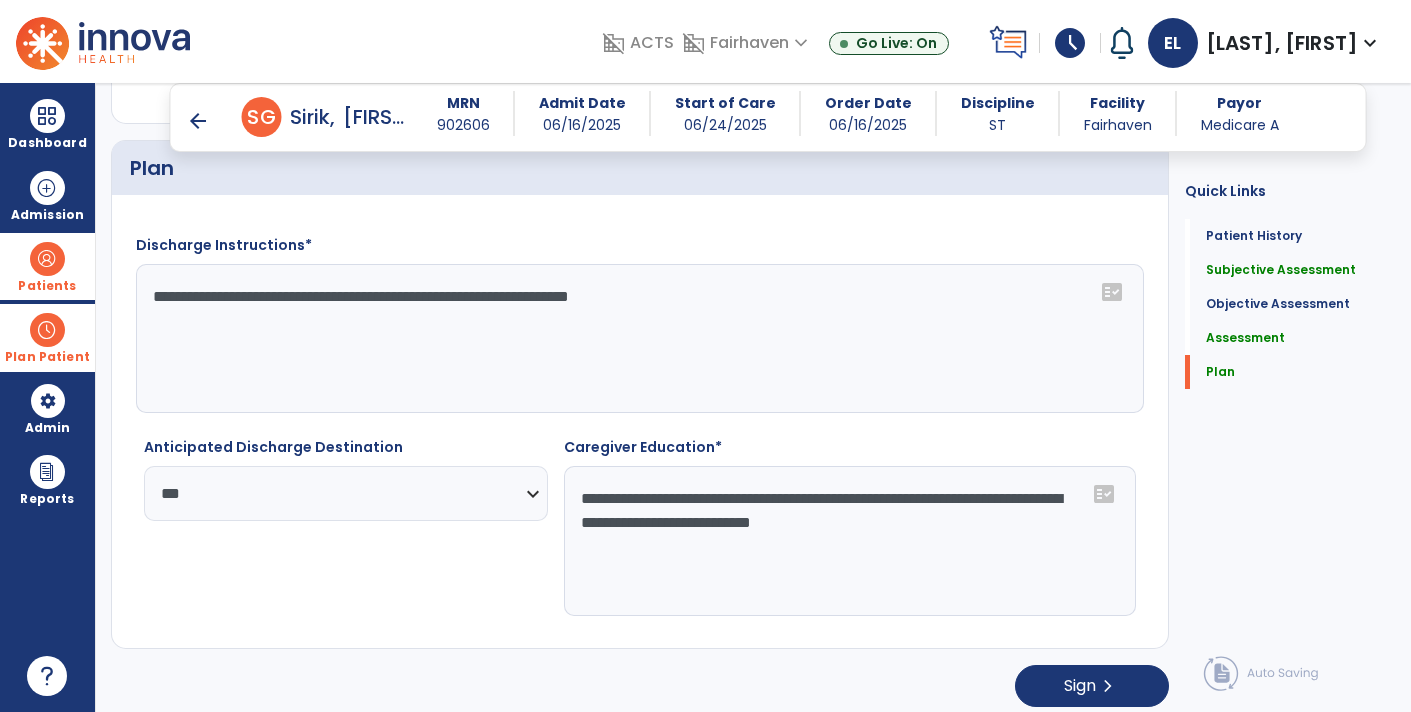 type on "**********" 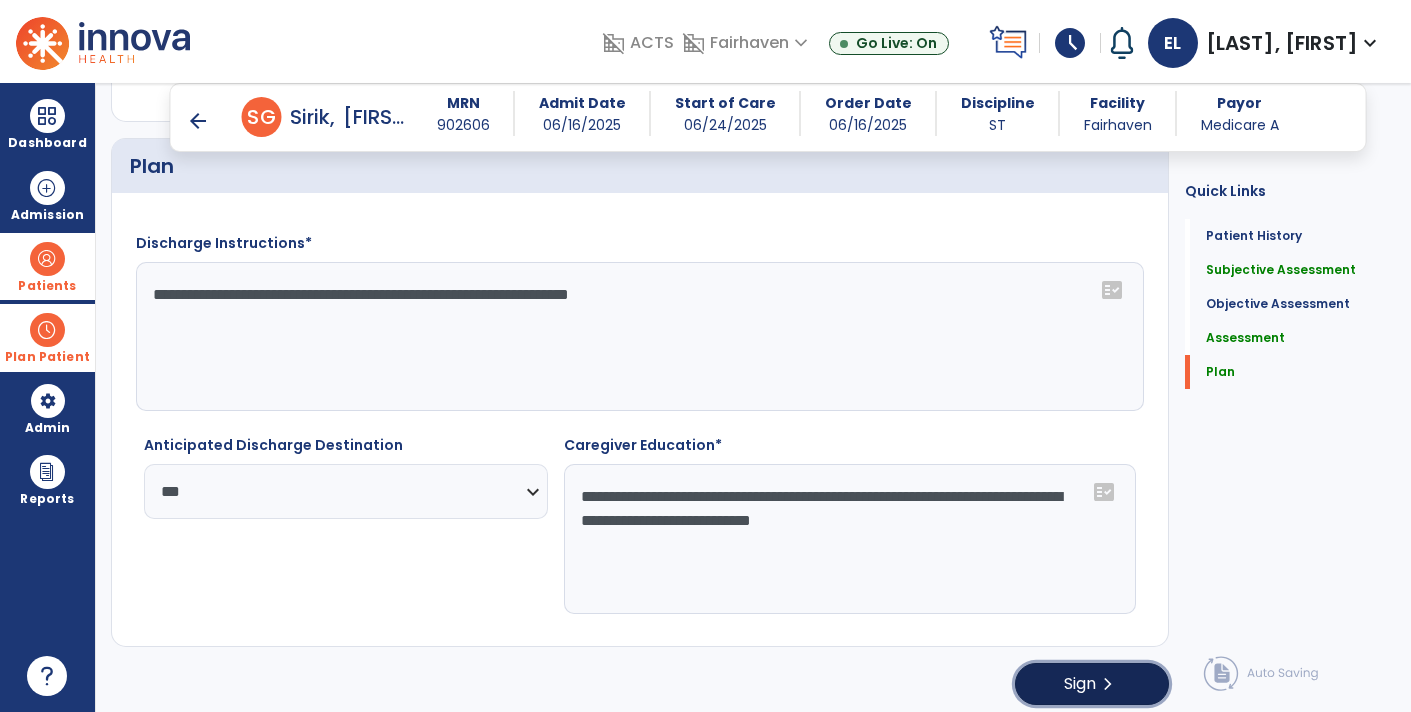 click on "Sign" 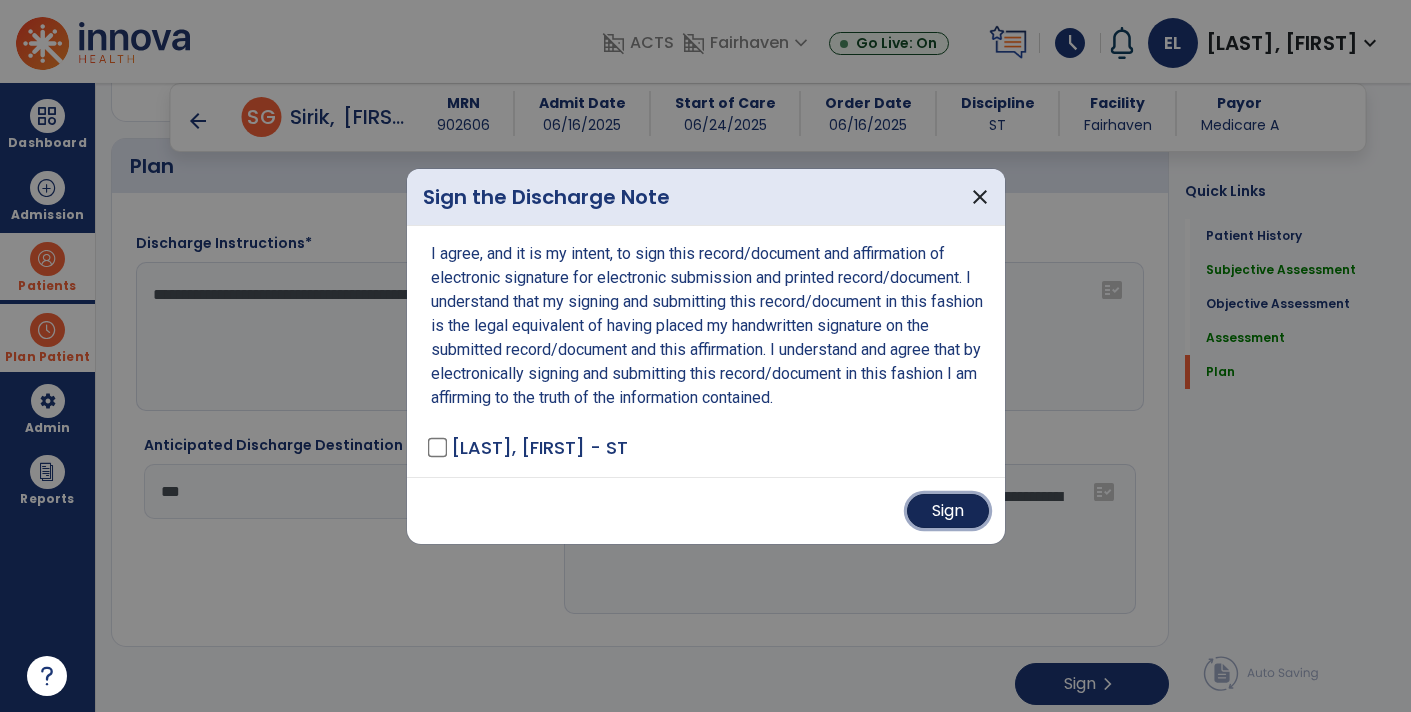 click on "Sign" at bounding box center [948, 511] 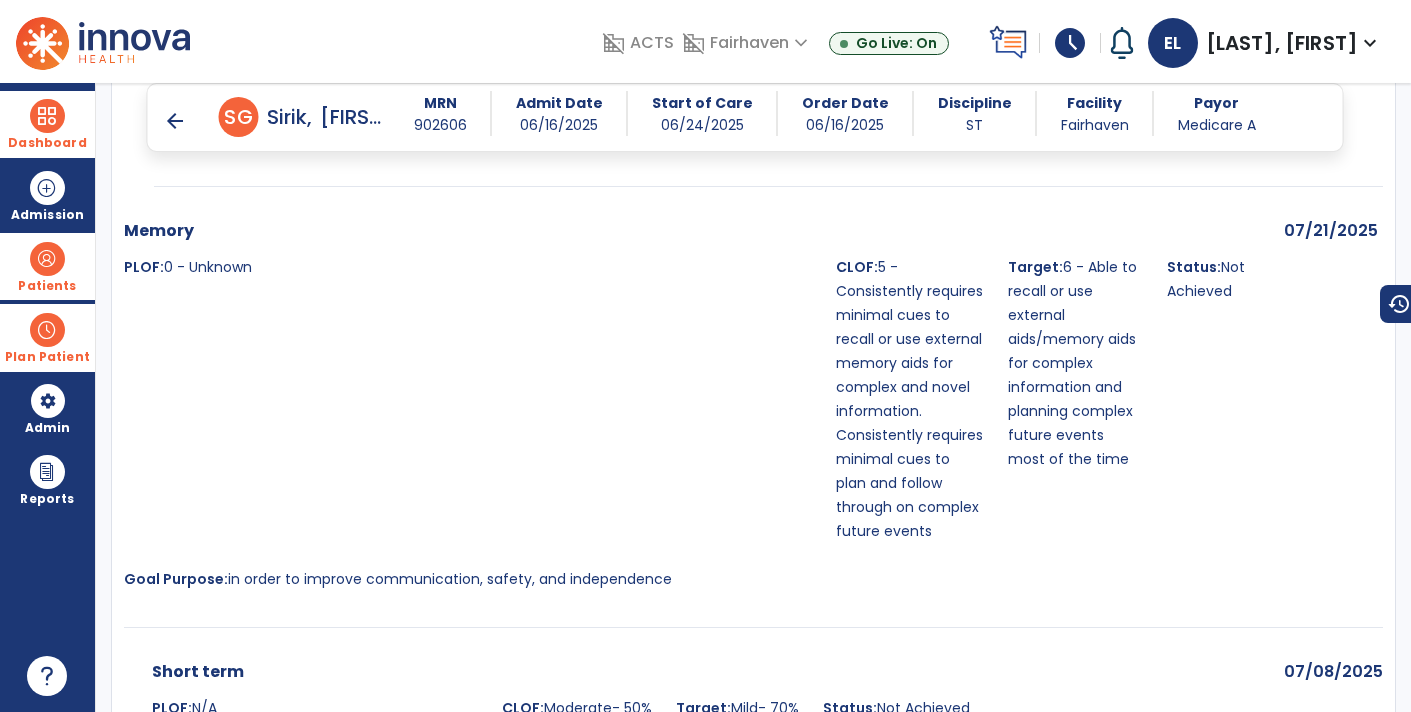 scroll, scrollTop: 1094, scrollLeft: 0, axis: vertical 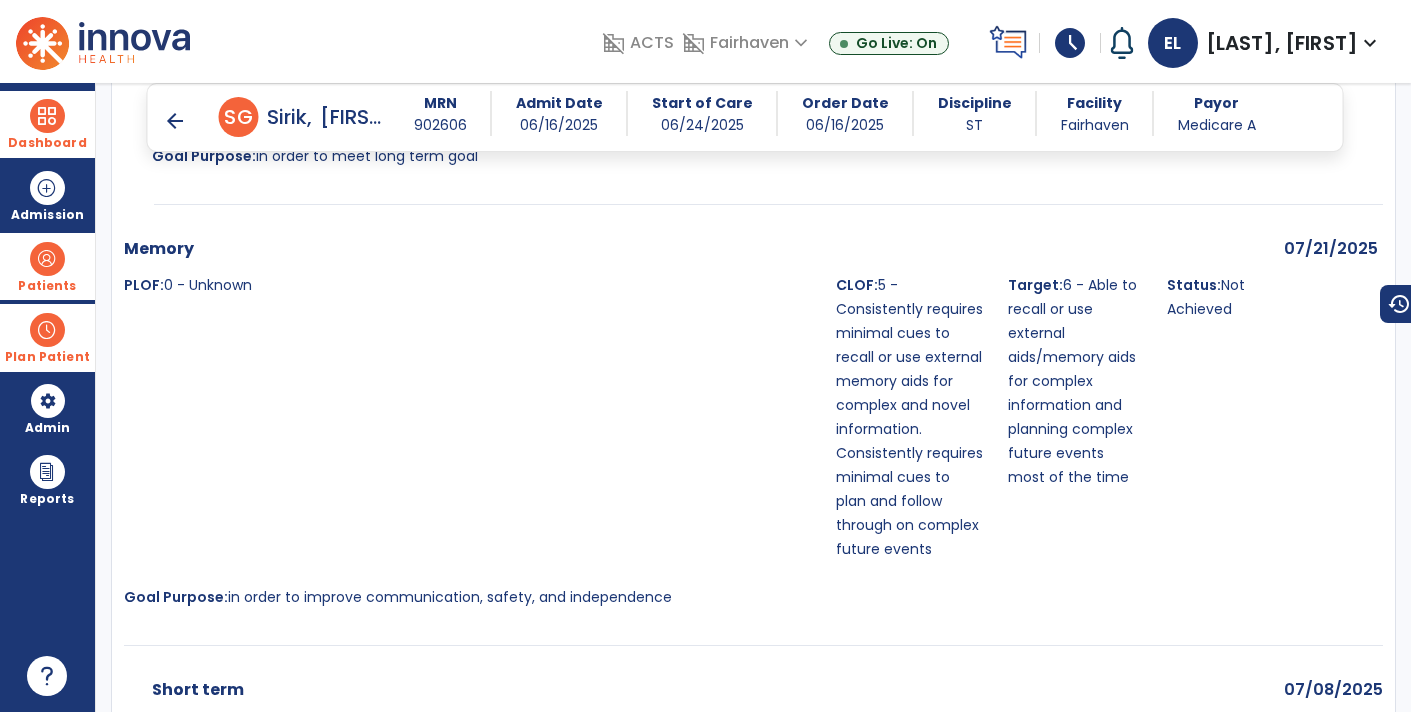 click on "Dashboard" at bounding box center (47, 124) 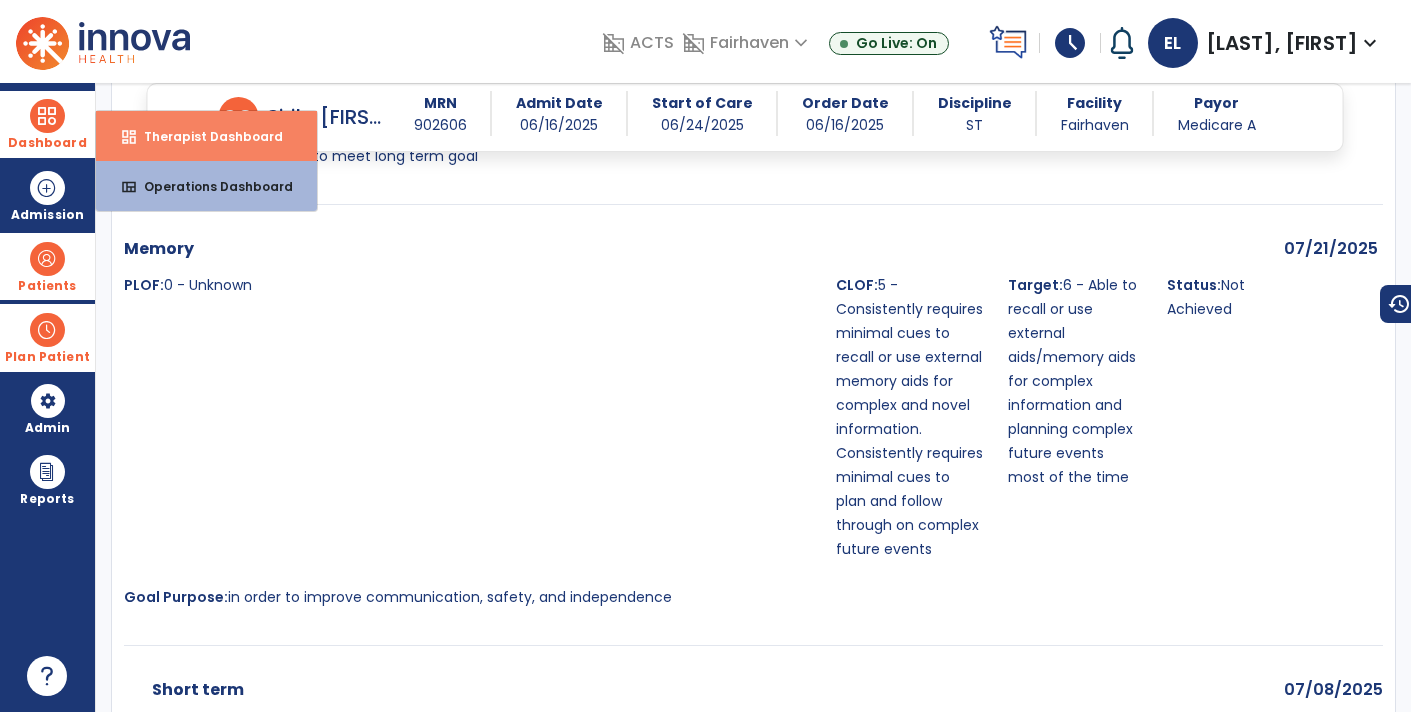 click on "dashboard  Therapist Dashboard" at bounding box center (206, 136) 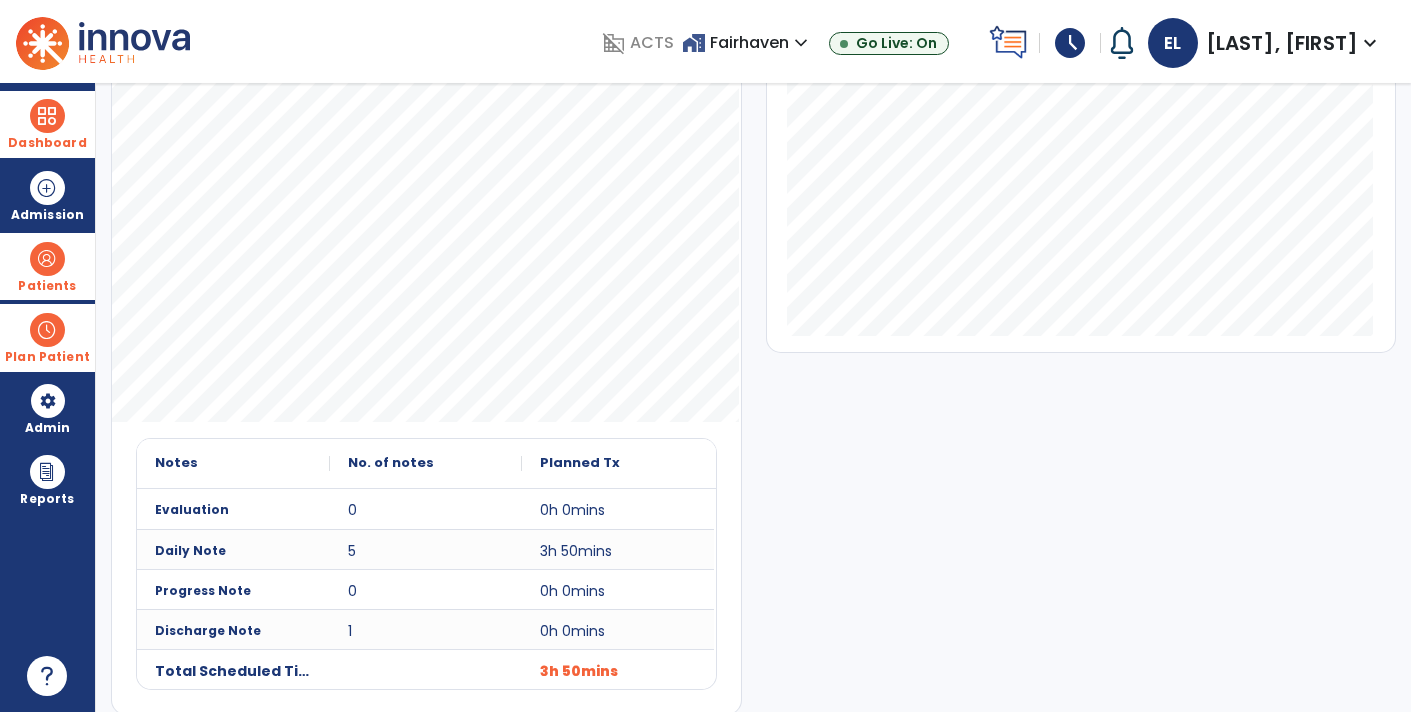 scroll, scrollTop: 0, scrollLeft: 0, axis: both 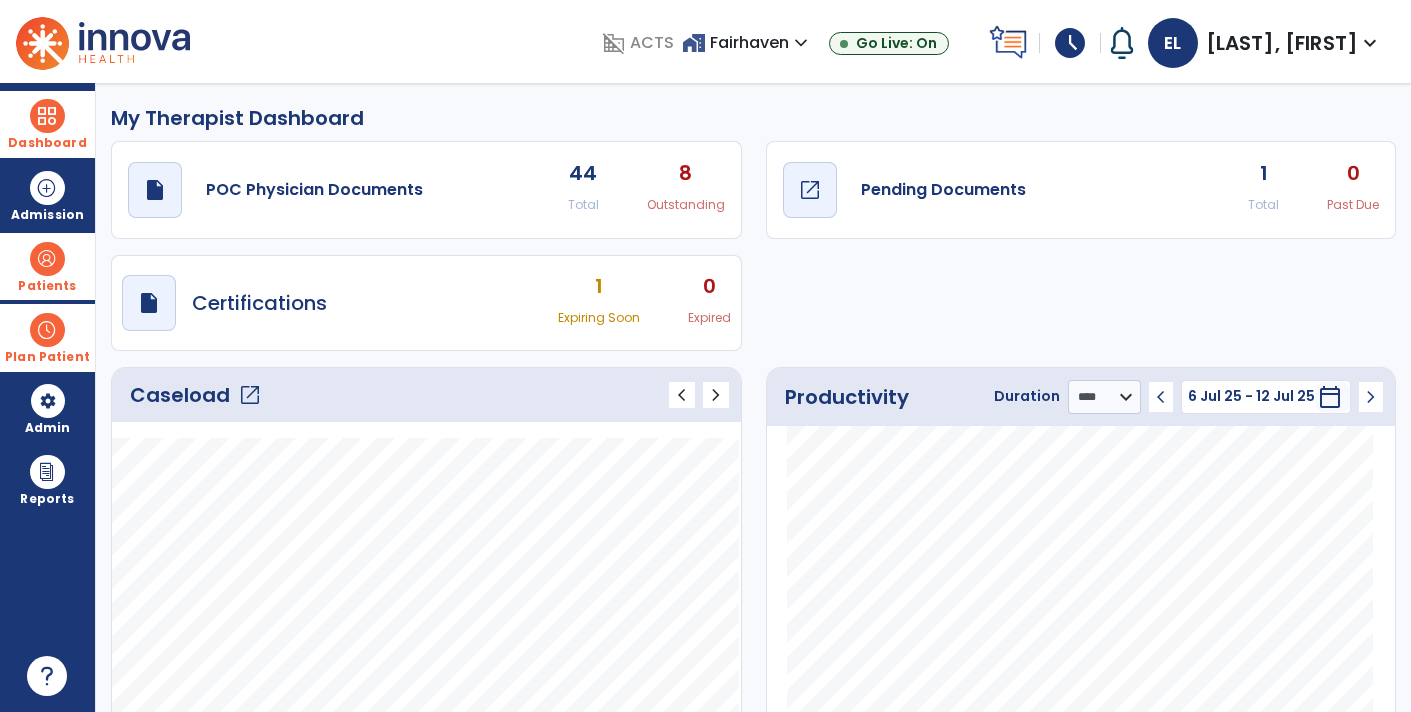 click on "draft   open_in_new  Pending Documents" 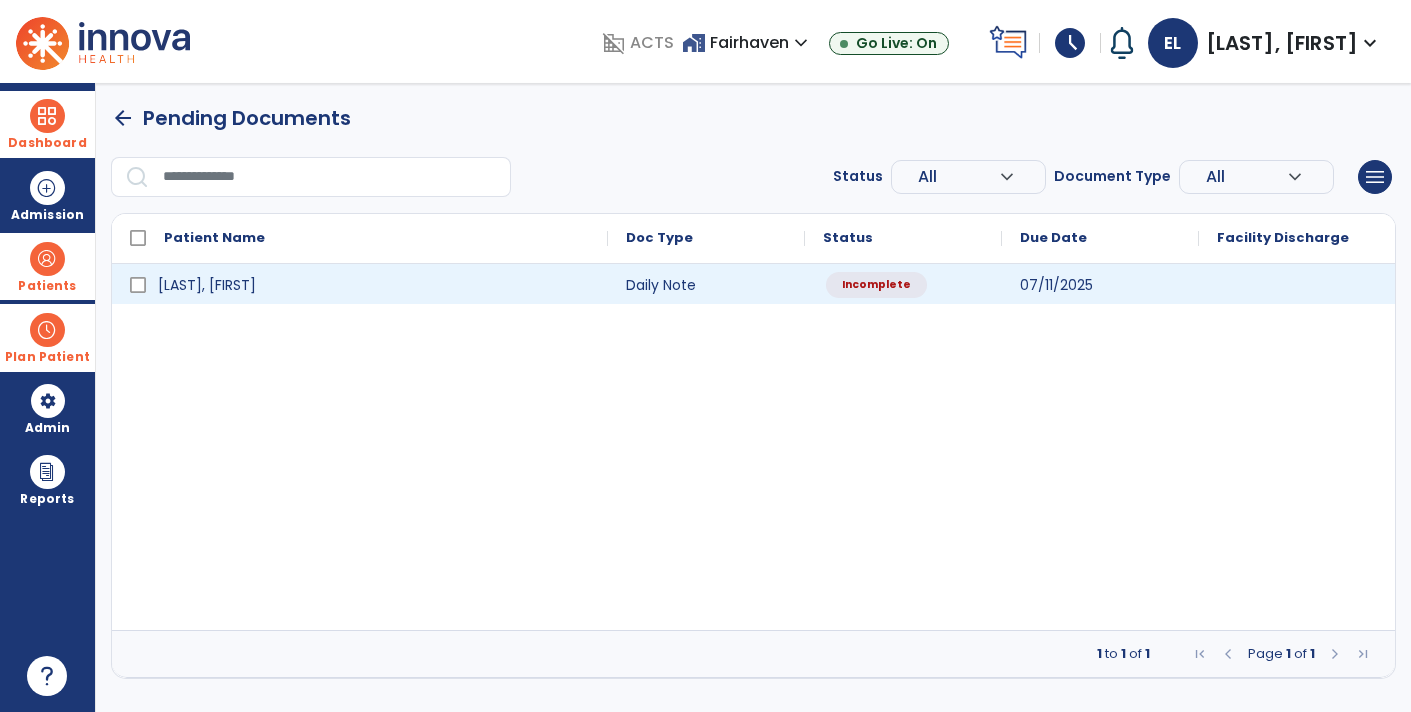 click on "Incomplete" at bounding box center [876, 285] 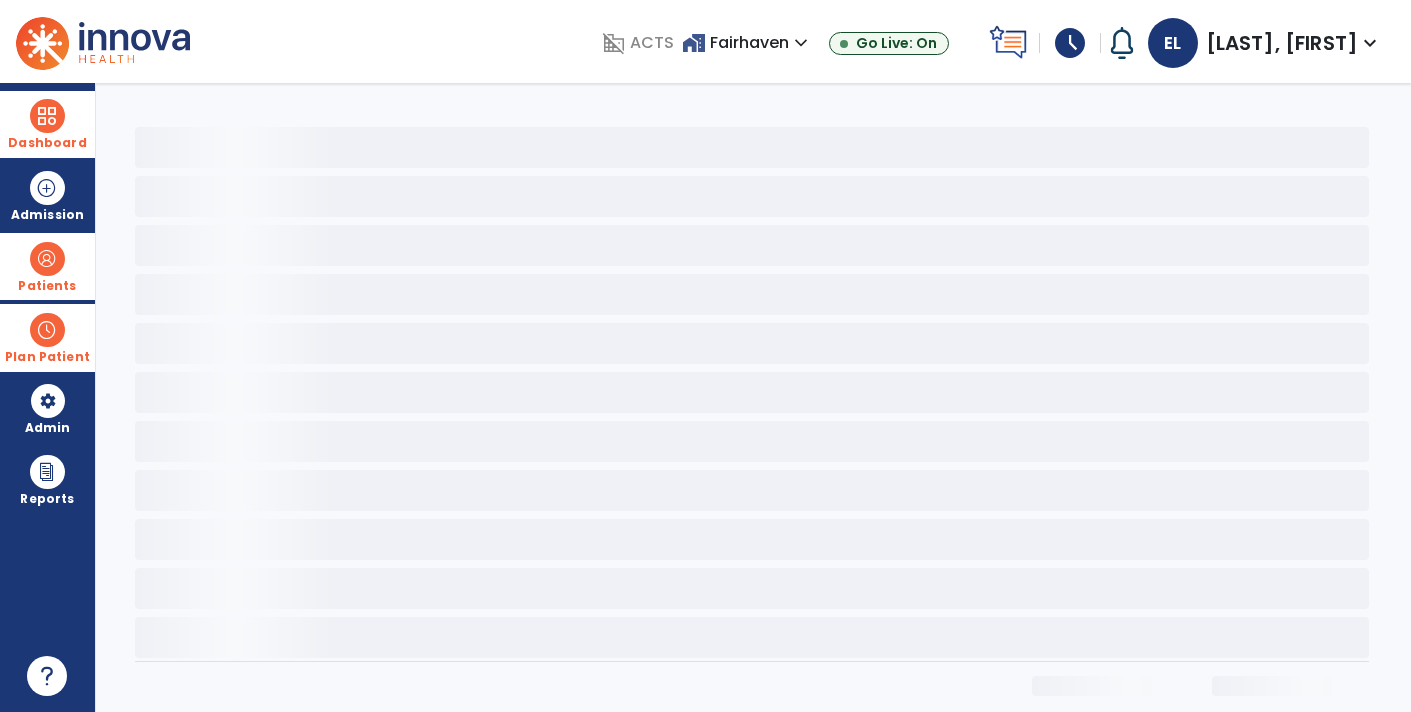 select on "*" 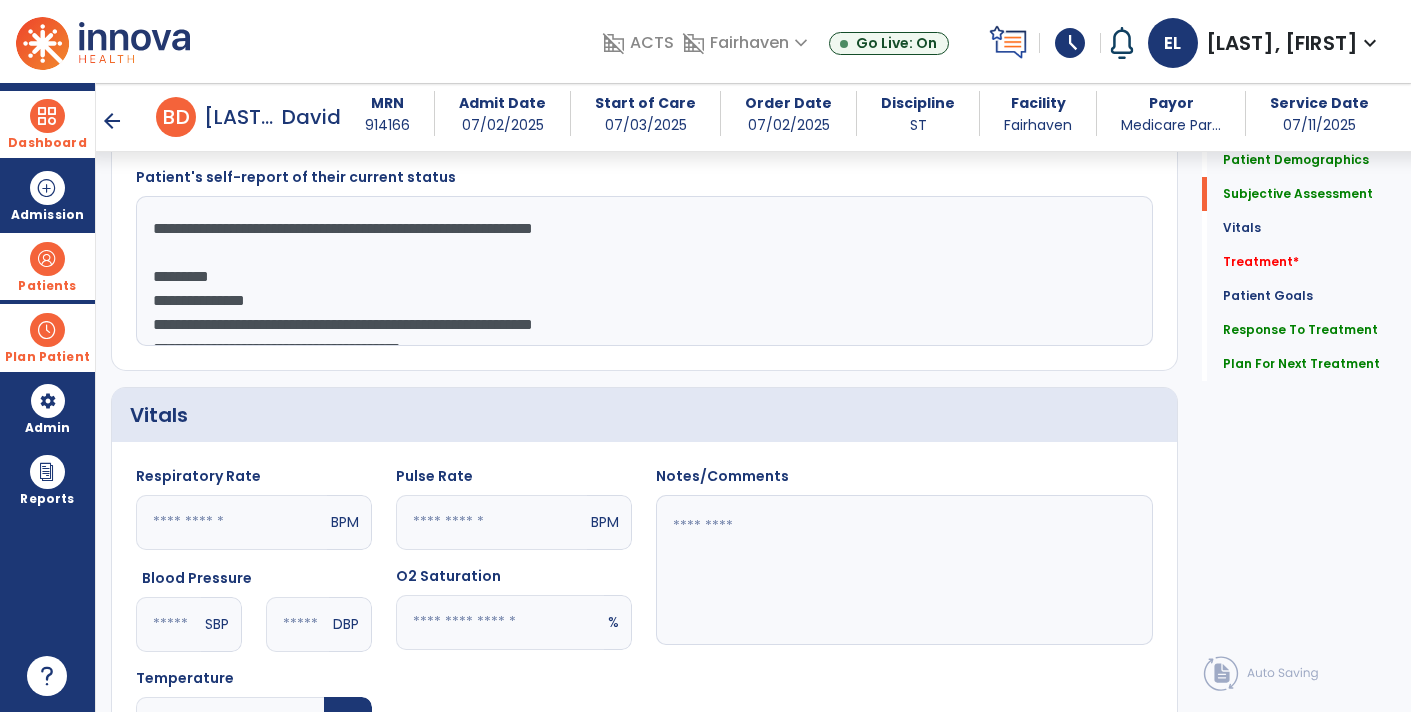 scroll, scrollTop: 443, scrollLeft: 0, axis: vertical 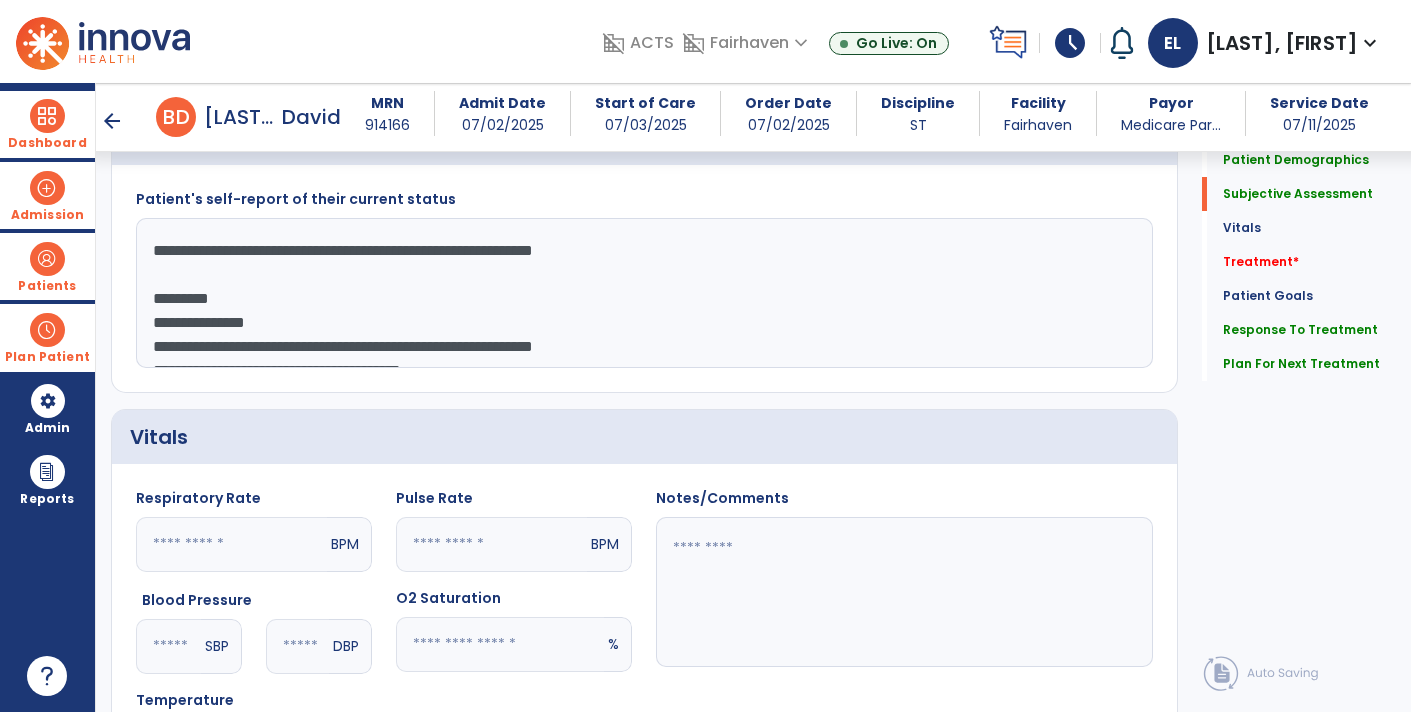 drag, startPoint x: 362, startPoint y: 357, endPoint x: 0, endPoint y: 190, distance: 398.66403 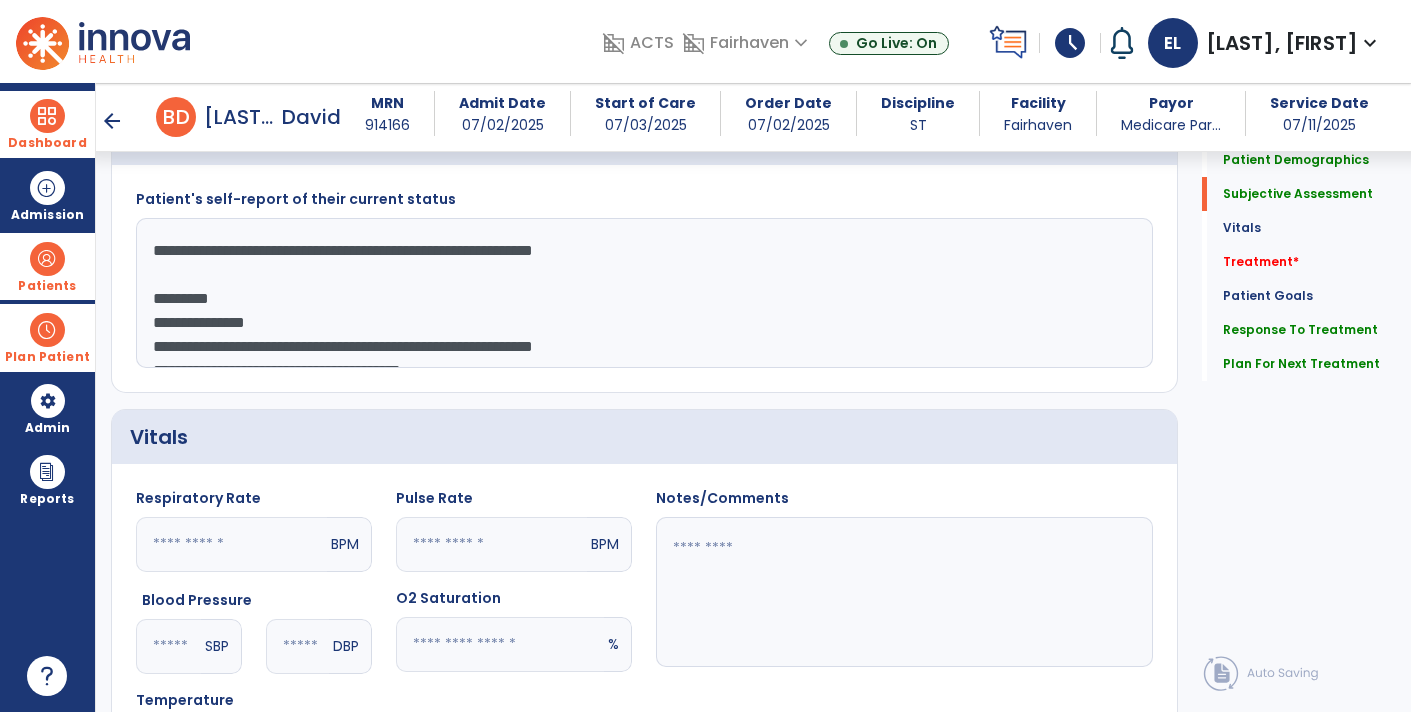 click on "**********" 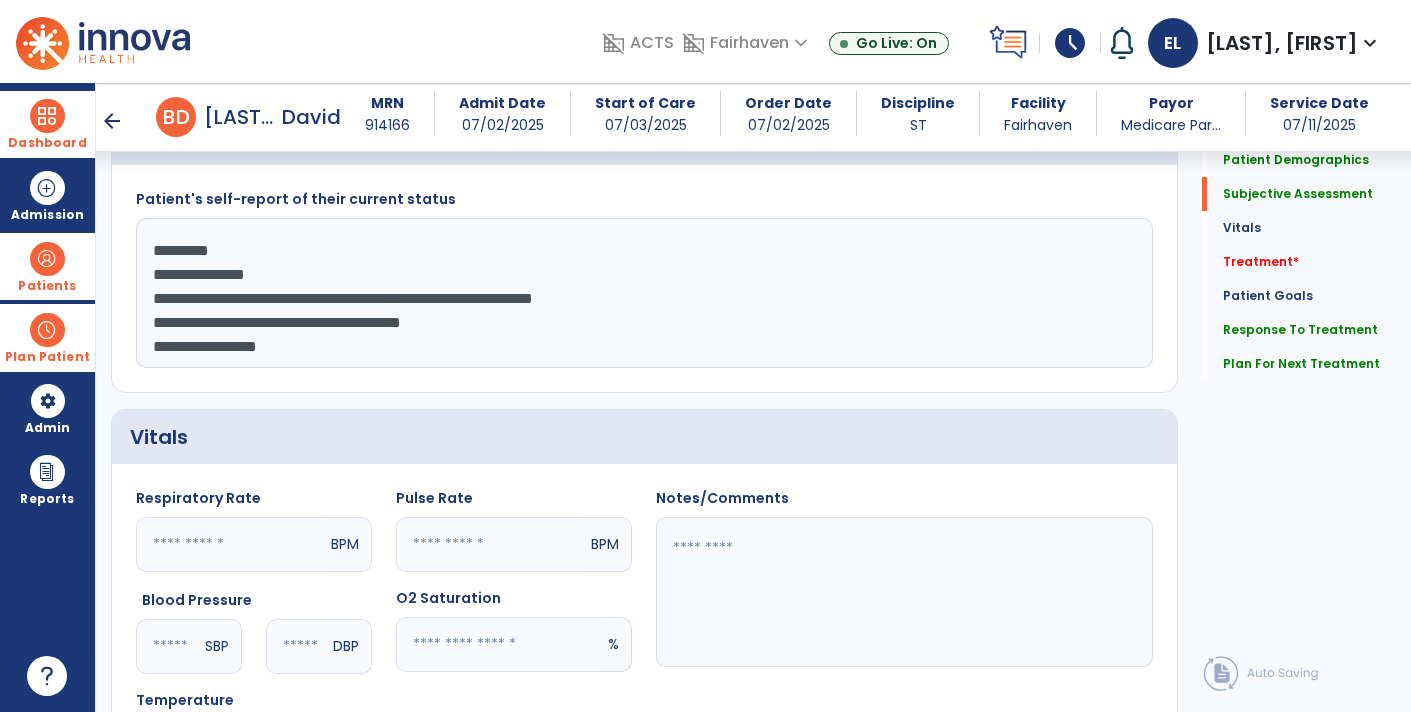 drag, startPoint x: 147, startPoint y: 293, endPoint x: 443, endPoint y: 428, distance: 325.33212 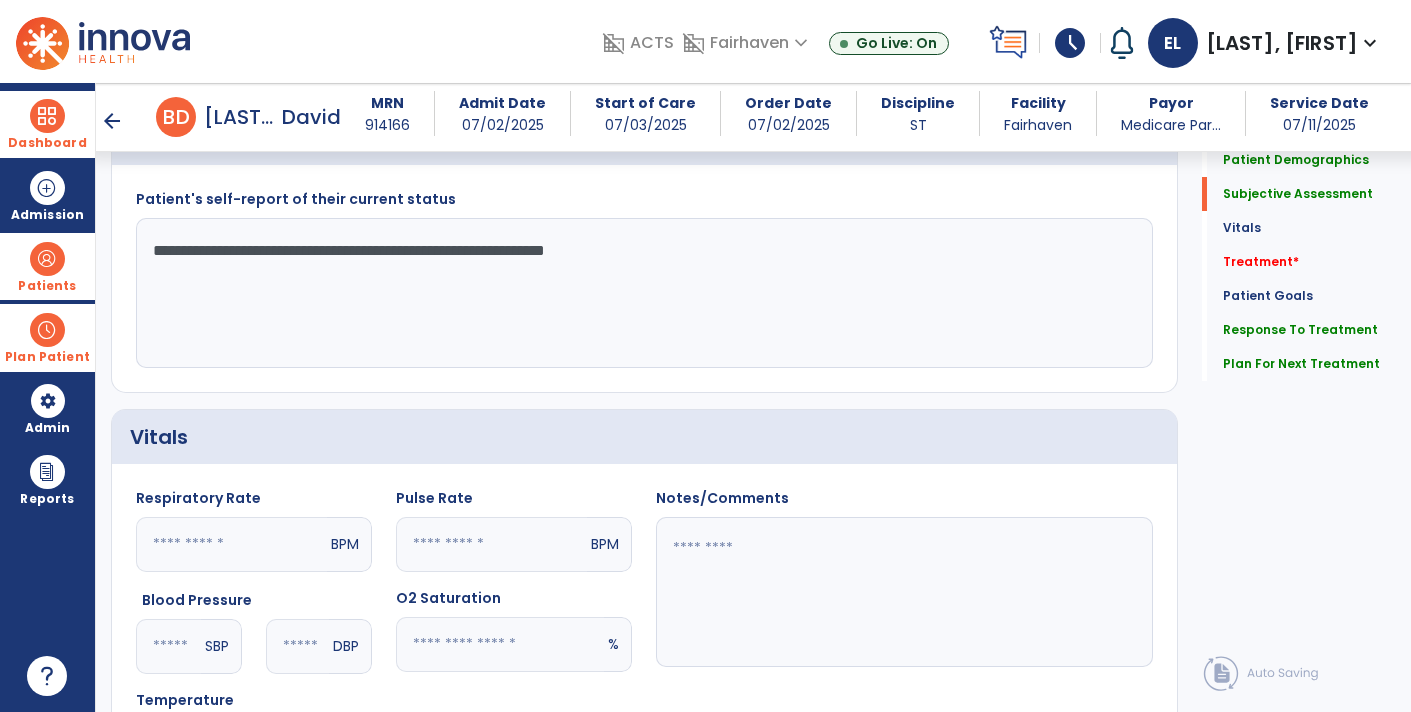scroll, scrollTop: 0, scrollLeft: 0, axis: both 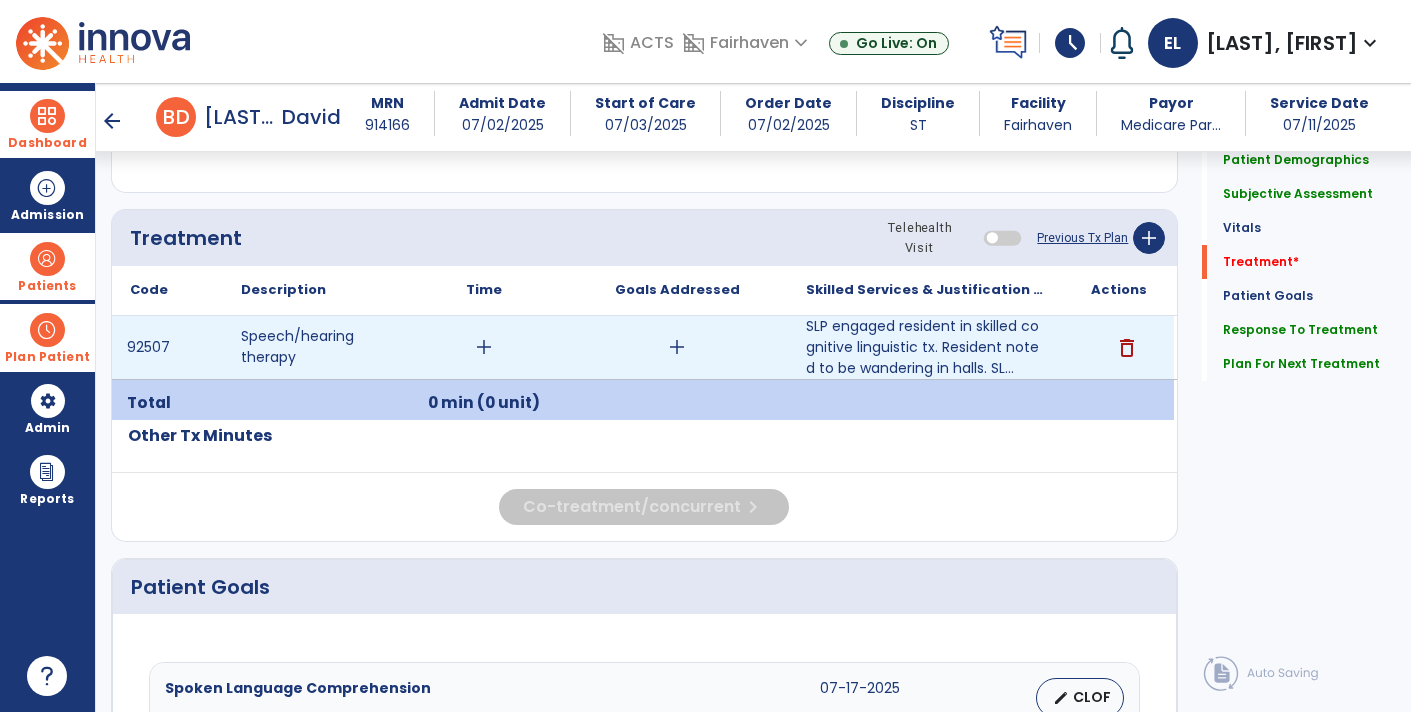 type on "**********" 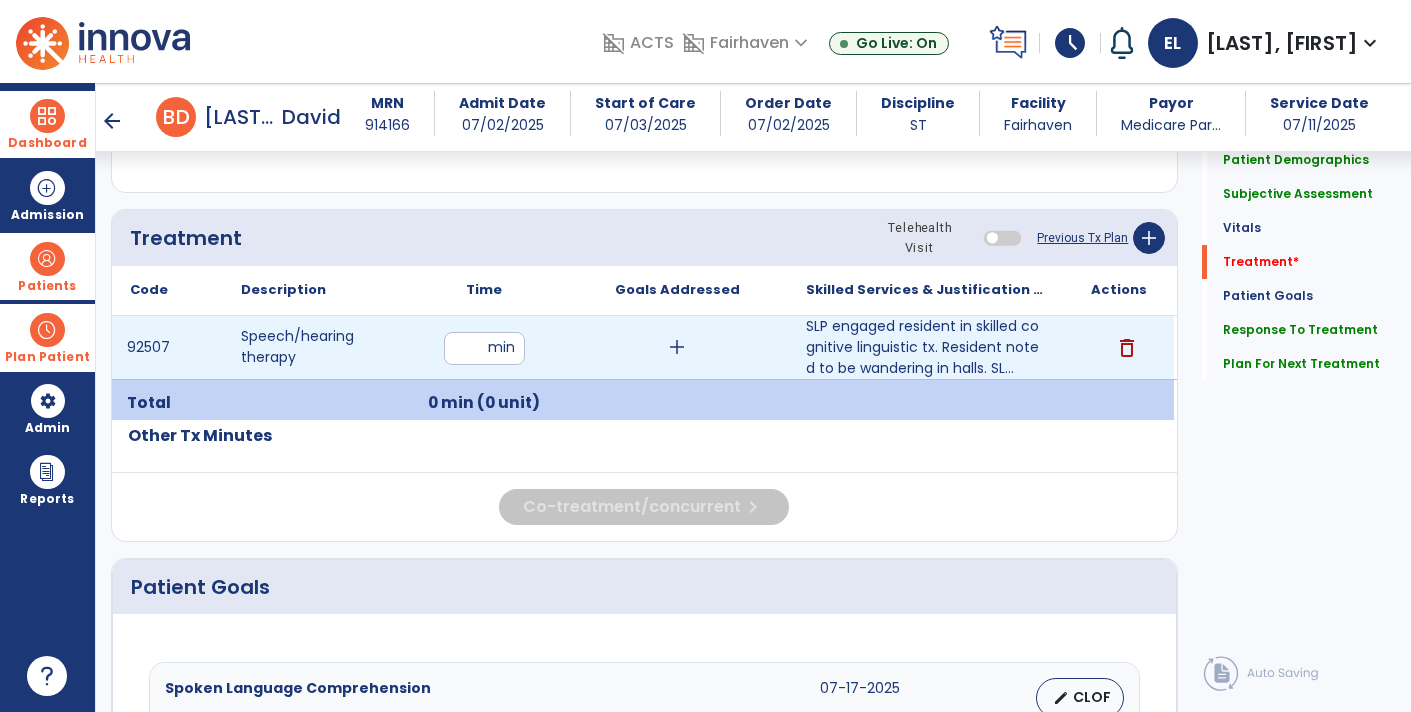 type on "**" 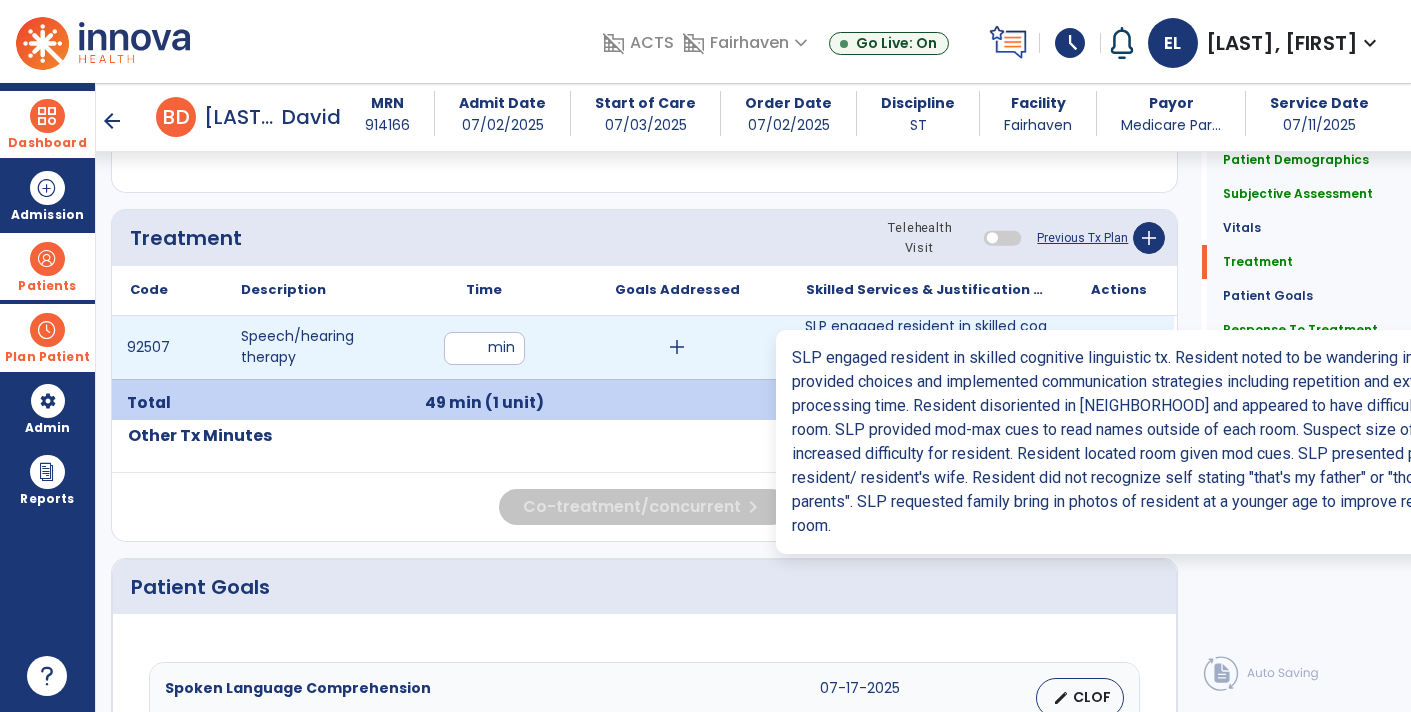 click on "SLP engaged resident in skilled cognitive linguistic tx. Resident noted to be wandering in halls. SL..." at bounding box center (926, 347) 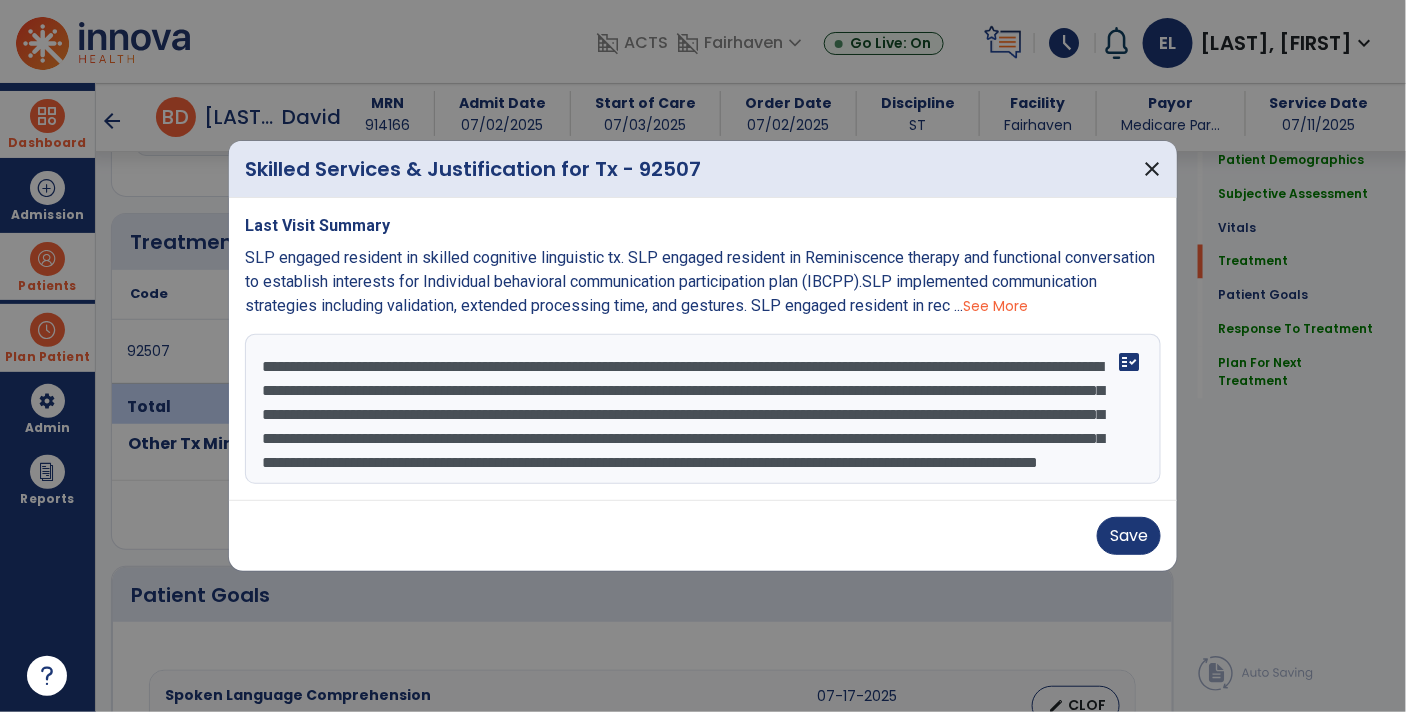 scroll, scrollTop: 1040, scrollLeft: 0, axis: vertical 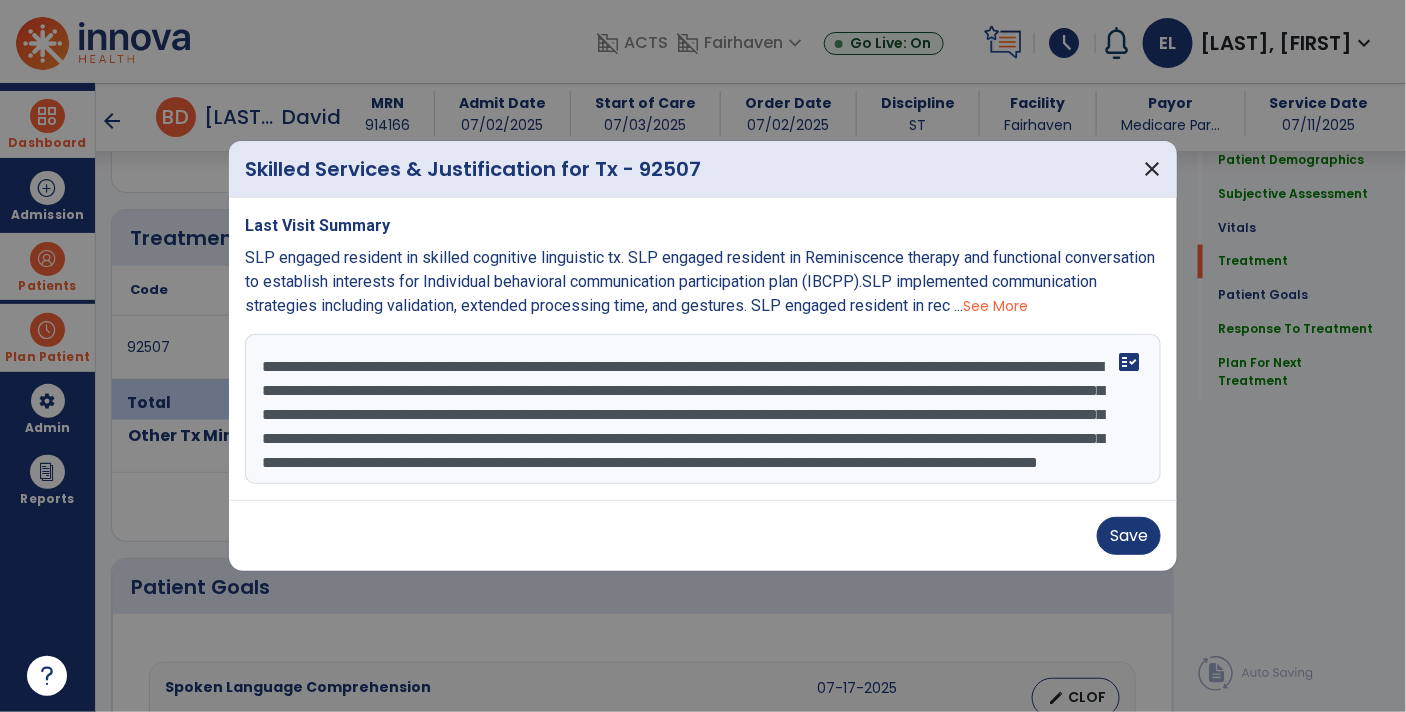 click on "**********" at bounding box center (703, 409) 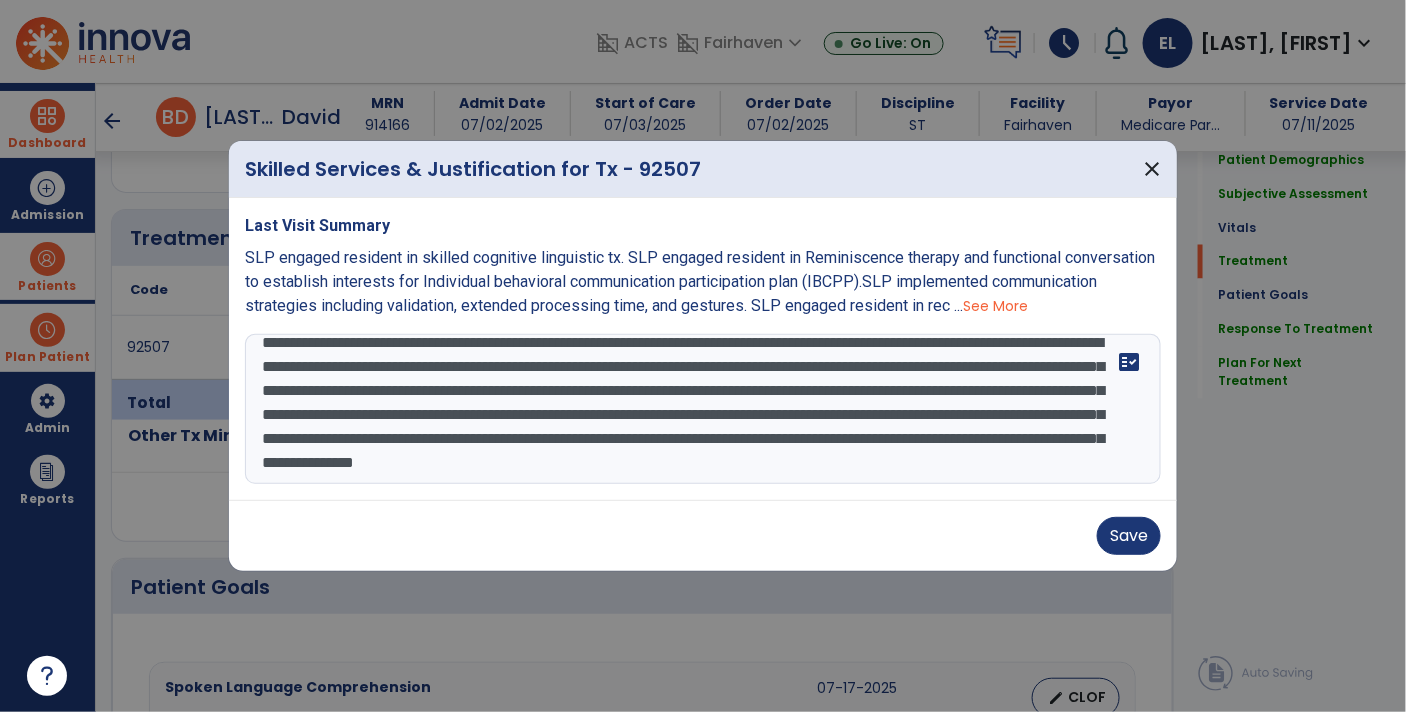 scroll, scrollTop: 63, scrollLeft: 0, axis: vertical 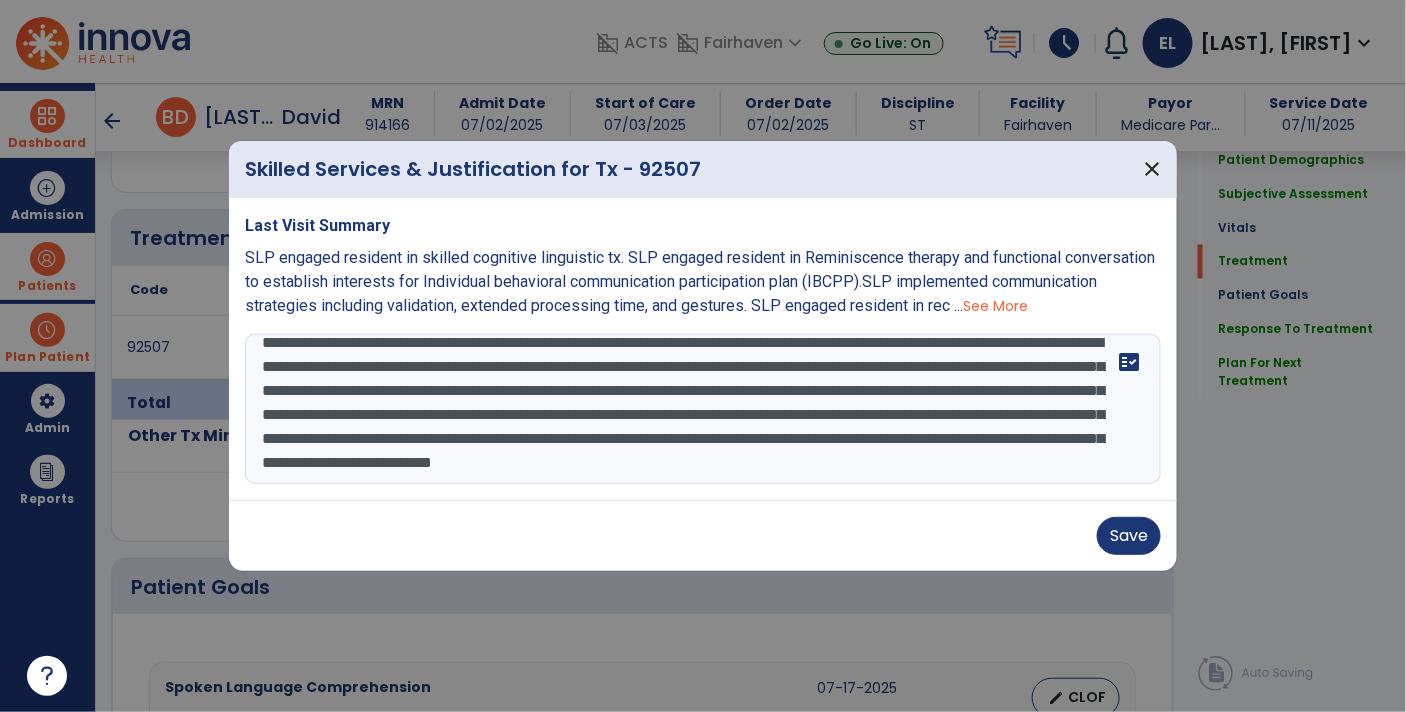 click on "**********" at bounding box center [703, 409] 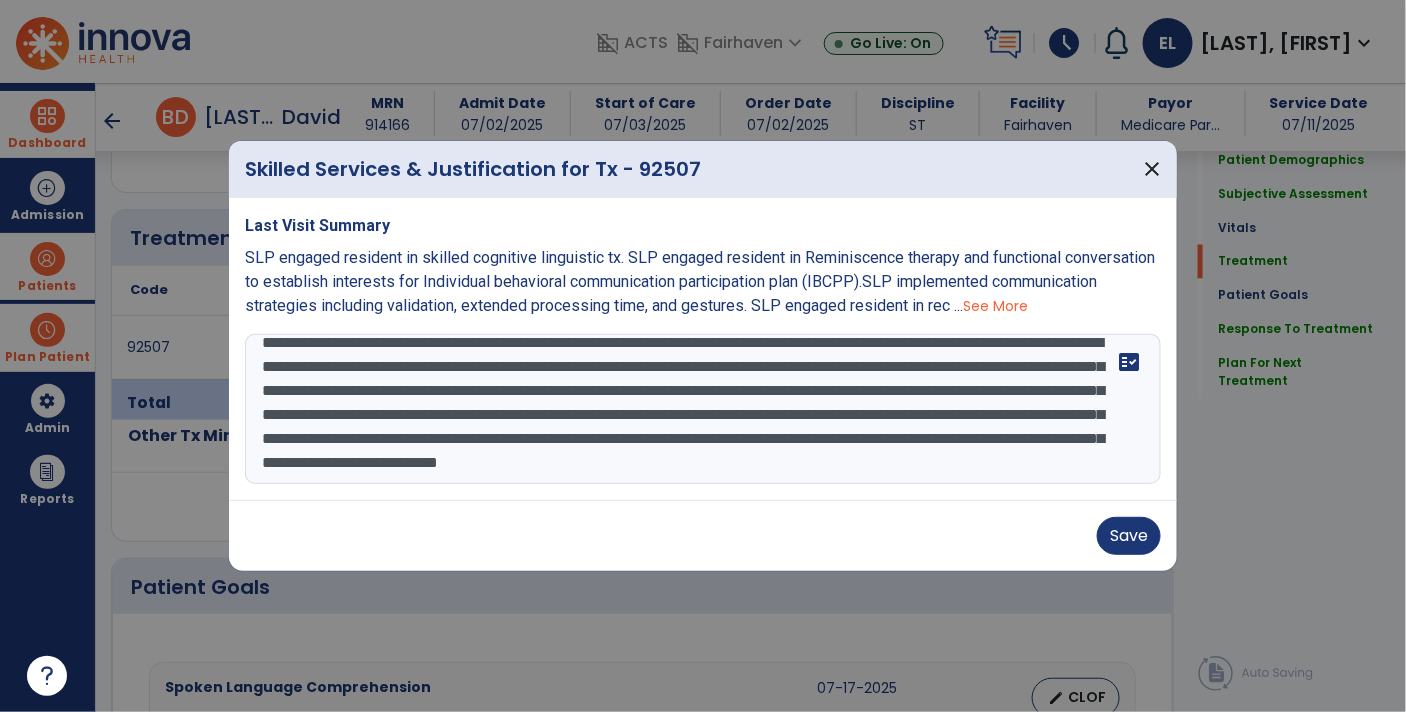 click on "**********" at bounding box center (703, 409) 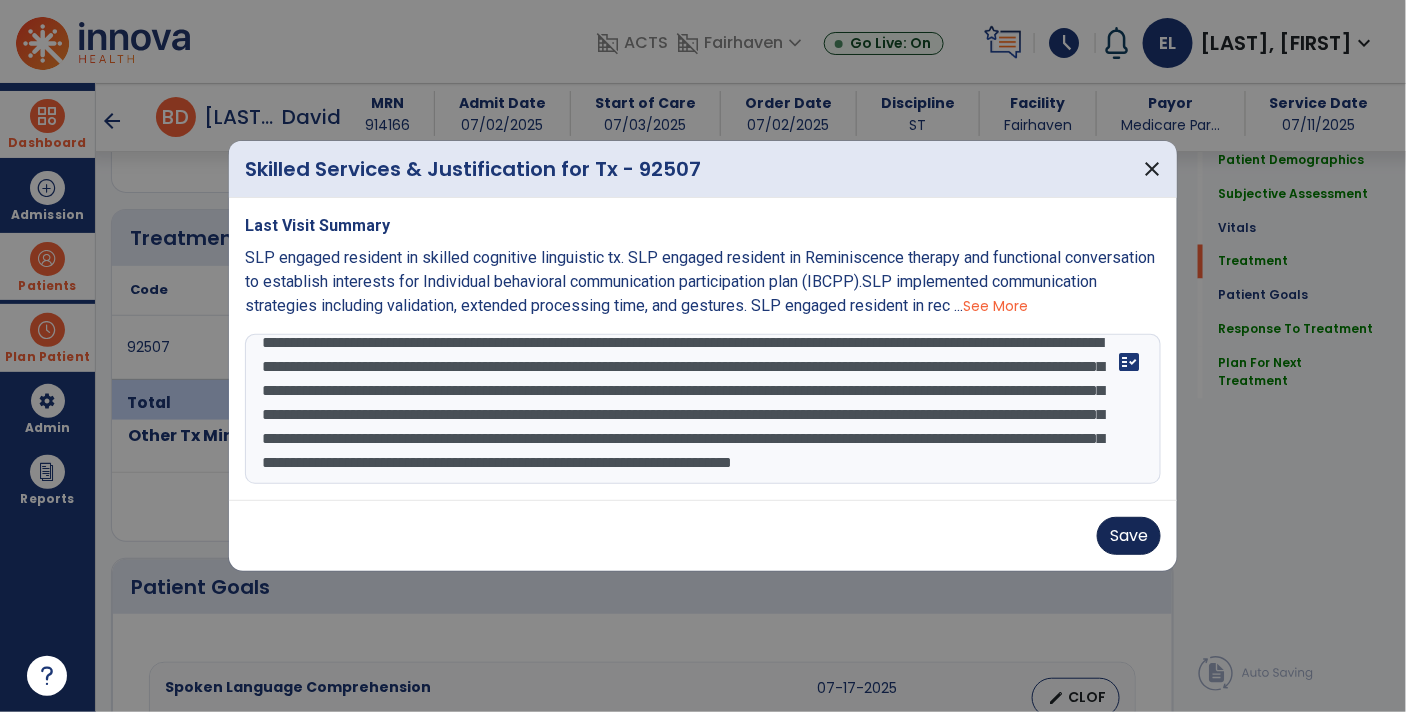 type on "**********" 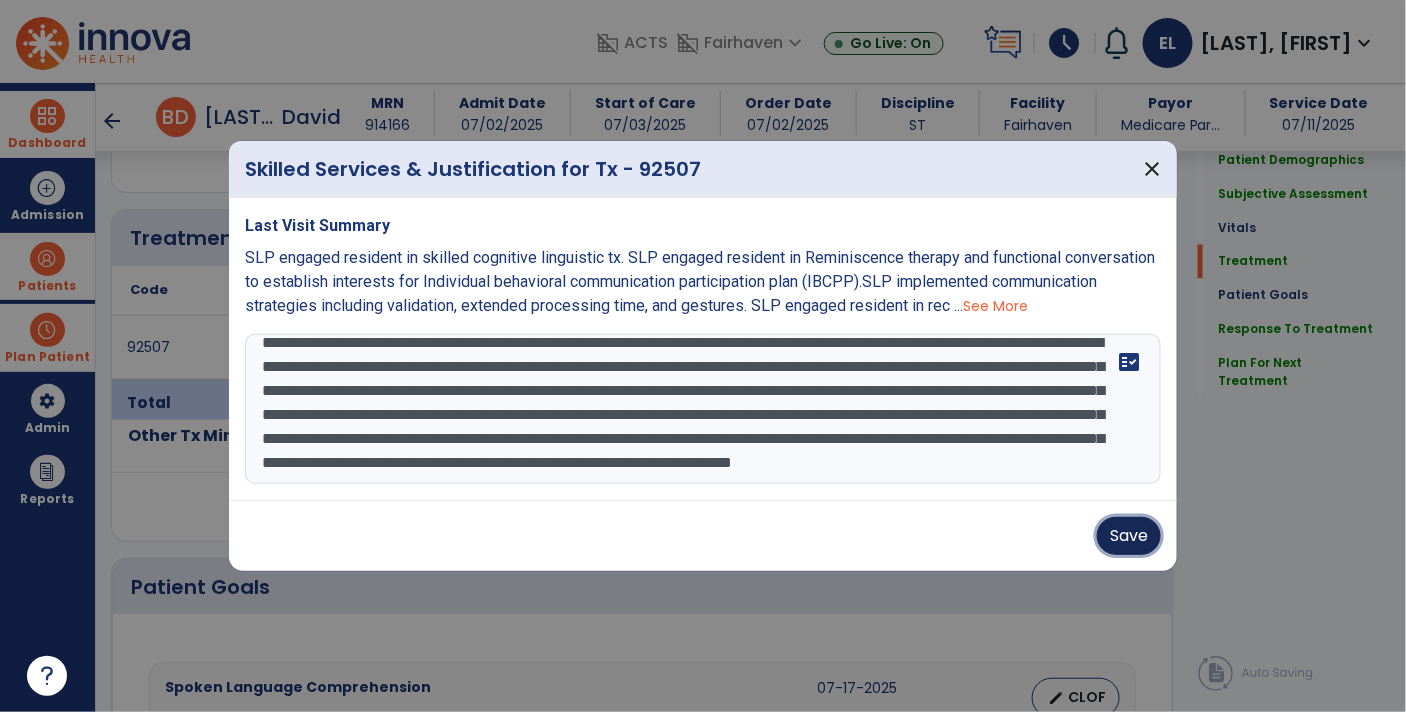 click on "Save" at bounding box center (1129, 536) 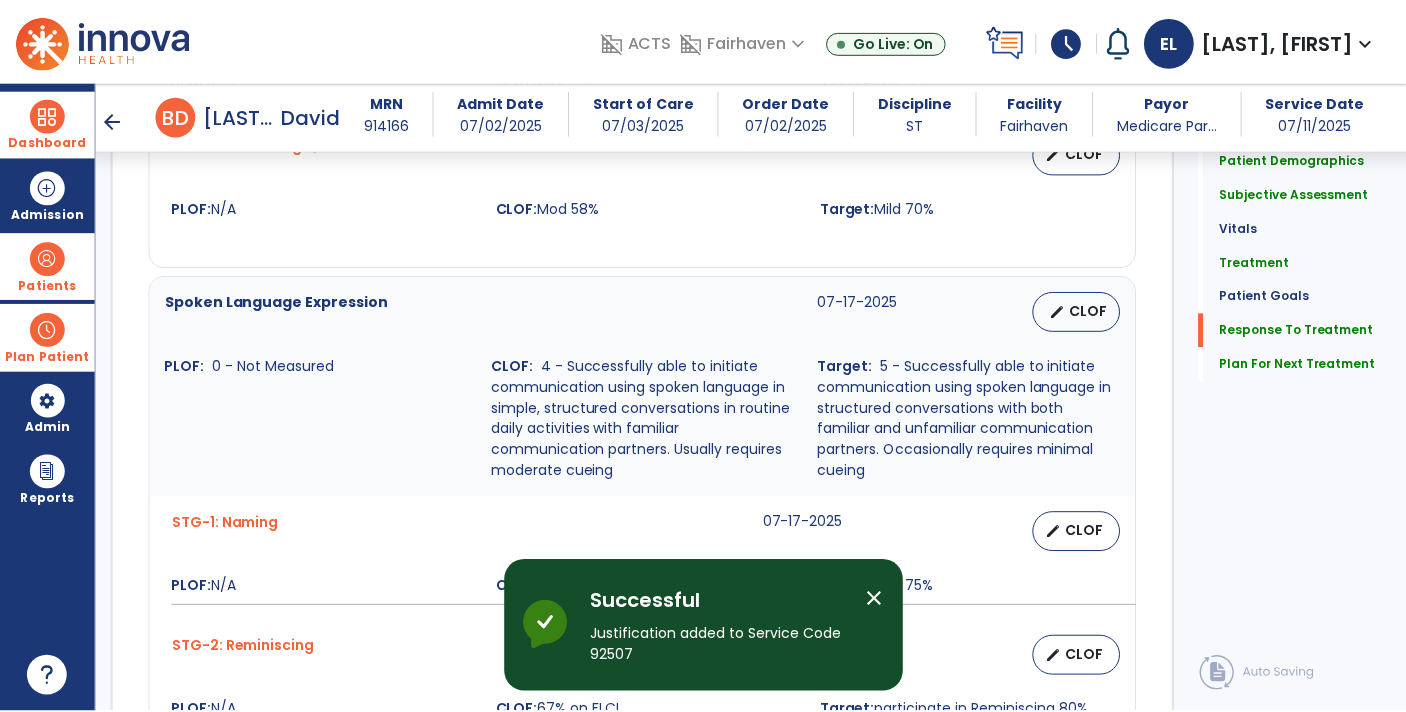 scroll, scrollTop: 2637, scrollLeft: 0, axis: vertical 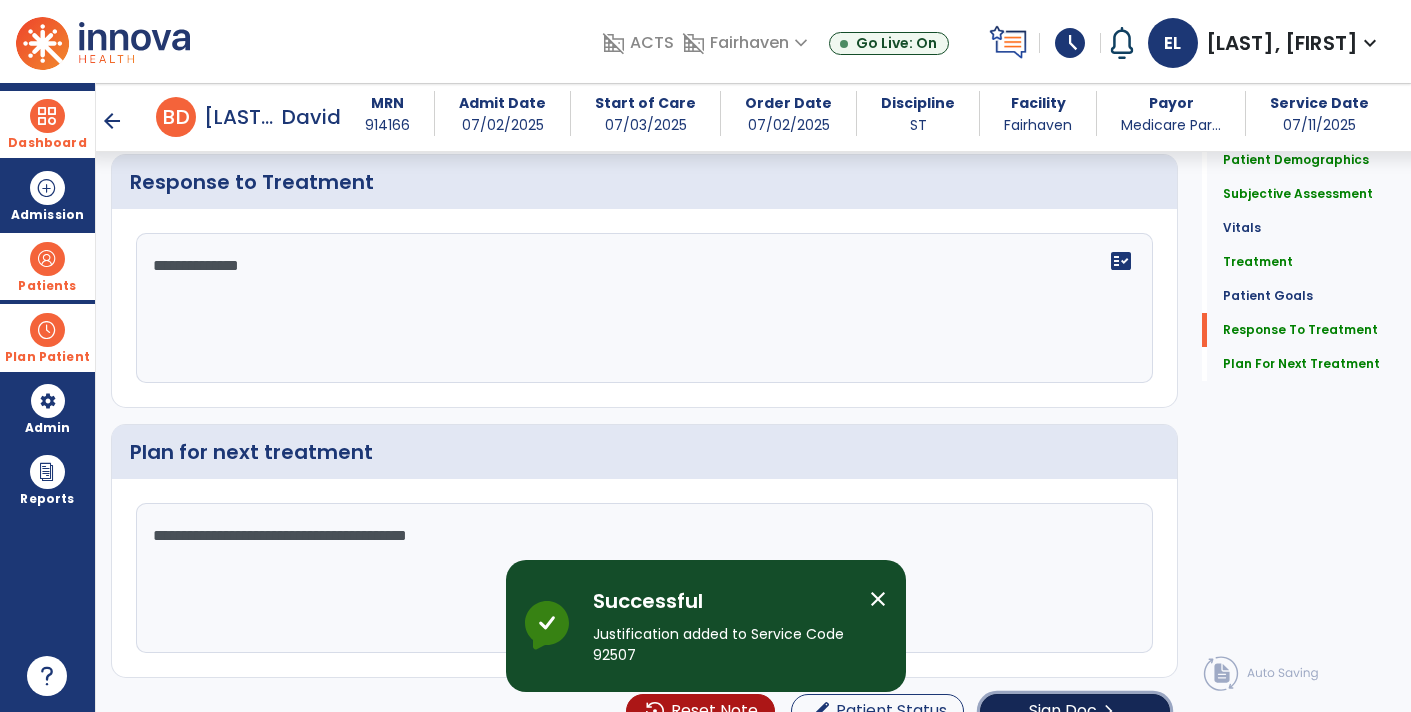 click on "chevron_right" 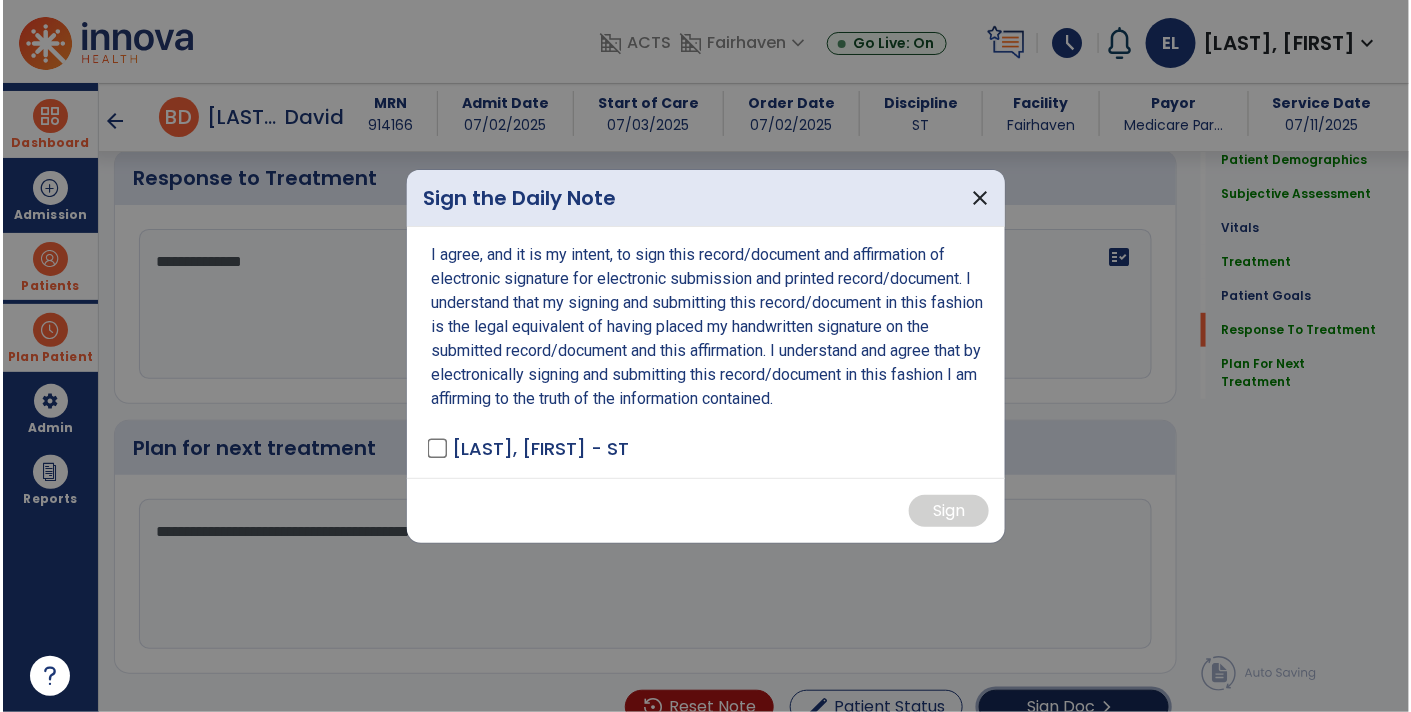 scroll, scrollTop: 2637, scrollLeft: 0, axis: vertical 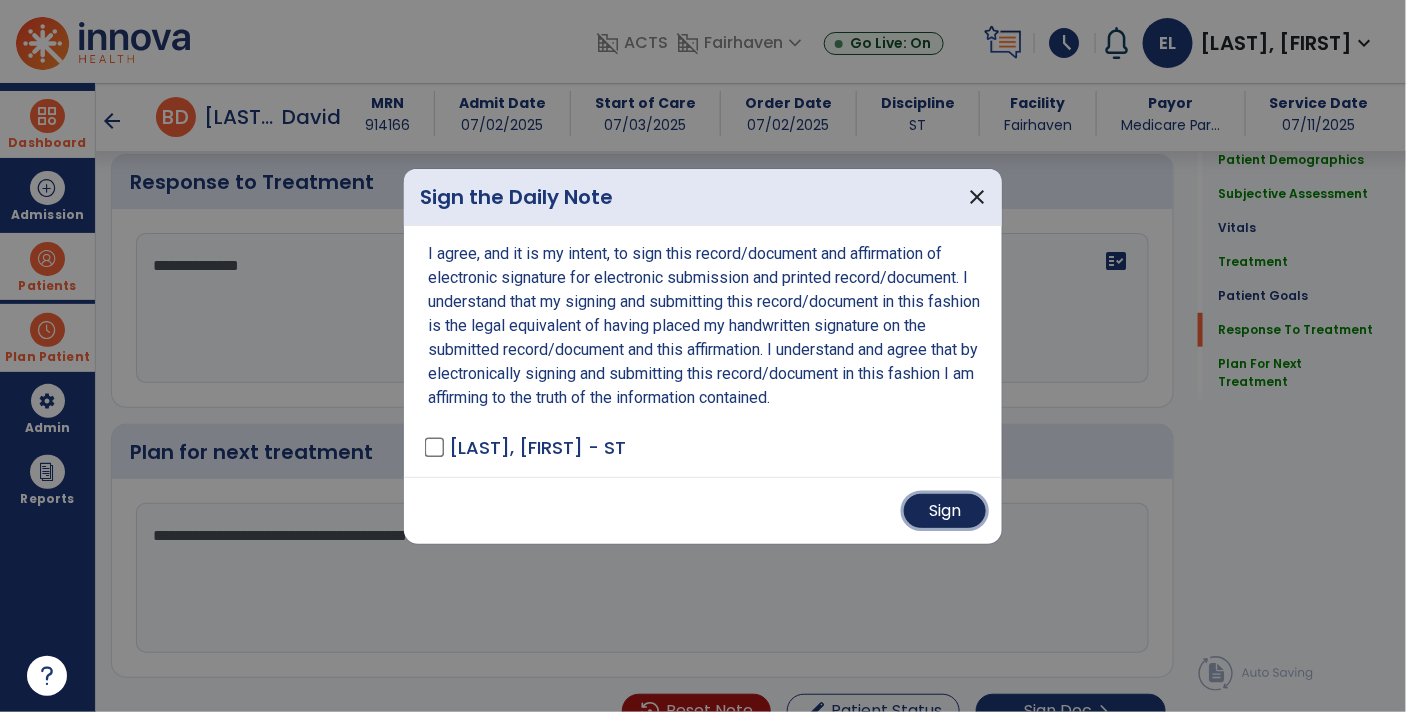 click on "Sign" at bounding box center (945, 511) 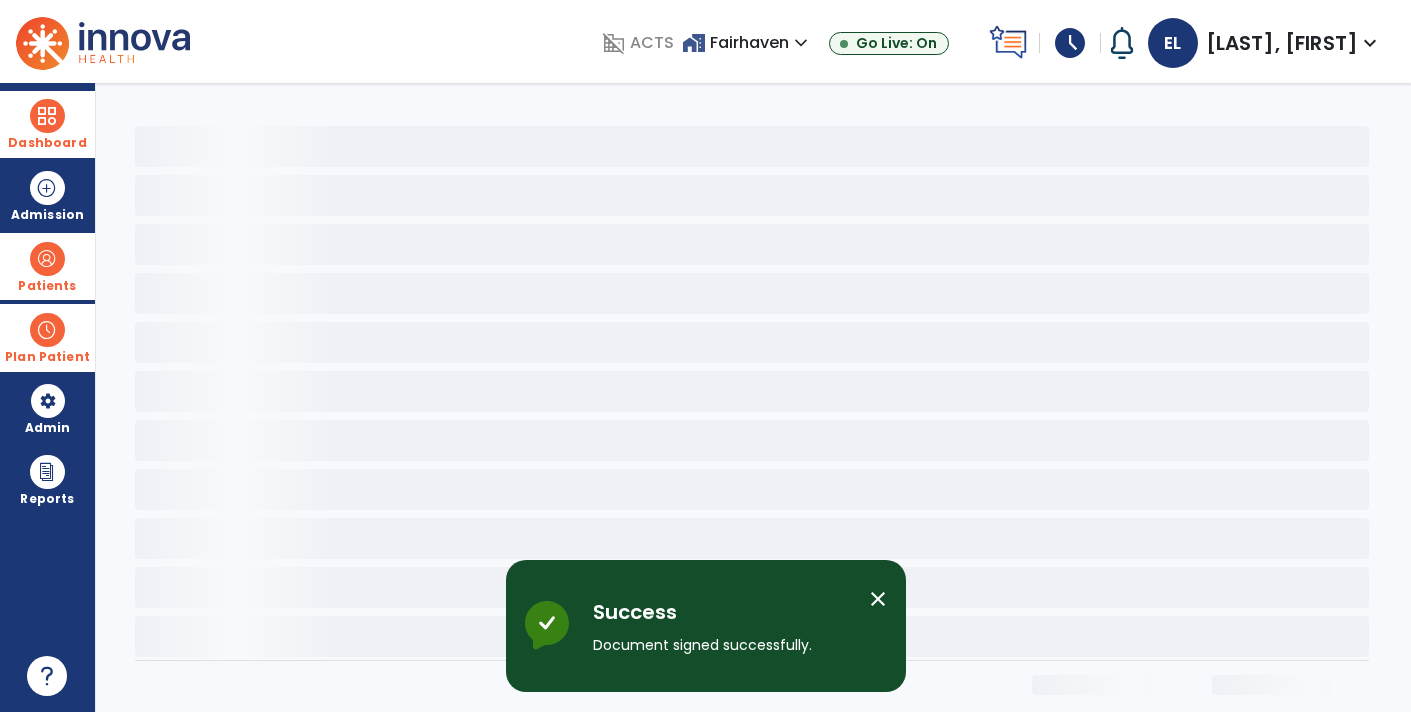 scroll, scrollTop: 0, scrollLeft: 0, axis: both 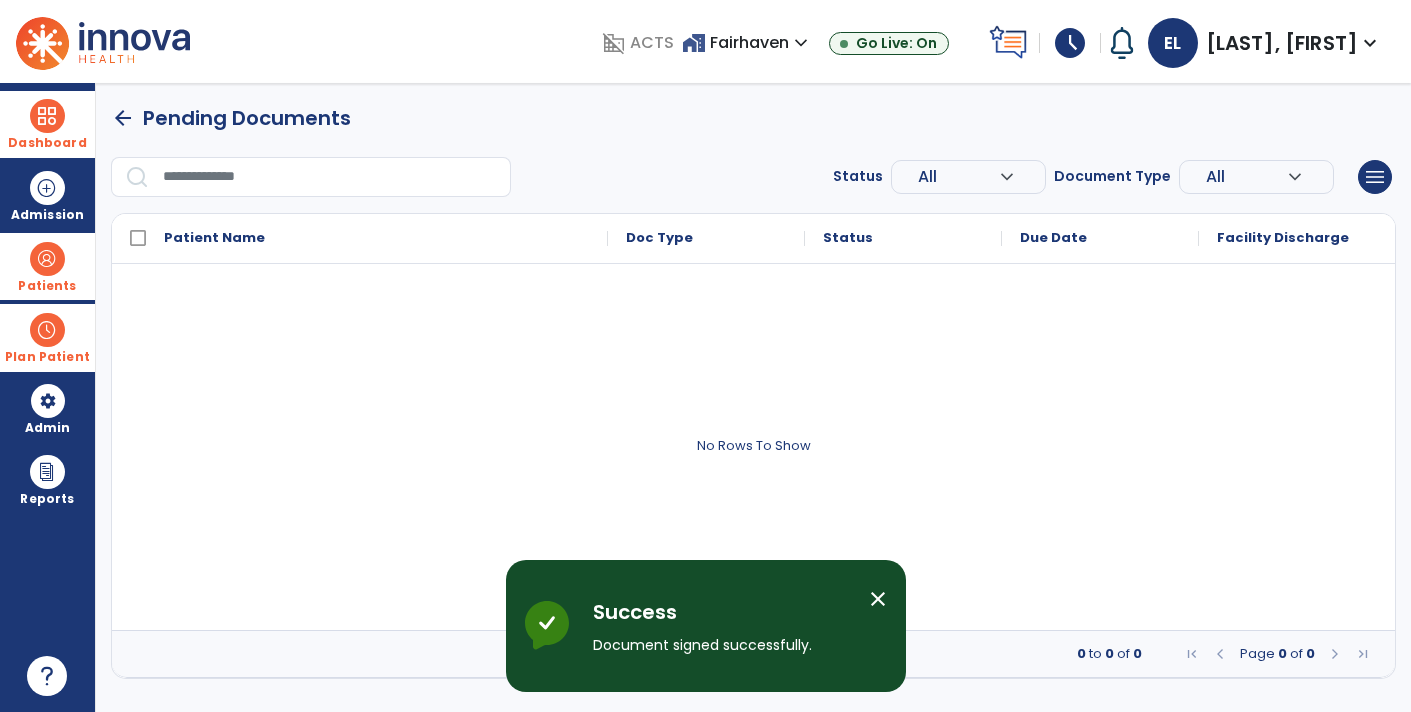 click on "Dashboard" at bounding box center [47, 143] 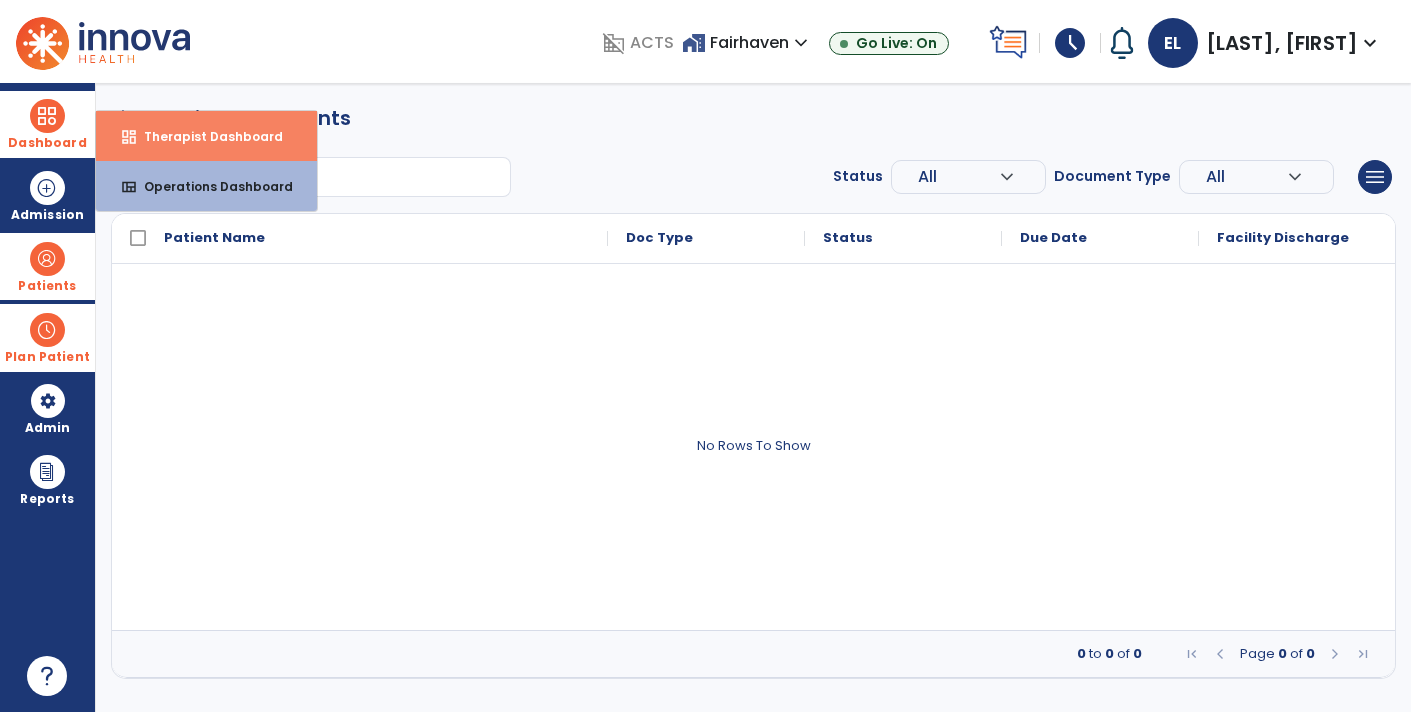 click on "Therapist Dashboard" at bounding box center [205, 136] 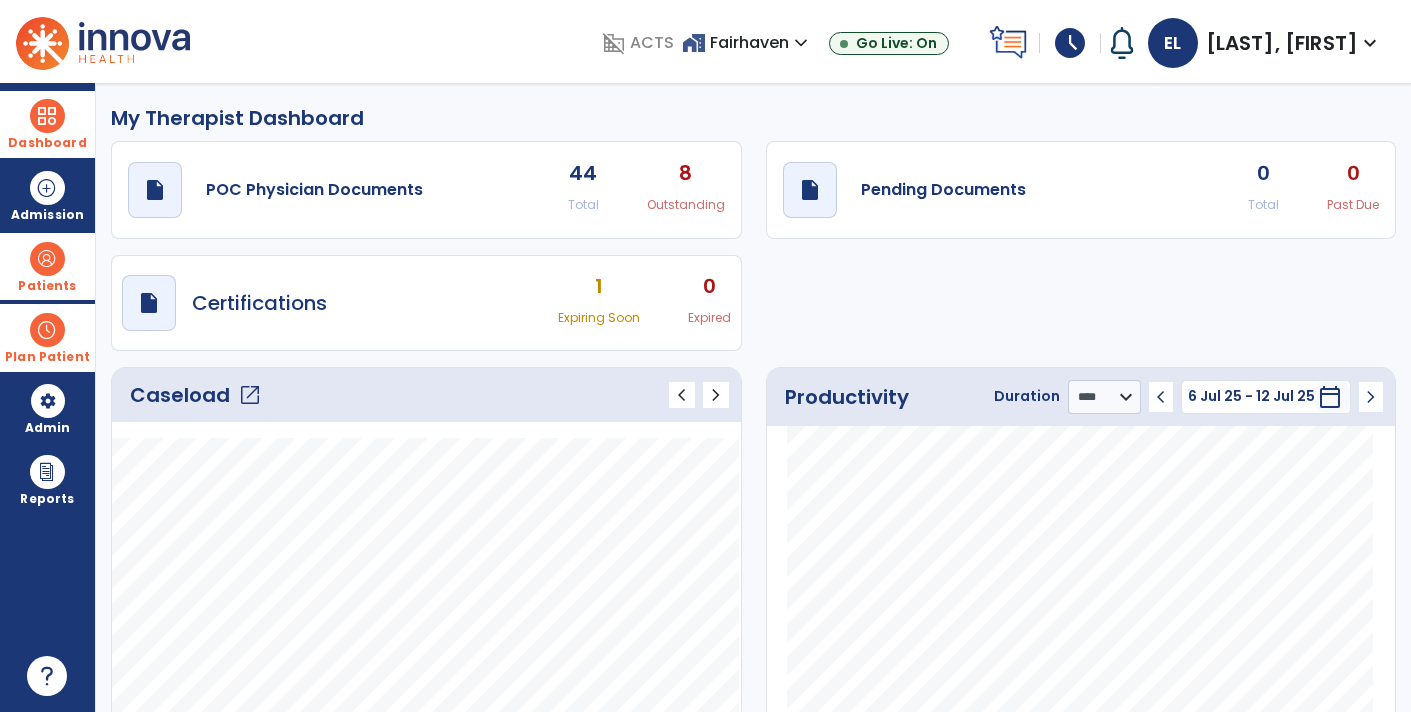 click on "schedule" at bounding box center [1070, 43] 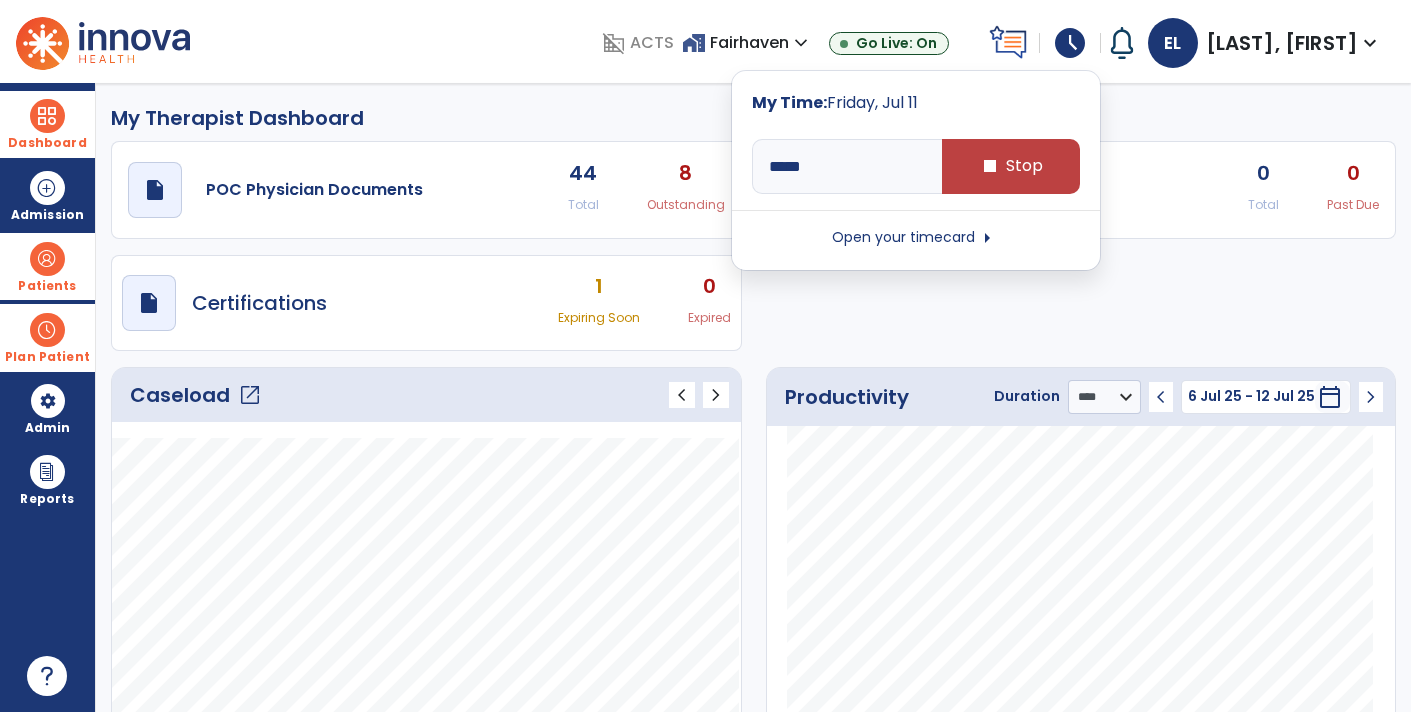 click on "Open your timecard  arrow_right" at bounding box center (916, 238) 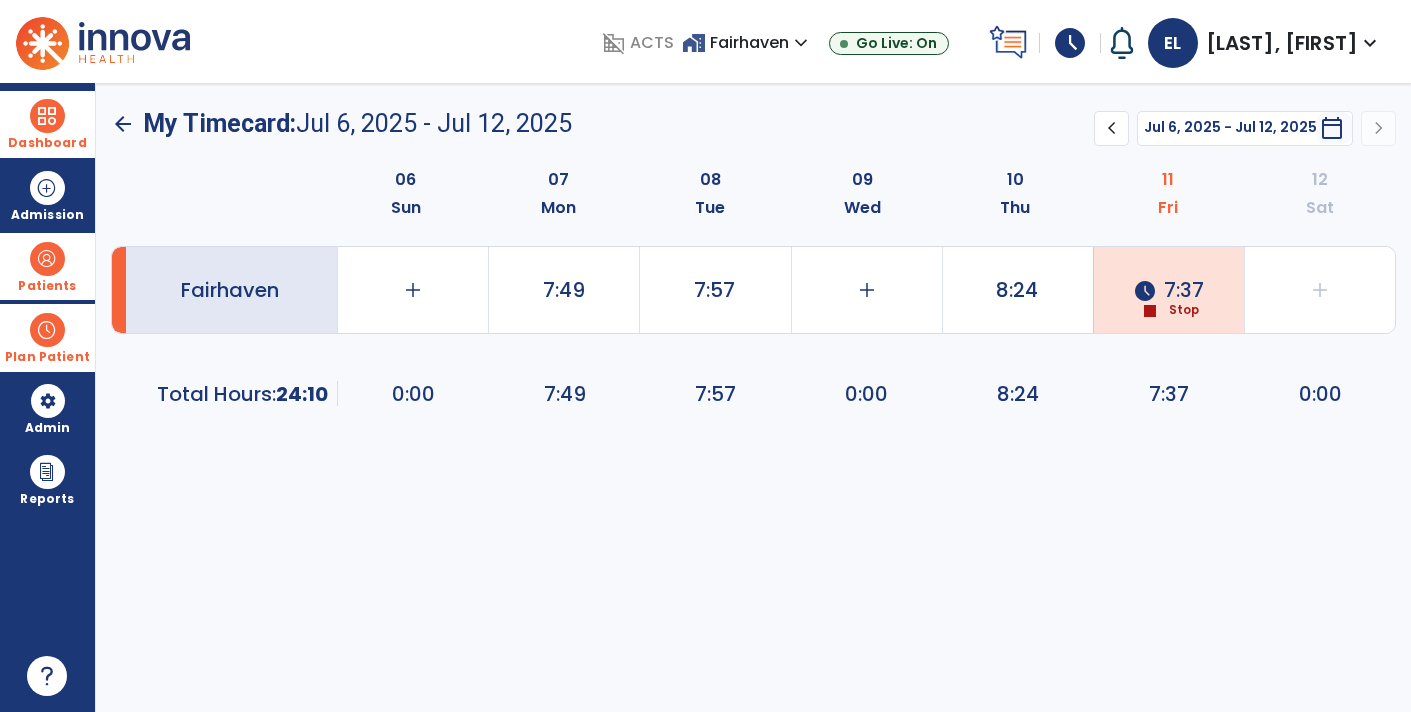 click on "Fairhaven add 0:00 7:49 7:57 add 0:00 8:24 schedule 7:37 stop Stop add 0:00 Total Hours: 24:10 0:00 7:49 7:57 0:00 8:24 7:37 0:00" 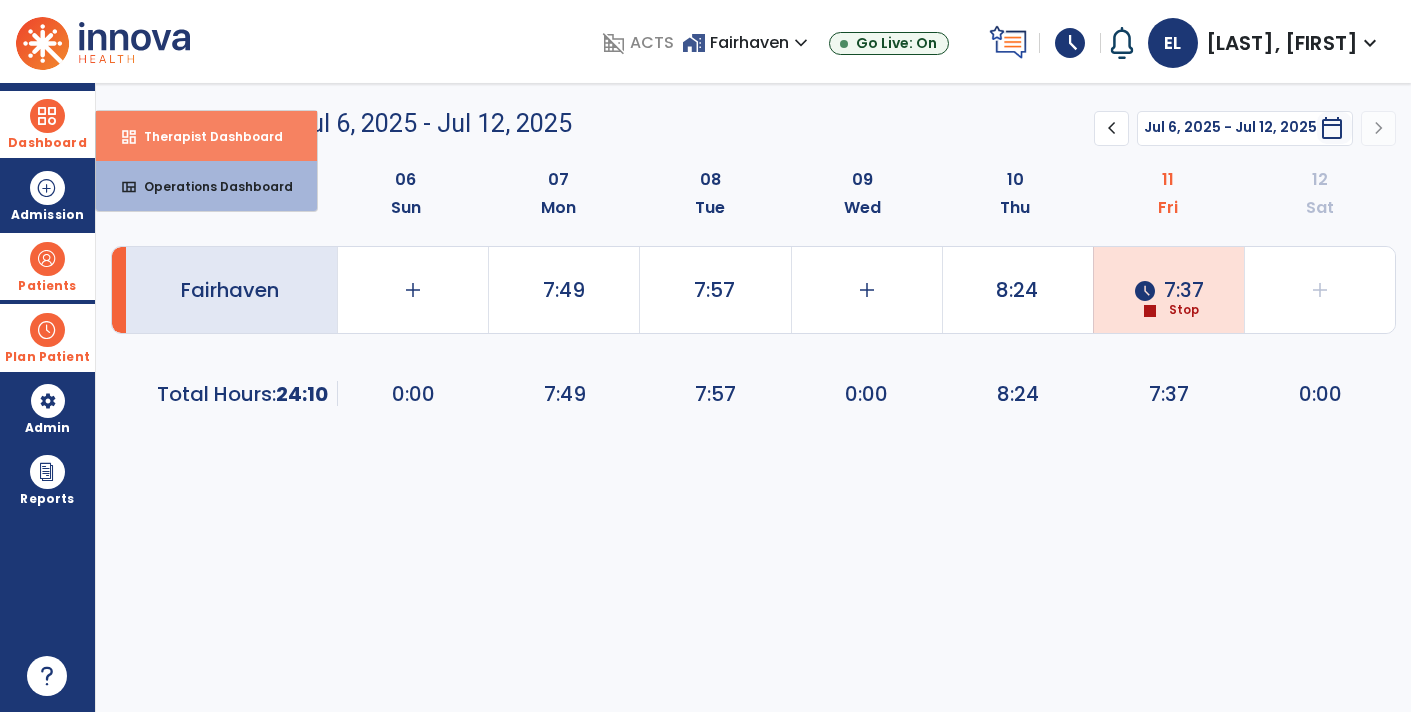 click on "dashboard  Therapist Dashboard" at bounding box center (206, 136) 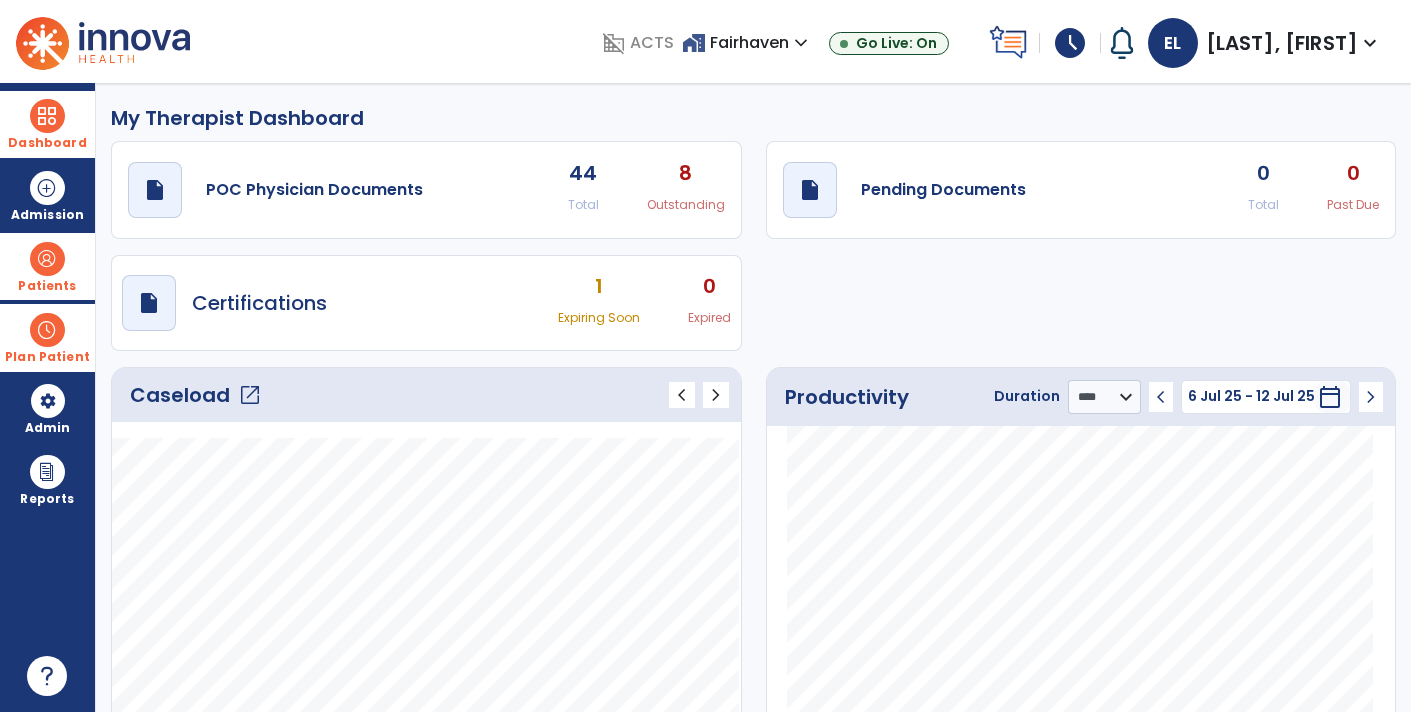click on "schedule" at bounding box center [1070, 43] 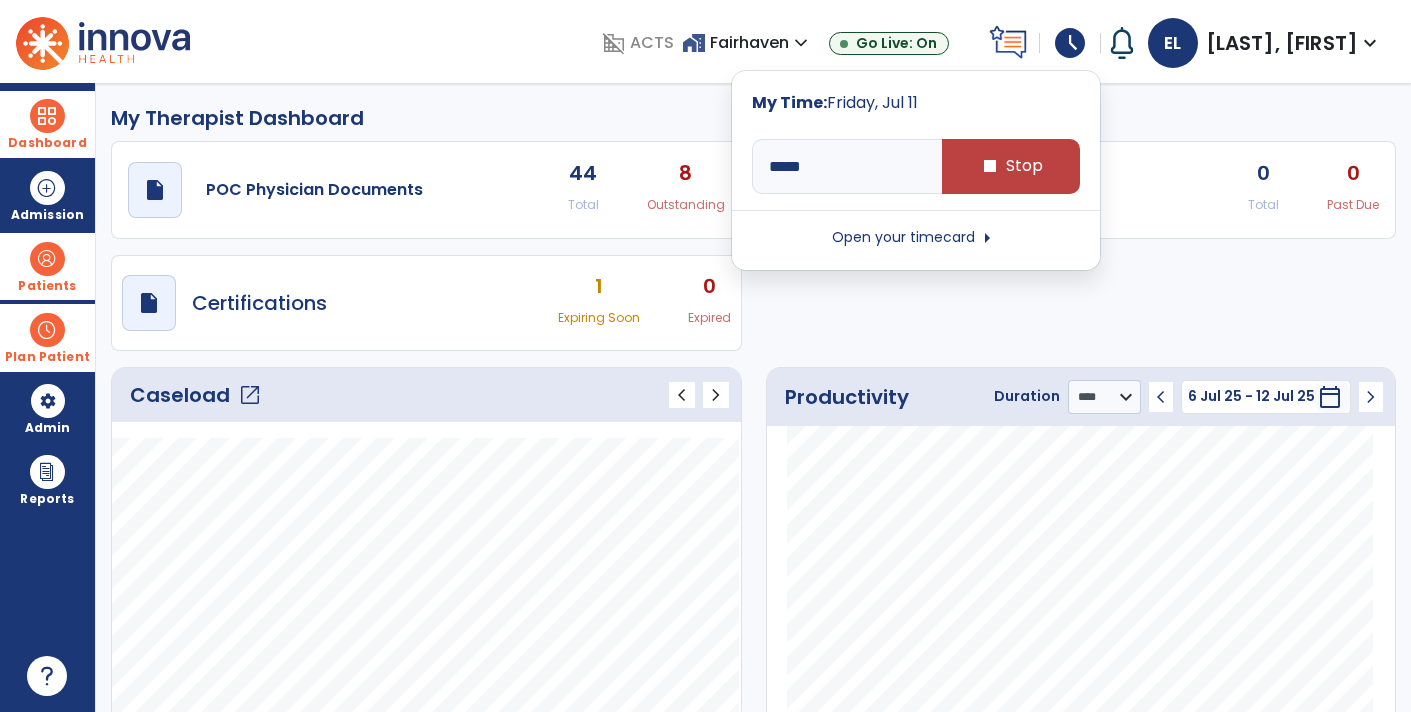 click on "My Therapist Dashboard" 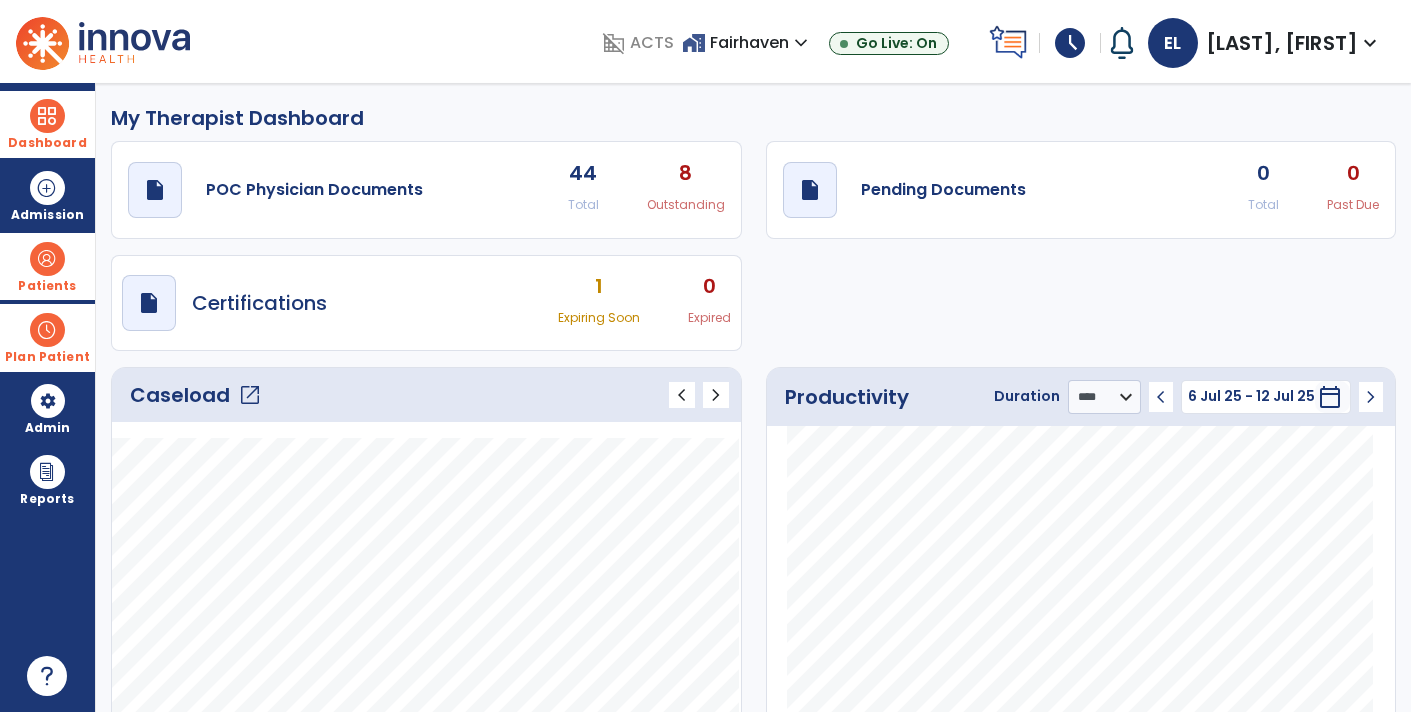 click on "schedule" at bounding box center (1070, 43) 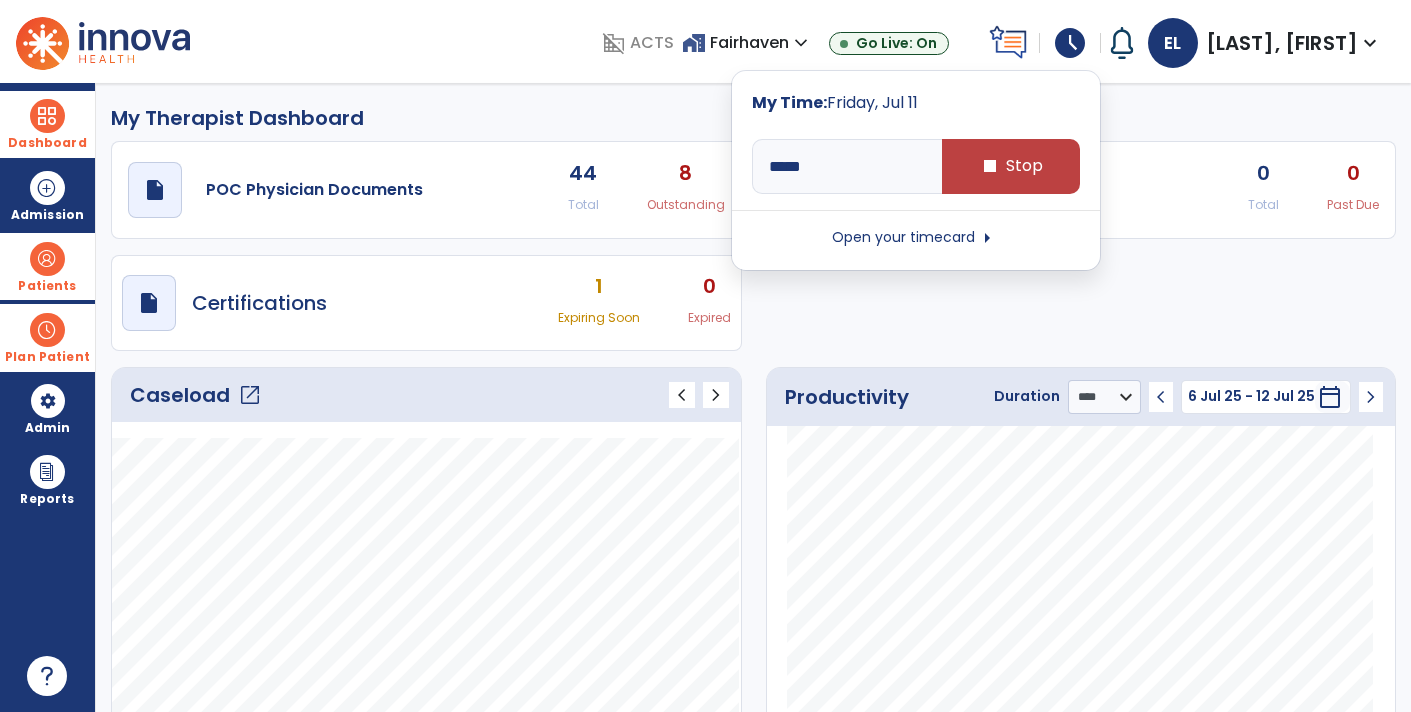 click on "draft   open_in_new  POC Physician Documents 44 Total 8 Outstanding  draft   open_in_new  Pending Documents 0 Total 0 Past Due  draft   open_in_new  Certifications 1 Expiring Soon 0 Expired" 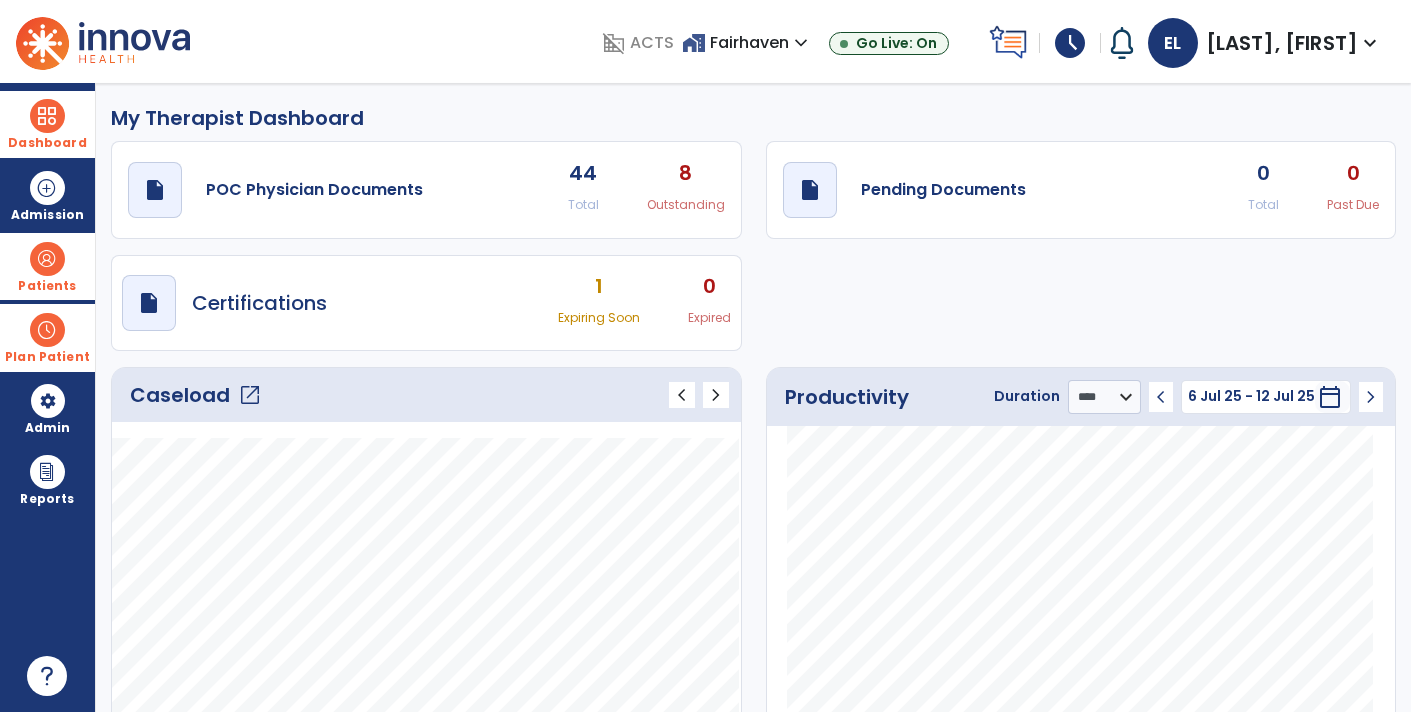 click on "schedule" at bounding box center (1070, 43) 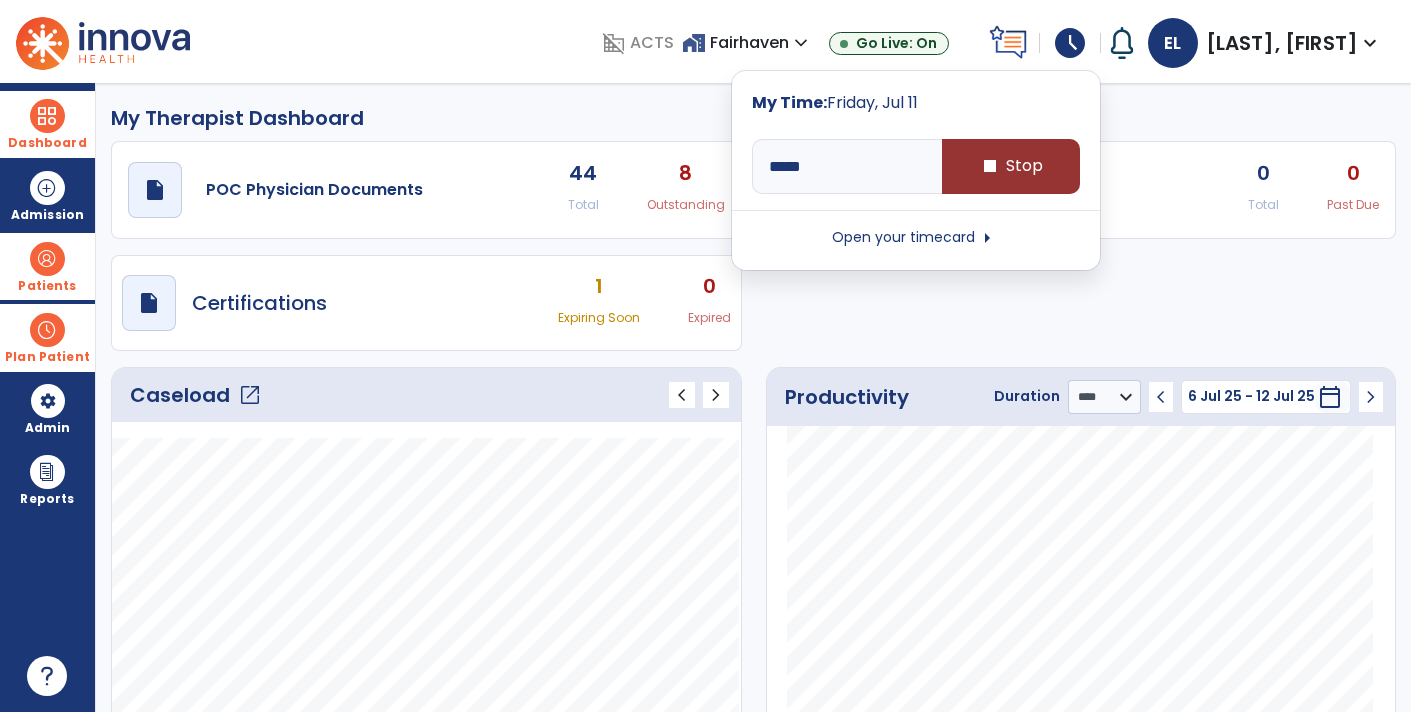 click on "stop" at bounding box center [990, 166] 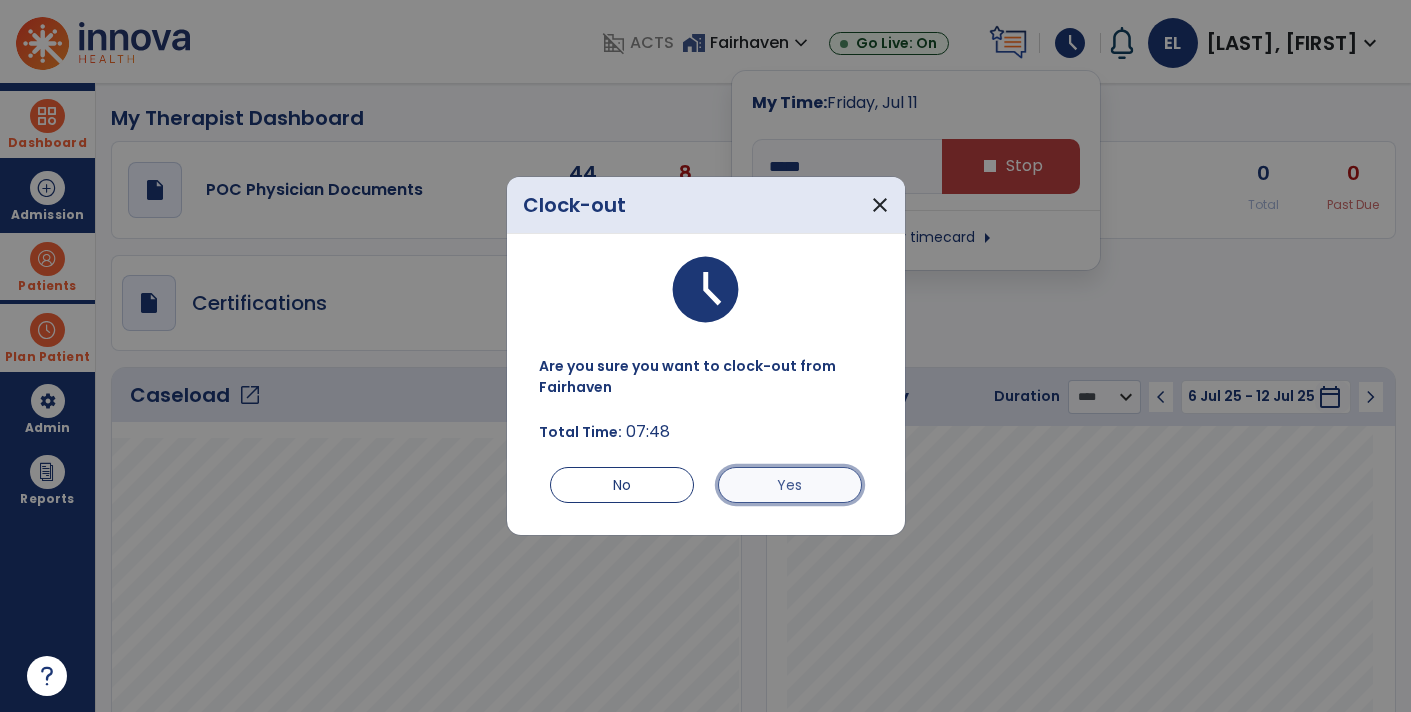 click on "Yes" at bounding box center (790, 485) 